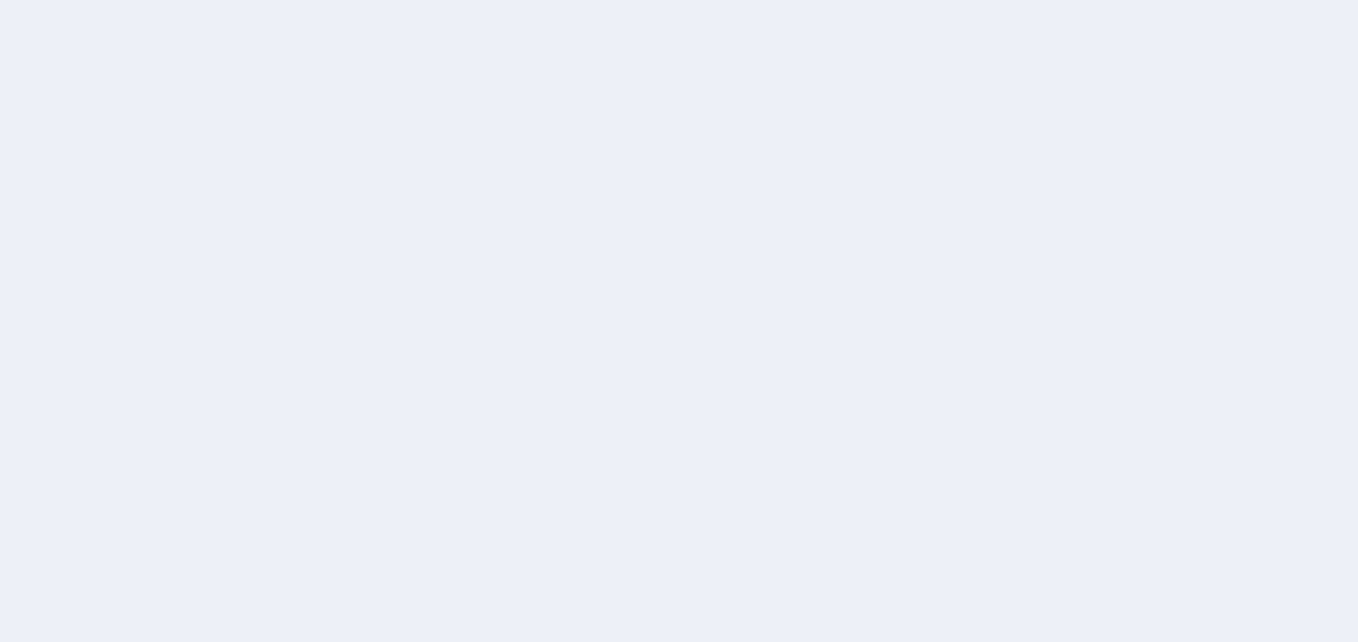 scroll, scrollTop: 0, scrollLeft: 0, axis: both 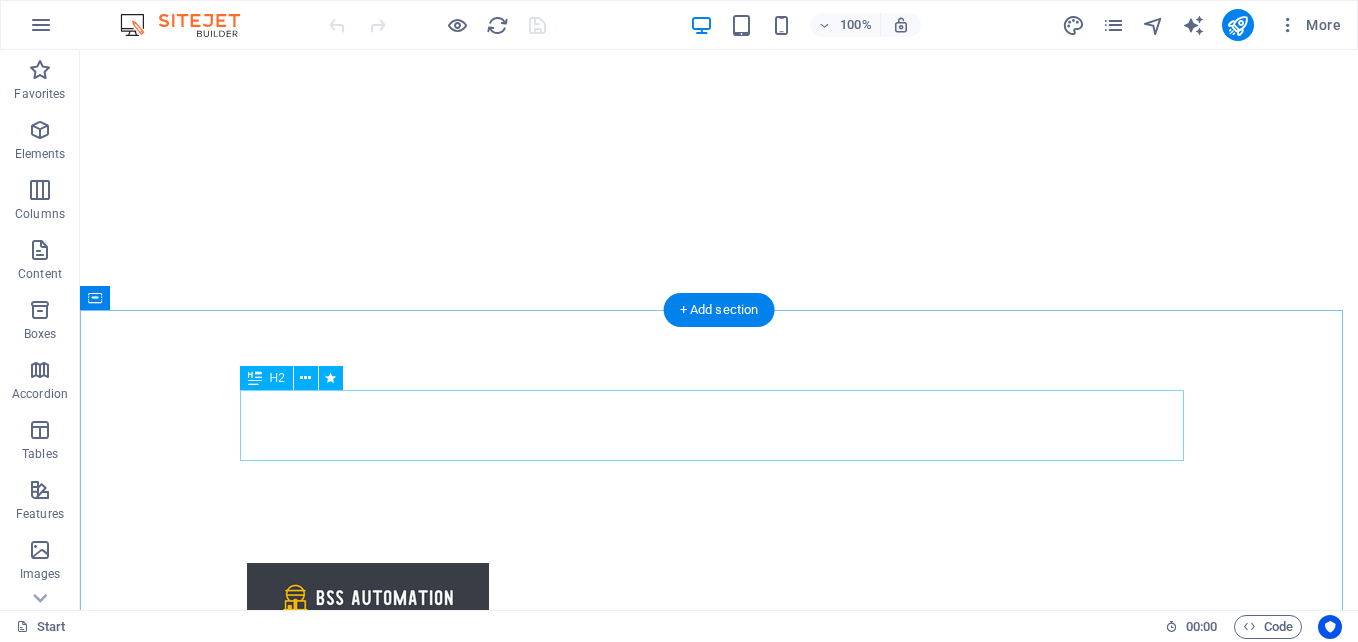 click on "our projects" at bounding box center [719, 978] 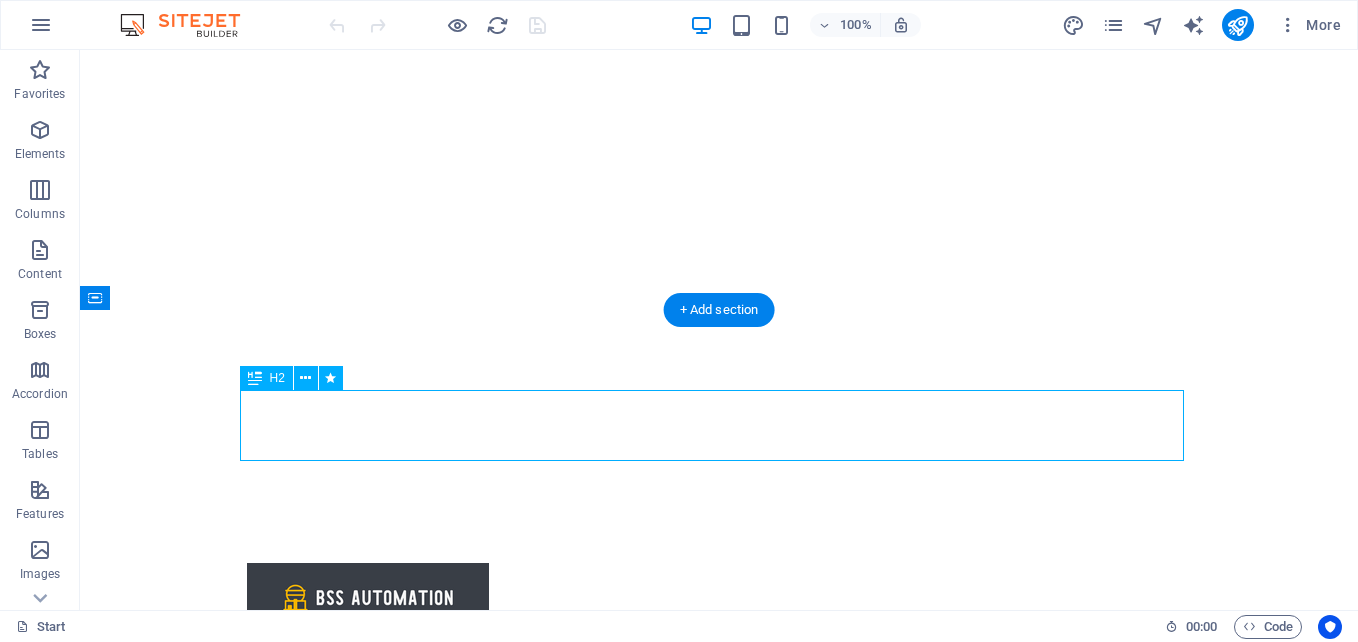 click on "our projects" at bounding box center [719, 978] 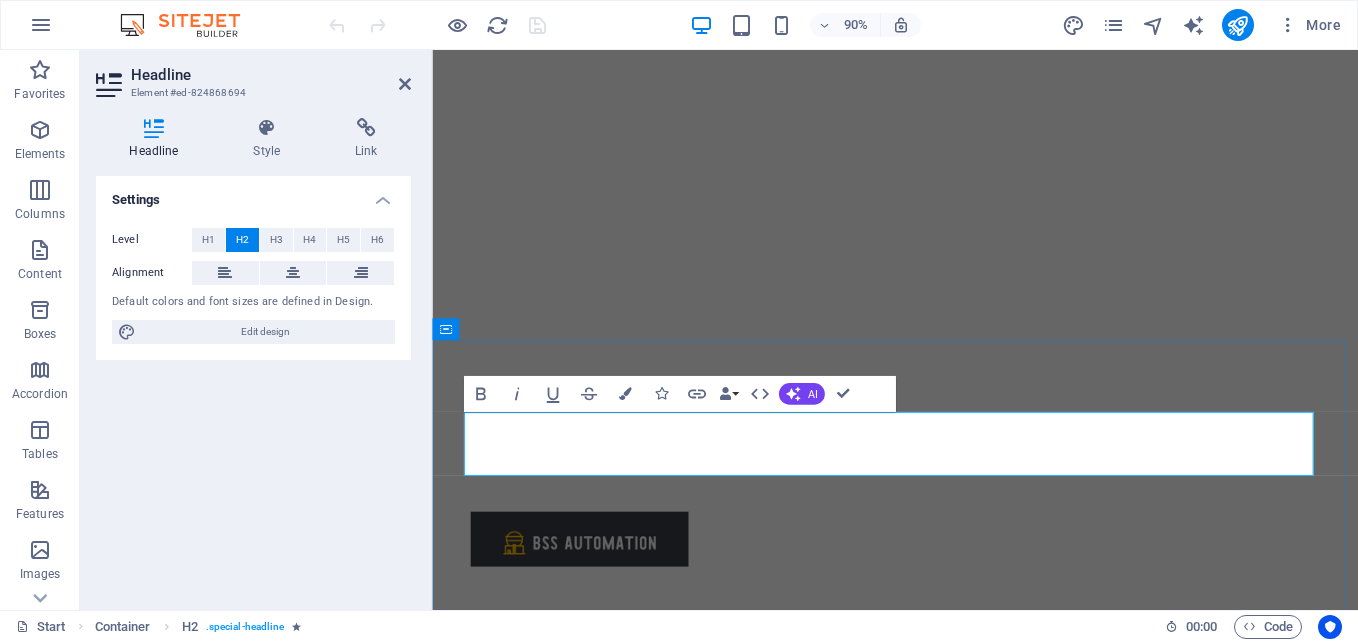 click on "our projects" at bounding box center (947, 978) 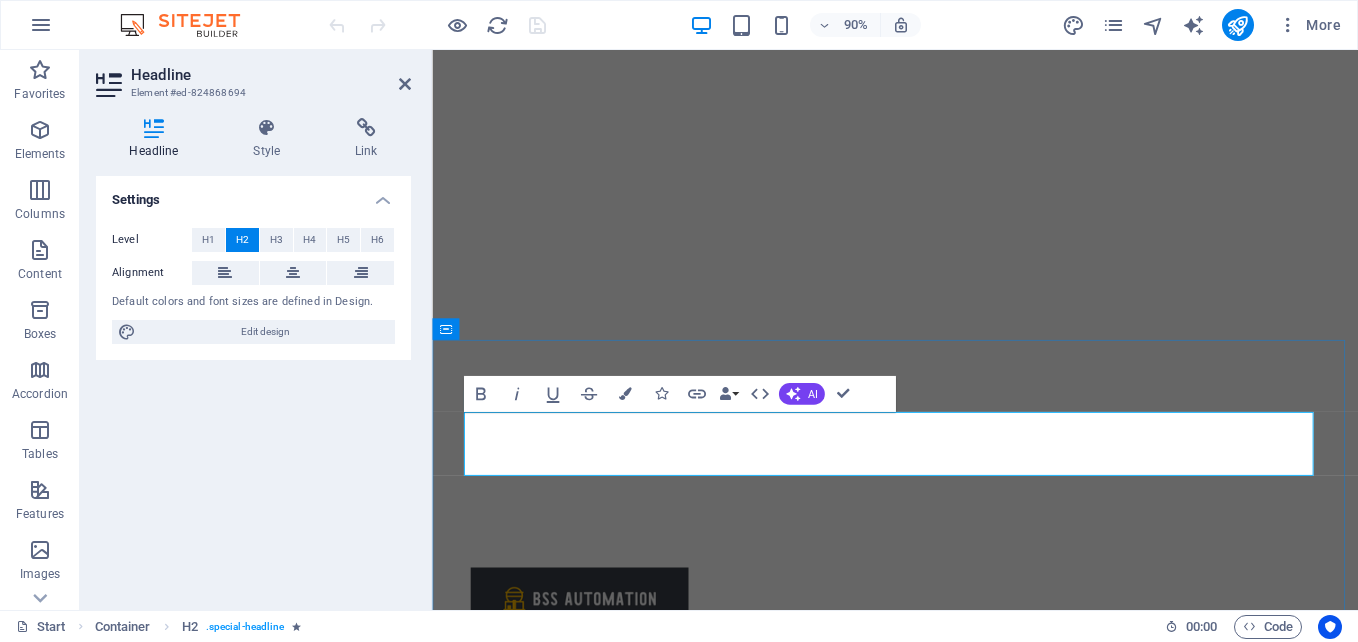 type 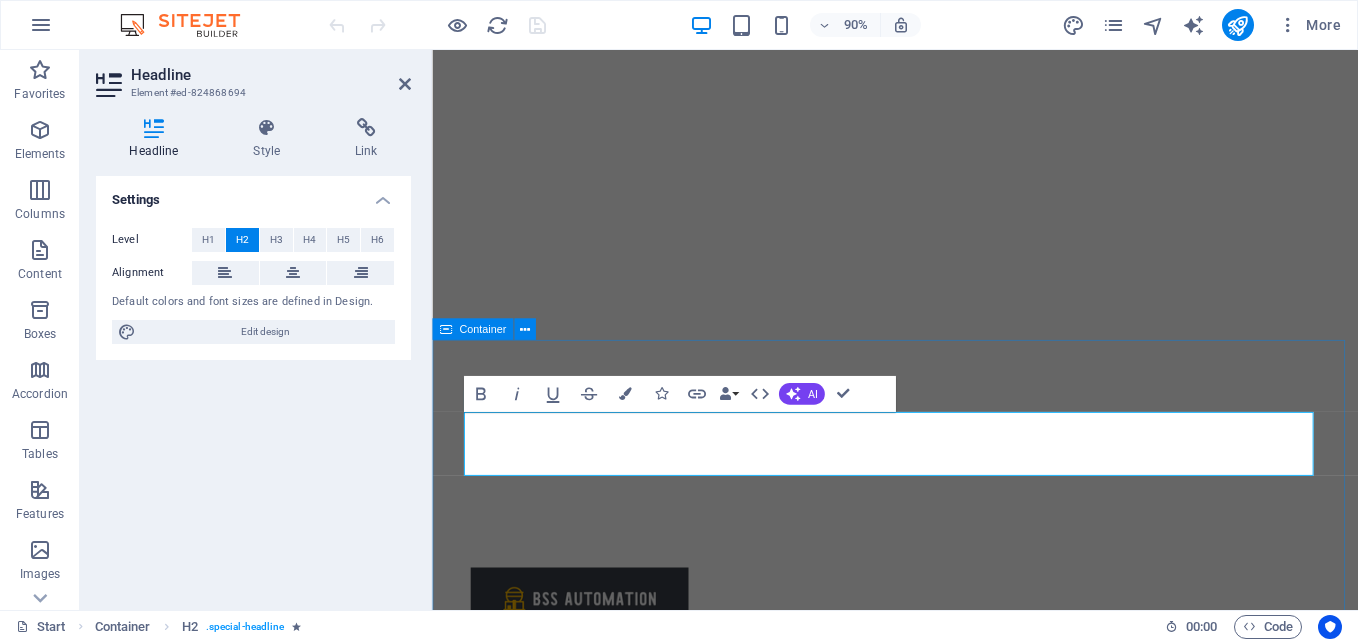 click on "Services offer Lorem ipsum dolor sit amet, consetetur sadipscing elitr, sed diam nonumy eirmod tempor invidunt ut labore et dolore magna aliquyam erat, sed diam voluptua. At vero eos et accusam et justo duo dolores et ea rebum. Stet clita kasd gubergren, no sea takimata sanctus est Lorem ipsum dolor sit amet. Lorem ipsum dolor sit amet, consetetur sadipscing elitr, sed diam nonumy eirmod tempor invidunt ut labore et dolore magna aliquyam erat, sed diam voluptua. At vero eos et accusam et justo duo dolores et ea rebum. Stet clita kasd gubergren, no sea takimata sanctus est Lorem ipsum dolor sit amet.  Lorem ipsum dolor sit amet, consetetur sadipscing elitr, sed diam nonumy eirmod tempor invidunt ut labore et dolore magna aliquyam erat, sed diam voluptua. At vero eos et accusam et justo duo dolores et ea rebum. Stet clita kasd gubergren, no sea takimata sanctus est Lorem ipsum dolor sit amet. Timely Delivery Lorem ipsum dolor sit amet, consectetur adipisicing elit. Veritatis, dolorem! Global delivery" at bounding box center [946, 1484] 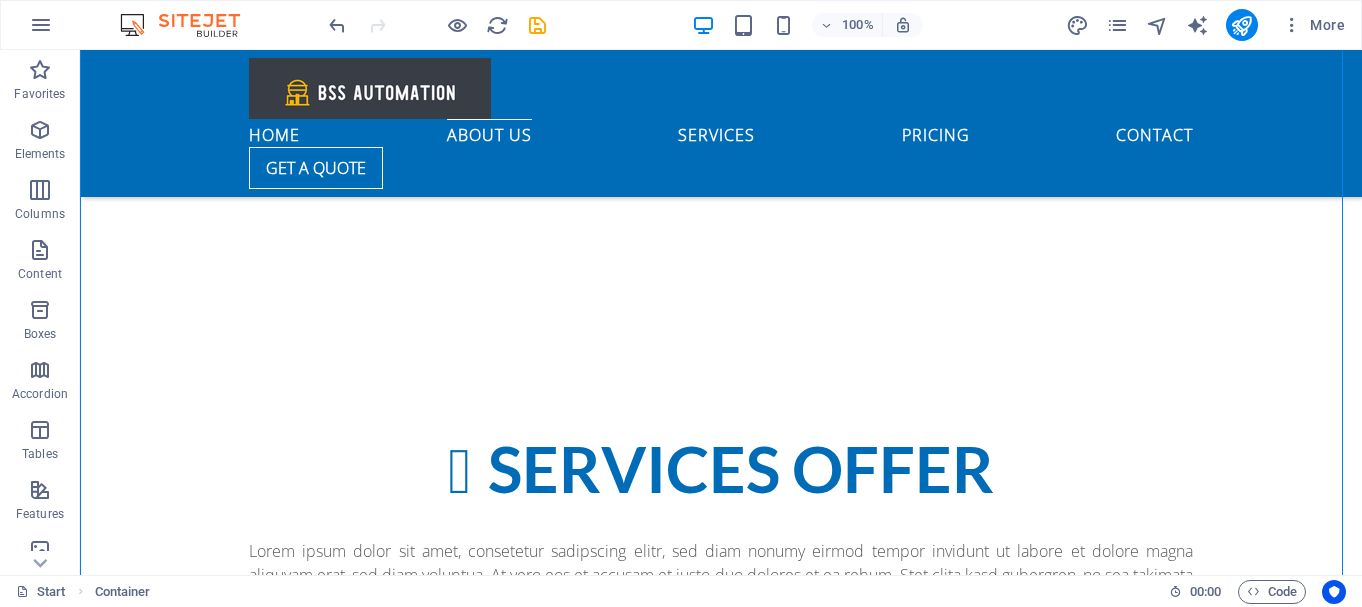 scroll, scrollTop: 703, scrollLeft: 0, axis: vertical 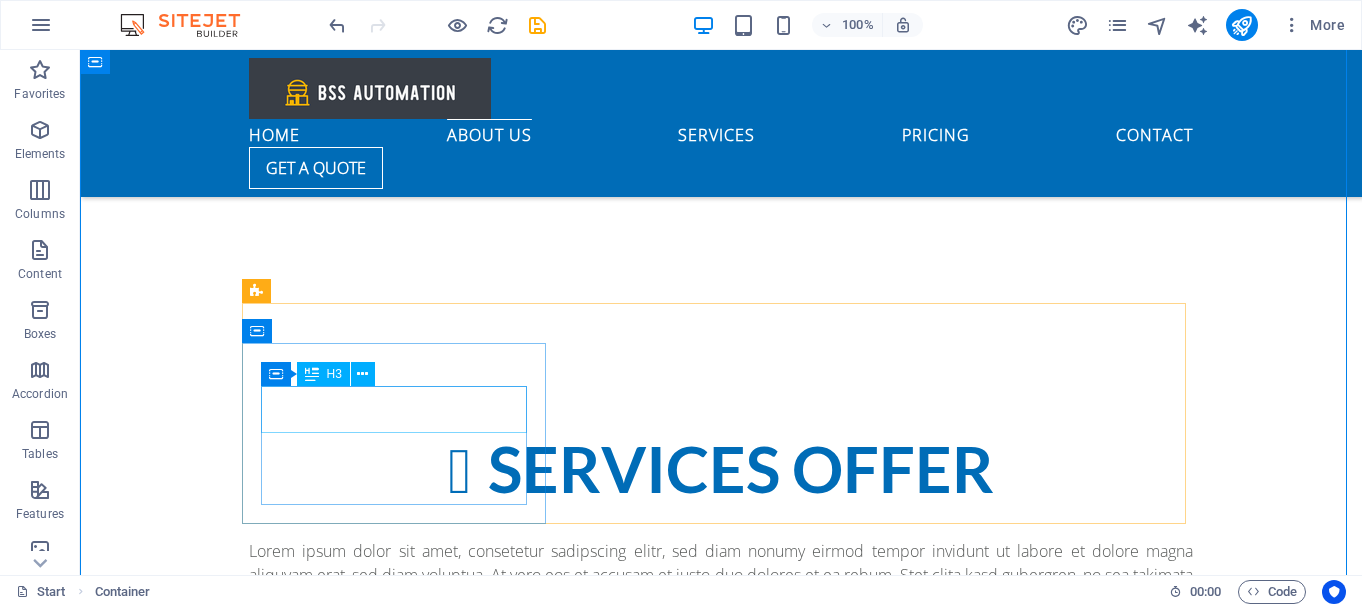 click on "Timely Delivery" at bounding box center (721, 893) 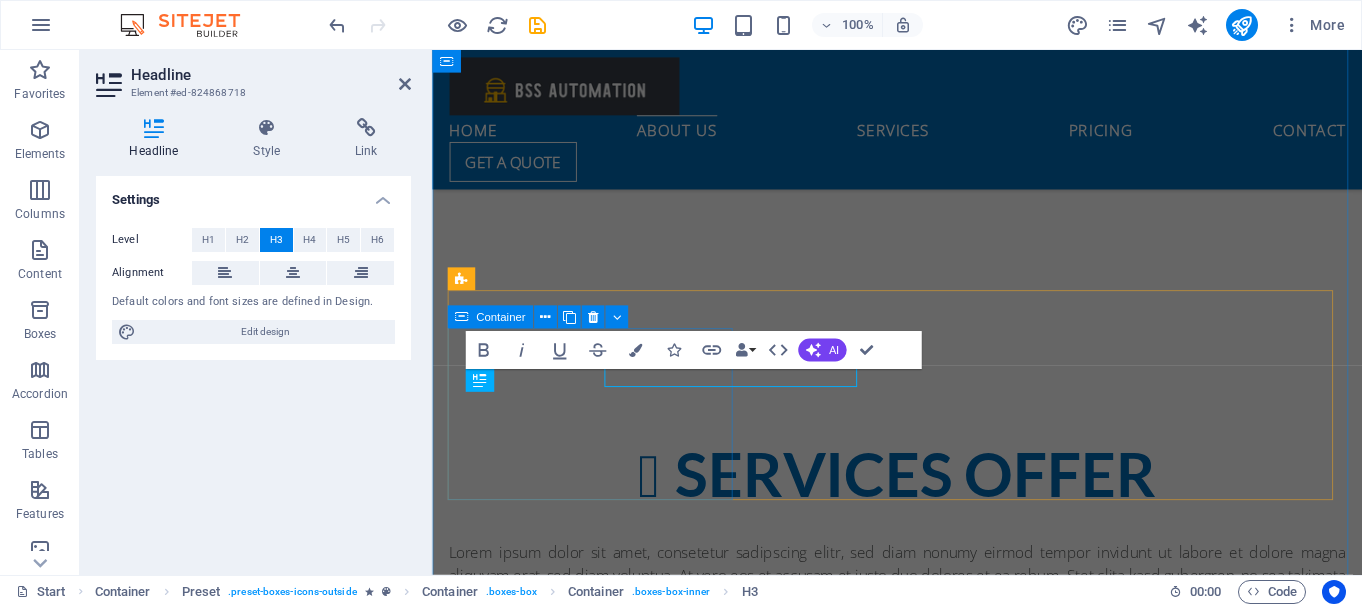 scroll, scrollTop: 731, scrollLeft: 0, axis: vertical 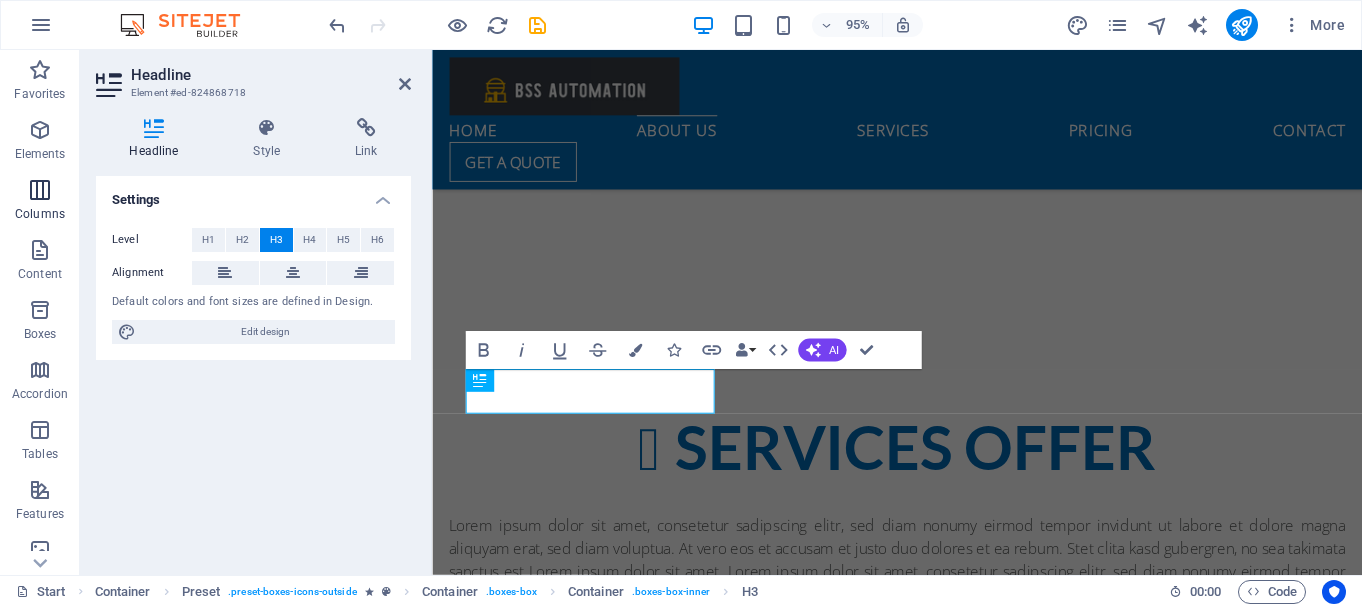 type 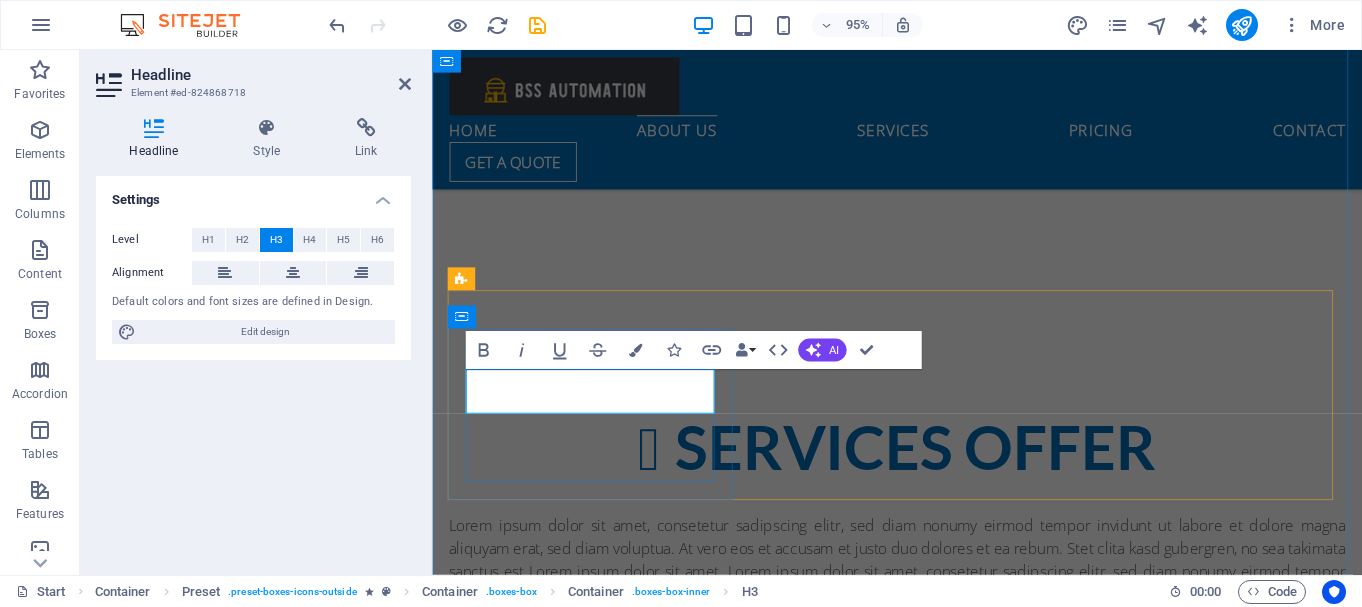 click on "Automation and" at bounding box center (922, 893) 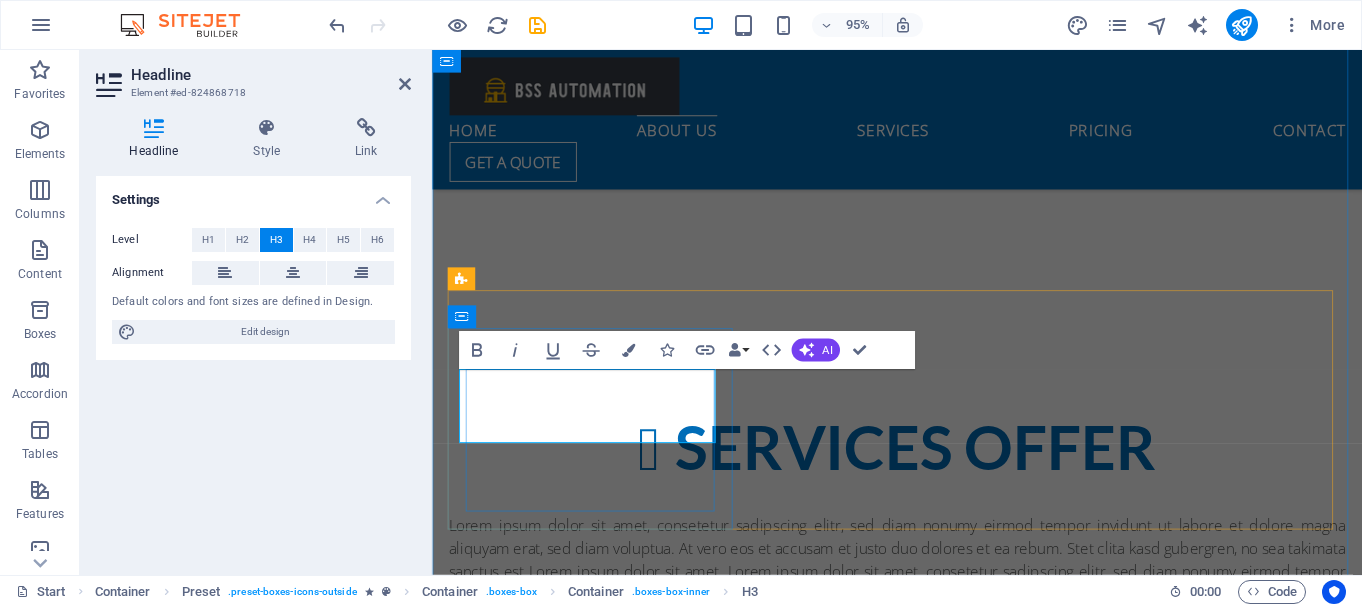 scroll, scrollTop: 0, scrollLeft: 2, axis: horizontal 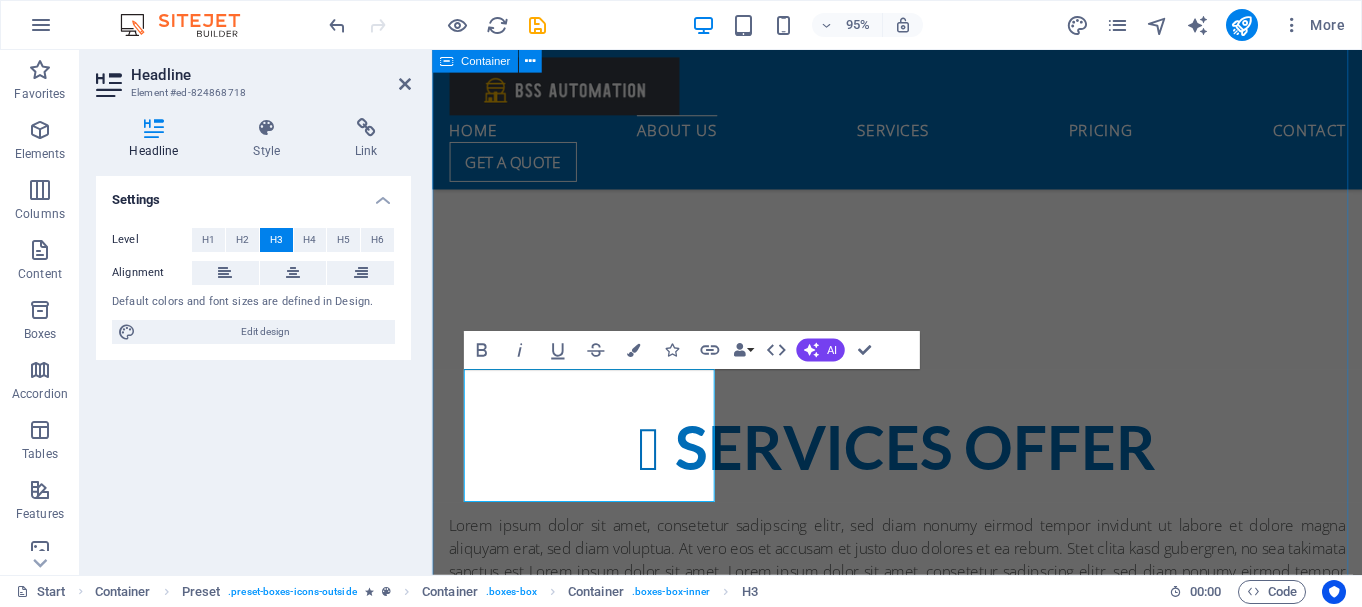 click on "Services offer Lorem ipsum dolor sit amet, consetetur sadipscing elitr, sed diam nonumy eirmod tempor invidunt ut labore et dolore magna aliquyam erat, sed diam voluptua. At vero eos et accusam et justo duo dolores et ea rebum. Stet clita kasd gubergren, no sea takimata sanctus est Lorem ipsum dolor sit amet. Lorem ipsum dolor sit amet, consetetur sadipscing elitr, sed diam nonumy eirmod tempor invidunt ut labore et dolore magna aliquyam erat, sed diam voluptua. At vero eos et accusam et justo duo dolores et ea rebum. Stet clita kasd gubergren, no sea takimata sanctus est Lorem ipsum dolor sit amet.  Lorem ipsum dolor sit amet, consetetur sadipscing elitr, sed diam nonumy eirmod tempor invidunt ut labore et dolore magna aliquyam erat, sed diam voluptua. At vero eos et accusam et justo duo dolores et ea rebum. Stet clita kasd gubergren, no sea takimata sanctus est Lorem ipsum dolor sit amet. Automation / Instrumentation control engineering Lorem ipsum dolor sit amet, consectetur adipisicing elit." at bounding box center (921, 914) 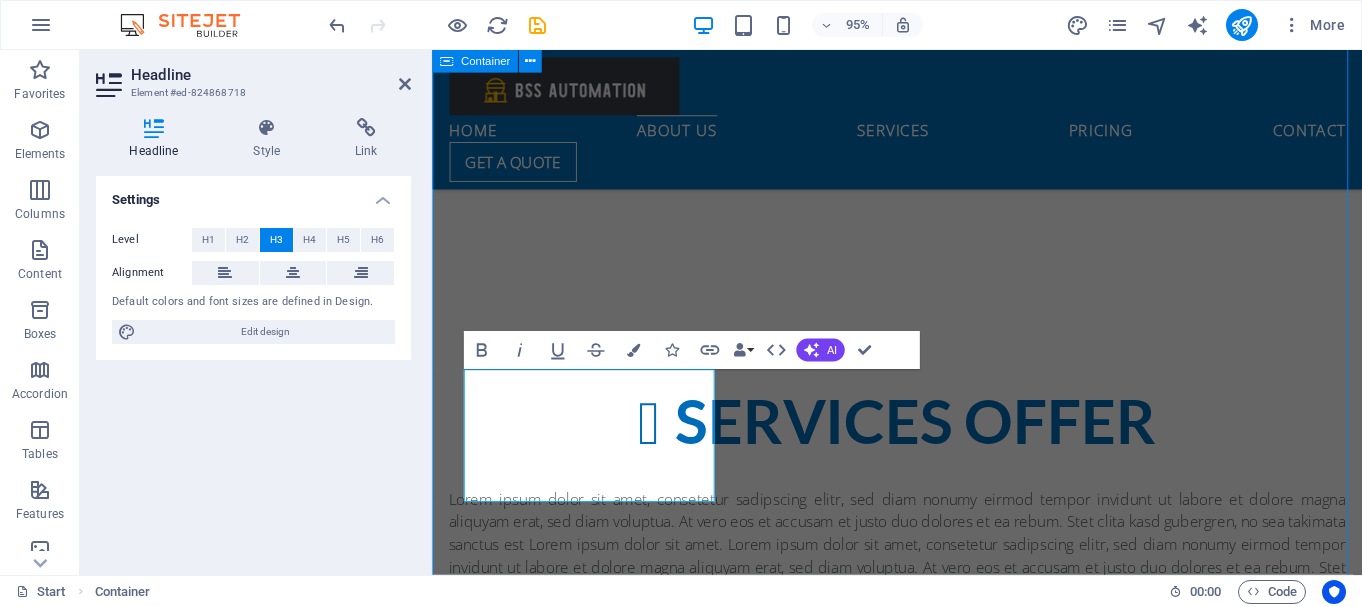 scroll, scrollTop: 703, scrollLeft: 0, axis: vertical 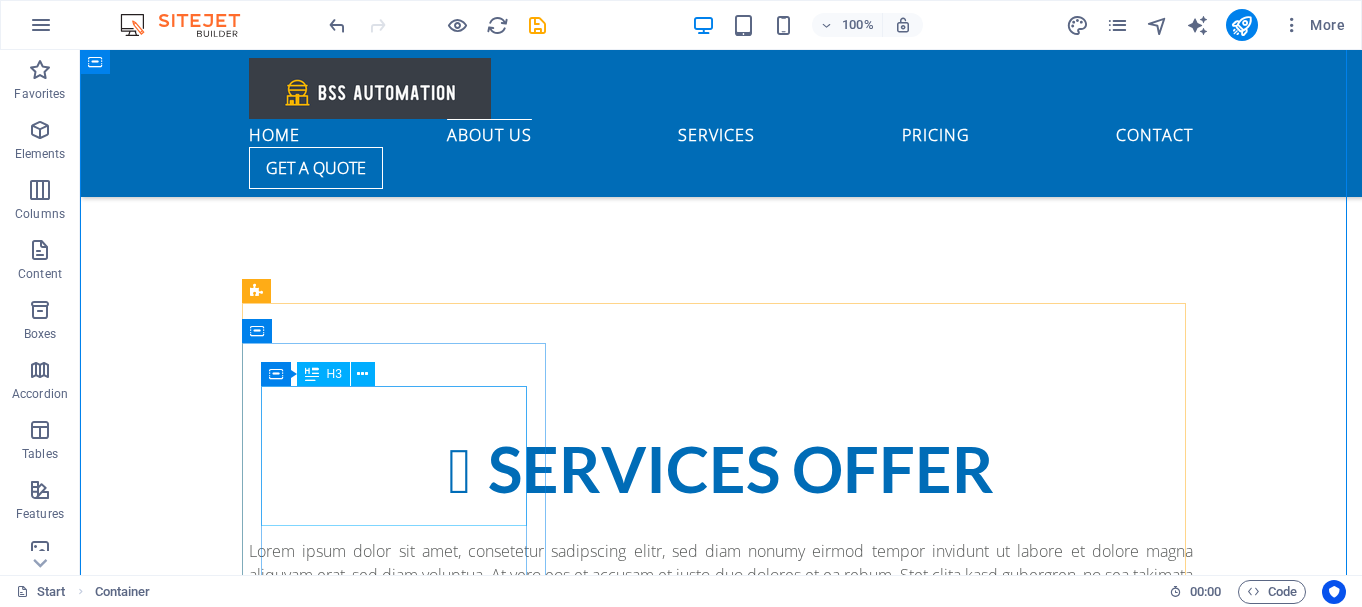 click on "H3" at bounding box center [334, 374] 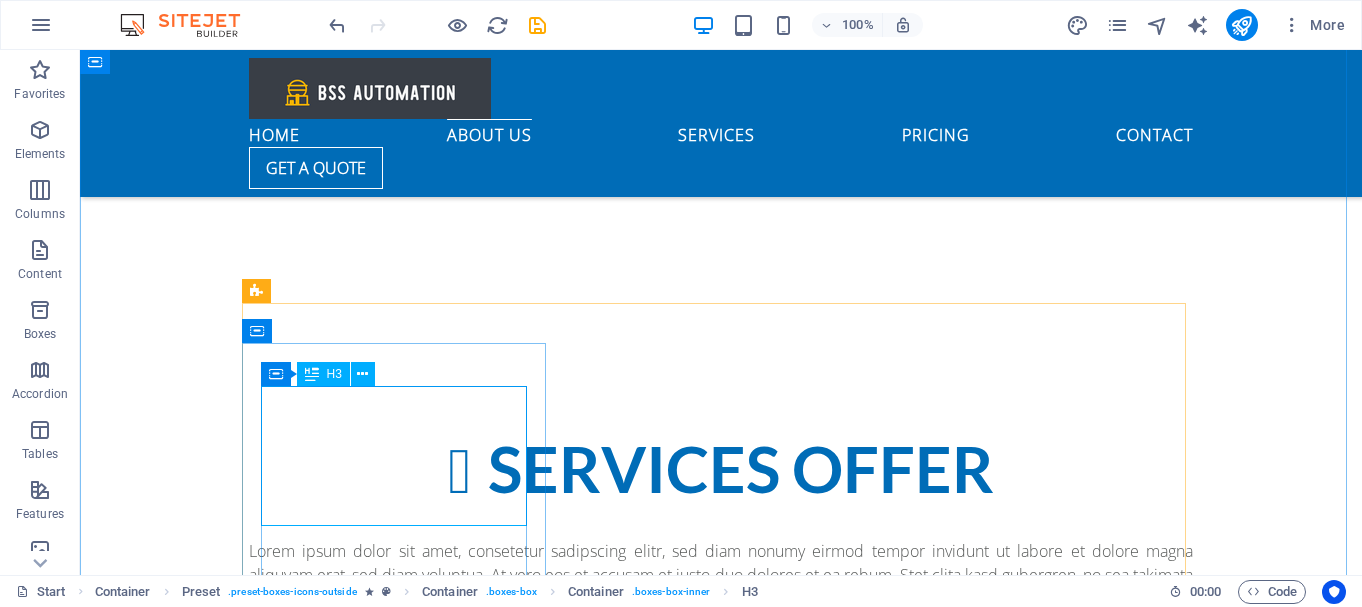 click on "H3" at bounding box center [334, 374] 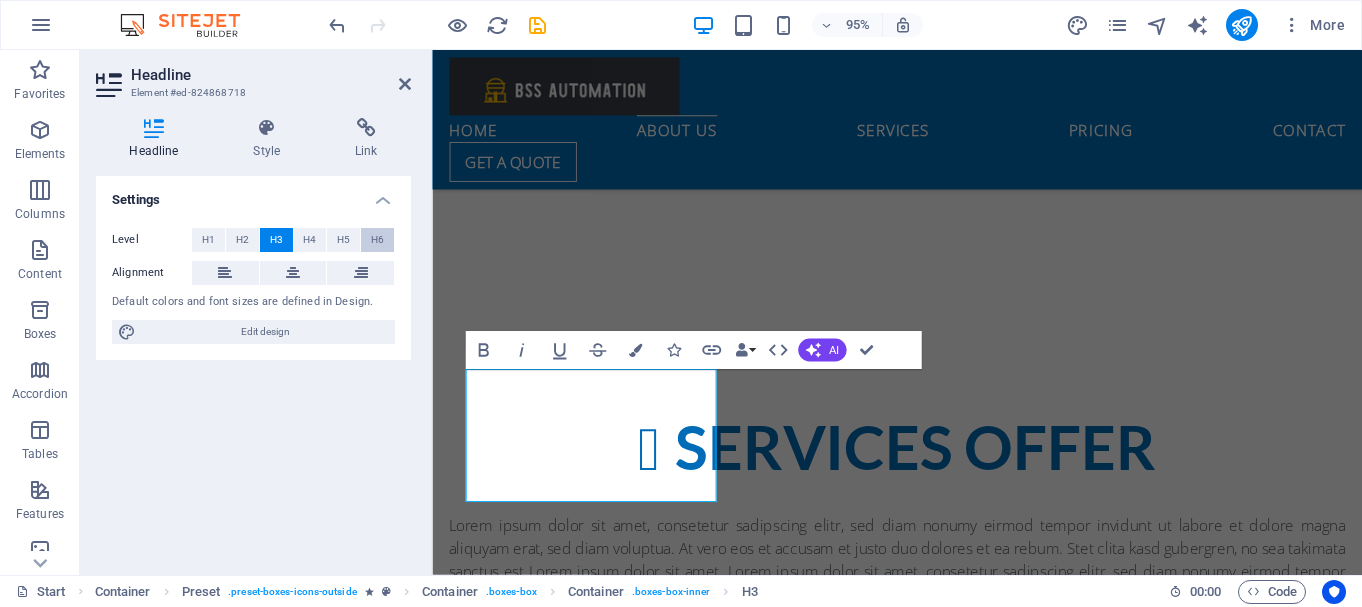 click on "H6" at bounding box center (377, 240) 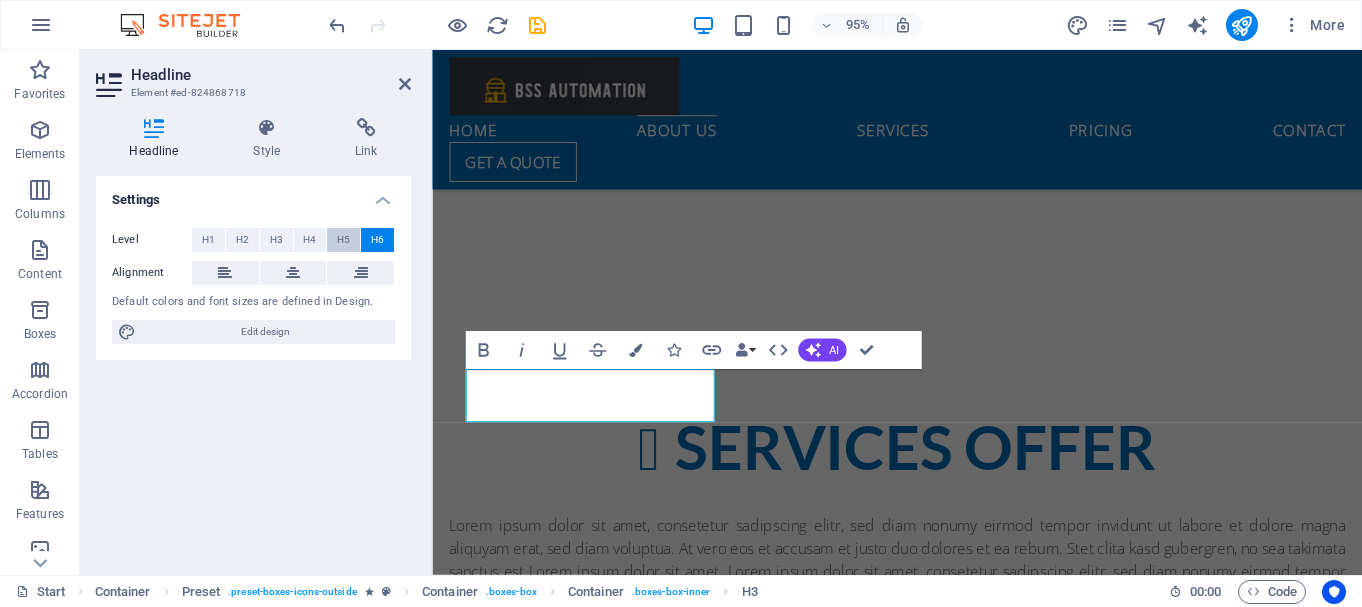 click on "H5" at bounding box center (343, 240) 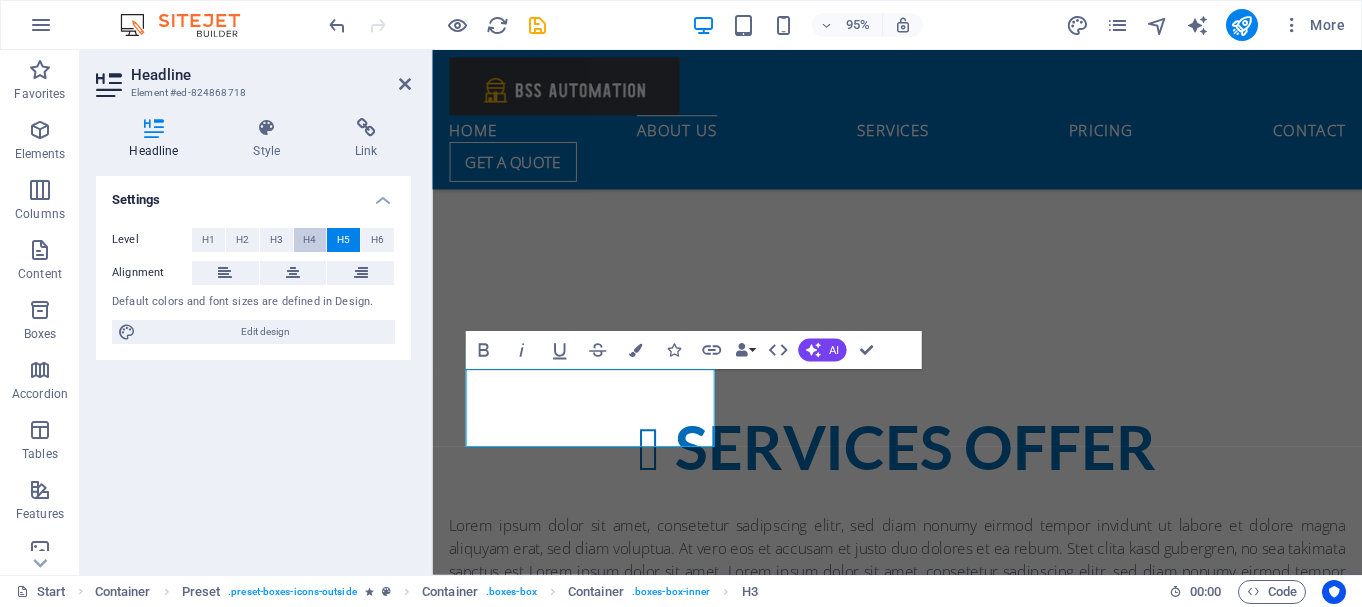 click on "H4" at bounding box center (309, 240) 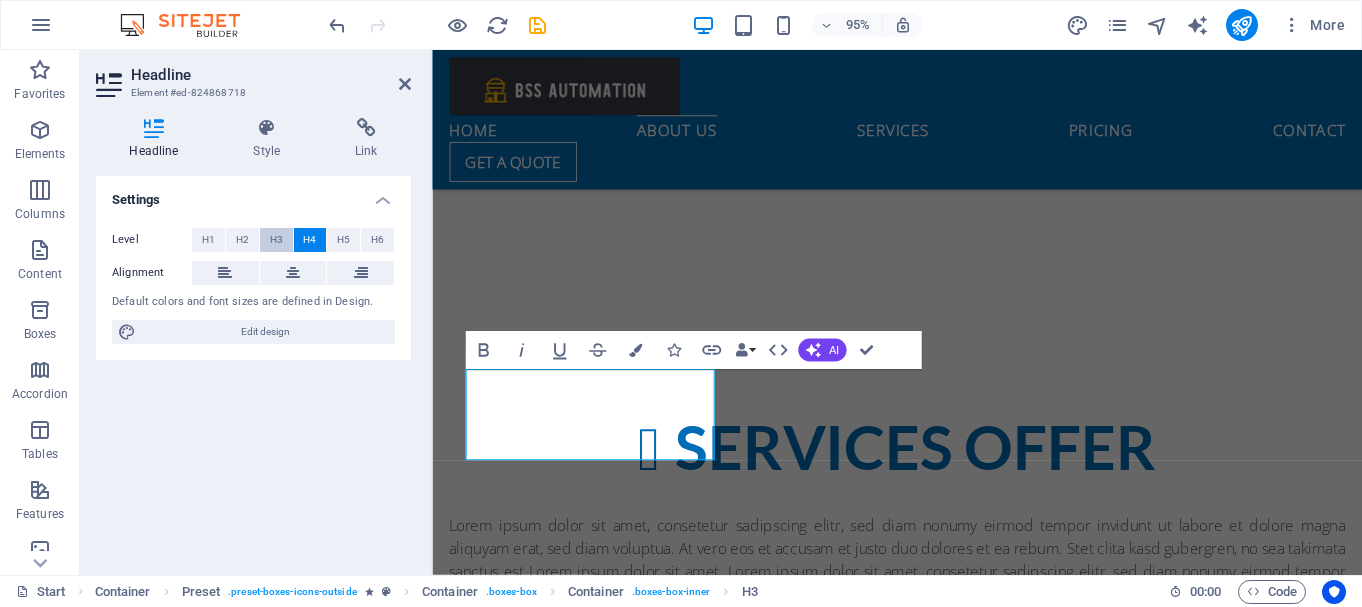 click on "H3" at bounding box center [276, 240] 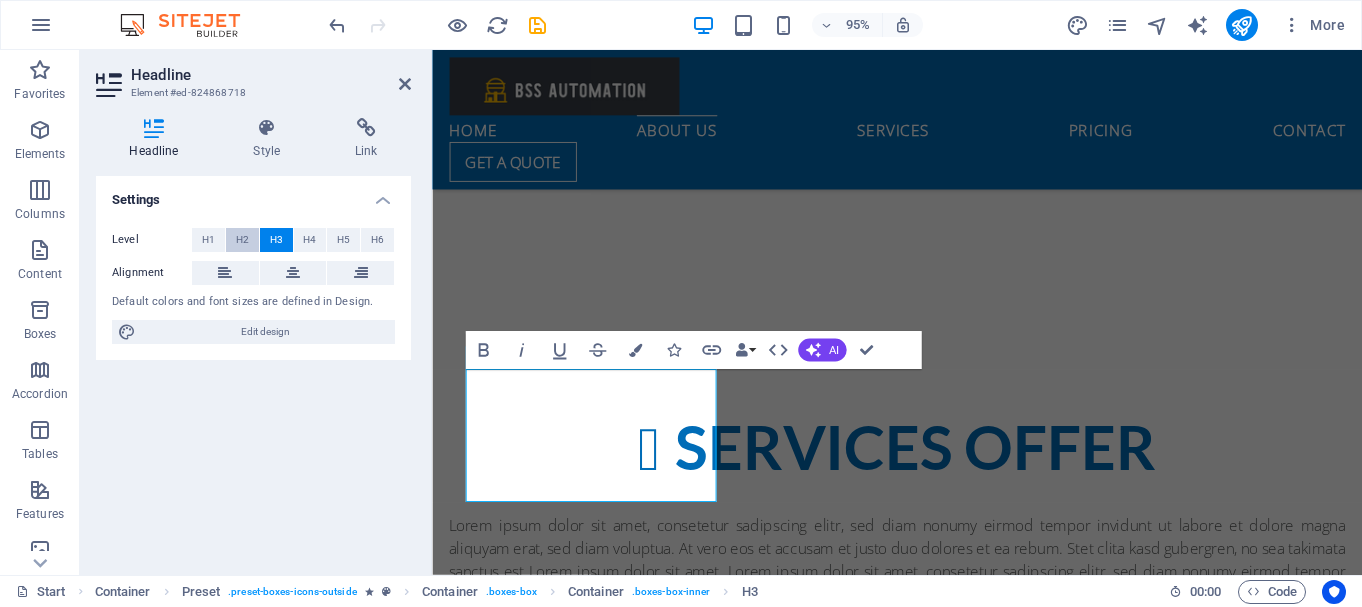 click on "H2" at bounding box center (242, 240) 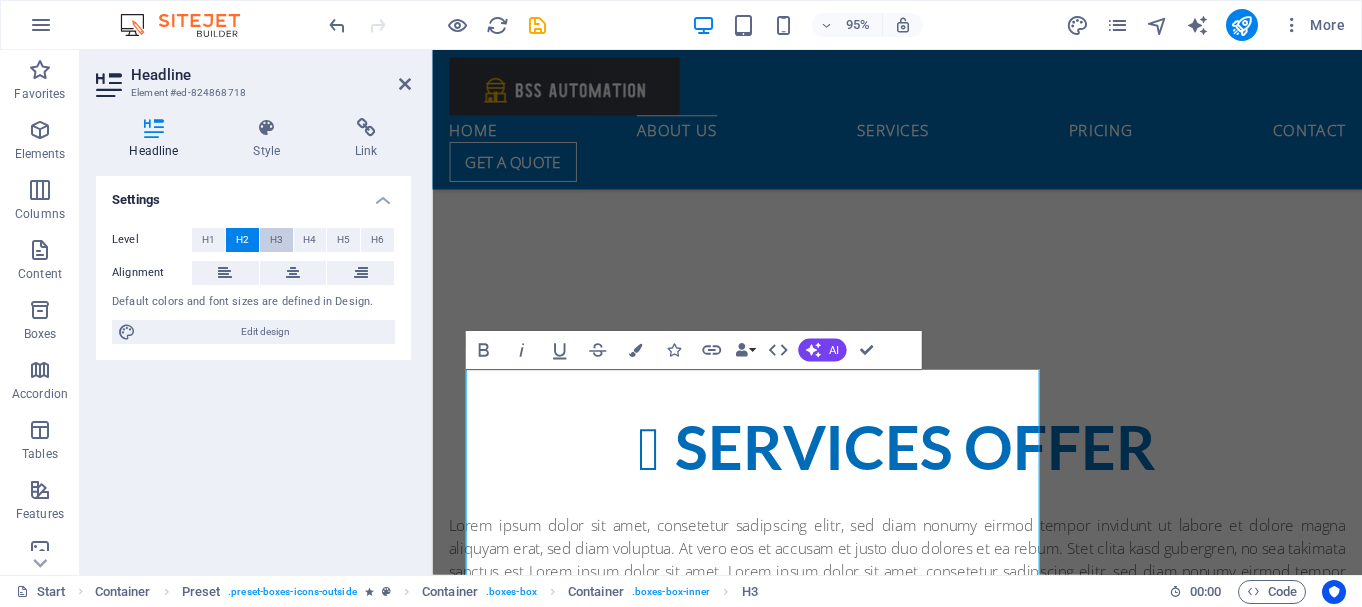 click on "H3" at bounding box center (276, 240) 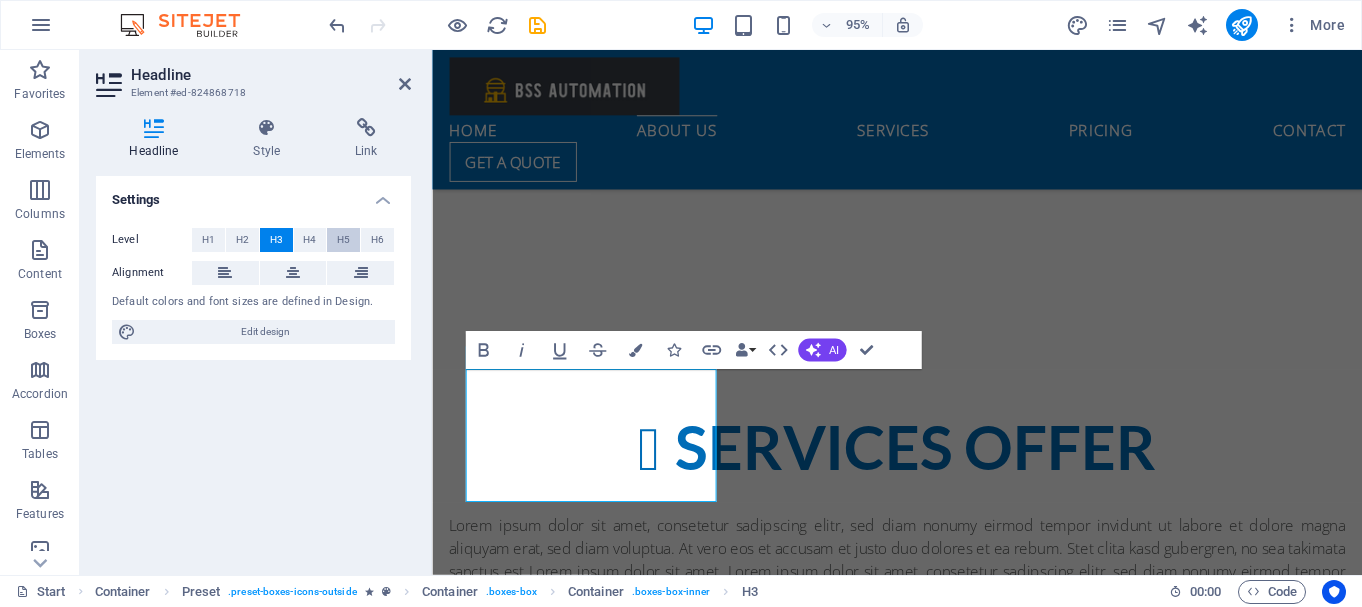click on "H5" at bounding box center (343, 240) 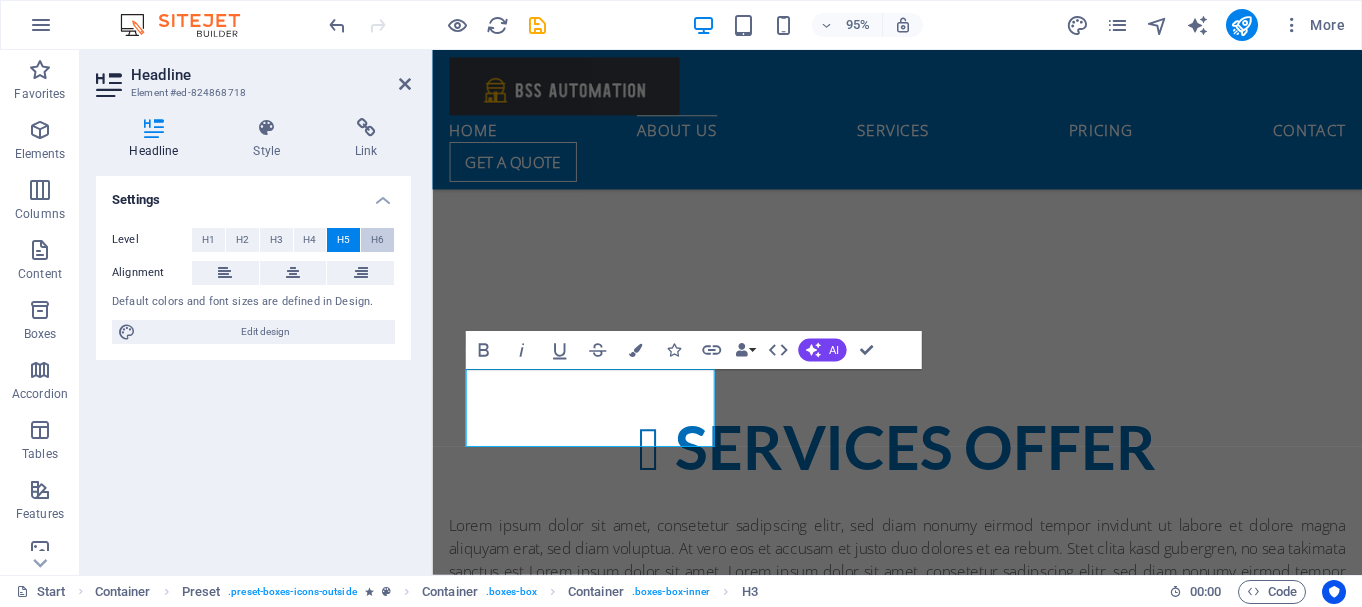 click on "H6" at bounding box center [377, 240] 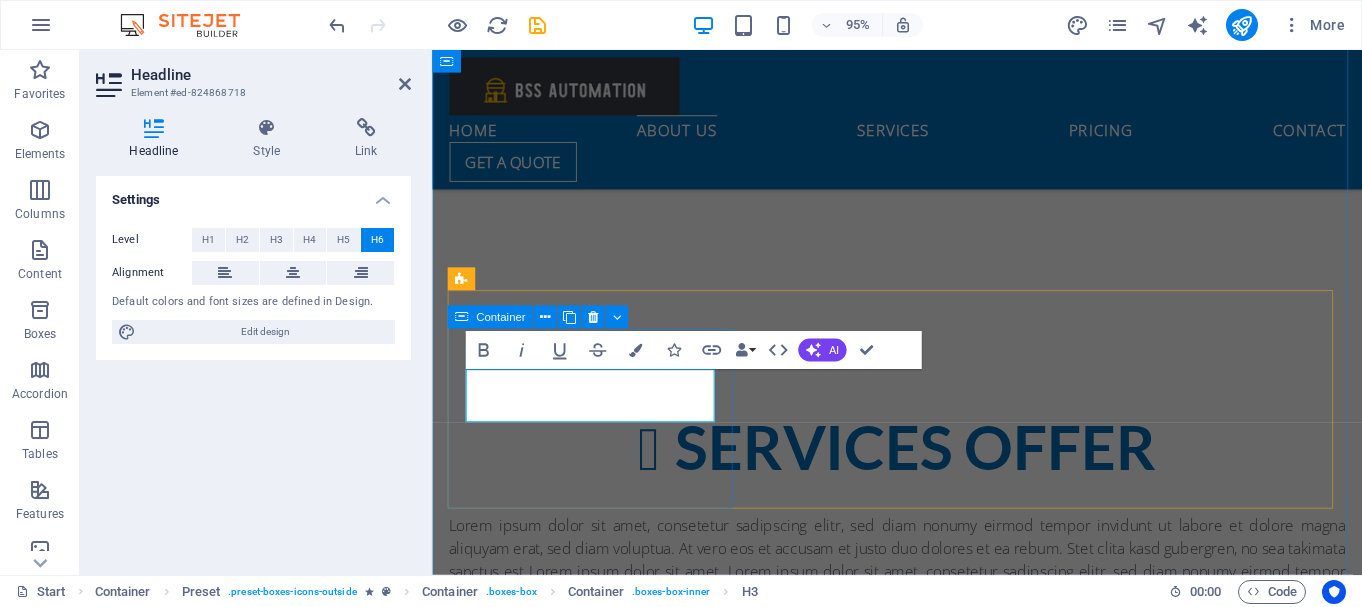 click on "Automation / Instrumentation control engineering Lorem ipsum dolor sit amet, consectetur adipisicing elit. Veritatis, dolorem!" at bounding box center (922, 900) 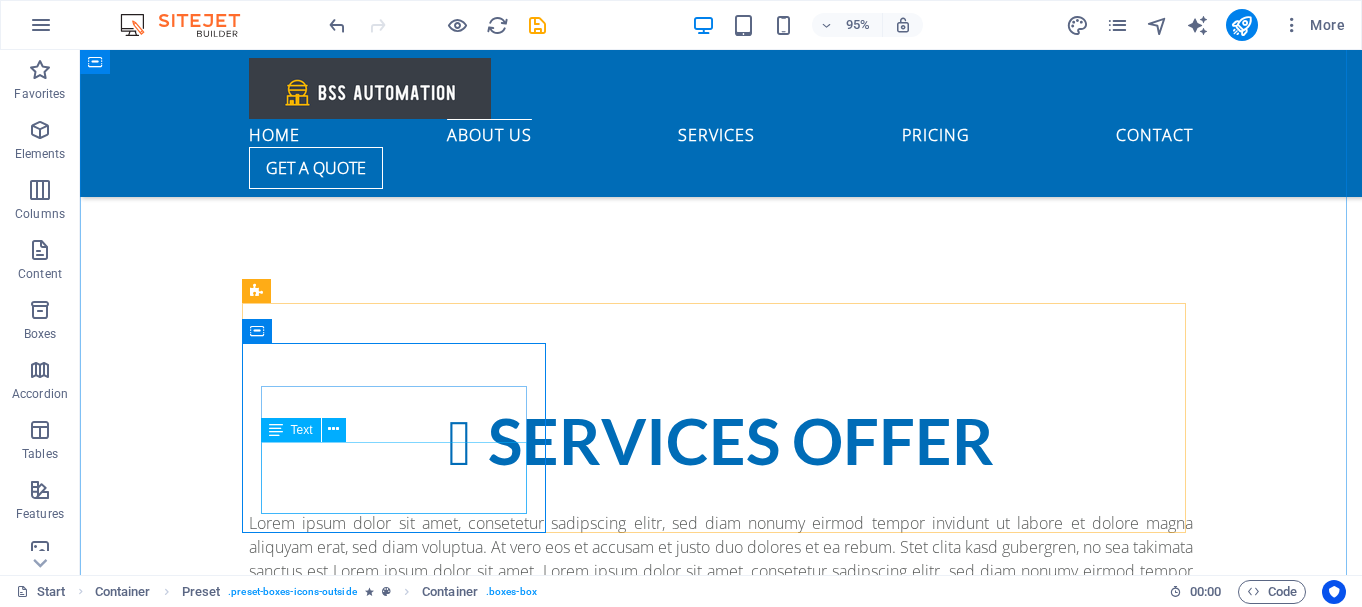 scroll, scrollTop: 703, scrollLeft: 0, axis: vertical 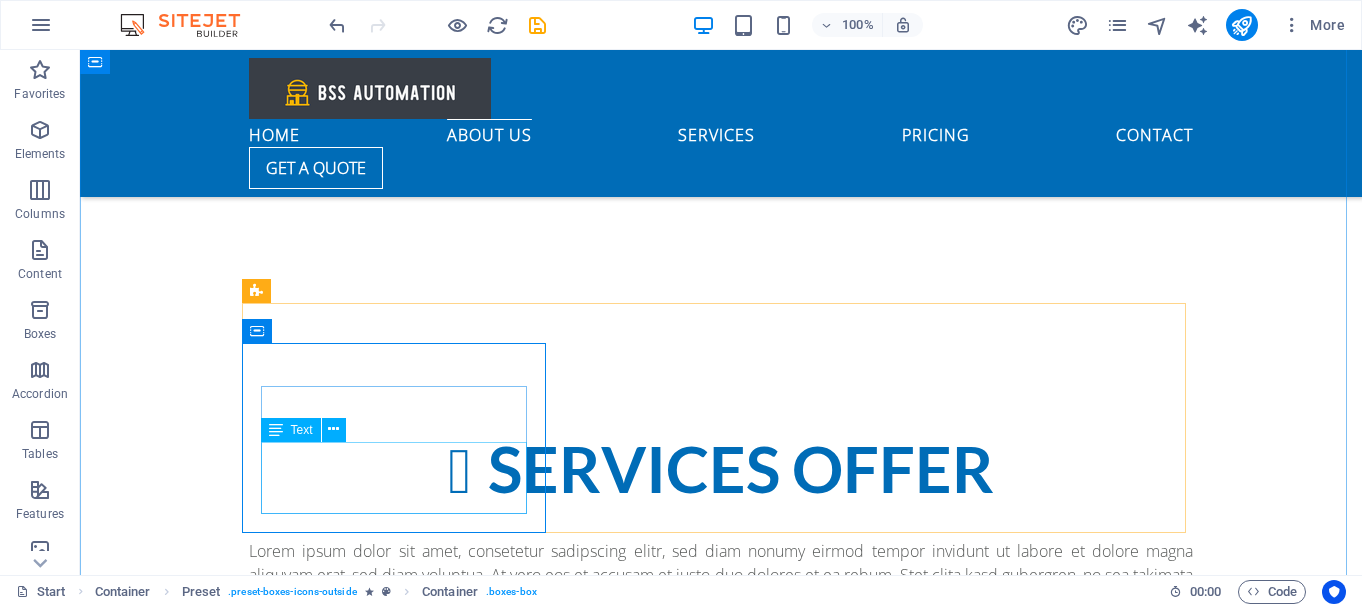 click on "Lorem ipsum dolor sit amet, consectetur adipisicing elit. Veritatis, dolorem!" at bounding box center (721, 930) 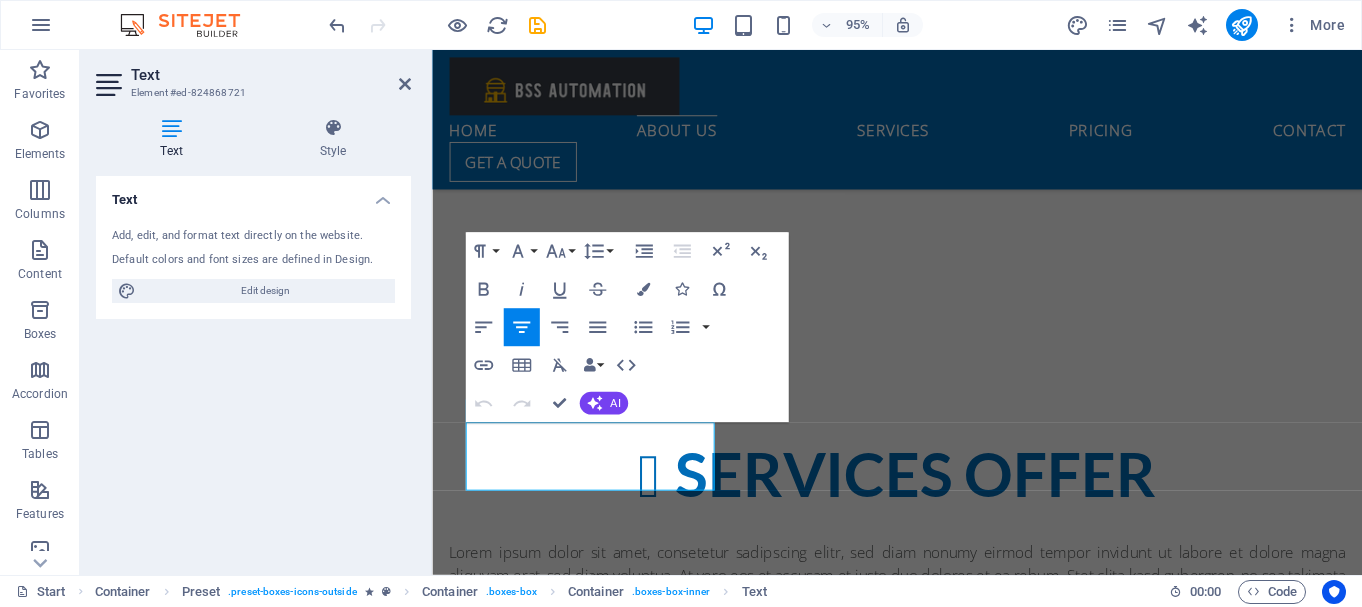 scroll, scrollTop: 731, scrollLeft: 0, axis: vertical 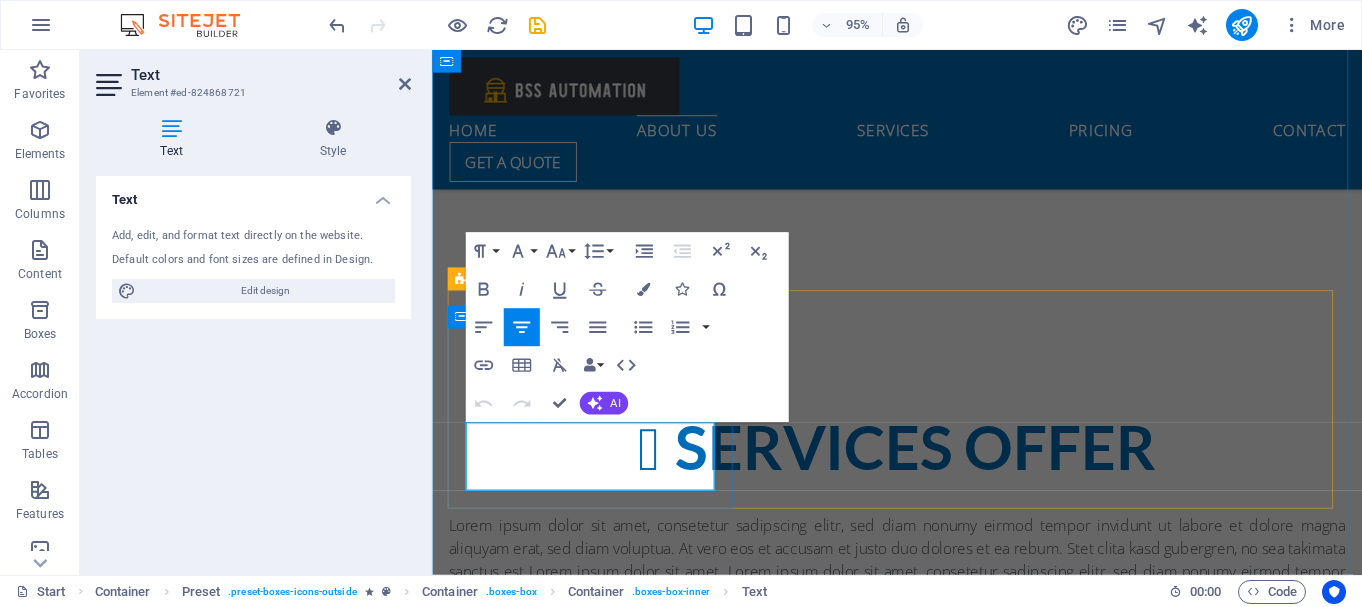 drag, startPoint x: 543, startPoint y: 460, endPoint x: 667, endPoint y: 496, distance: 129.1201 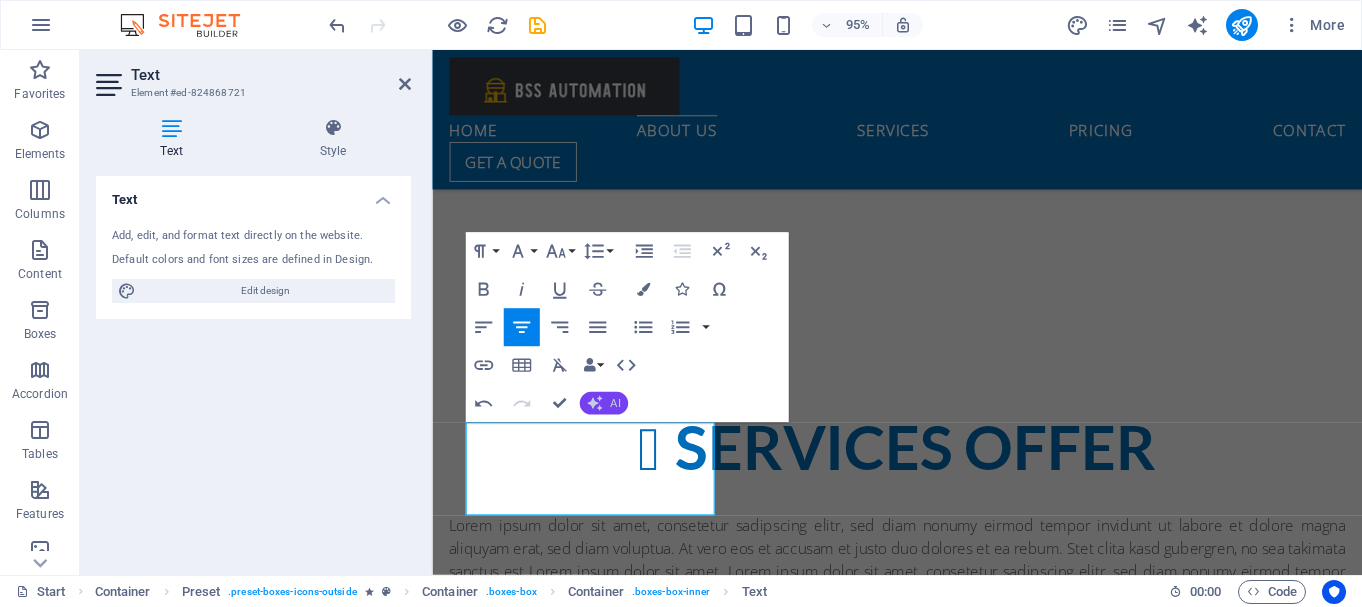 click on "AI" at bounding box center (615, 403) 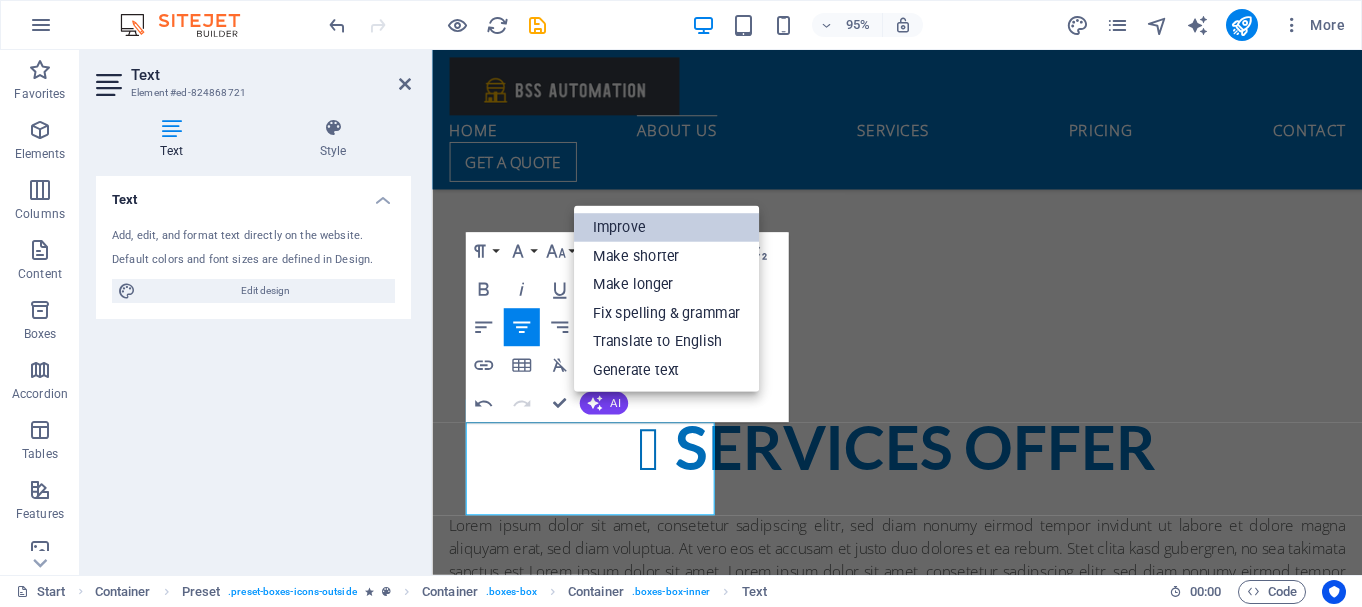 click on "Improve" at bounding box center [666, 227] 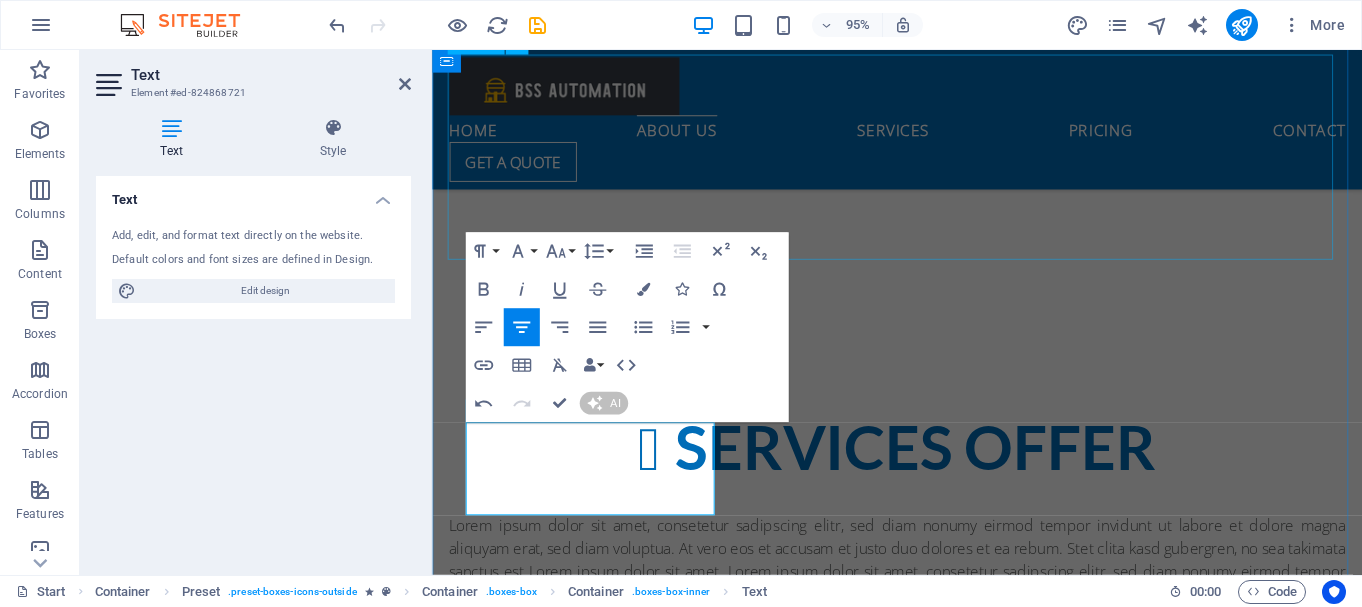 type 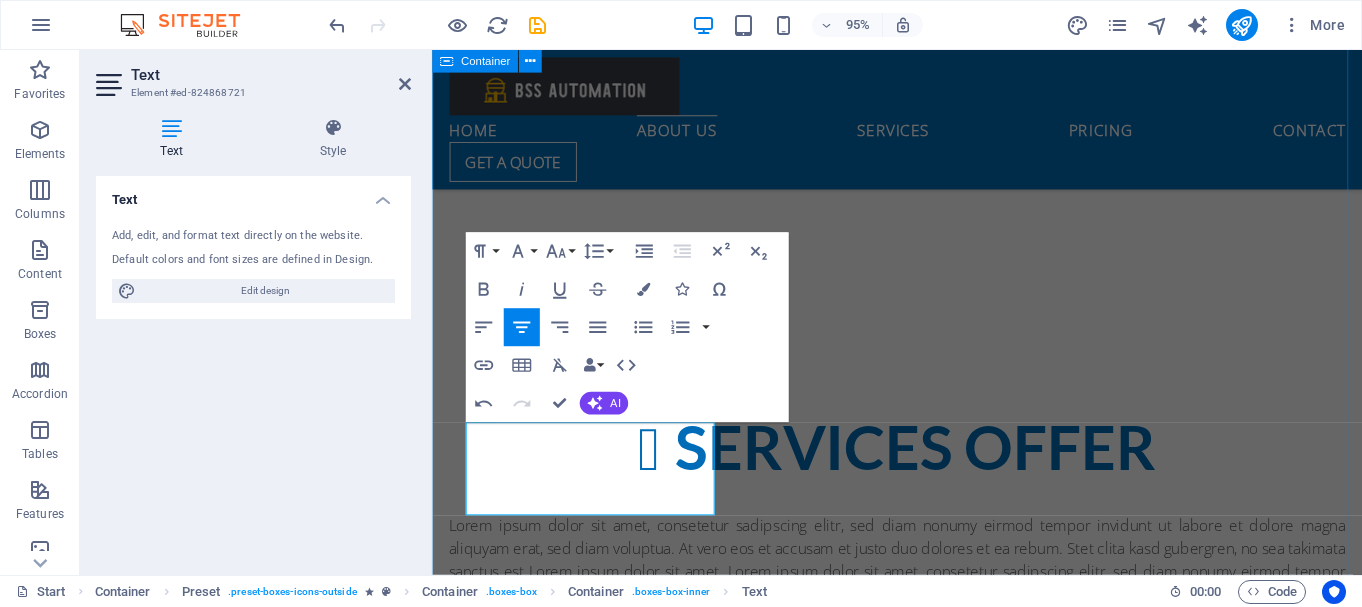 drag, startPoint x: 636, startPoint y: 528, endPoint x: 444, endPoint y: 460, distance: 203.68604 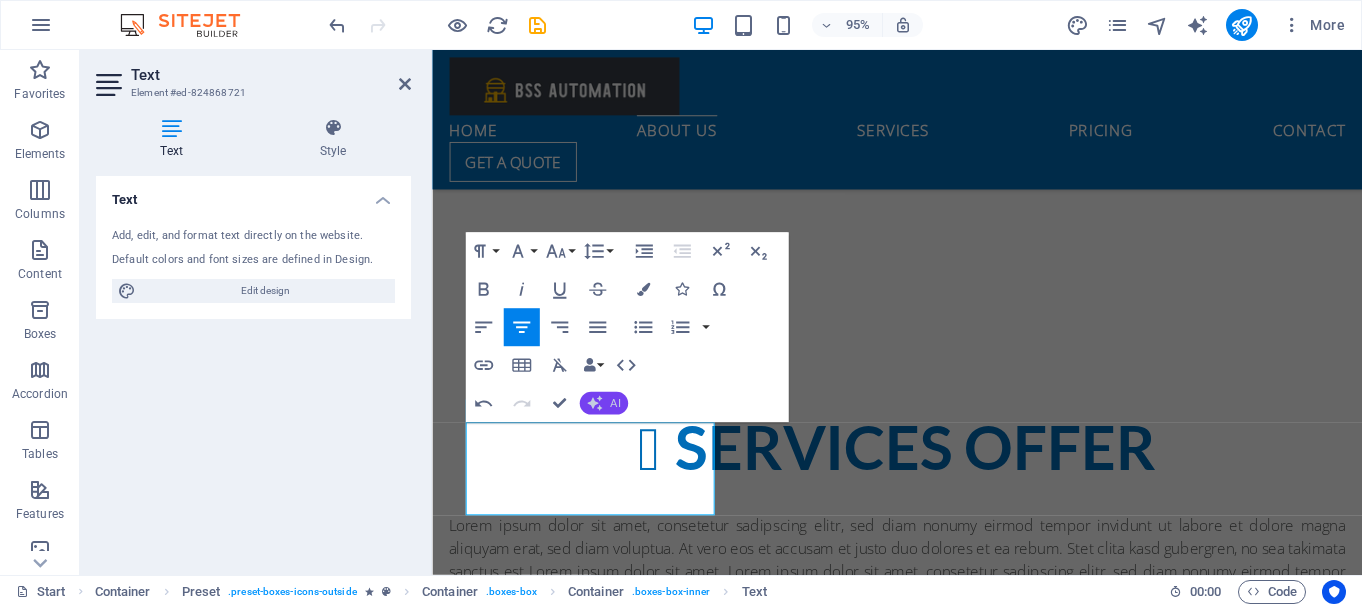 click on "AI" at bounding box center (615, 403) 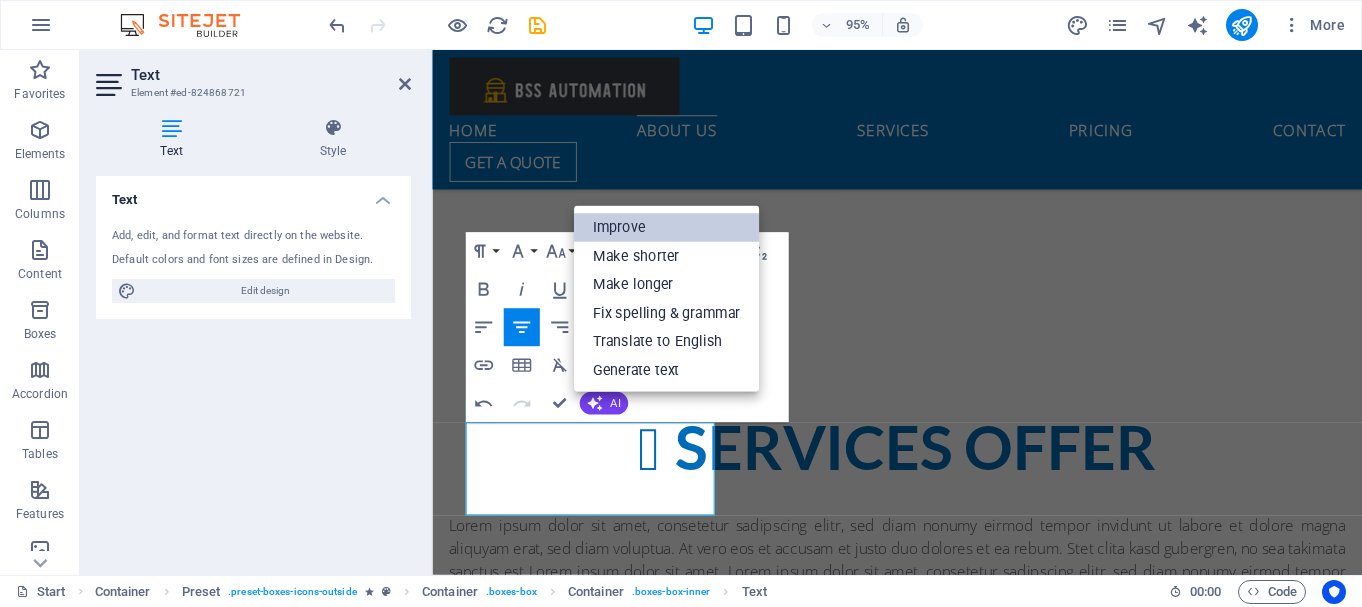 click on "Improve" at bounding box center (666, 227) 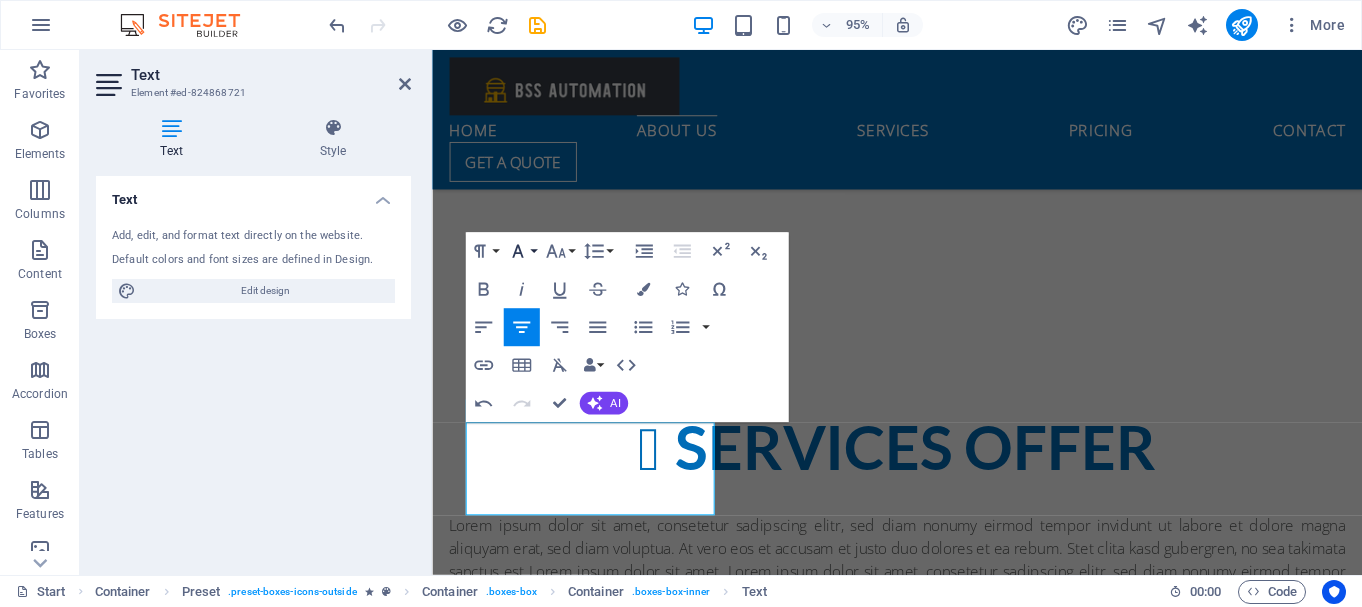 click on "Font Family" at bounding box center [521, 251] 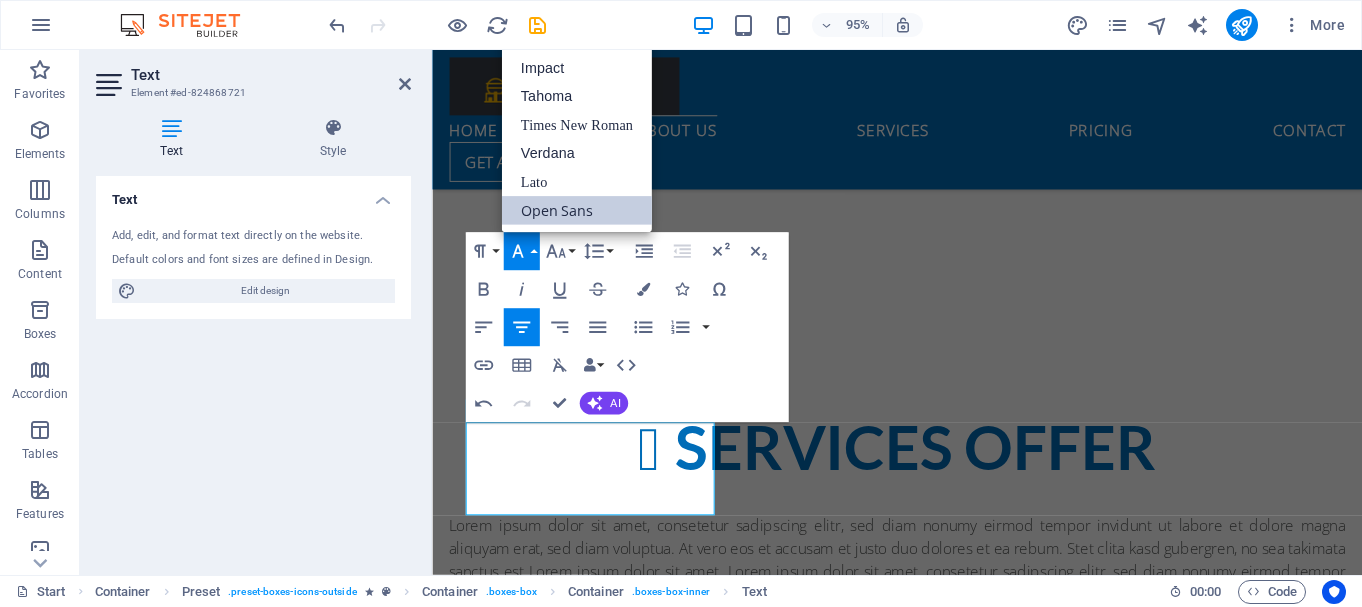 click on "Open Sans" at bounding box center (576, 210) 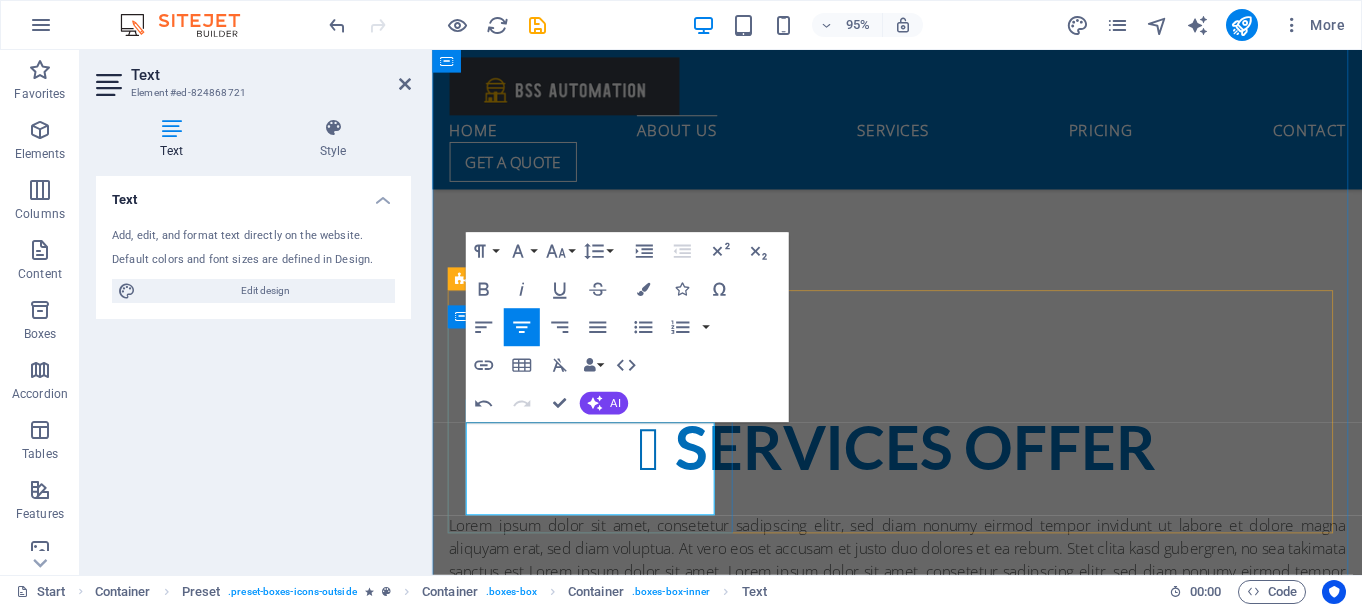 drag, startPoint x: 553, startPoint y: 512, endPoint x: 465, endPoint y: 447, distance: 109.40292 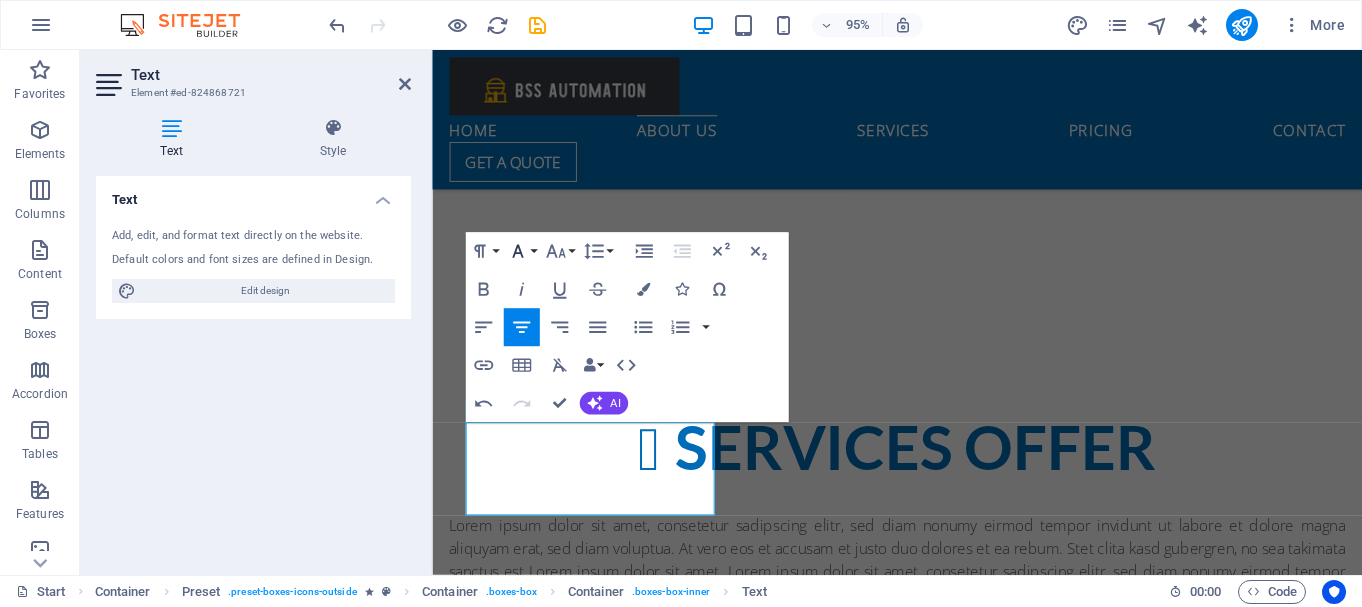 click on "Font Family" at bounding box center (521, 251) 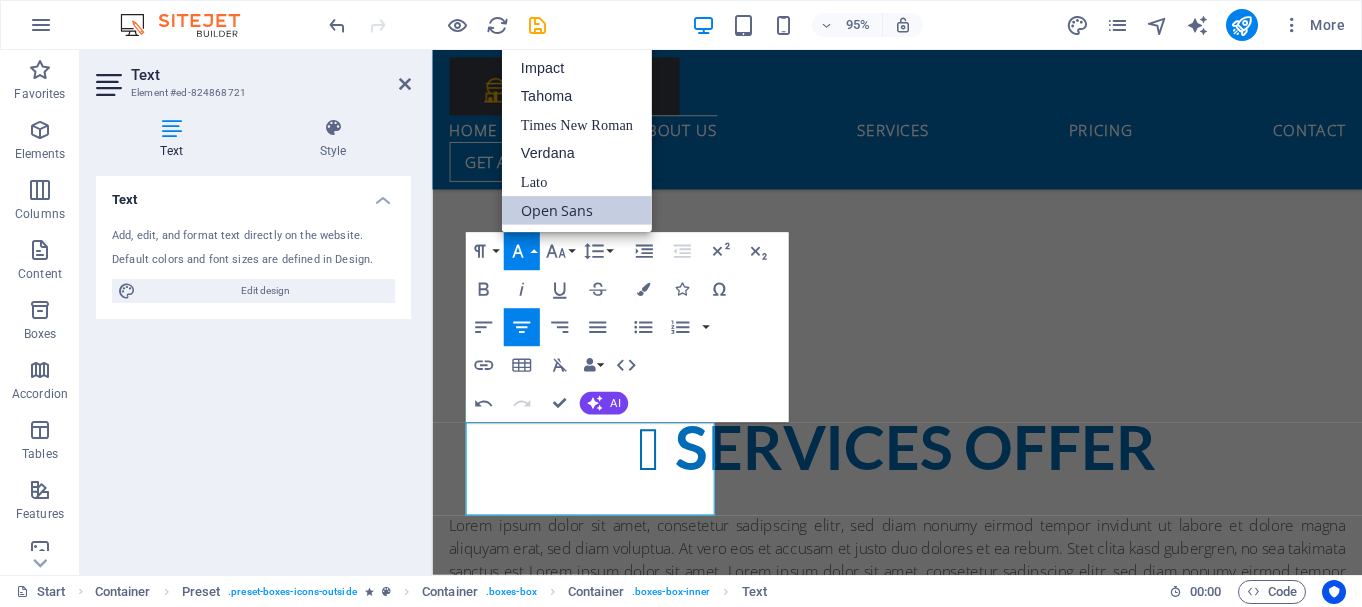click on "Open Sans" at bounding box center [576, 210] 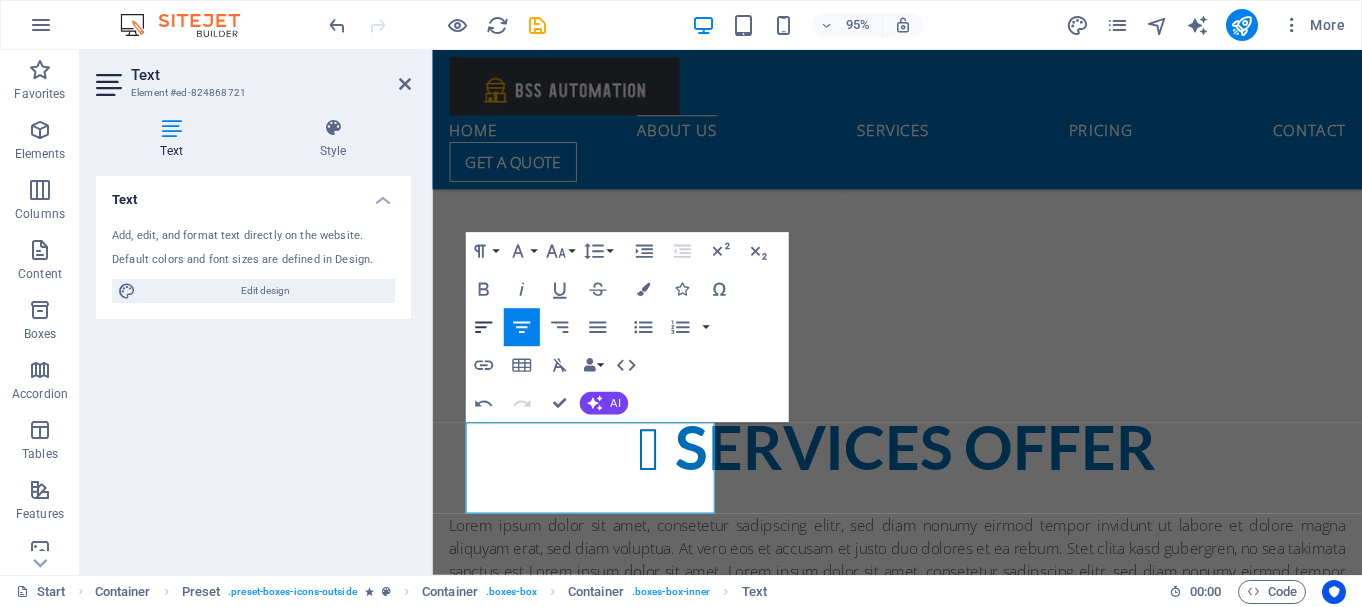 click 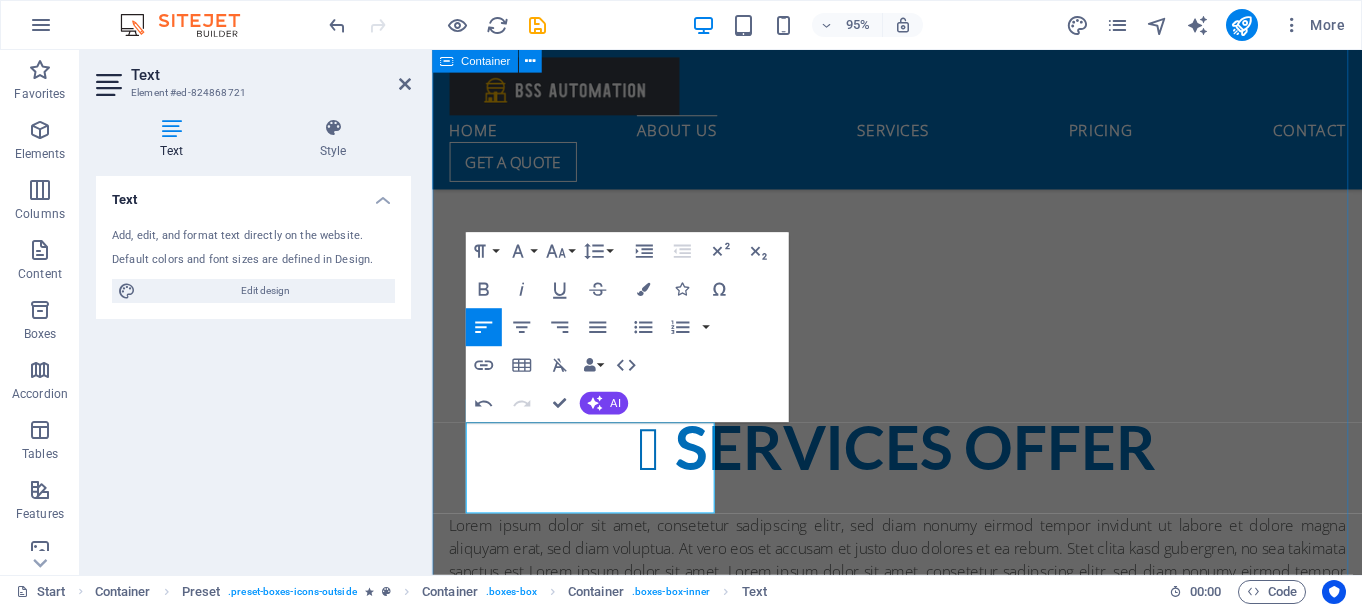 click on "Services offer Lorem ipsum dolor sit amet, consetetur sadipscing elitr, sed diam nonumy eirmod tempor invidunt ut labore et dolore magna aliquyam erat, sed diam voluptua. At vero eos et accusam et justo duo dolores et ea rebum. Stet clita kasd gubergren, no sea takimata sanctus est Lorem ipsum dolor sit amet. Lorem ipsum dolor sit amet, consetetur sadipscing elitr, sed diam nonumy eirmod tempor invidunt ut labore et dolore magna aliquyam erat, sed diam voluptua. At vero eos et accusam et justo duo dolores et ea rebum. Stet clita kasd gubergren, no sea takimata sanctus est Lorem ipsum dolor sit amet.  Lorem ipsum dolor sit amet, consetetur sadipscing elitr, sed diam nonumy eirmod tempor invidunt ut labore et dolore magna aliquyam erat, sed diam voluptua. At vero eos et accusam et justo duo dolores et ea rebum. Stet clita kasd gubergren, no sea takimata sanctus est Lorem ipsum dolor sit amet. Automation / Instrumentation control engineering Global delivery Veritatis, dolorem! 24/7  Support Veritatis, dolorem!" at bounding box center [921, 896] 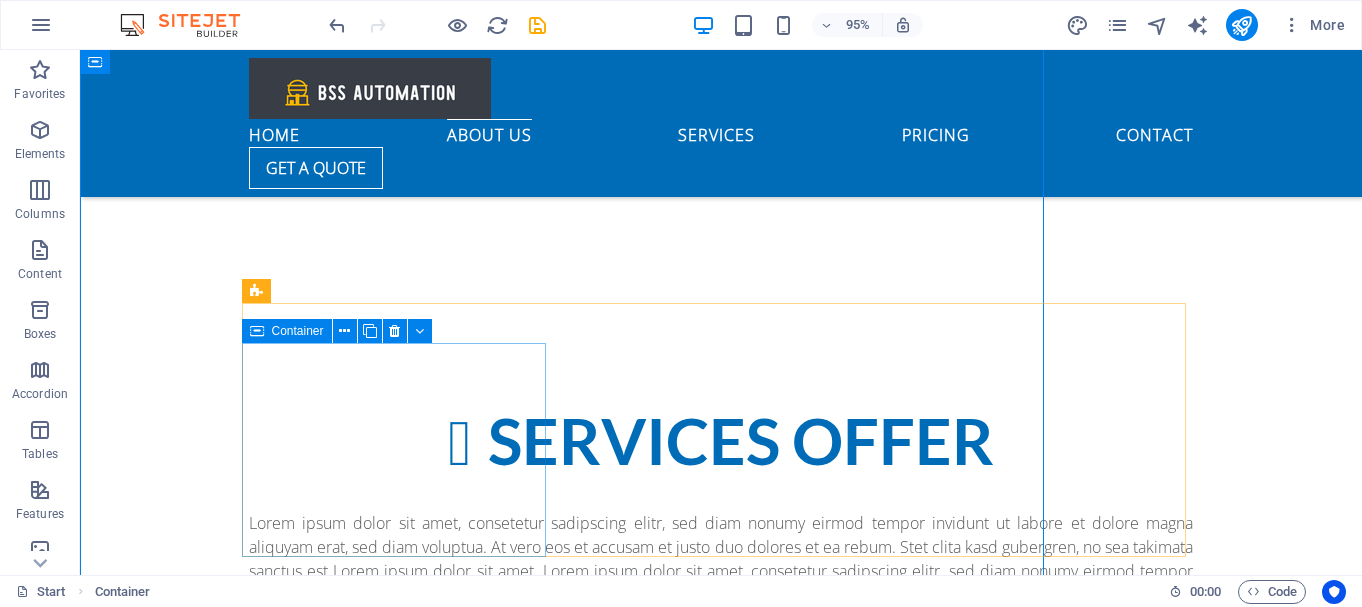 scroll, scrollTop: 703, scrollLeft: 0, axis: vertical 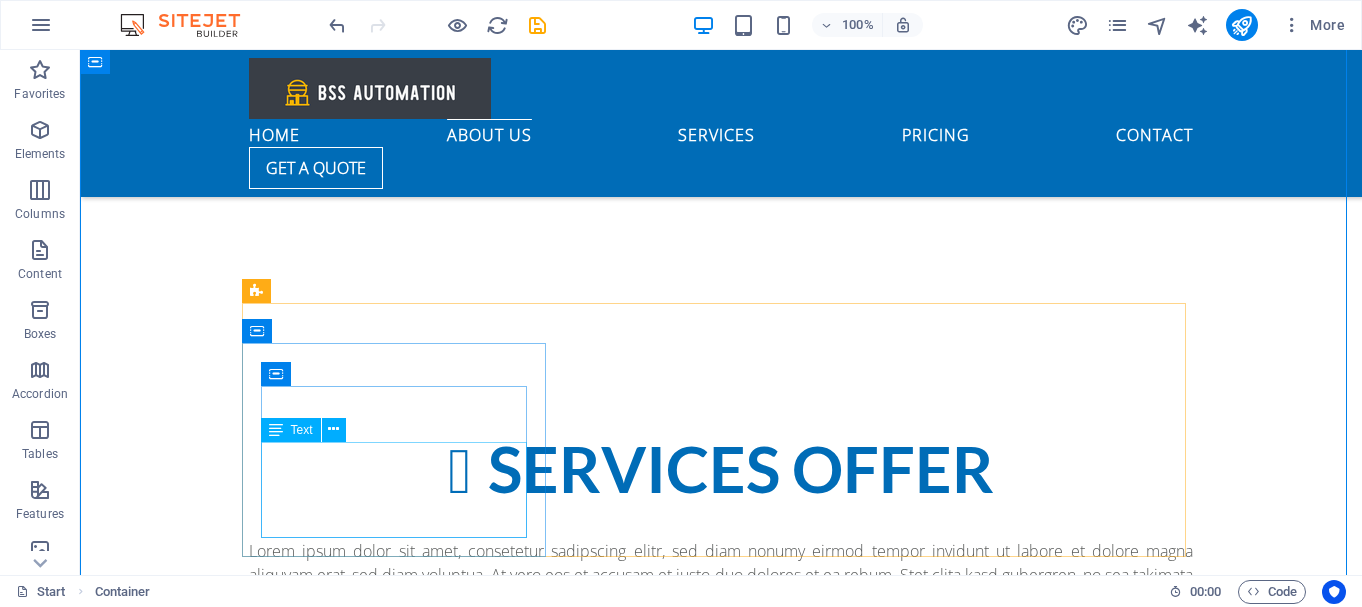 click on "In regions where maximizing production to its most profitable level and optimizing resources are critical challenges." at bounding box center [721, 918] 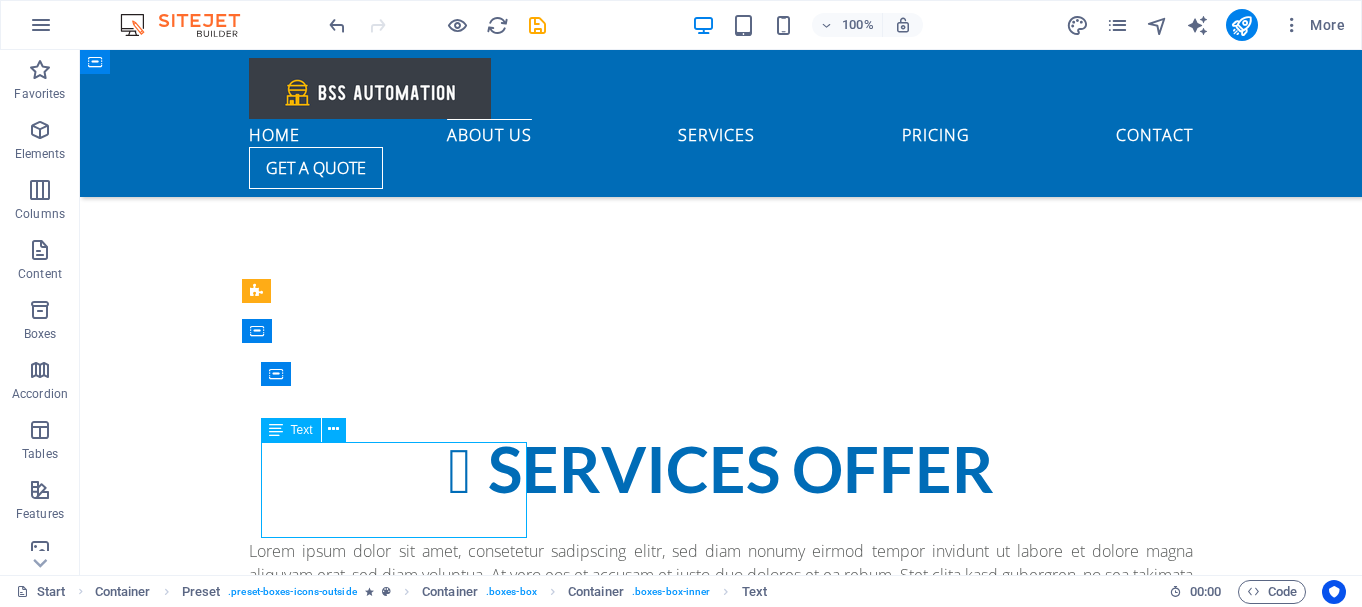 click on "In regions where maximizing production to its most profitable level and optimizing resources are critical challenges." at bounding box center (721, 918) 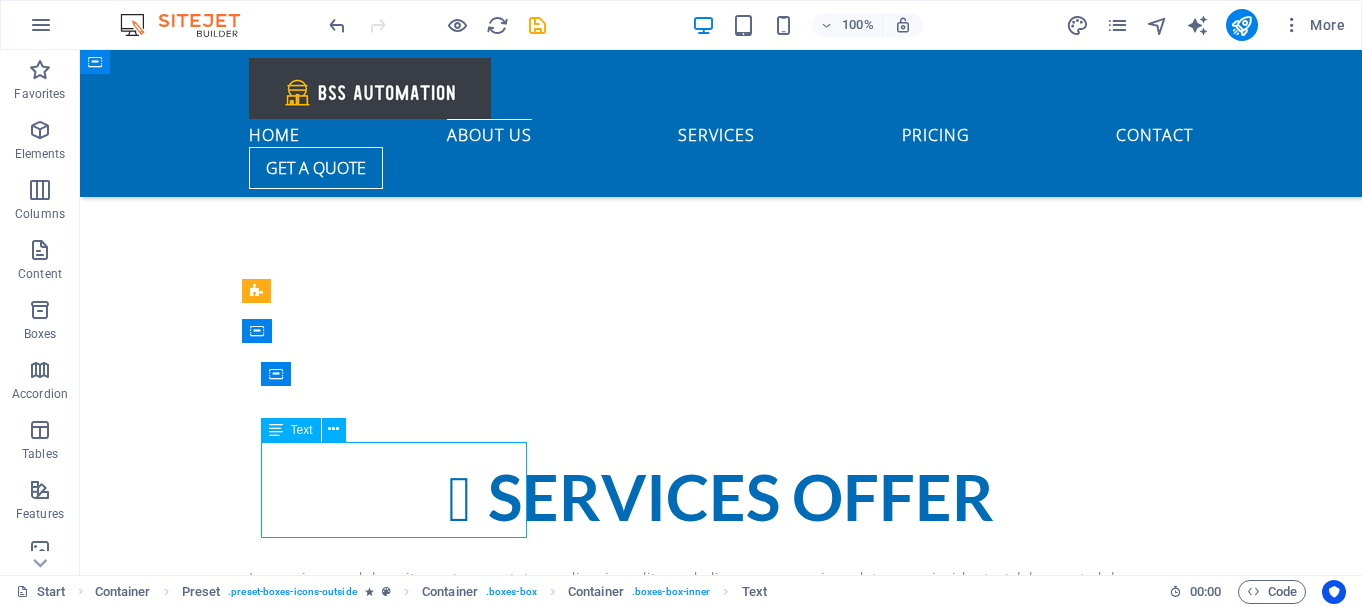 scroll, scrollTop: 731, scrollLeft: 0, axis: vertical 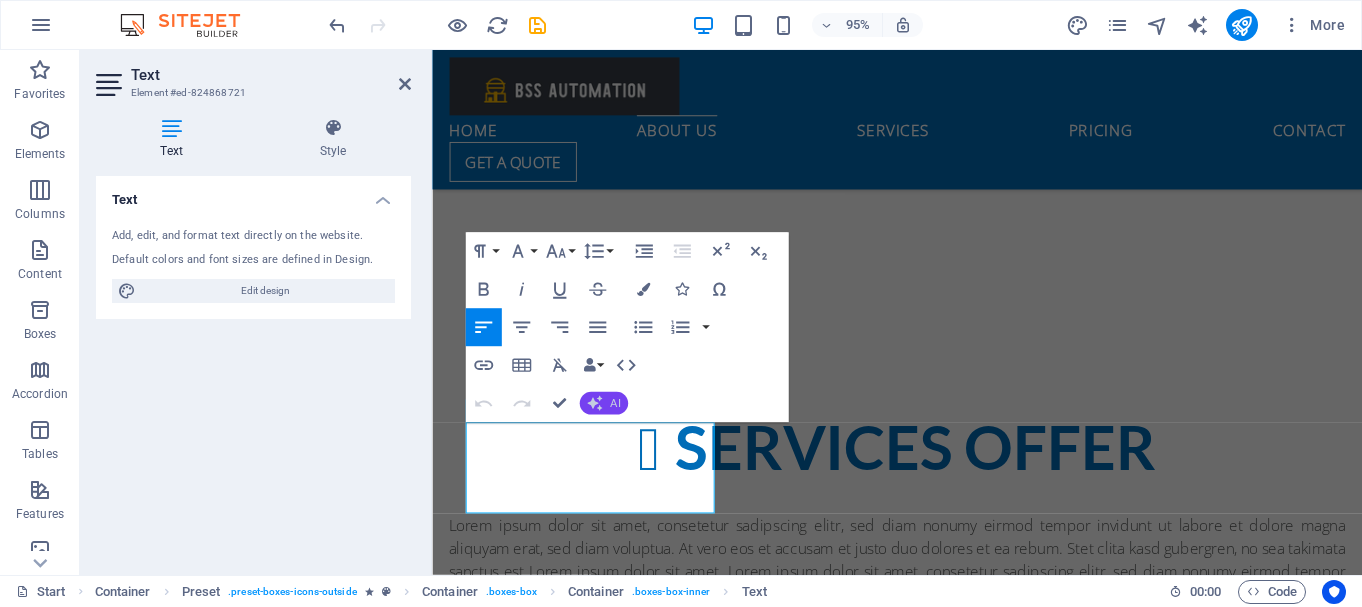 click on "AI" at bounding box center [615, 403] 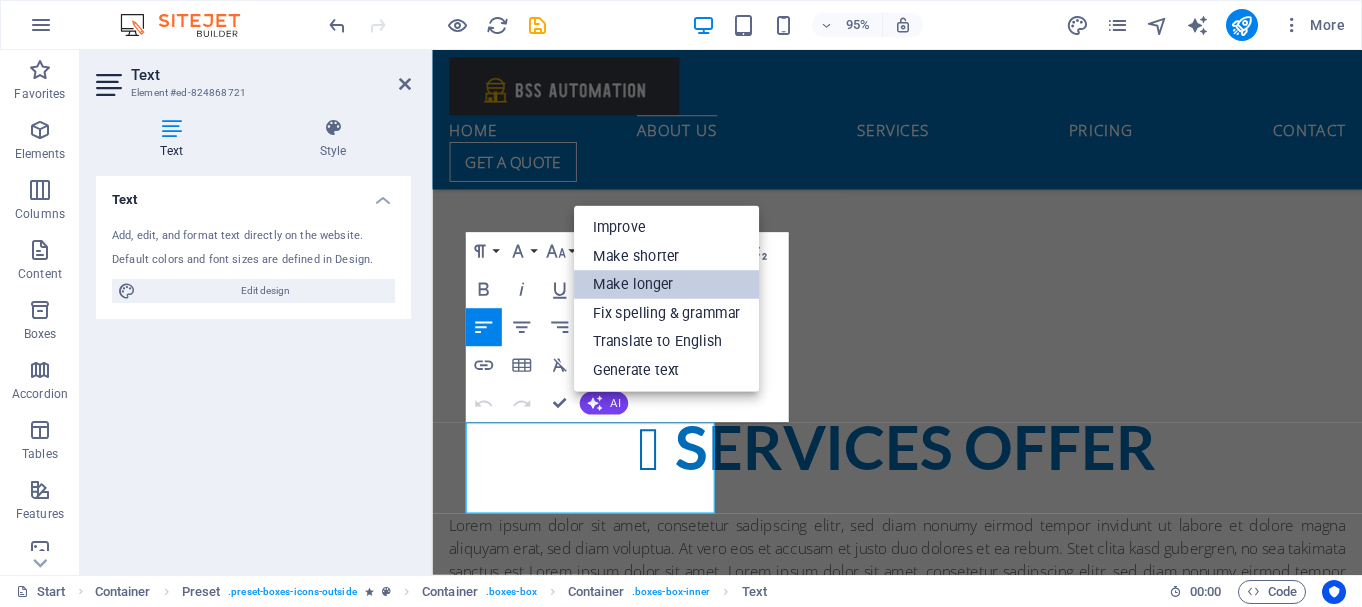 click on "Make longer" at bounding box center [666, 284] 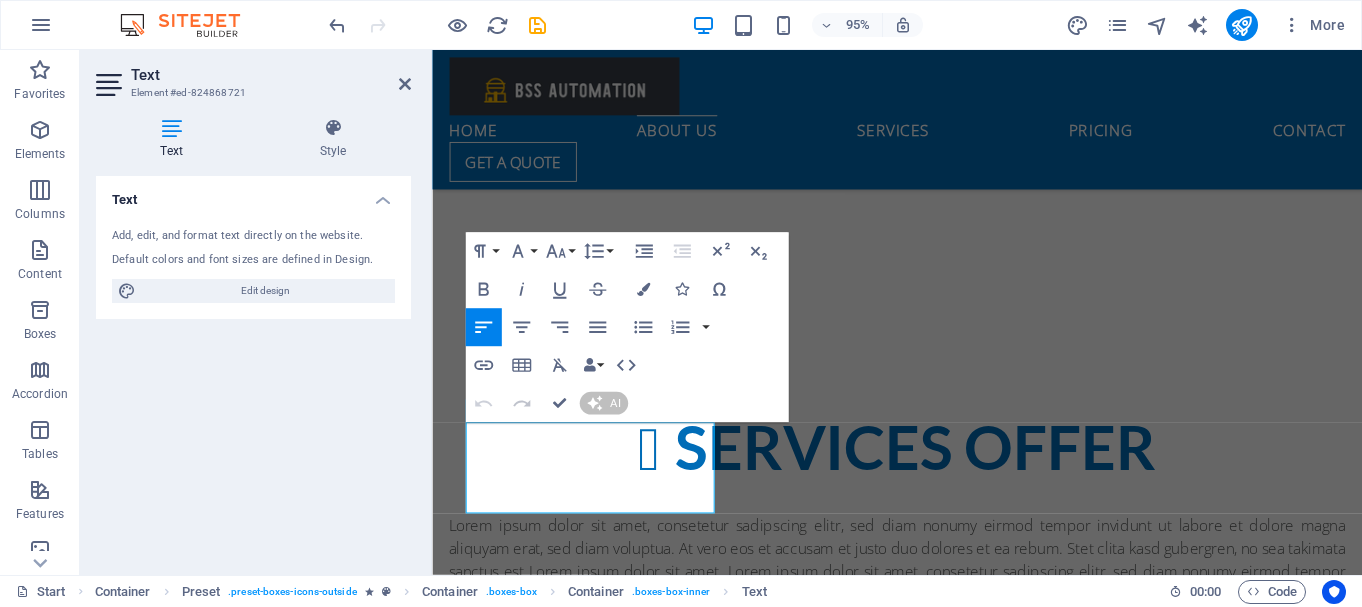 type 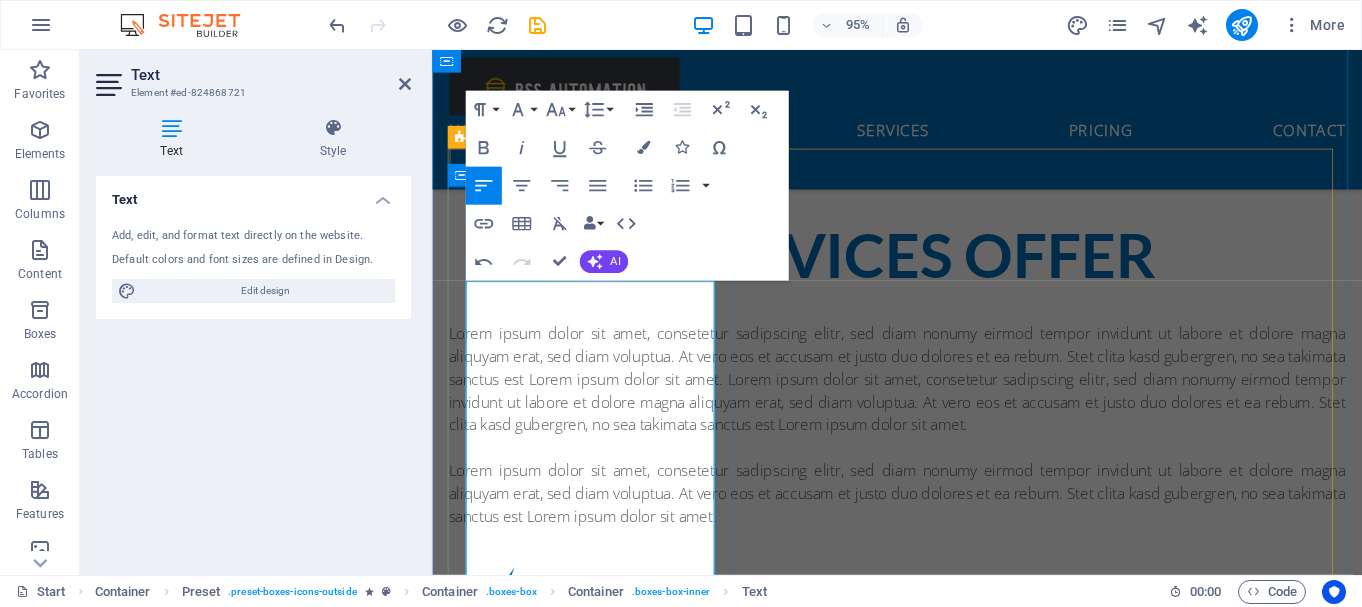 scroll, scrollTop: 831, scrollLeft: 0, axis: vertical 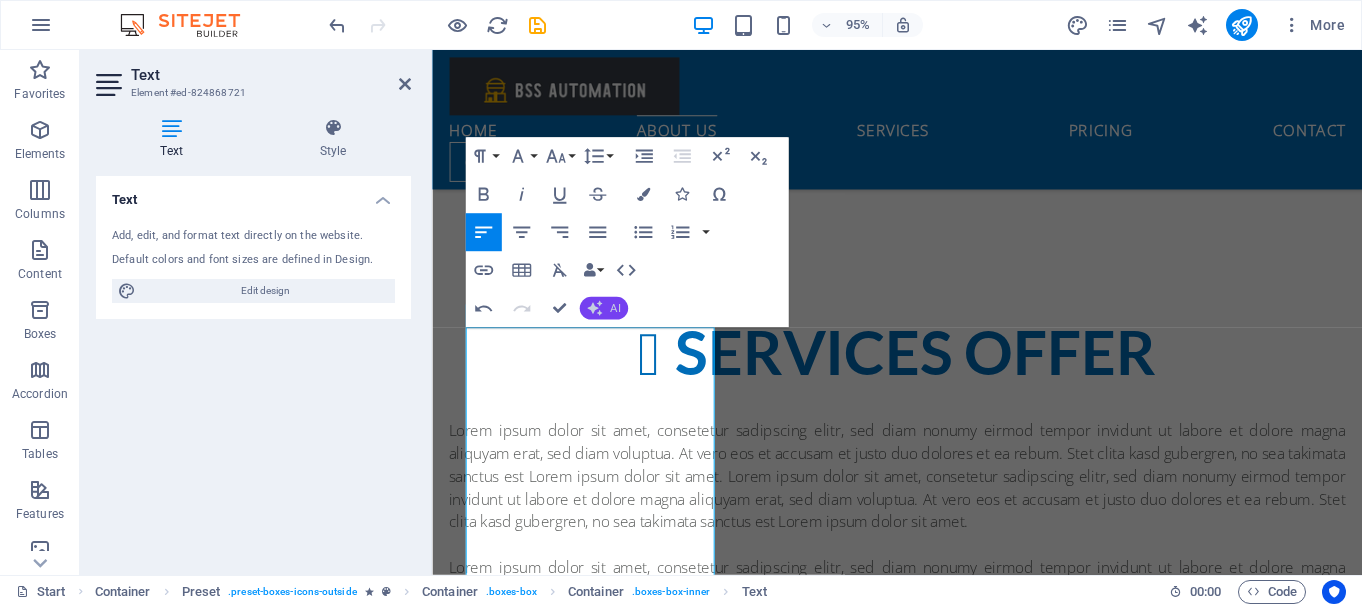 click on "AI" at bounding box center [615, 308] 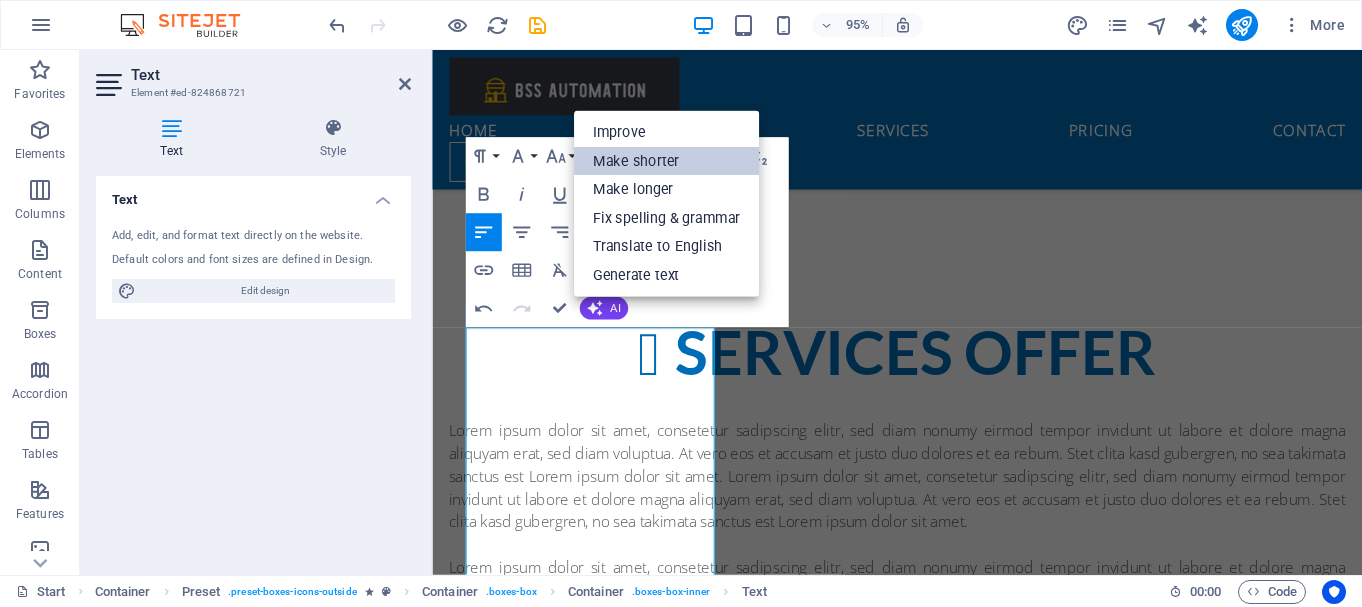 click on "Make shorter" at bounding box center (666, 161) 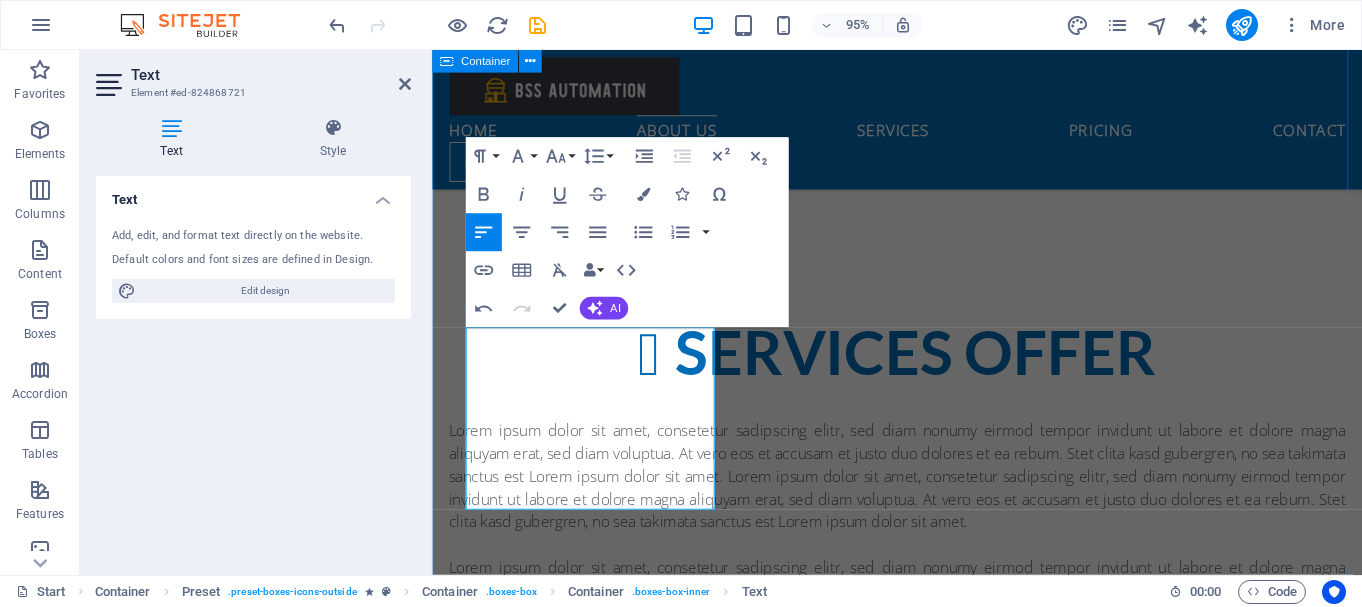 click on "Services offer Lorem ipsum dolor sit amet, consetetur sadipscing elitr, sed diam nonumy eirmod tempor invidunt ut labore et dolore magna aliquyam erat, sed diam voluptua. At vero eos et accusam et justo duo dolores et ea rebum. Stet clita kasd gubergren, no sea takimata sanctus est Lorem ipsum dolor sit amet. Lorem ipsum dolor sit amet, consetetur sadipscing elitr, sed diam nonumy eirmod tempor invidunt ut labore et dolore magna aliquyam erat, sed diam voluptua. At vero eos et accusam et justo duo dolores et ea rebum. Stet clita kasd gubergren, no sea takimata sanctus est Lorem ipsum dolor sit amet.  Lorem ipsum dolor sit amet, consetetur sadipscing elitr, sed diam nonumy eirmod tempor invidunt ut labore et dolore magna aliquyam erat, sed diam voluptua. At vero eos et accusam et justo duo dolores et ea rebum. Stet clita kasd gubergren, no sea takimata sanctus est Lorem ipsum dolor sit amet. Automation / Instrumentation control engineering Global delivery Veritatis, dolorem! 24/7  Support Veritatis, dolorem!" at bounding box center (921, 820) 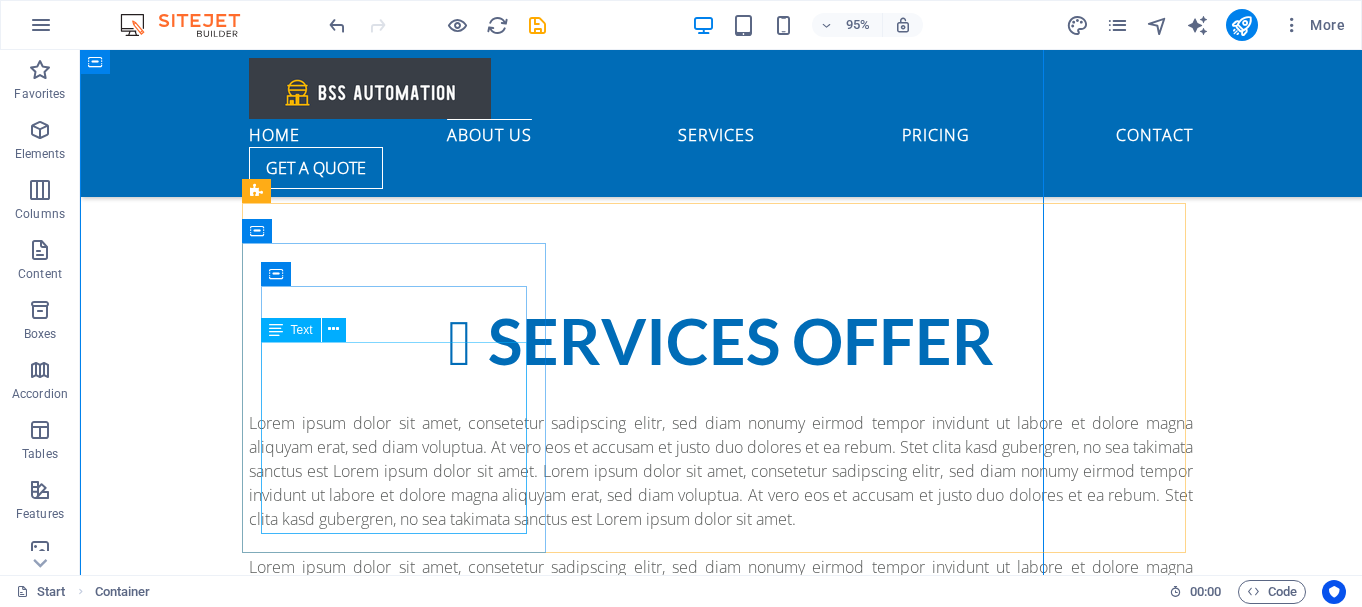 scroll, scrollTop: 803, scrollLeft: 0, axis: vertical 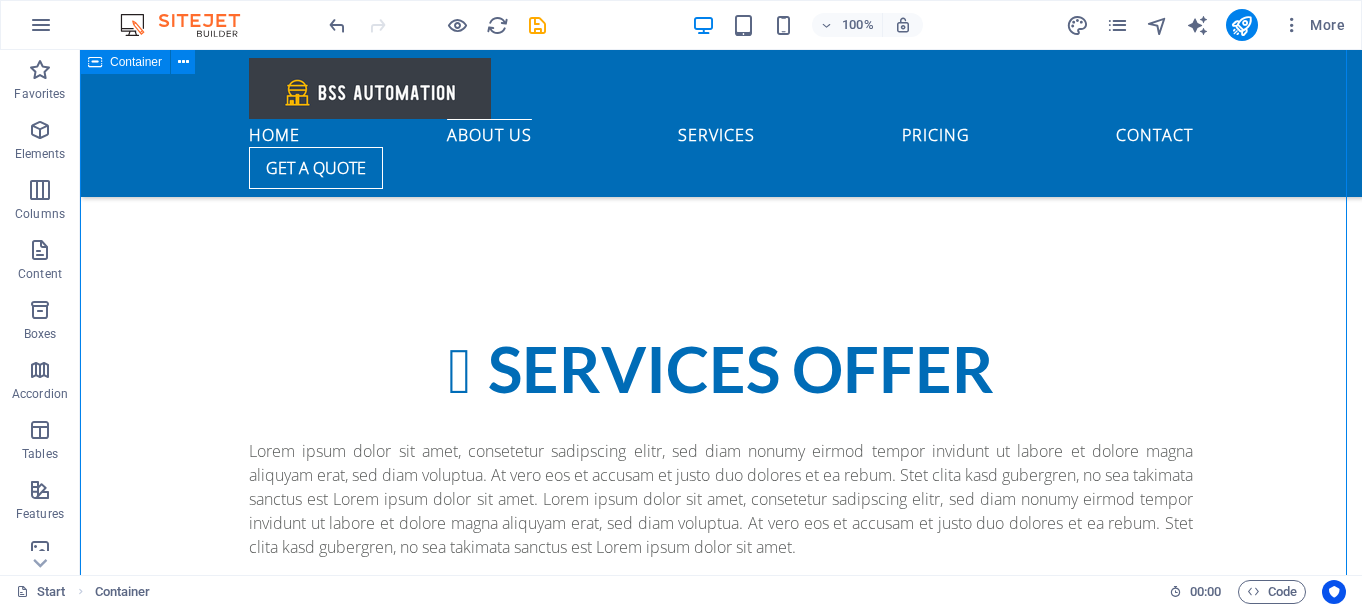 click on "Services offer Lorem ipsum dolor sit amet, consetetur sadipscing elitr, sed diam nonumy eirmod tempor invidunt ut labore et dolore magna aliquyam erat, sed diam voluptua. At vero eos et accusam et justo duo dolores et ea rebum. Stet clita kasd gubergren, no sea takimata sanctus est Lorem ipsum dolor sit amet. Lorem ipsum dolor sit amet, consetetur sadipscing elitr, sed diam nonumy eirmod tempor invidunt ut labore et dolore magna aliquyam erat, sed diam voluptua. At vero eos et accusam et justo duo dolores et ea rebum. Stet clita kasd gubergren, no sea takimata sanctus est Lorem ipsum dolor sit amet.  Lorem ipsum dolor sit amet, consetetur sadipscing elitr, sed diam nonumy eirmod tempor invidunt ut labore et dolore magna aliquyam erat, sed diam voluptua. At vero eos et accusam et justo duo dolores et ea rebum. Stet clita kasd gubergren, no sea takimata sanctus est Lorem ipsum dolor sit amet. Automation / Instrumentation control engineering Global delivery Veritatis, dolorem! 24/7  Support Veritatis, dolorem!" at bounding box center (721, 820) 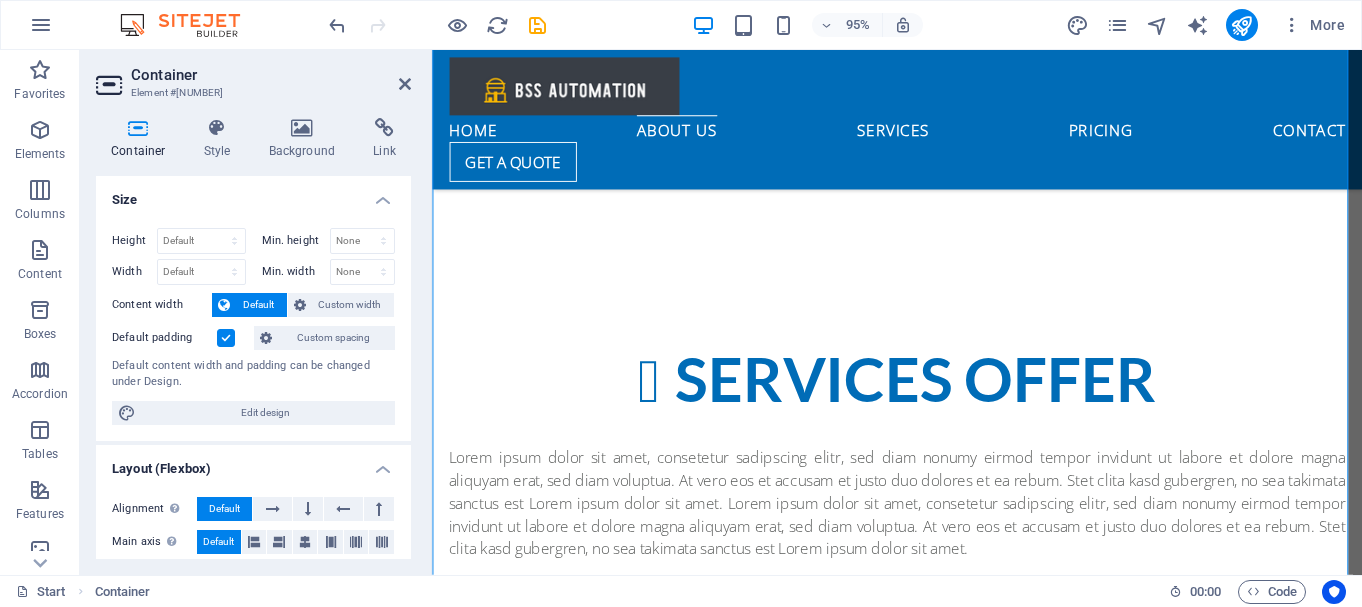 scroll, scrollTop: 831, scrollLeft: 0, axis: vertical 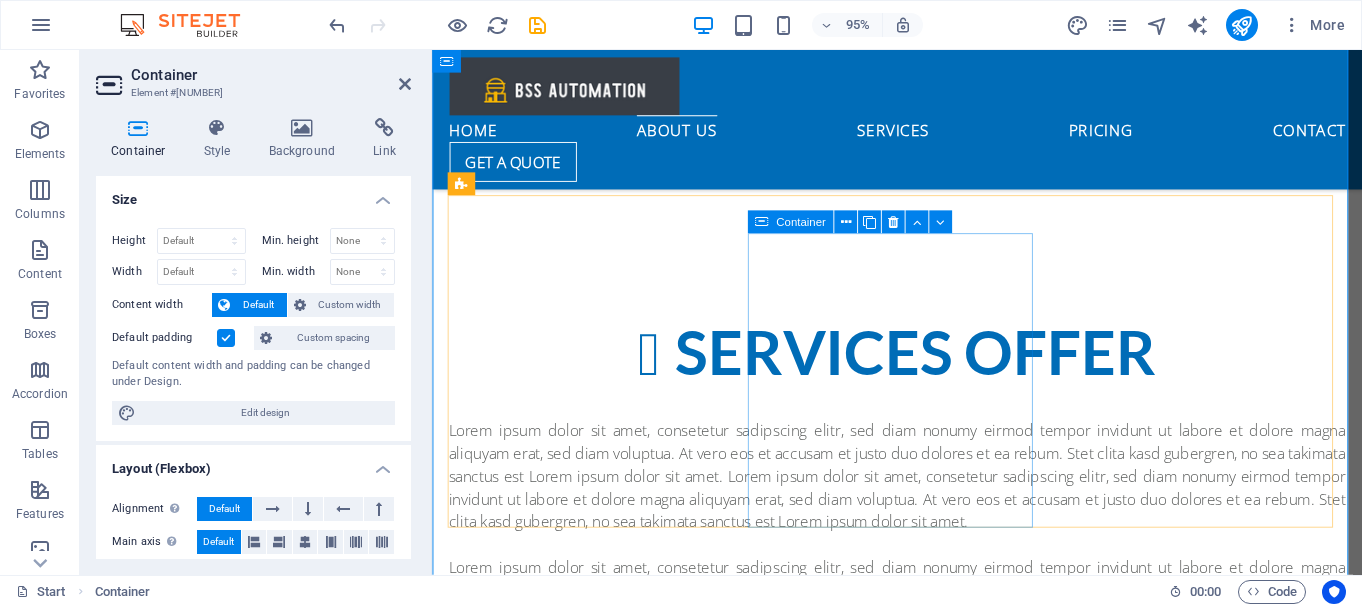 click on "Global delivery Lorem ipsum dolor sit amet, consectetur adipisicing elit. Veritatis, dolorem!" at bounding box center [922, 1023] 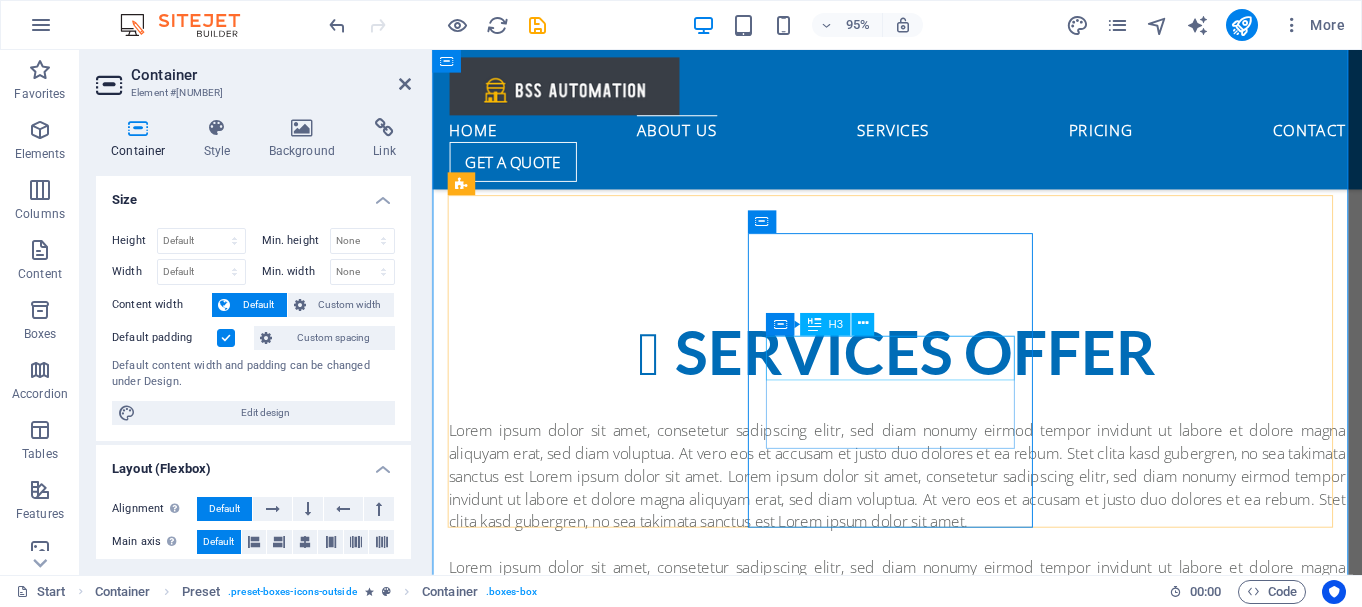 click on "Global delivery" at bounding box center (922, 1011) 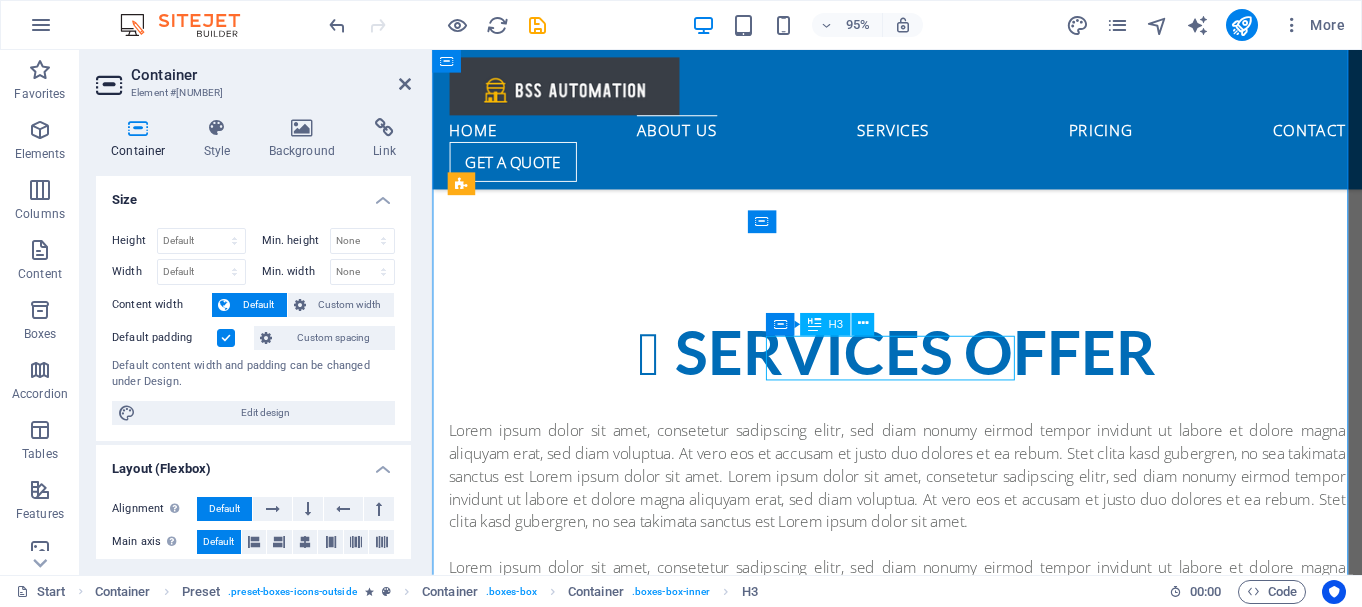 click on "Global delivery" at bounding box center (922, 1011) 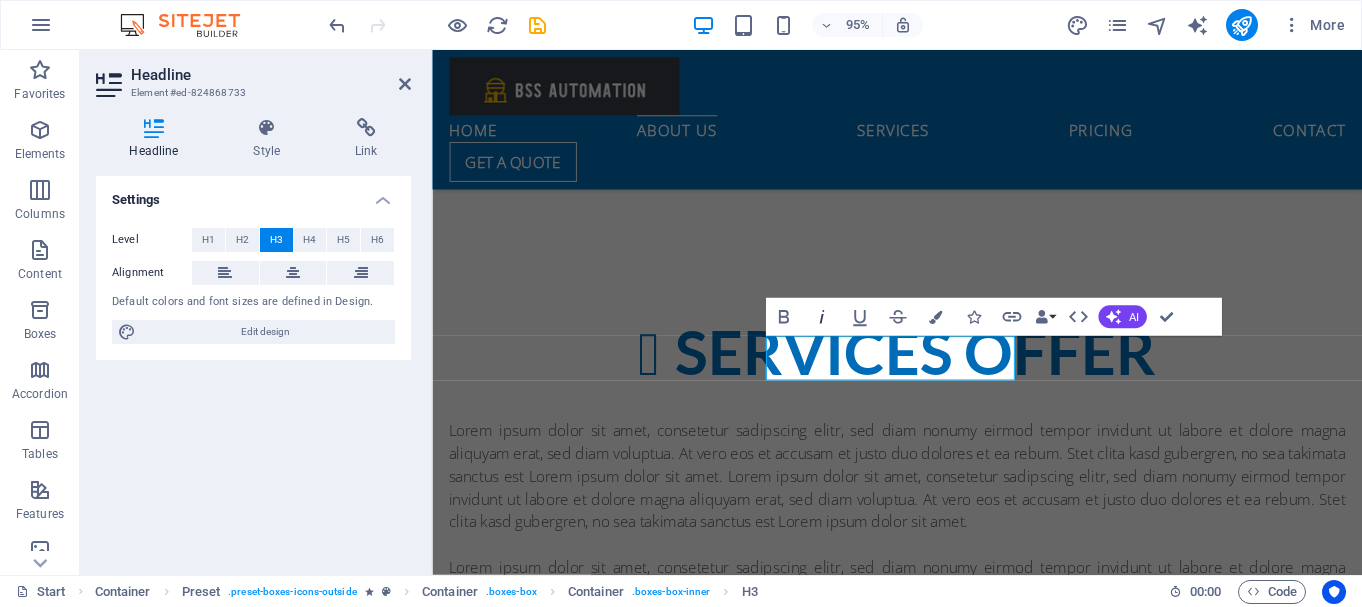 type 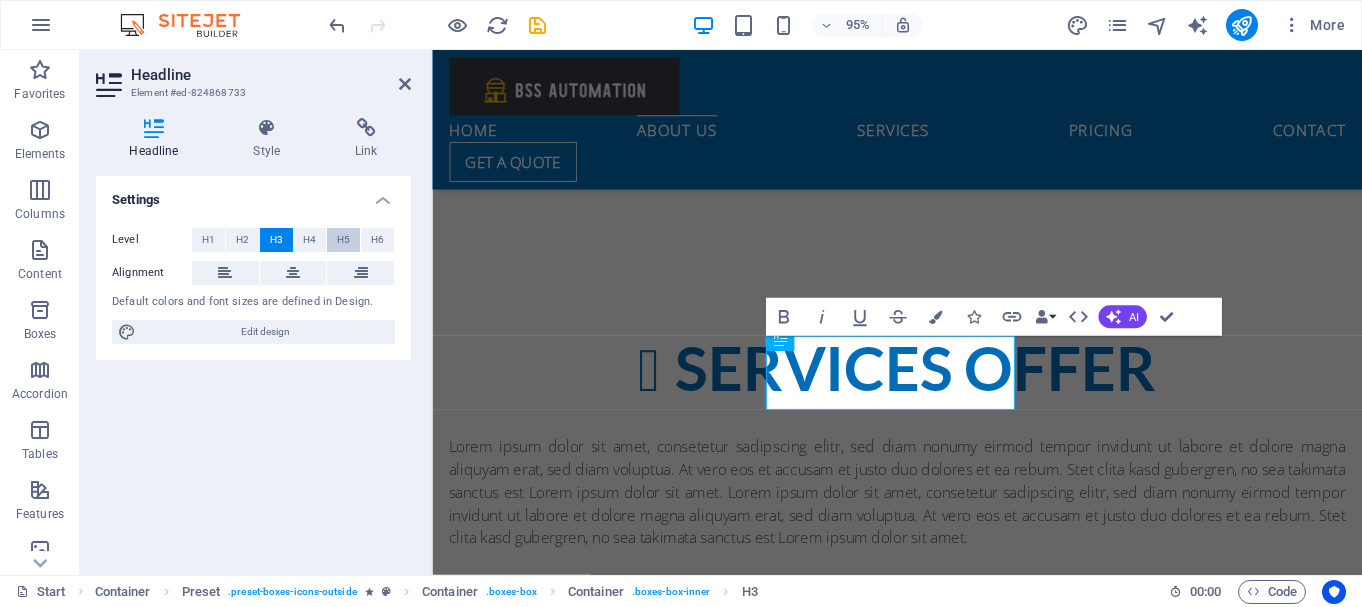 click on "H5" at bounding box center [343, 240] 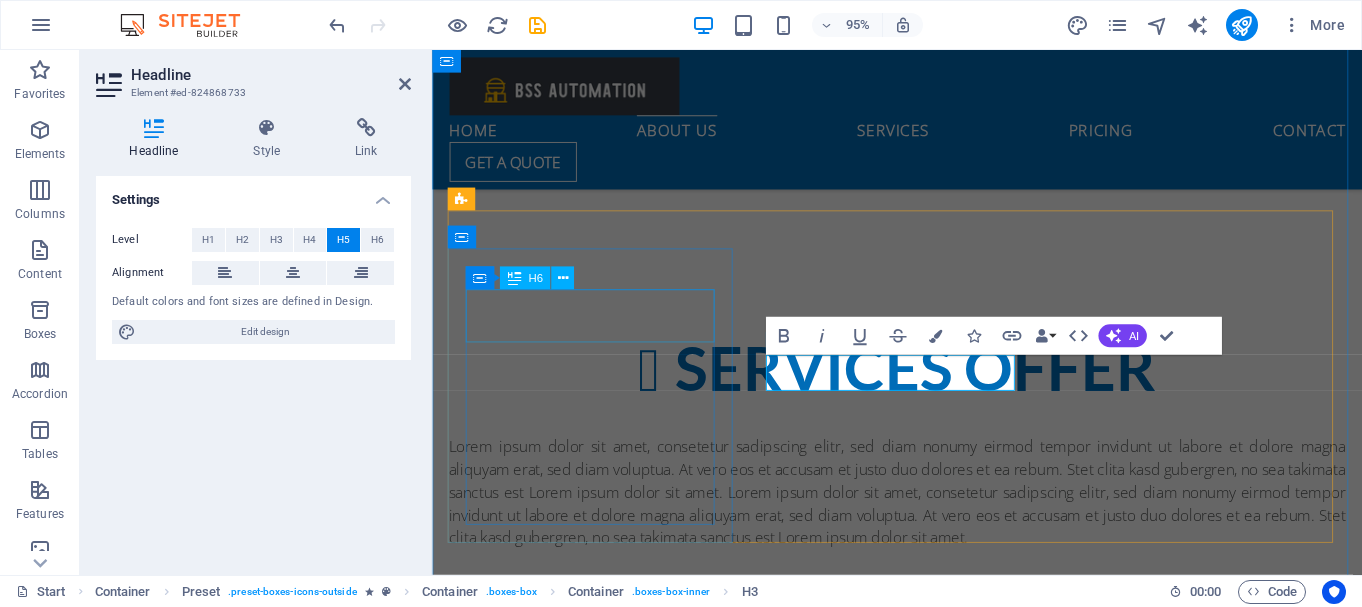 click on "Automation / Instrumentation control engineering" at bounding box center [922, 804] 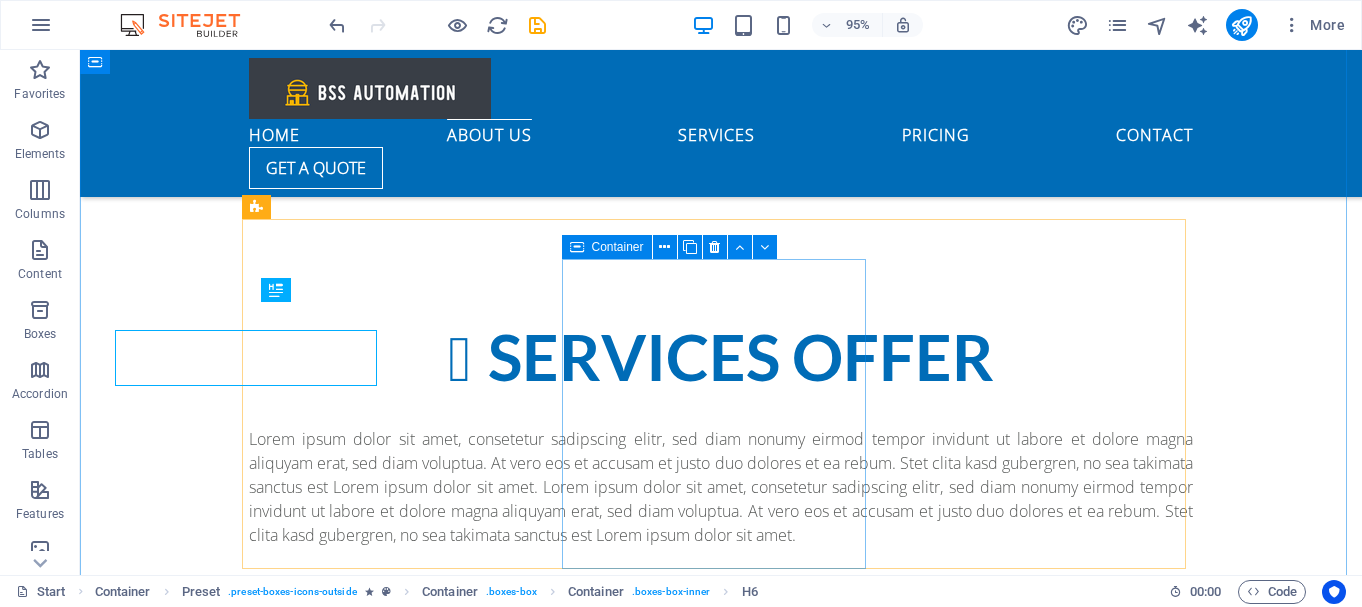 scroll, scrollTop: 787, scrollLeft: 0, axis: vertical 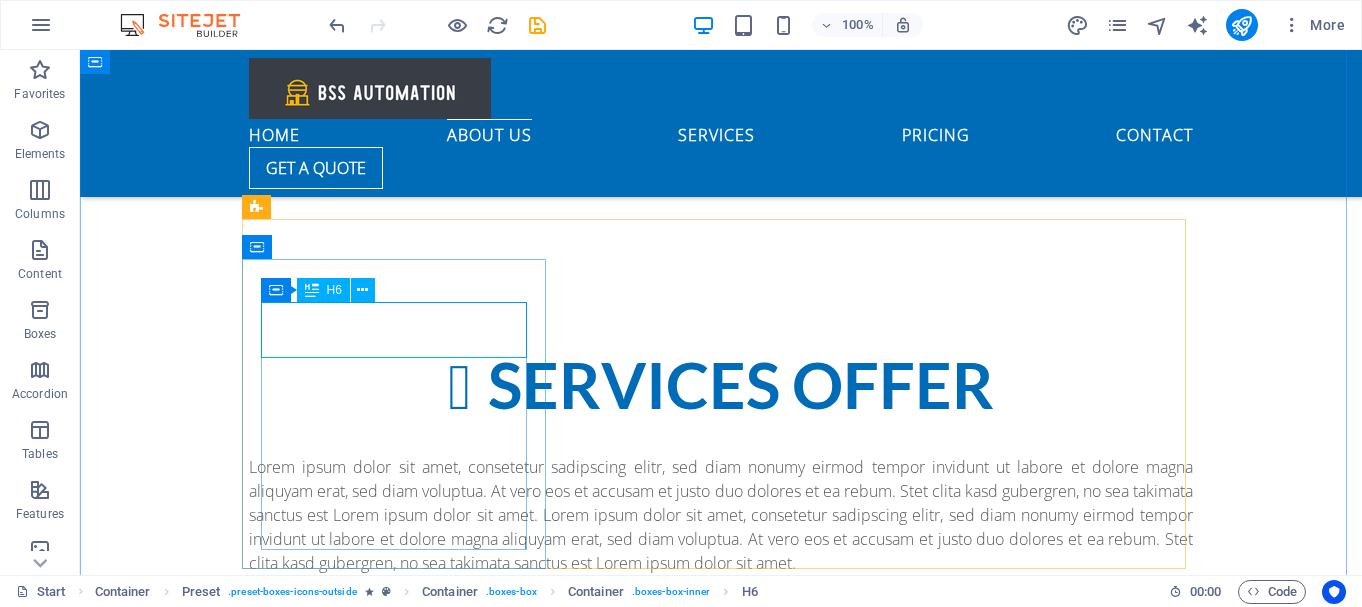 click on "Automation / Instrumentation control engineering" at bounding box center (721, 804) 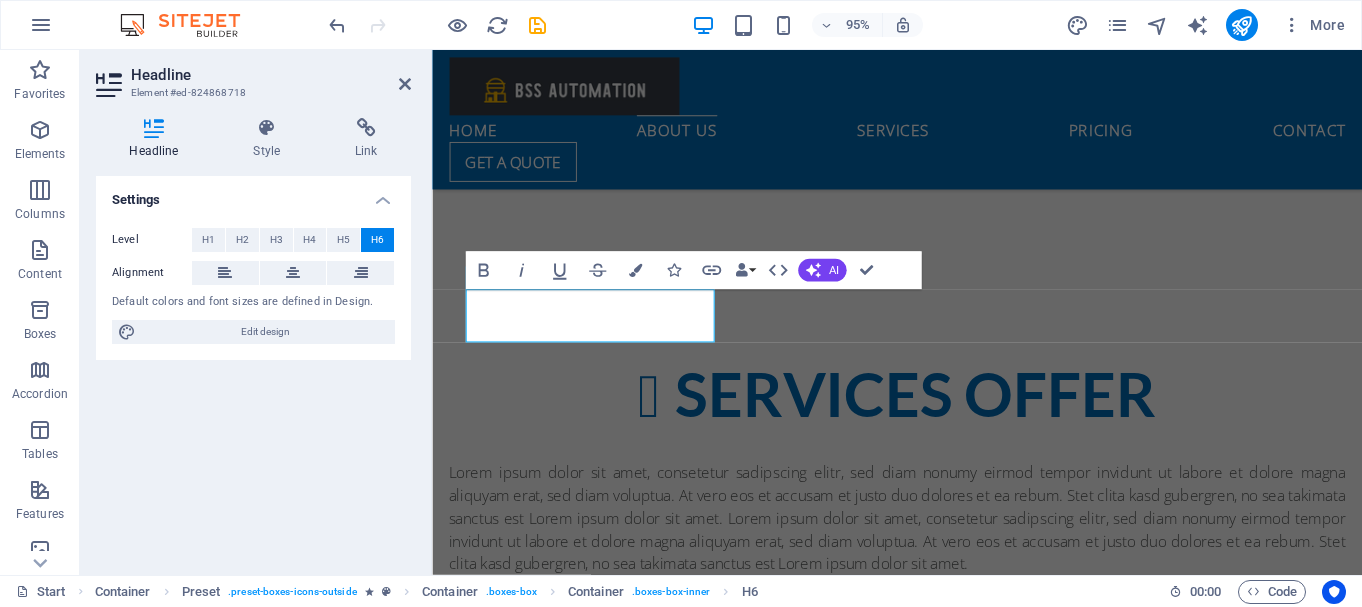 scroll, scrollTop: 815, scrollLeft: 0, axis: vertical 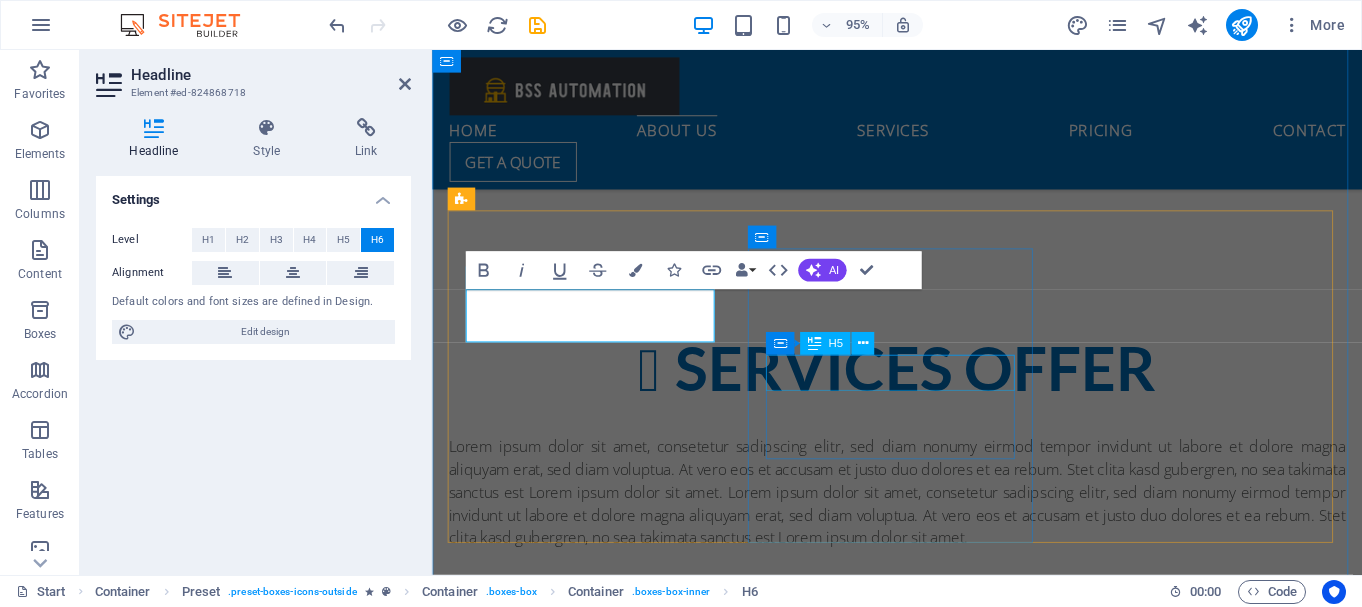 click on "Engineering services" at bounding box center [922, 1023] 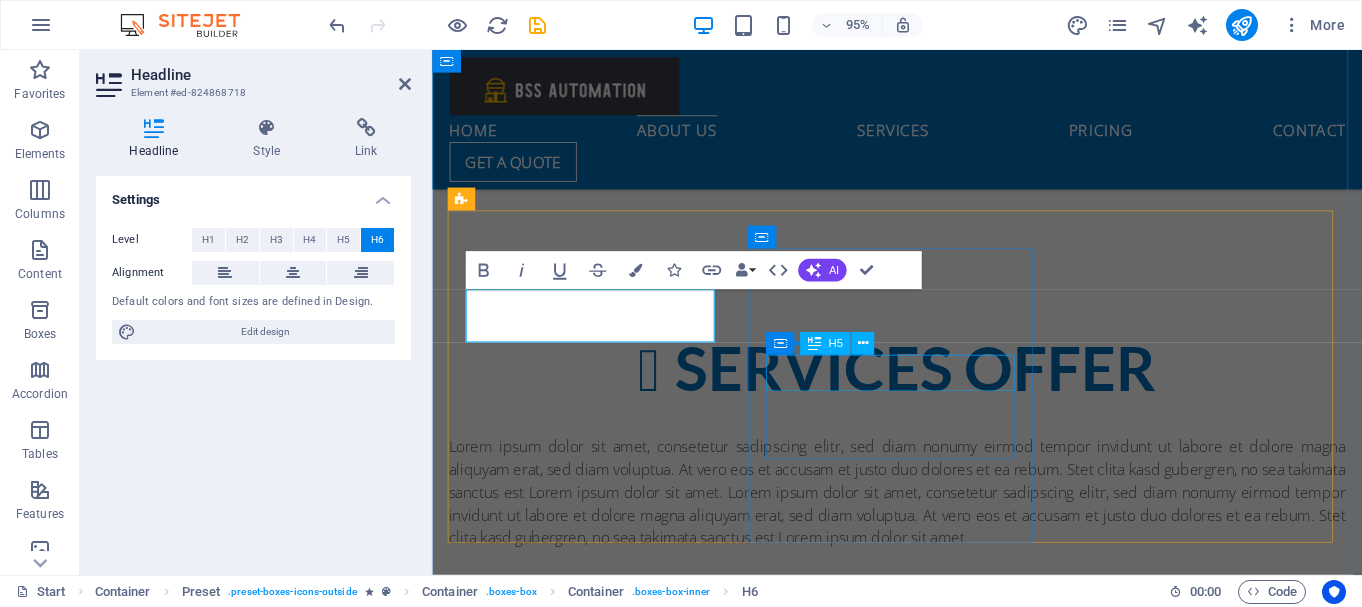 click on "Engineering services" at bounding box center (922, 1023) 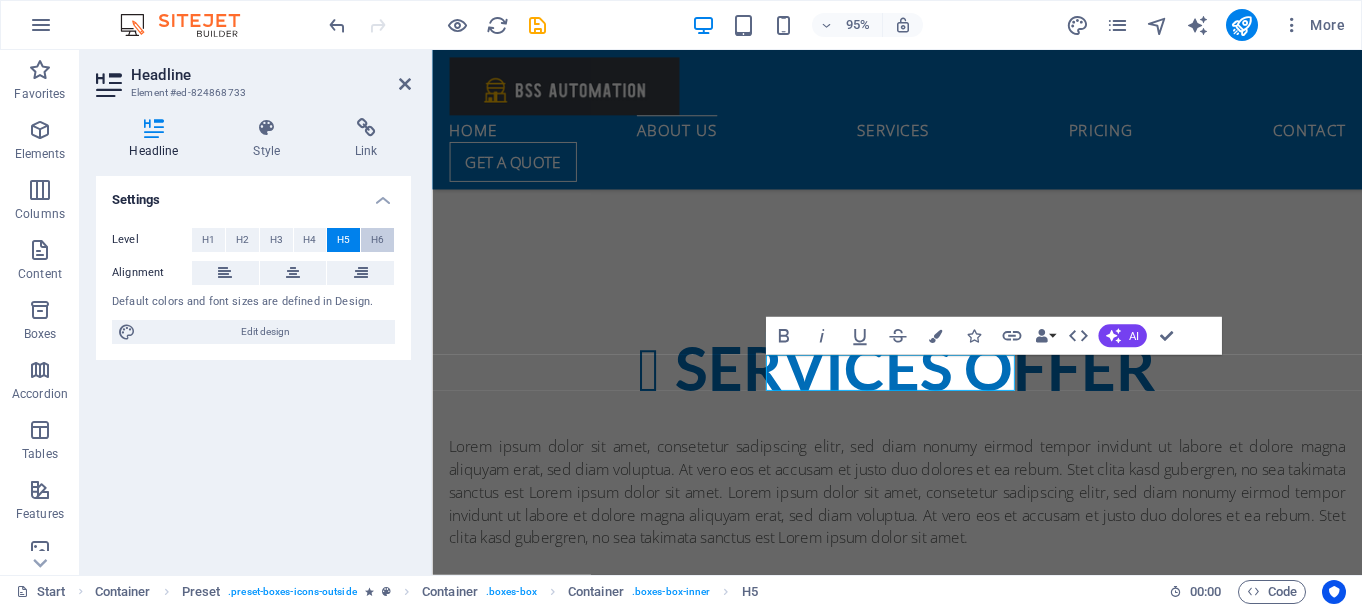 click on "H6" at bounding box center [377, 240] 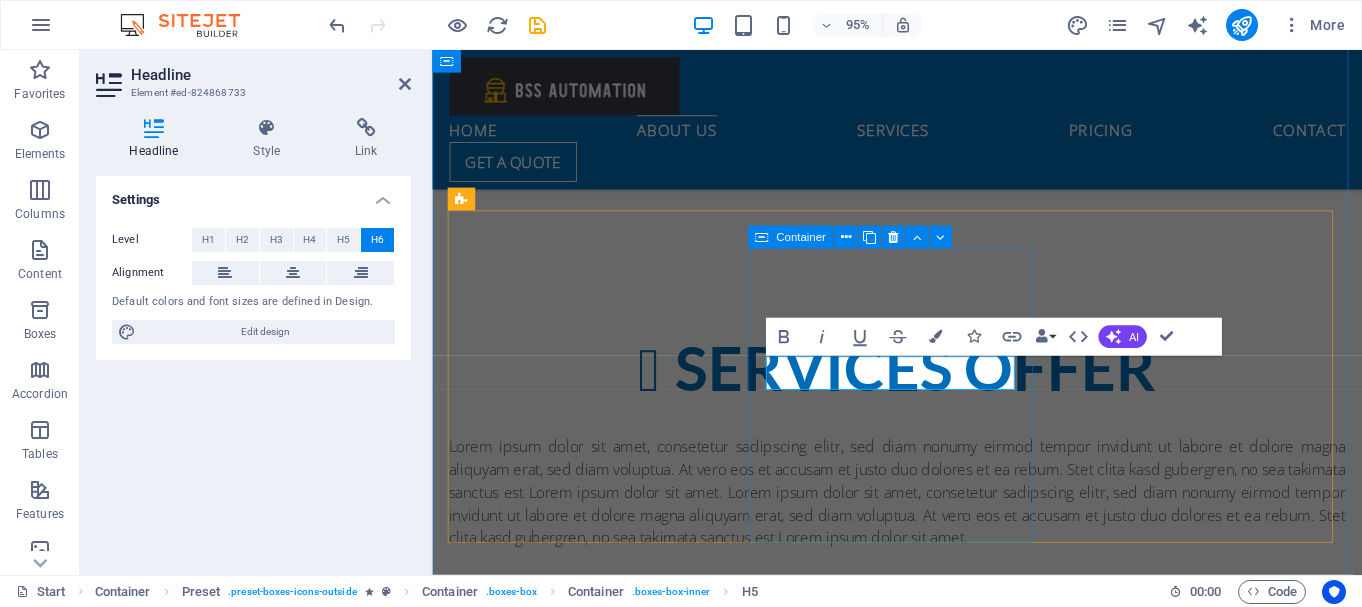 click on "Engineering services Lorem ipsum dolor sit amet, consectetur adipisicing elit. Veritatis, dolorem!" at bounding box center [922, 1034] 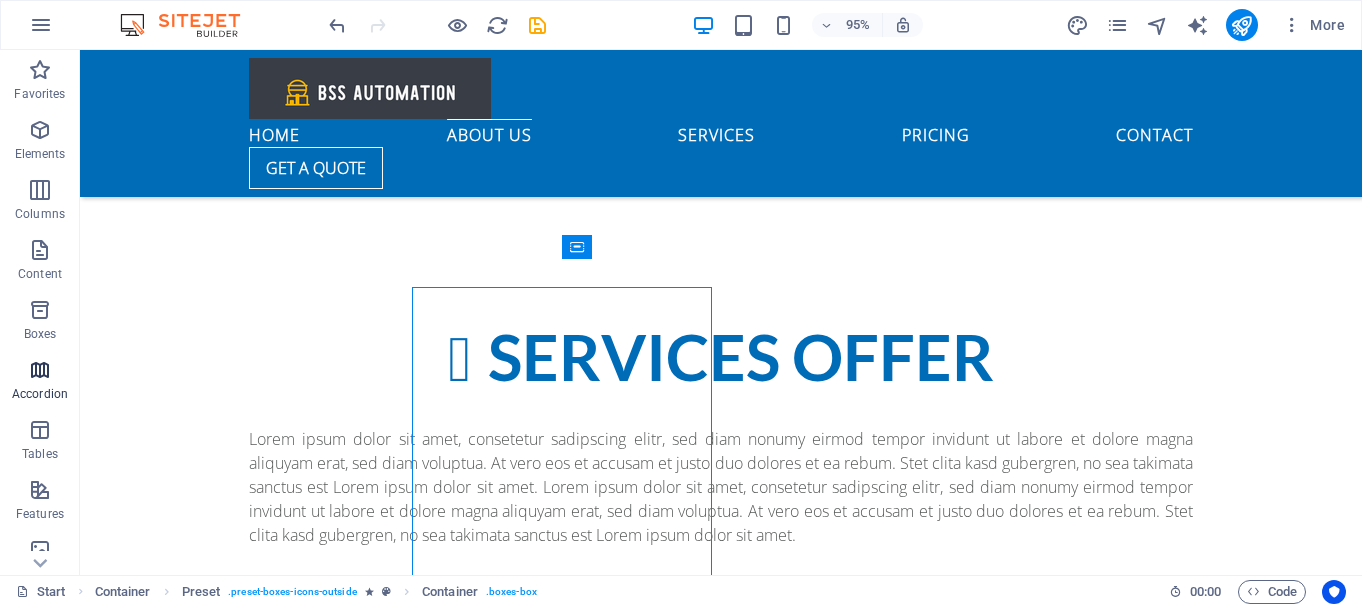 scroll, scrollTop: 787, scrollLeft: 0, axis: vertical 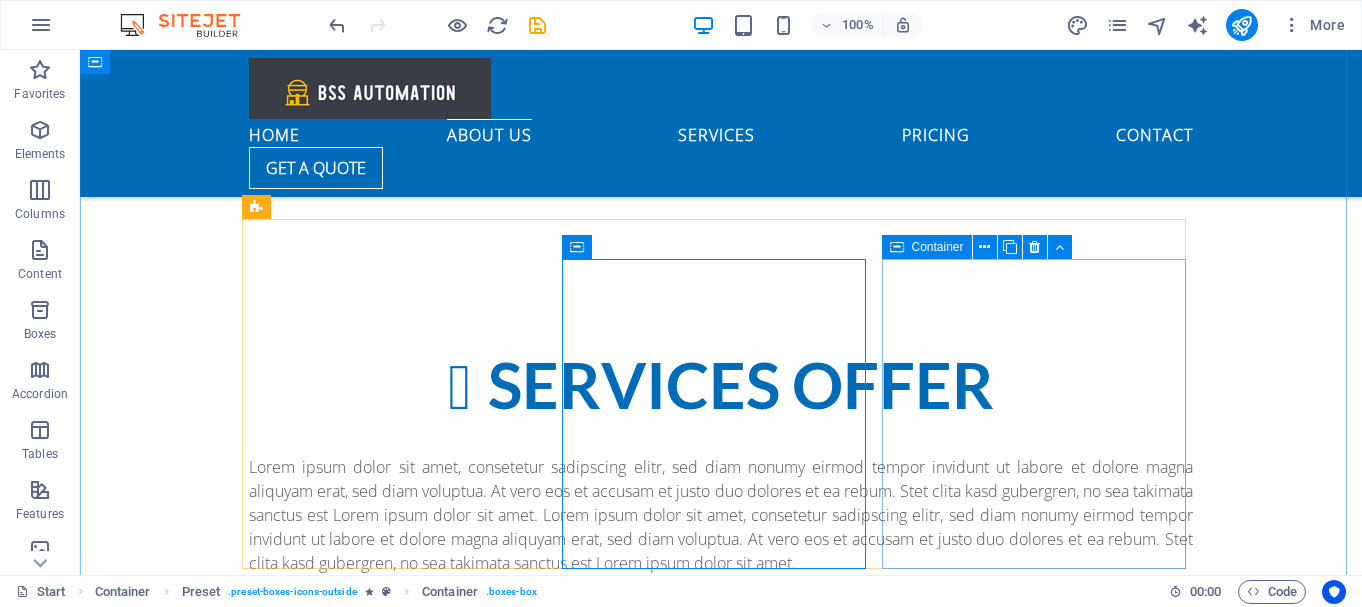 click on "24/7  Support Lorem ipsum dolor sit amet, consectetur adipisicing elit. Veritatis, dolorem!" at bounding box center (721, 1233) 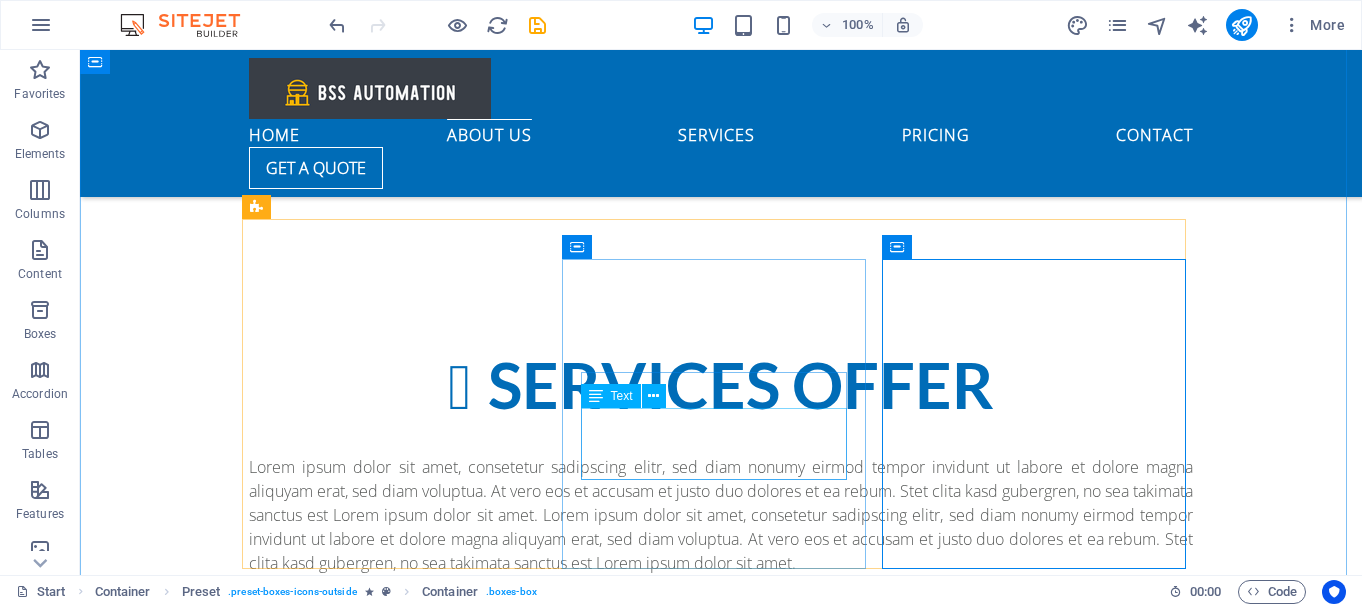 click on "Lorem ipsum dolor sit amet, consectetur adipisicing elit. Veritatis, dolorem!" at bounding box center [721, 1064] 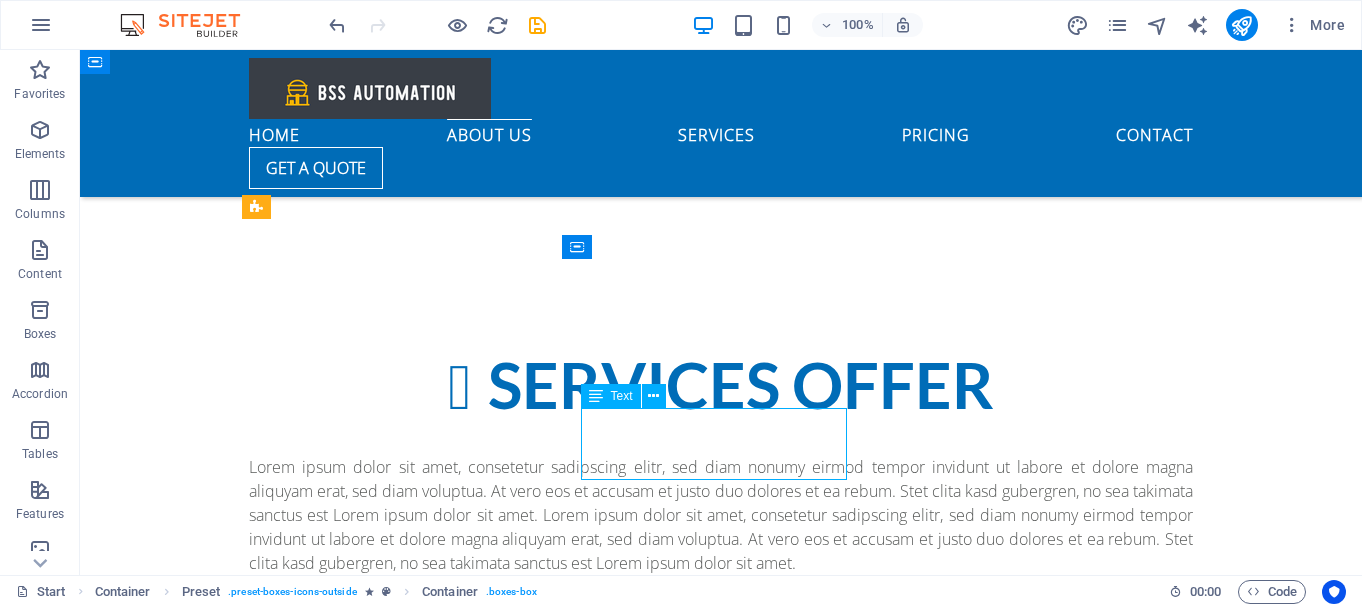 click on "Lorem ipsum dolor sit amet, consectetur adipisicing elit. Veritatis, dolorem!" at bounding box center (721, 1064) 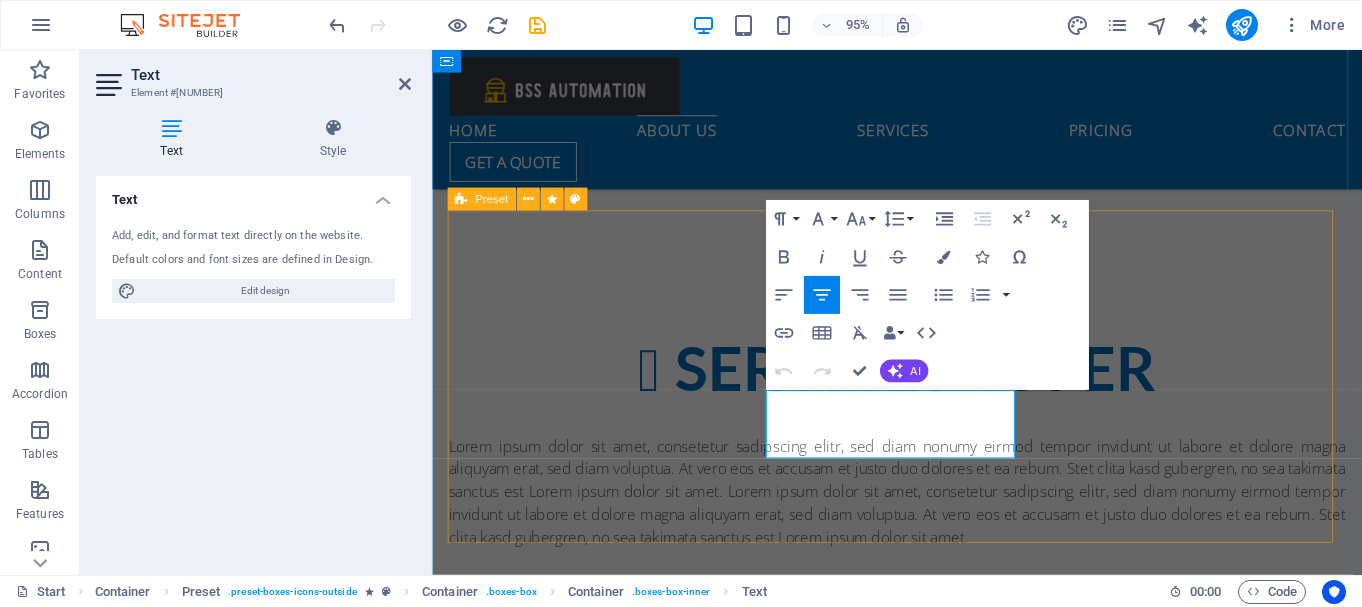 scroll, scrollTop: 815, scrollLeft: 0, axis: vertical 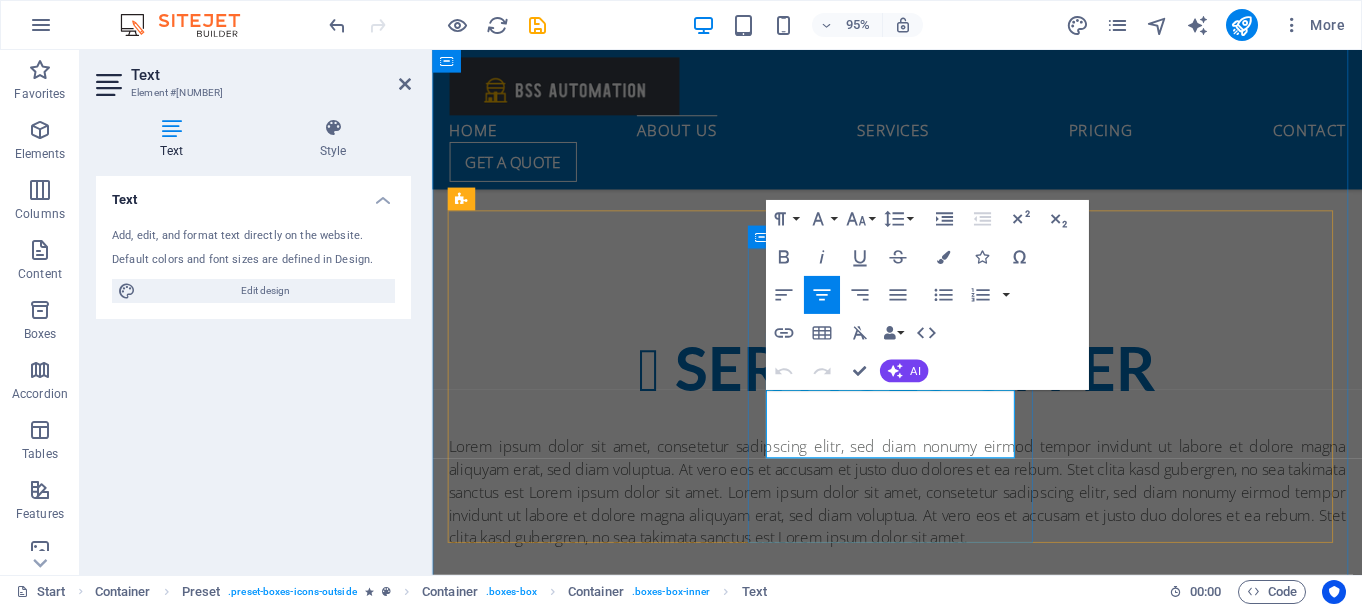 drag, startPoint x: 813, startPoint y: 415, endPoint x: 986, endPoint y: 459, distance: 178.5077 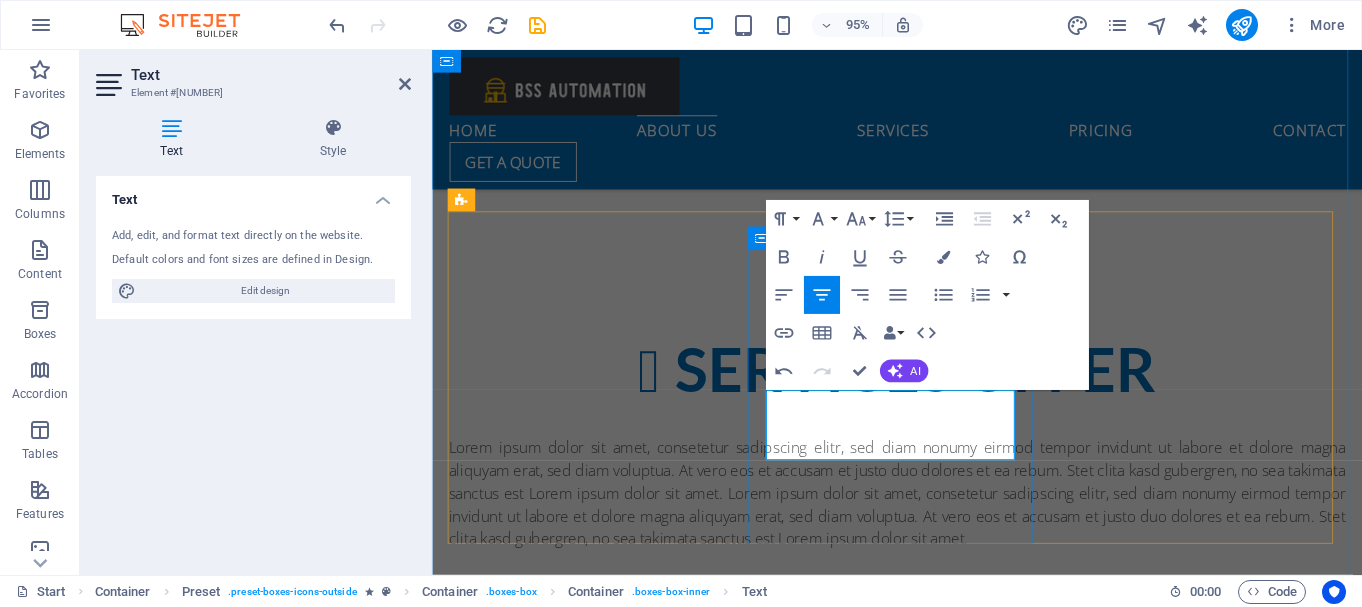 click on "As an engineering, we have over the years, accumulated a wide array of experience in the installation field." at bounding box center (922, 1053) 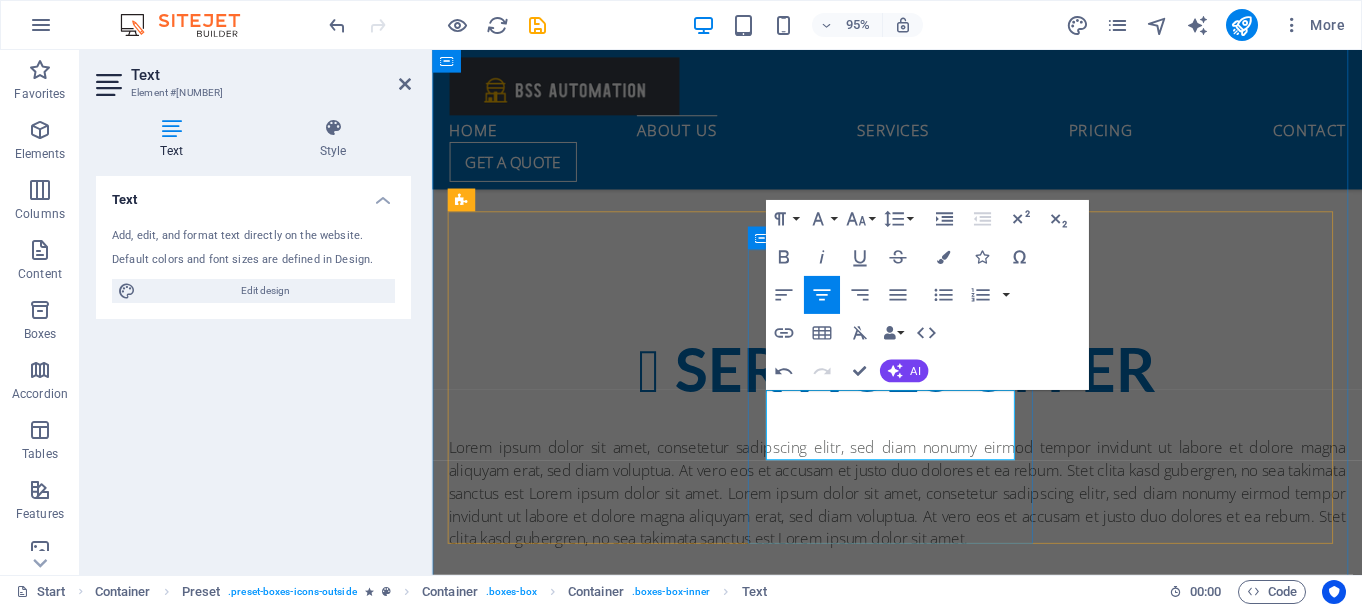 drag, startPoint x: 1033, startPoint y: 469, endPoint x: 781, endPoint y: 405, distance: 260 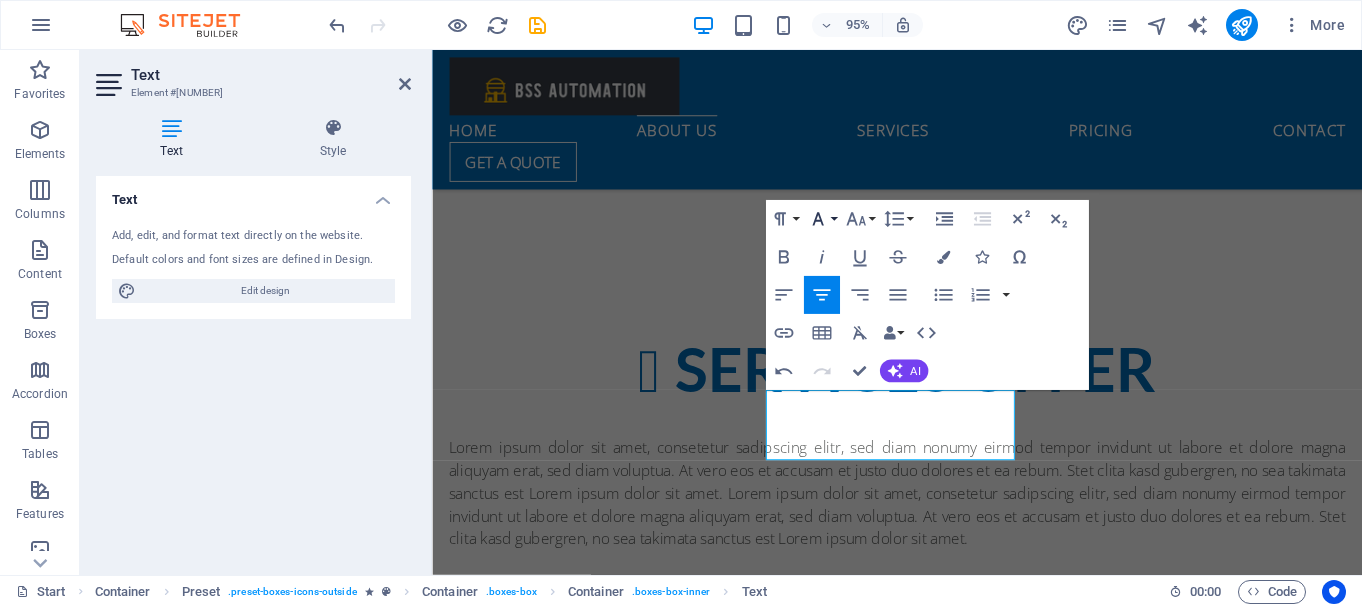 click on "Font Family" at bounding box center [821, 219] 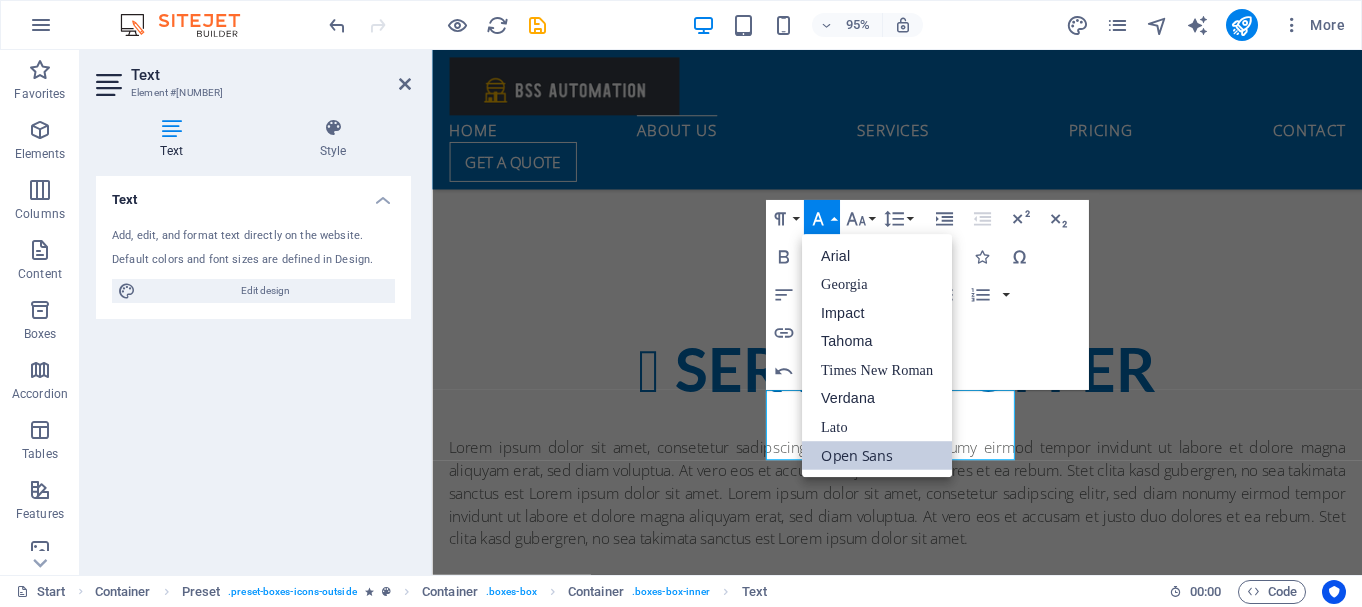 click on "Open Sans" at bounding box center [877, 456] 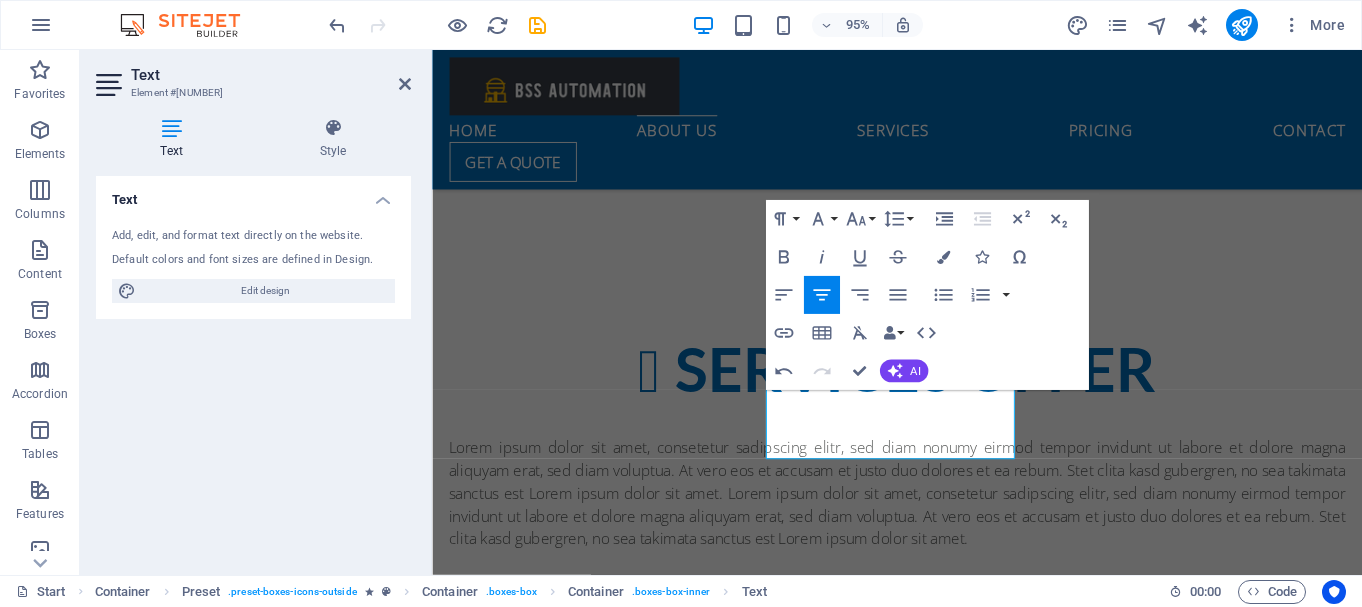 scroll, scrollTop: 815, scrollLeft: 0, axis: vertical 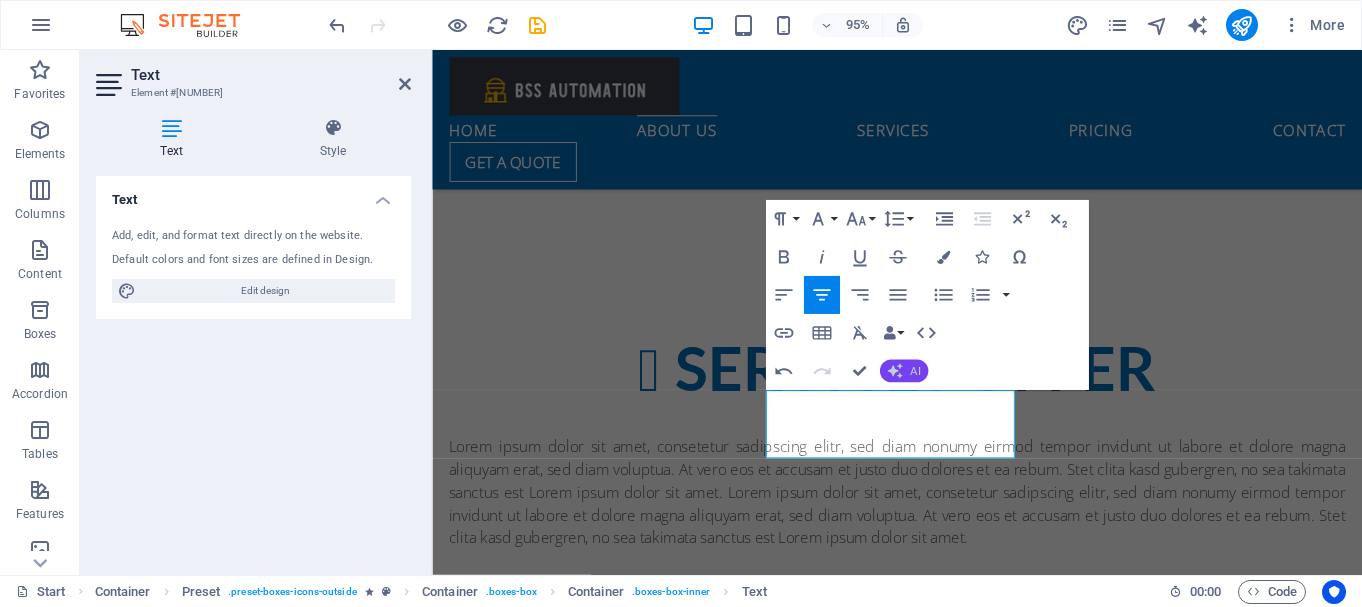 click on "AI" at bounding box center [915, 370] 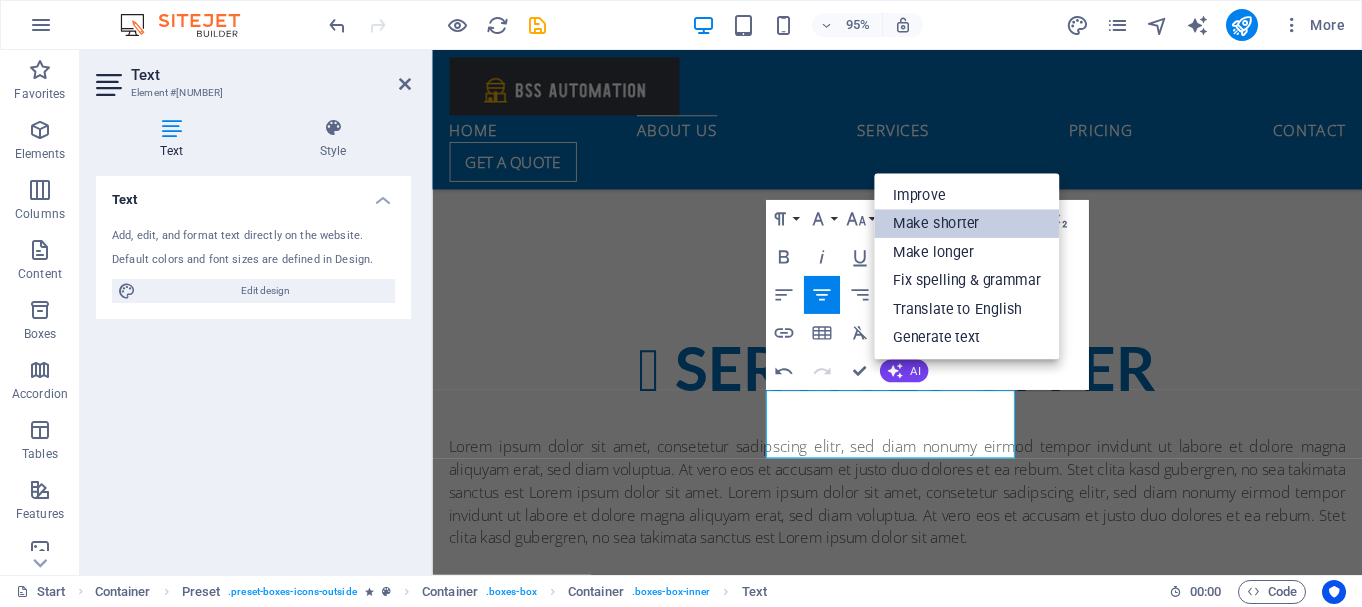 click on "Make shorter" at bounding box center [966, 224] 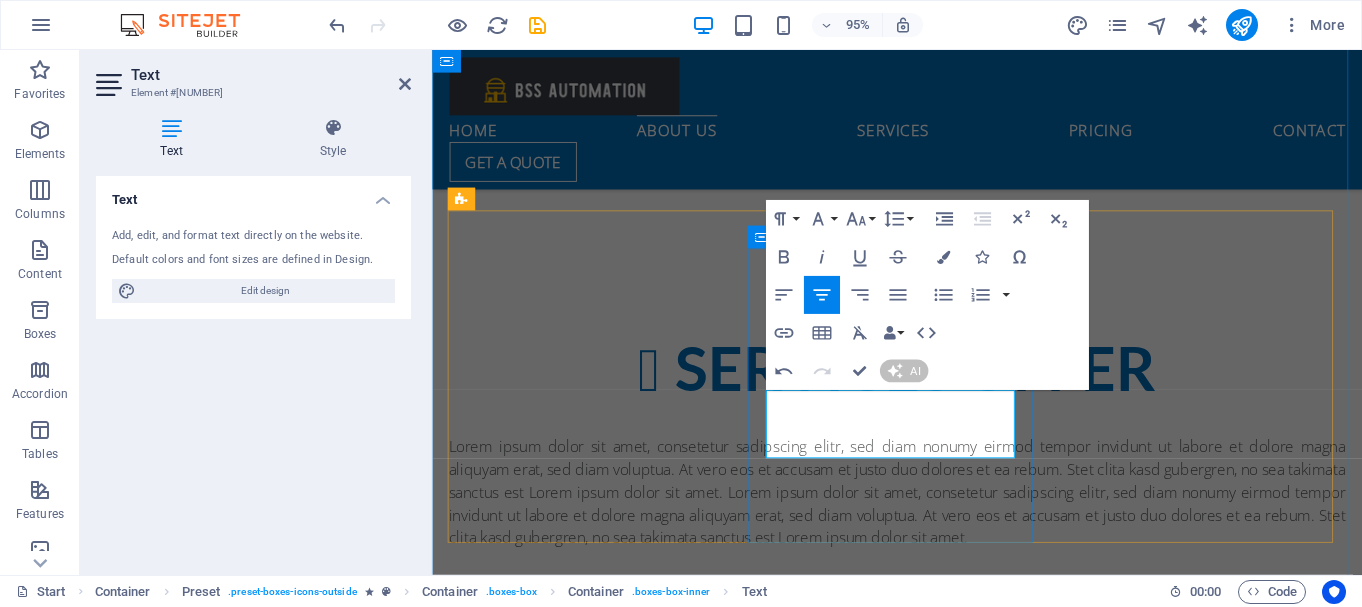 type 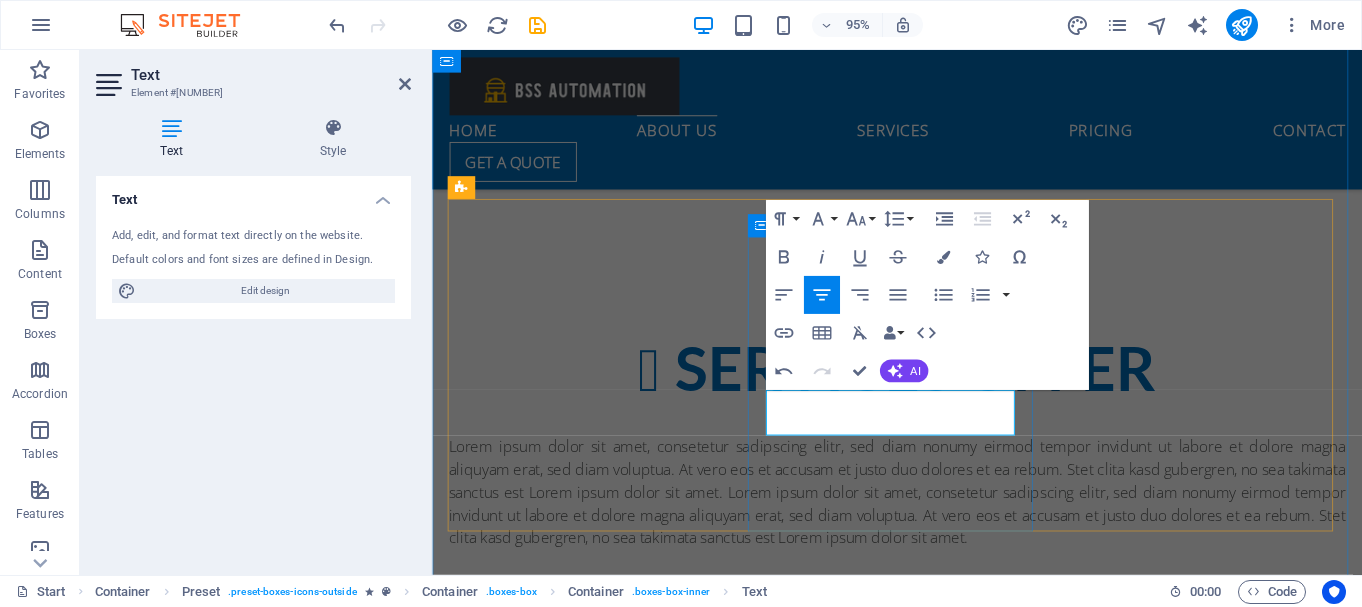 scroll, scrollTop: 827, scrollLeft: 0, axis: vertical 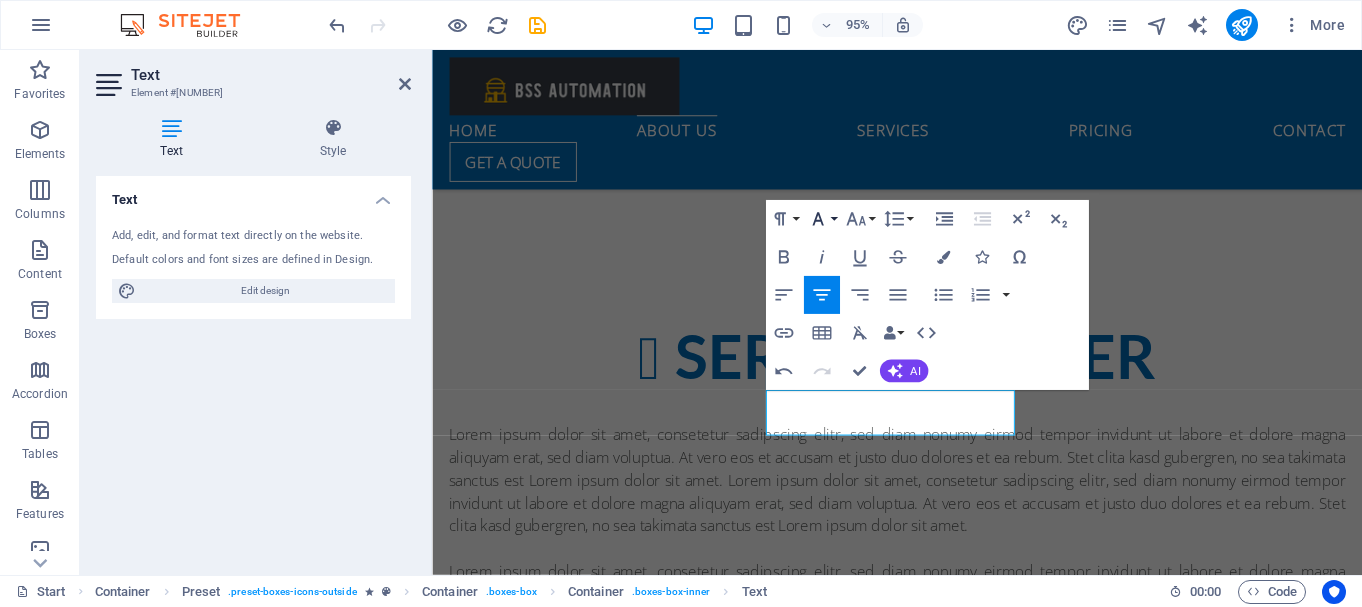 click on "Font Family" at bounding box center [821, 219] 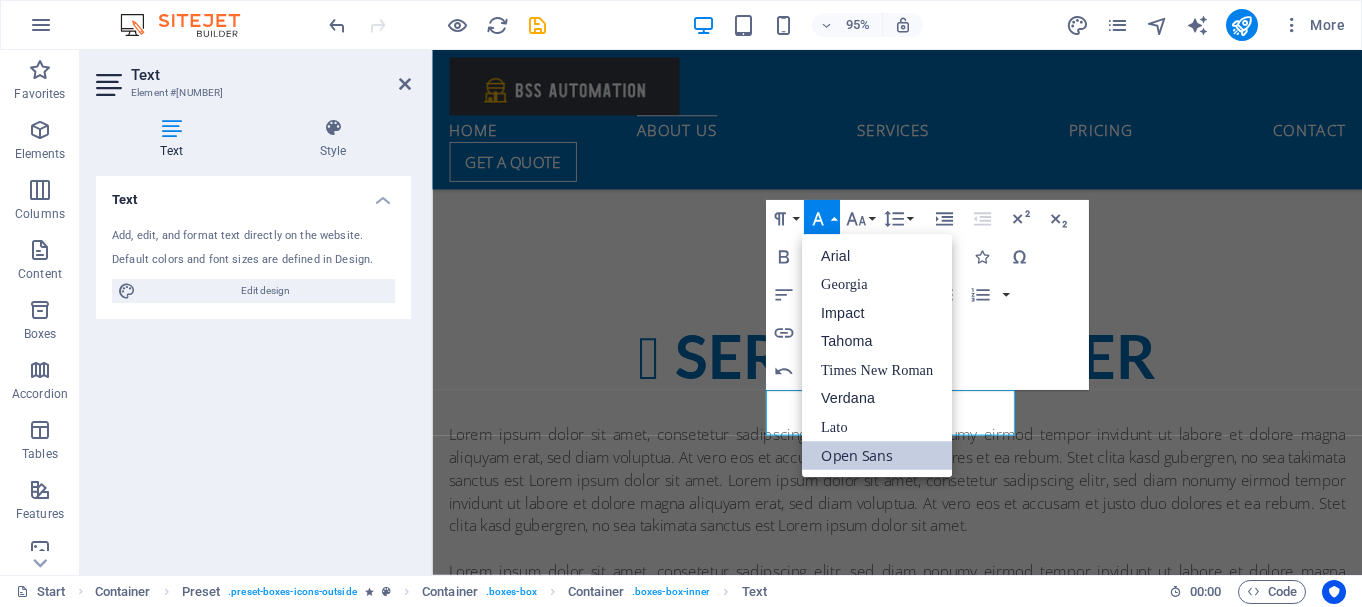 scroll, scrollTop: 0, scrollLeft: 0, axis: both 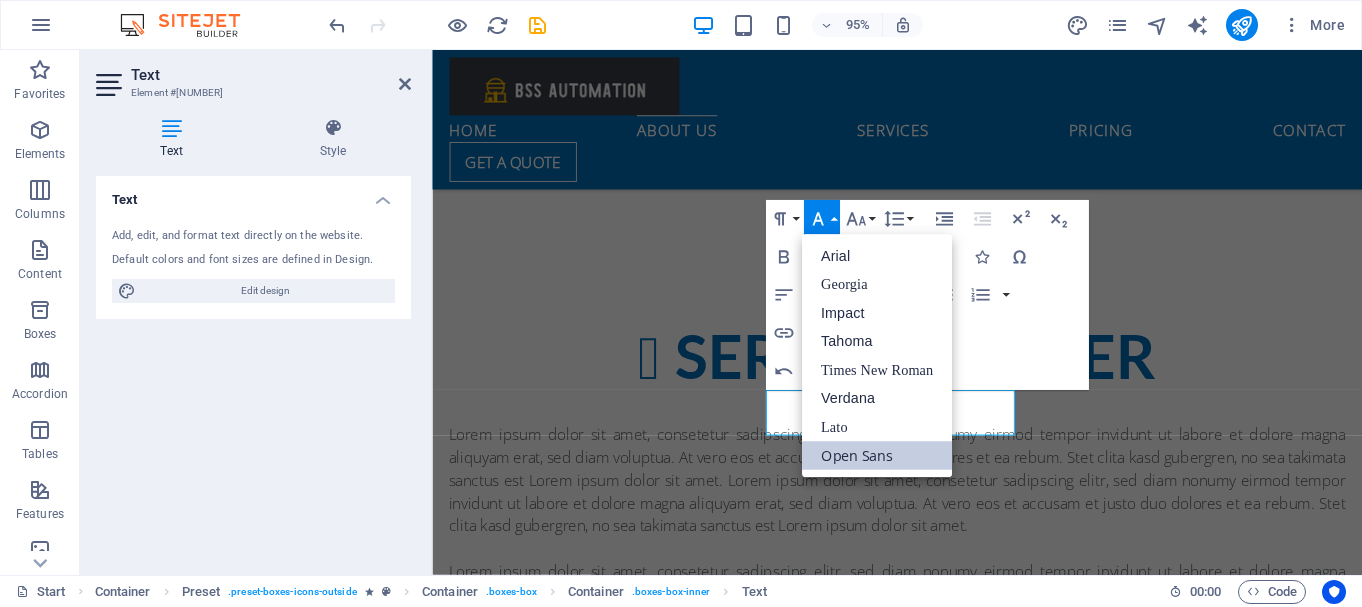 click on "Font Family" at bounding box center [821, 219] 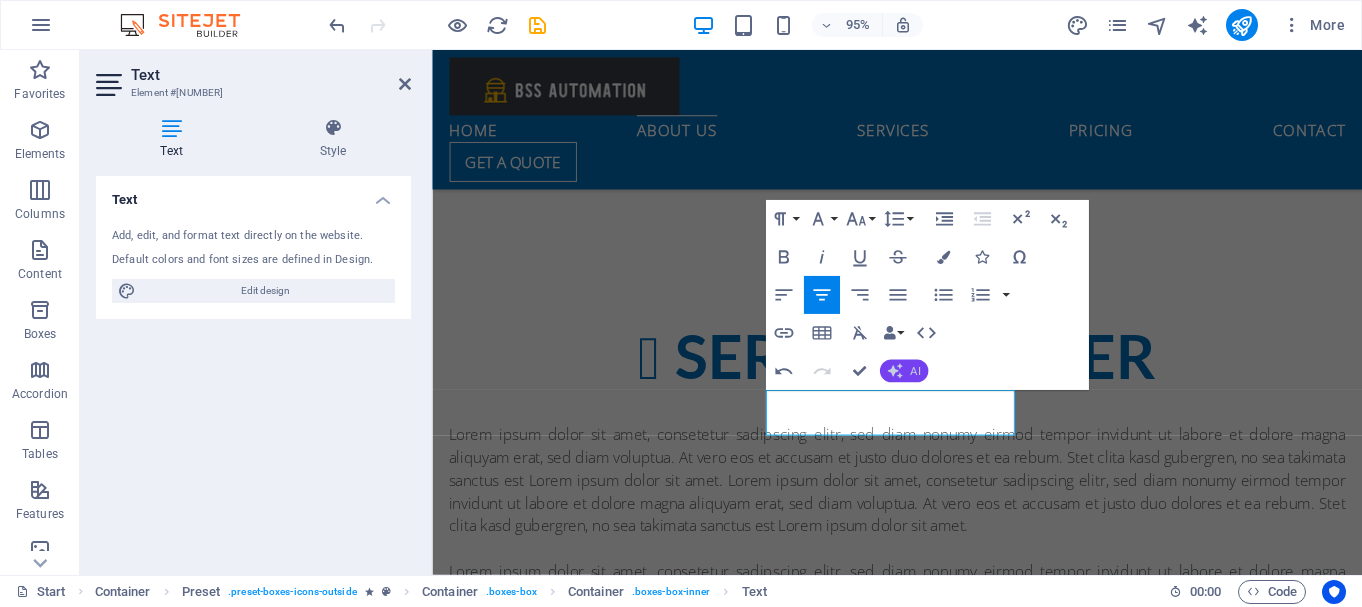 click on "AI" at bounding box center [903, 371] 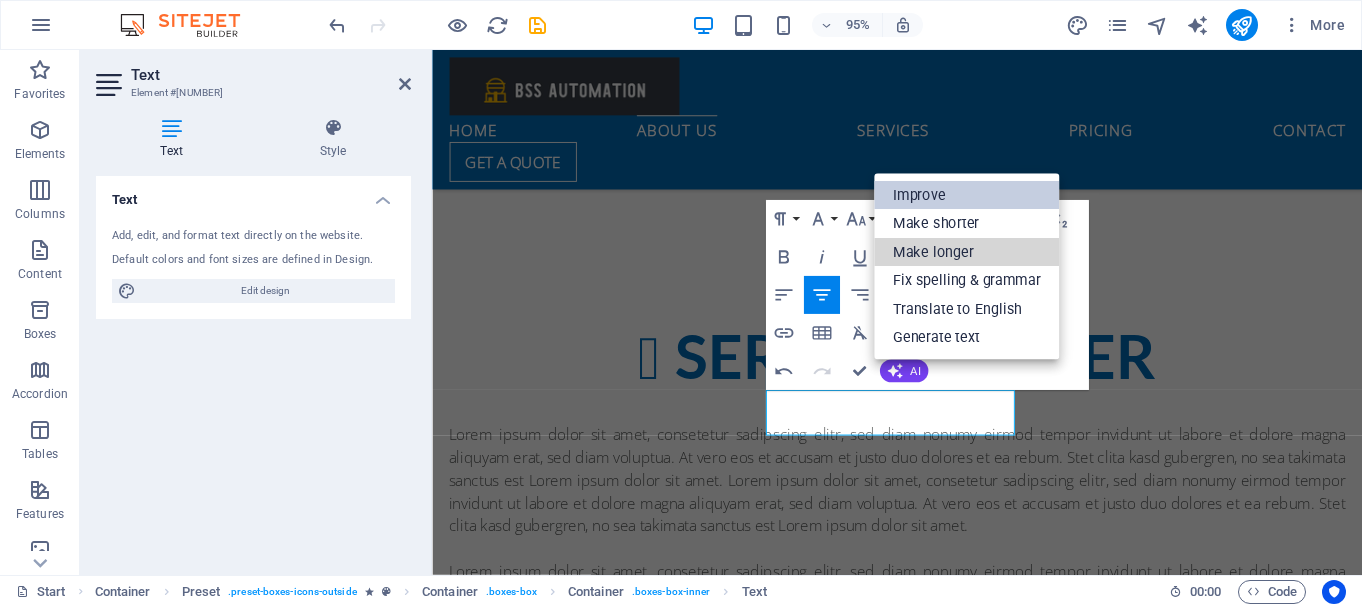 click on "Make longer" at bounding box center [966, 252] 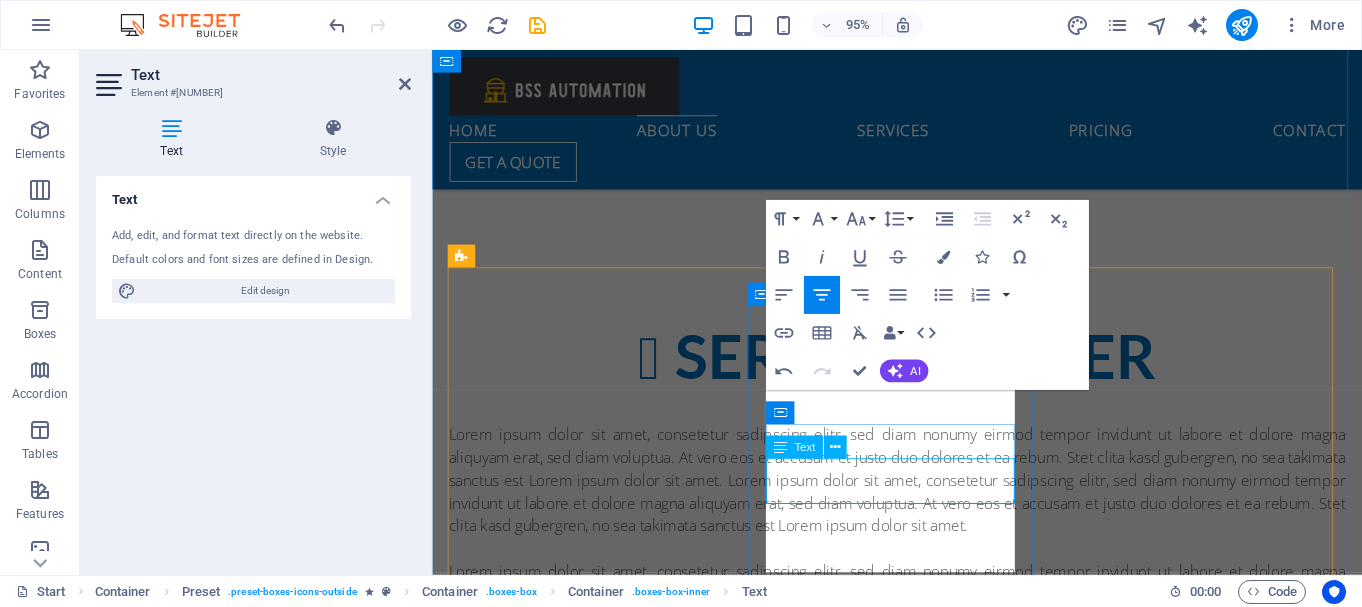 scroll, scrollTop: 755, scrollLeft: 0, axis: vertical 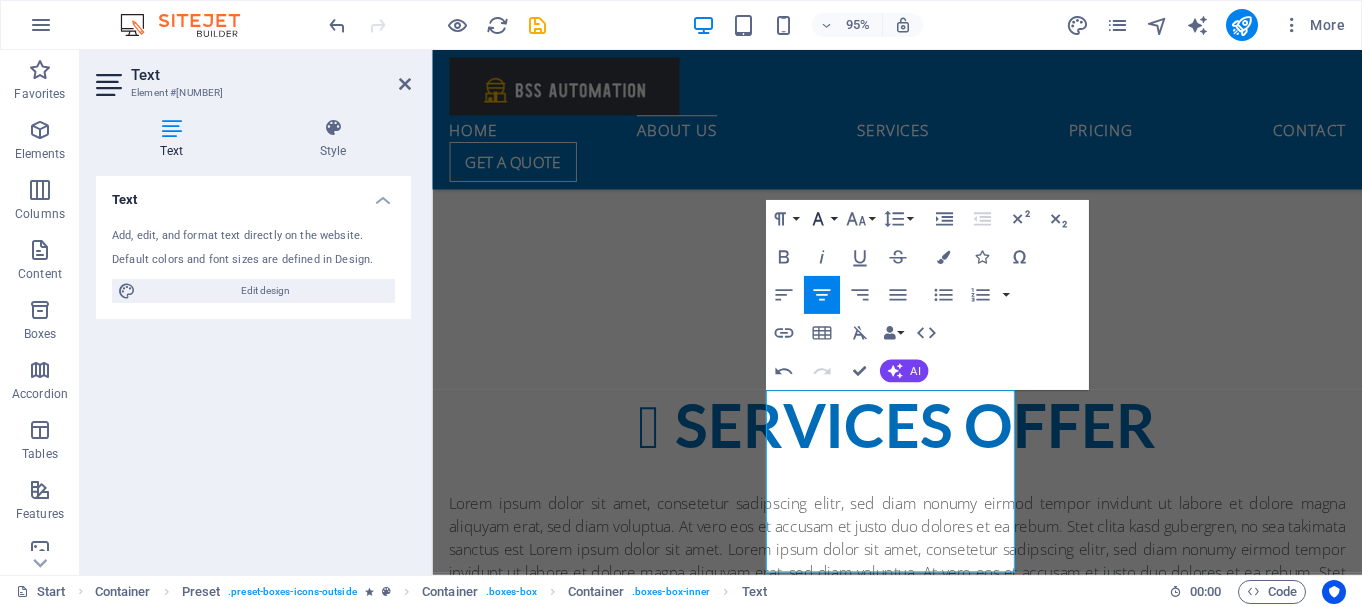 click on "Font Family" at bounding box center [821, 219] 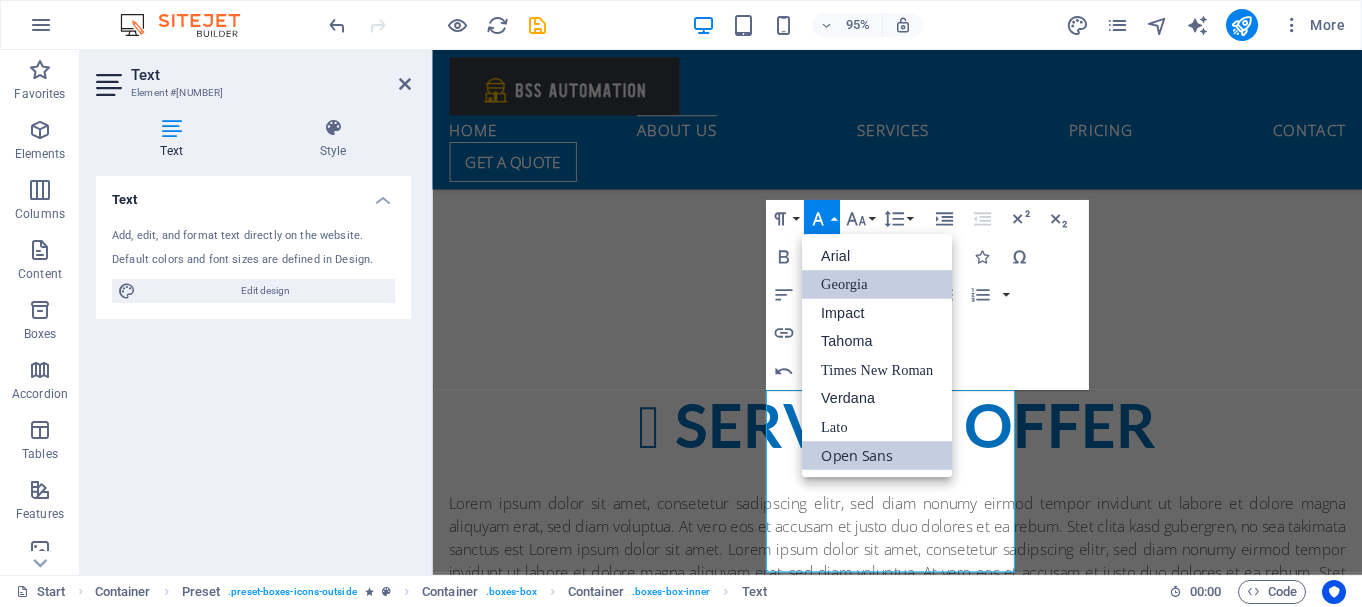 scroll, scrollTop: 0, scrollLeft: 0, axis: both 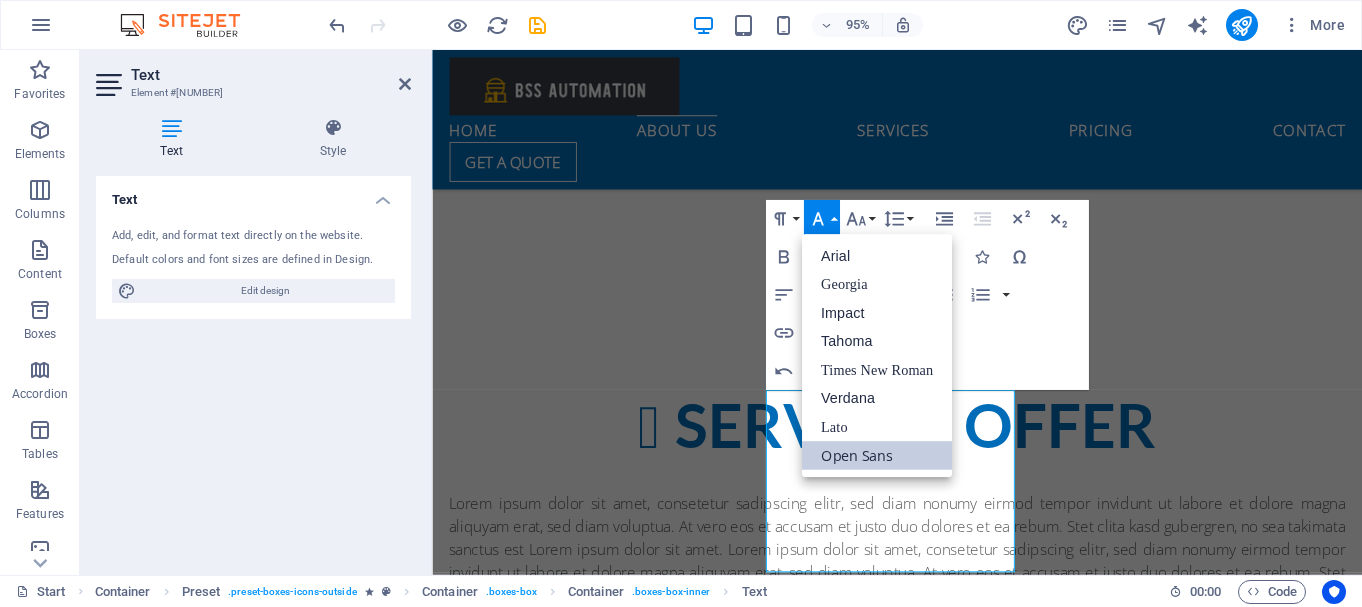 click on "Font Family" at bounding box center (821, 219) 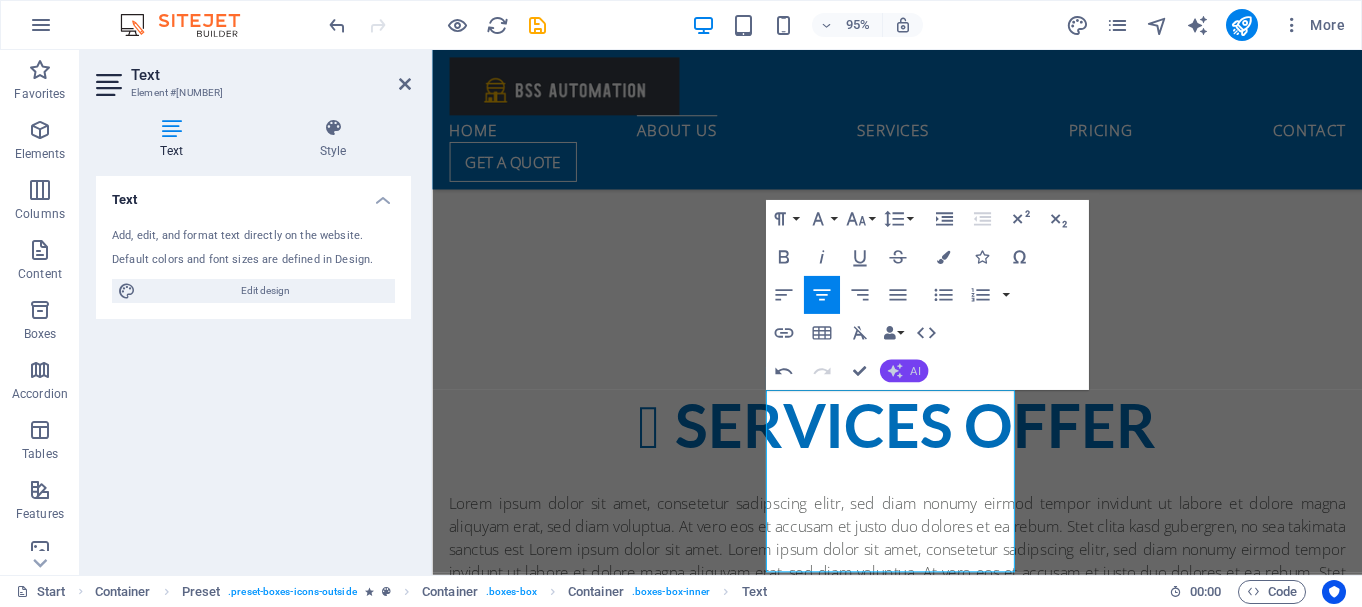 click on "AI" at bounding box center (903, 371) 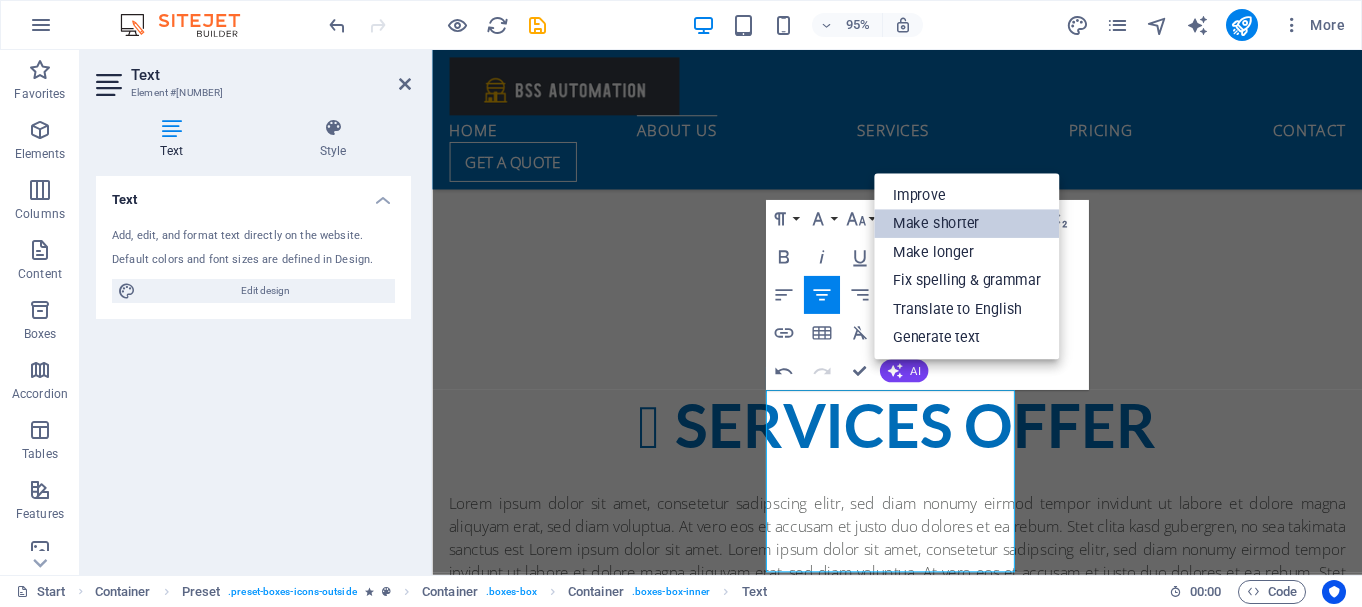 click on "Make shorter" at bounding box center (966, 224) 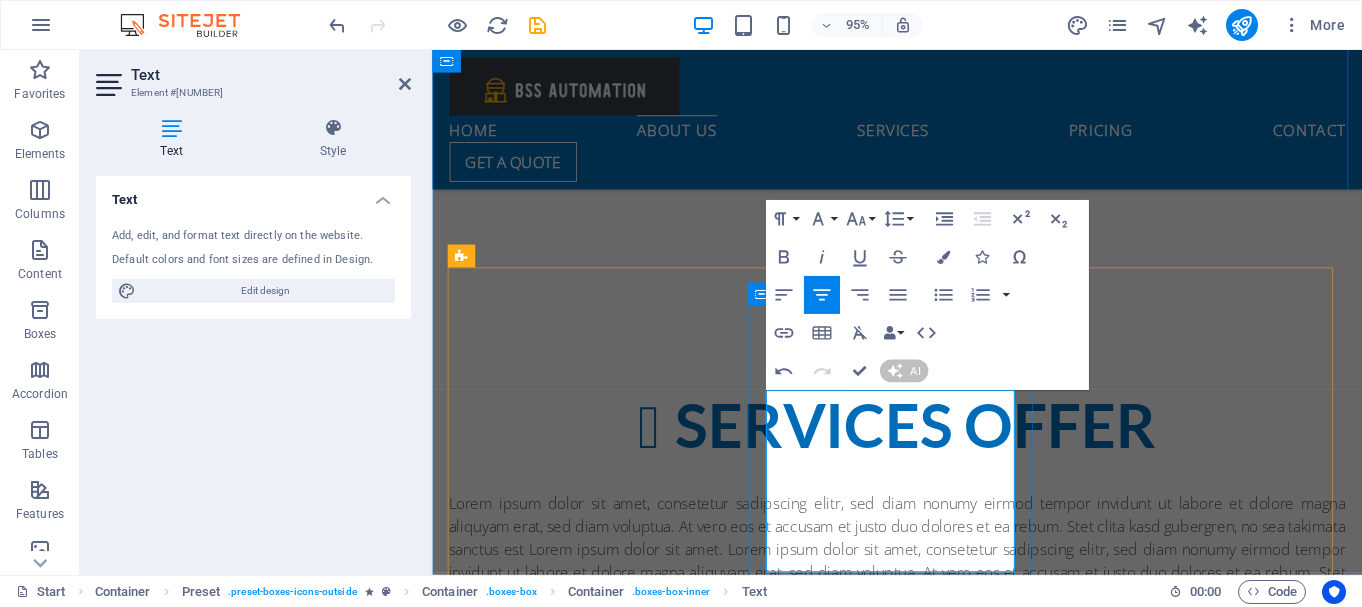 scroll, scrollTop: 791, scrollLeft: 0, axis: vertical 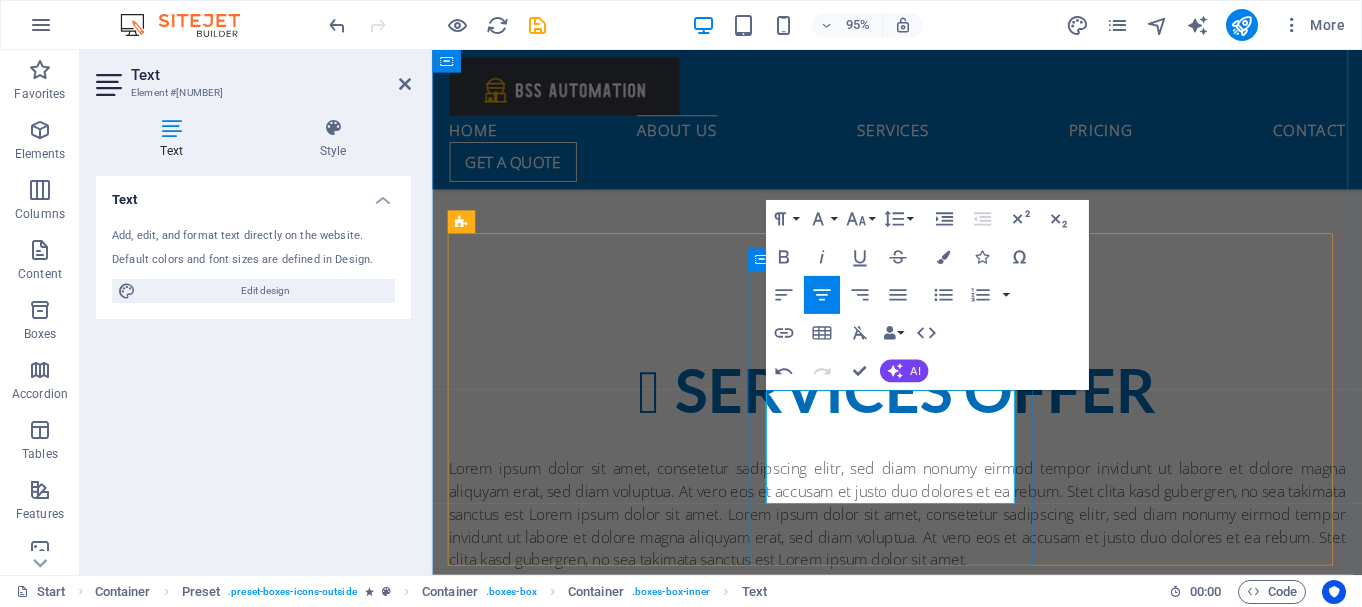 click on "Engineering services With years of experience, we proudly deliver exceptional installation services that meet and exceed client expectations with precision and professionalism." at bounding box center [922, 1058] 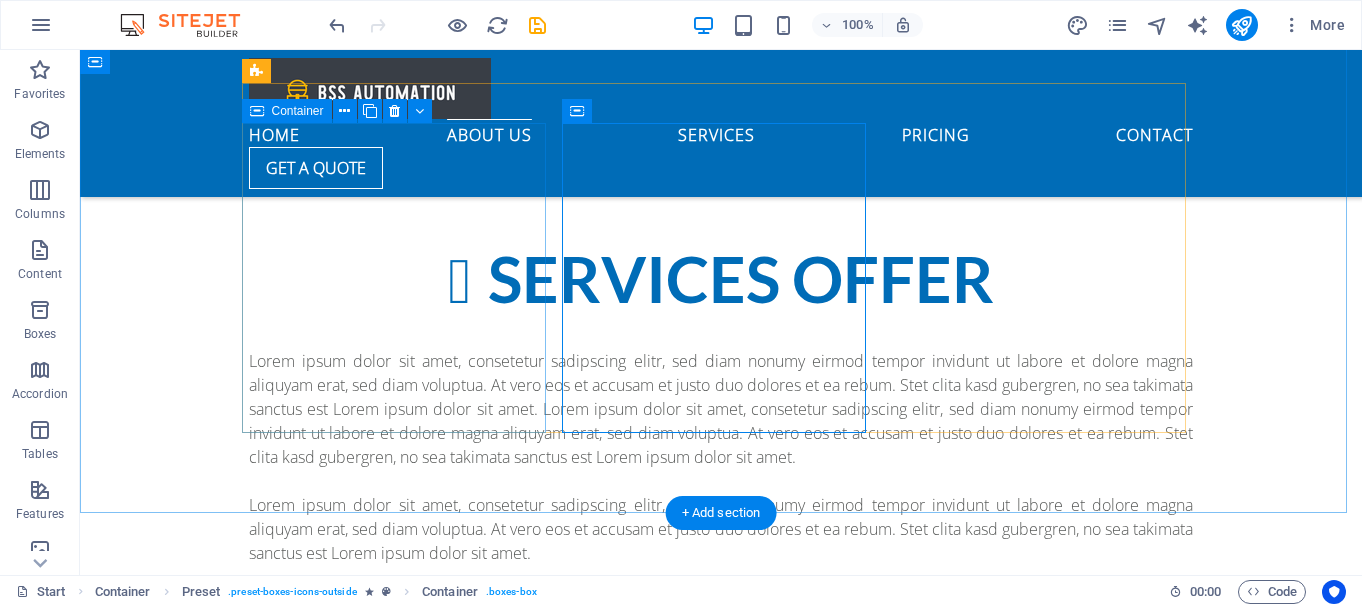 scroll, scrollTop: 863, scrollLeft: 0, axis: vertical 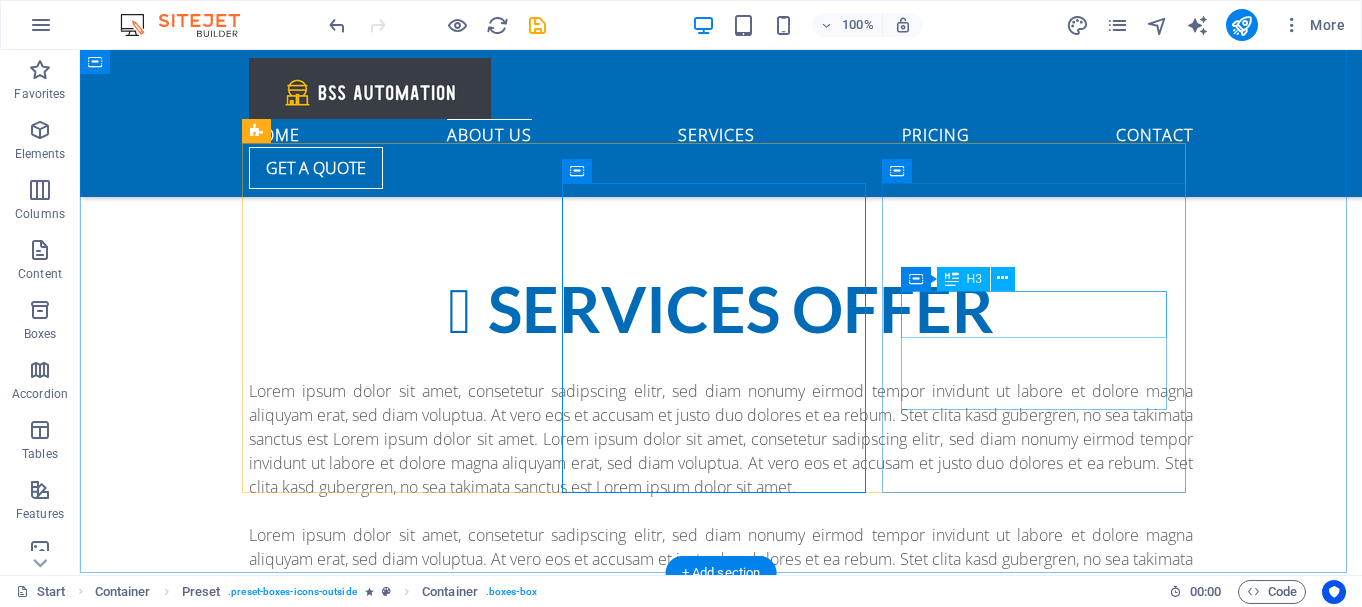 click on "24/7  Support" at bounding box center (721, 1145) 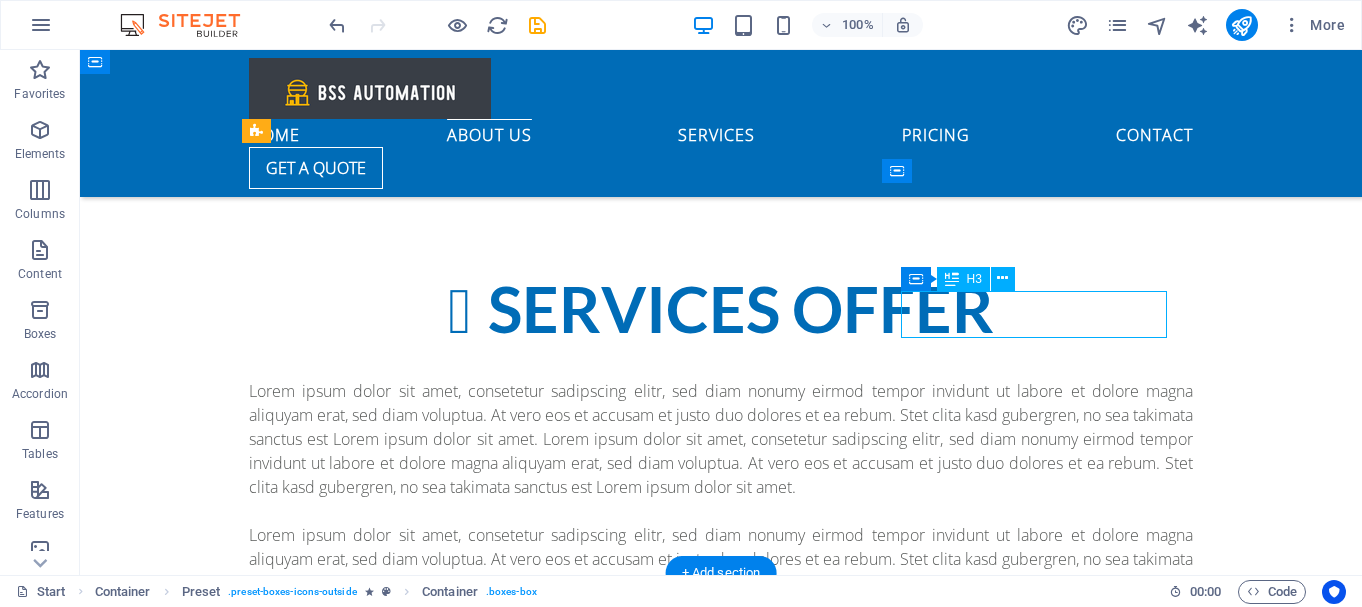 click on "24/7  Support" at bounding box center [721, 1145] 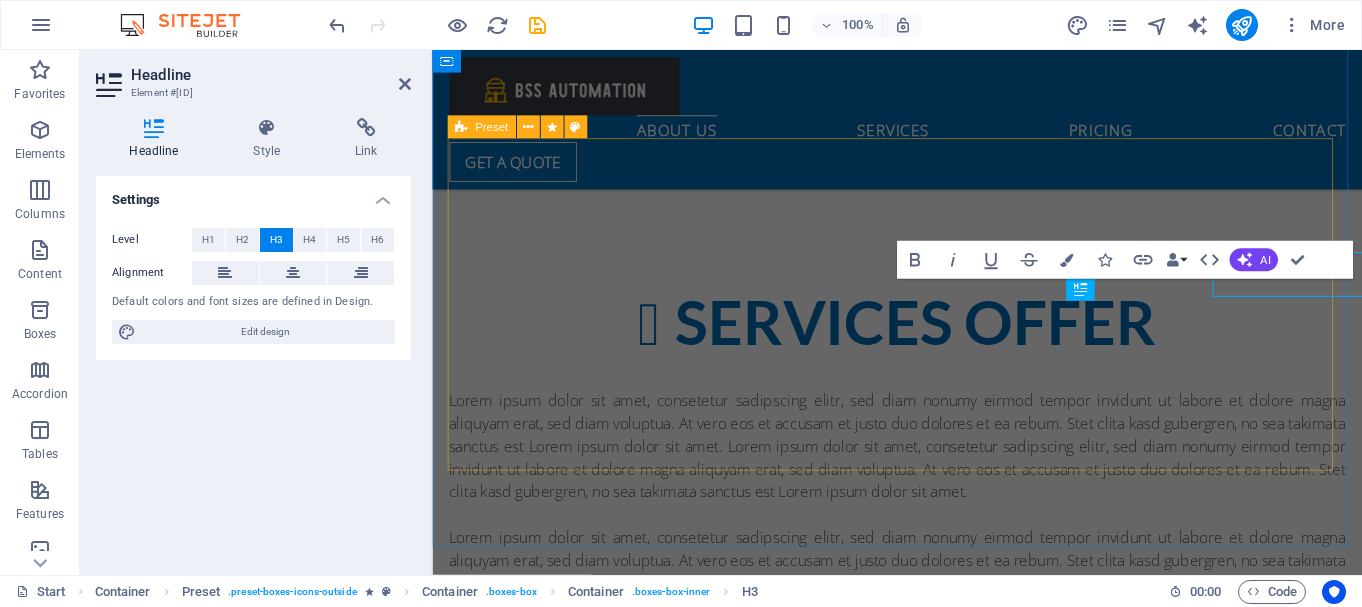 scroll, scrollTop: 891, scrollLeft: 0, axis: vertical 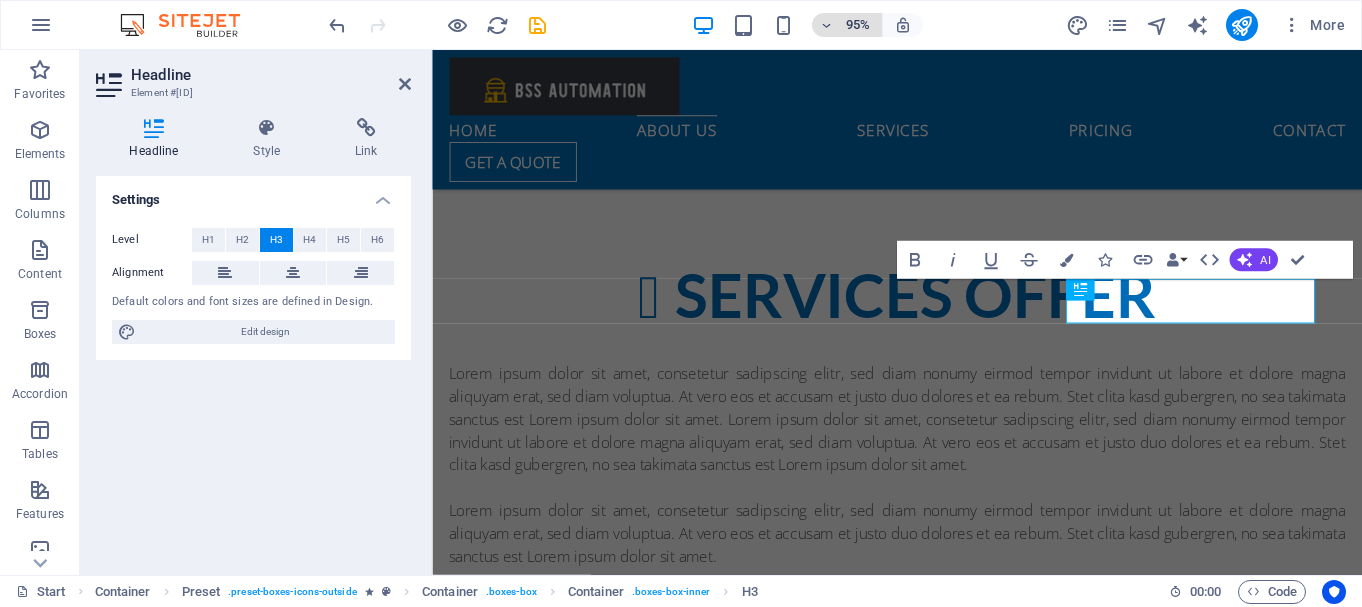type 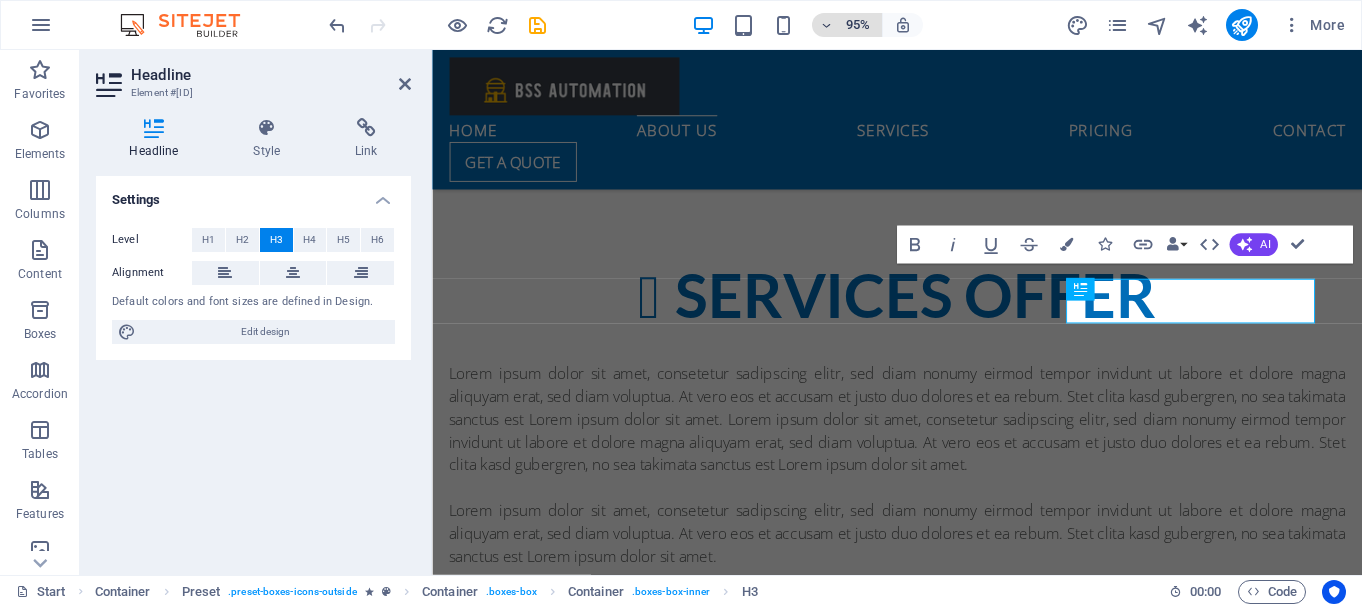 scroll, scrollTop: 875, scrollLeft: 0, axis: vertical 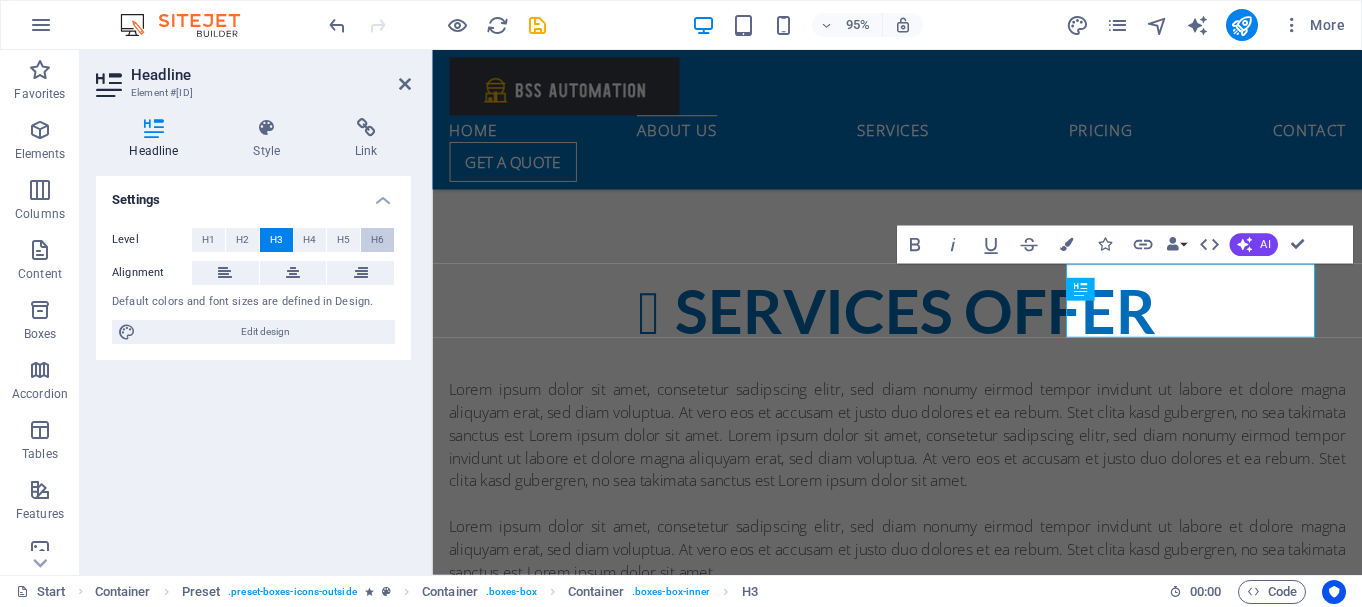 click on "H6" at bounding box center [377, 240] 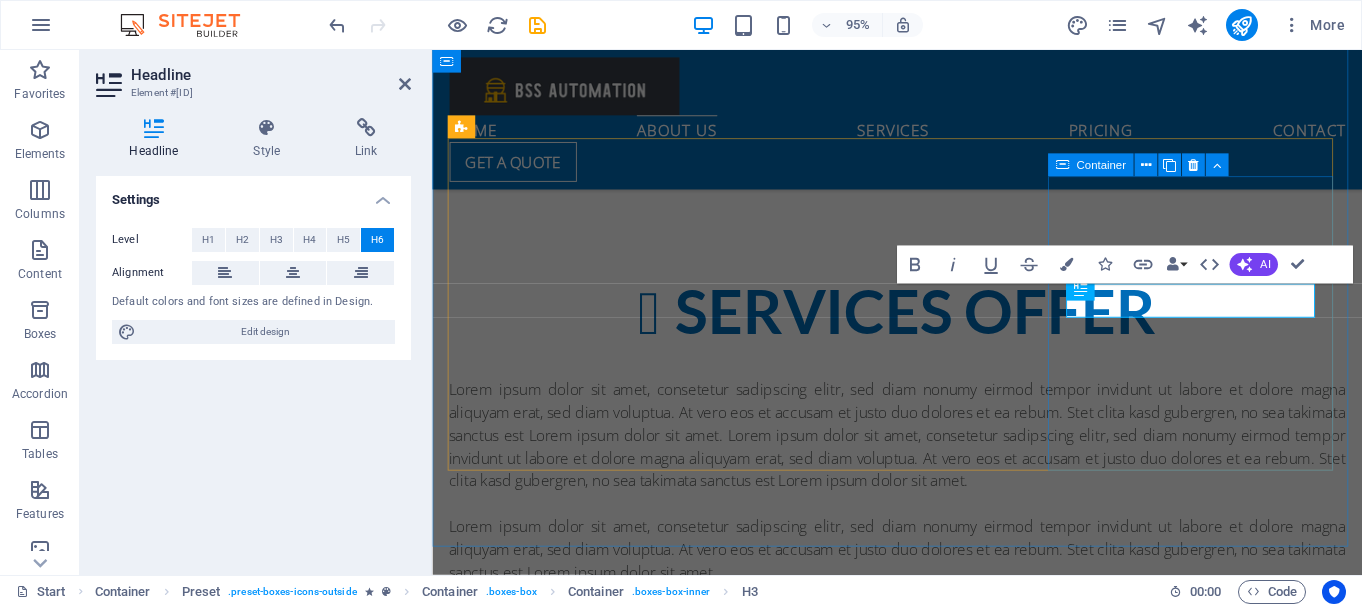click on "process engineering Lorem ipsum dolor sit amet, consectetur adipisicing elit. Veritatis, dolorem!" at bounding box center [922, 1168] 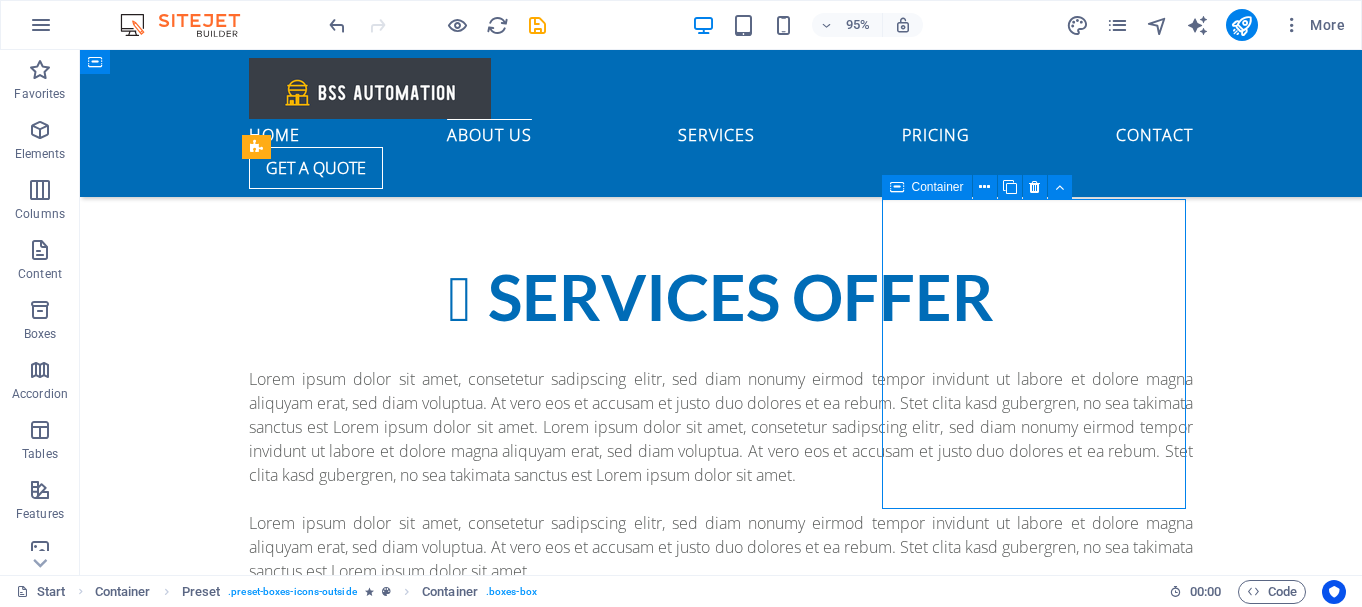 scroll, scrollTop: 847, scrollLeft: 0, axis: vertical 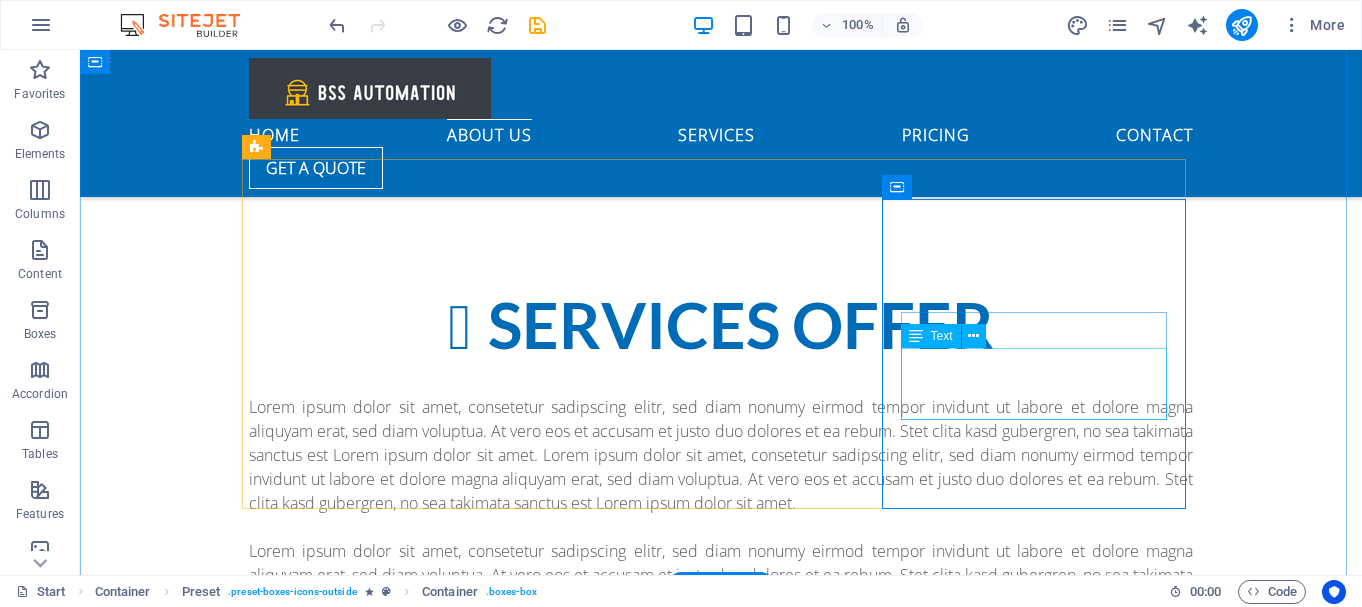 click on "Lorem ipsum dolor sit amet, consectetur adipisicing elit. Veritatis, dolorem!" at bounding box center (721, 1198) 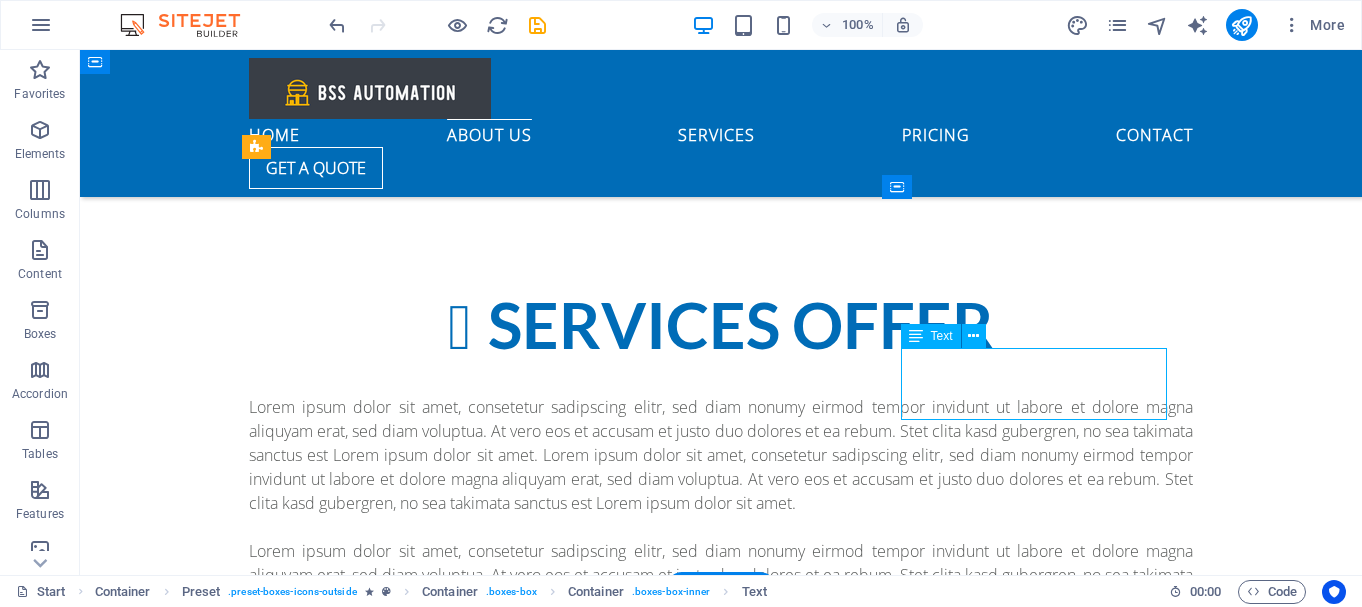 click on "Lorem ipsum dolor sit amet, consectetur adipisicing elit. Veritatis, dolorem!" at bounding box center (721, 1198) 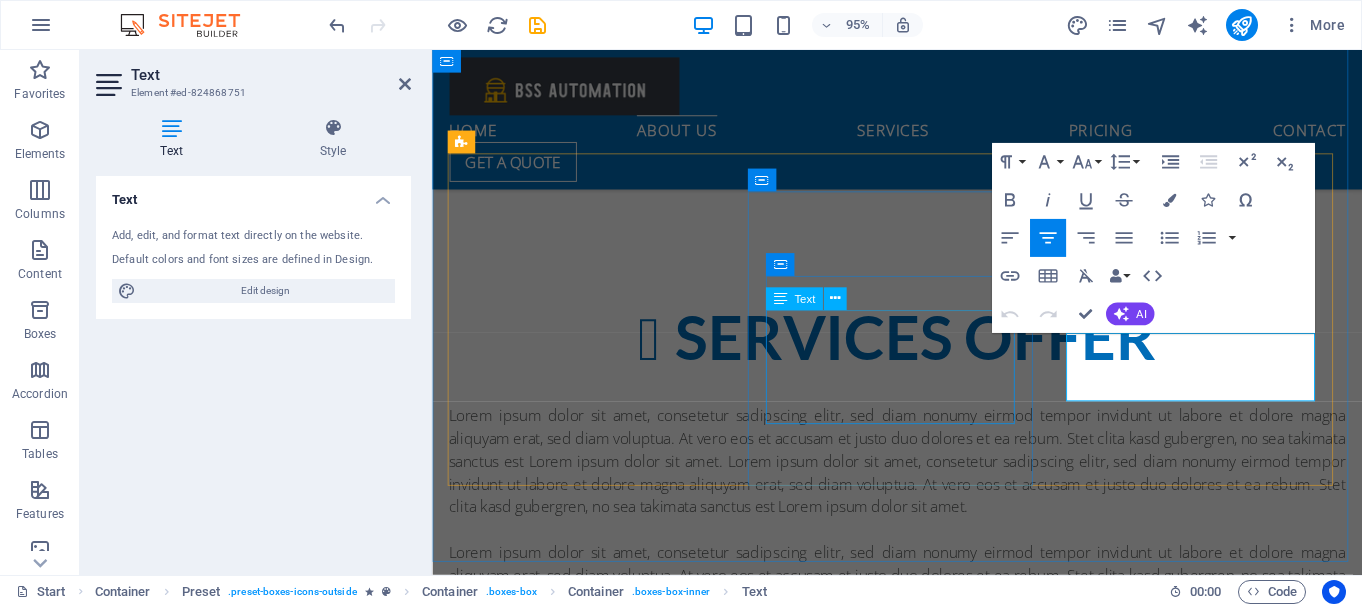 scroll, scrollTop: 875, scrollLeft: 0, axis: vertical 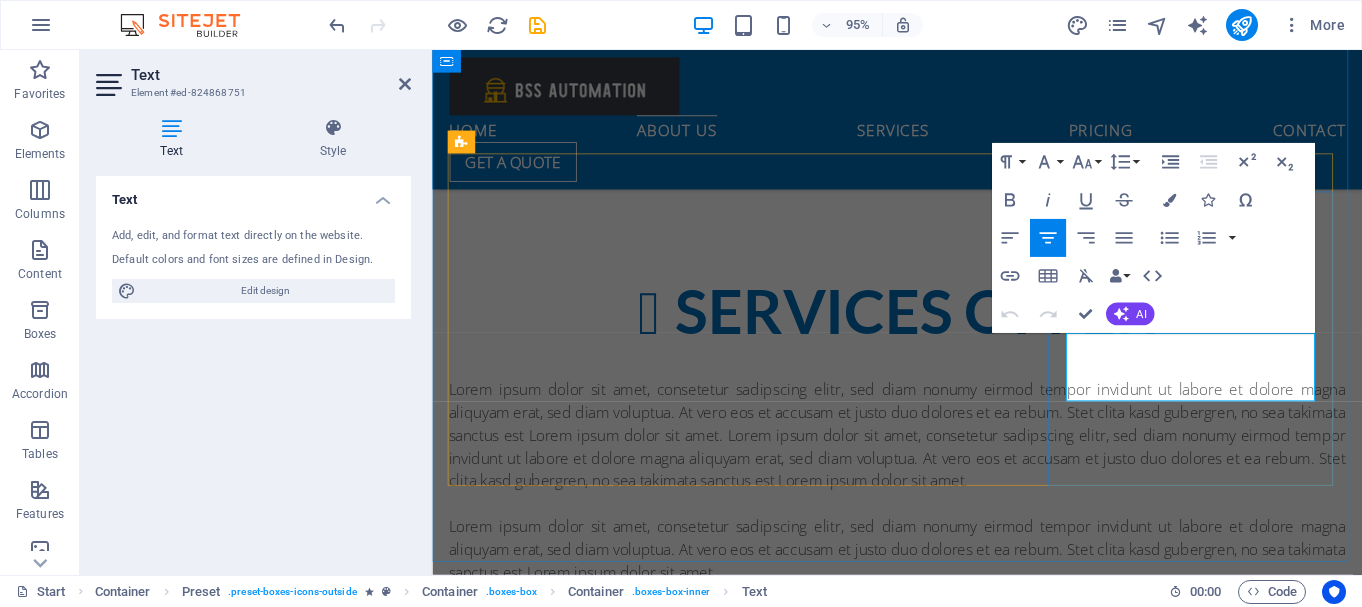 drag, startPoint x: 1128, startPoint y: 362, endPoint x: 1310, endPoint y: 420, distance: 191.01833 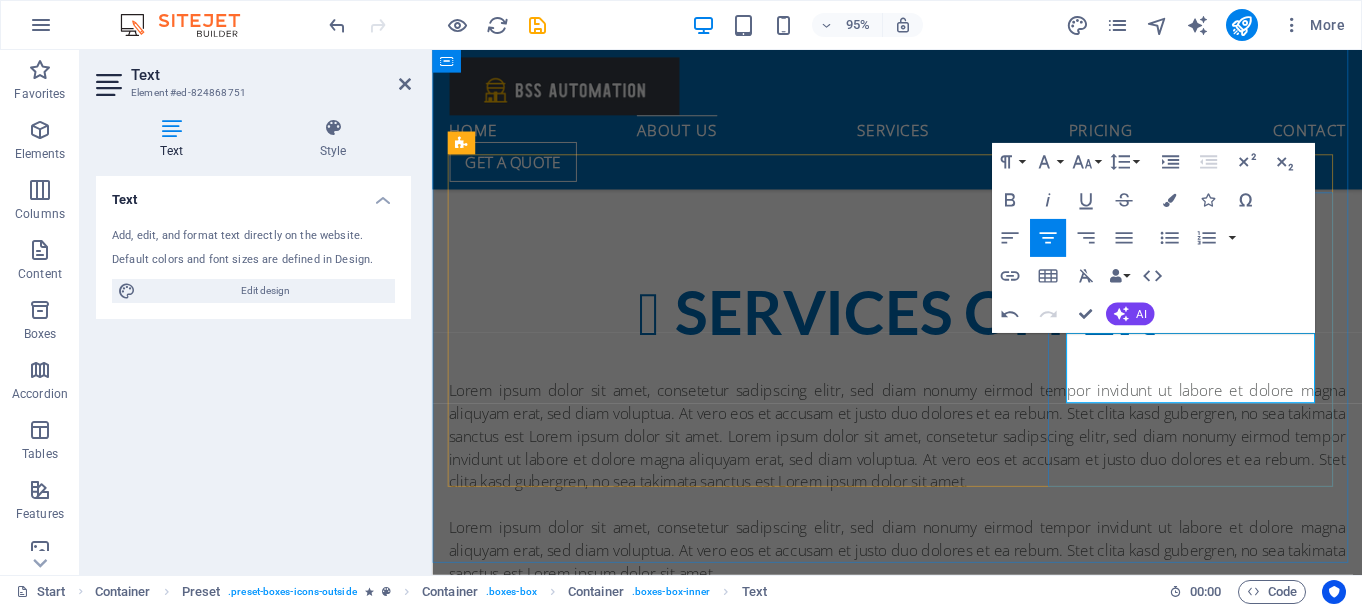drag, startPoint x: 1320, startPoint y: 409, endPoint x: 1107, endPoint y: 361, distance: 218.34148 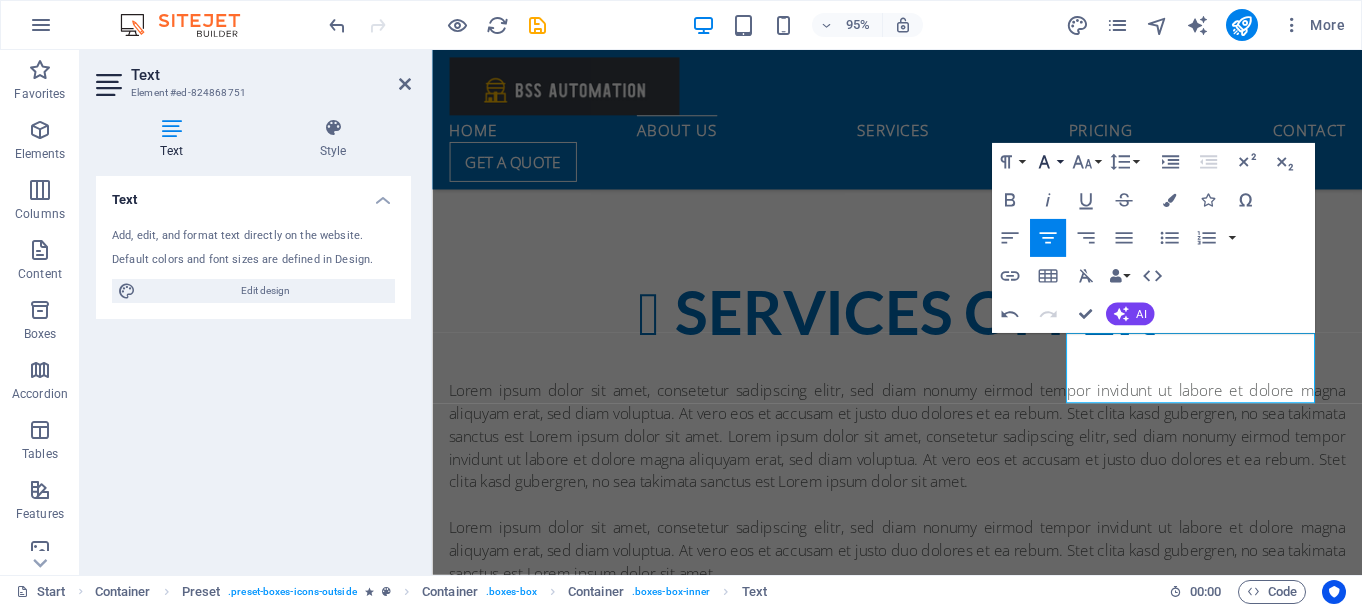 click on "Font Family" at bounding box center [1048, 162] 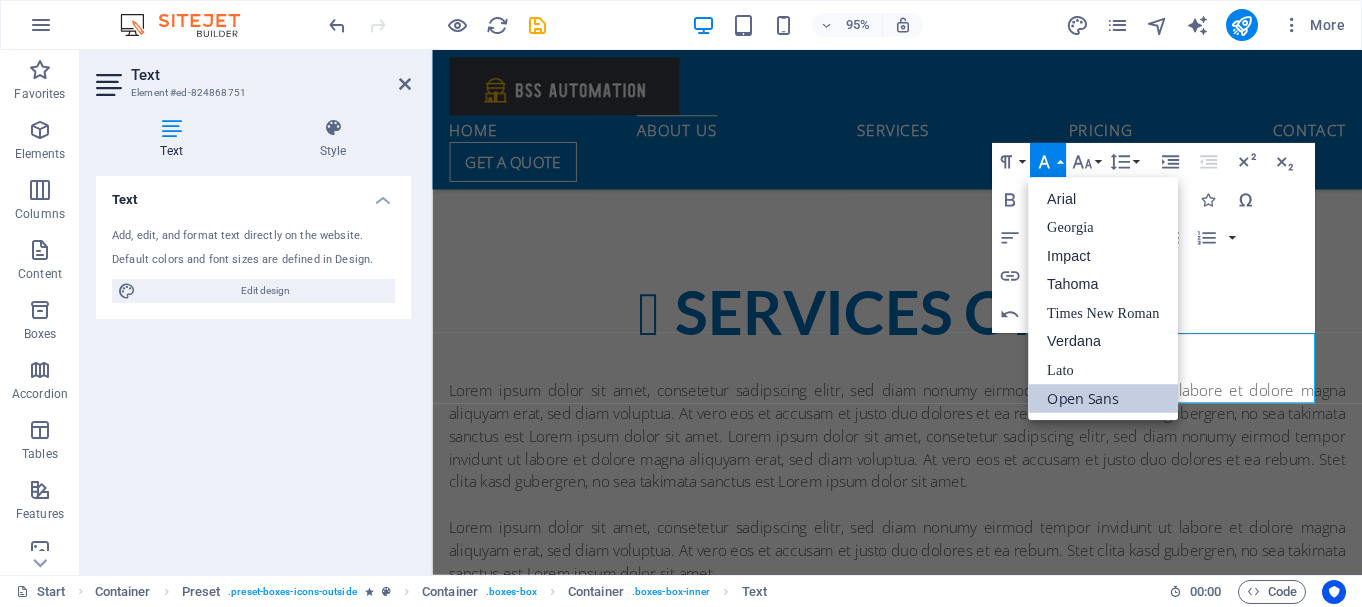 click on "Open Sans" at bounding box center [1103, 399] 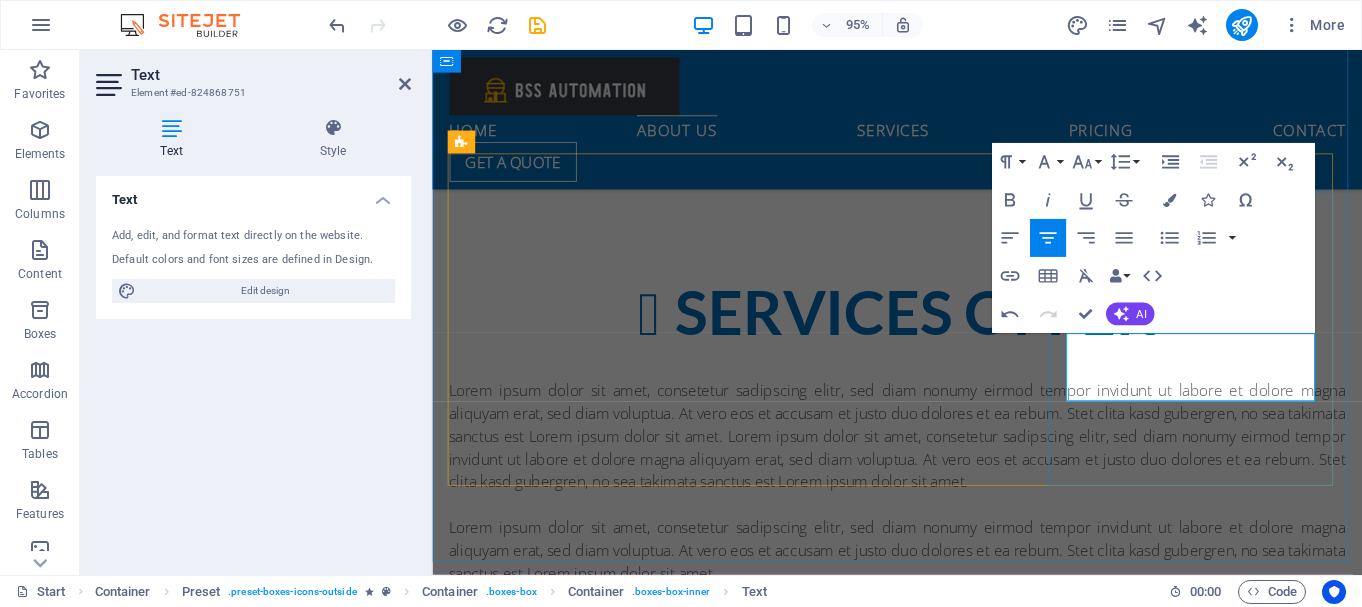 scroll, scrollTop: 875, scrollLeft: 0, axis: vertical 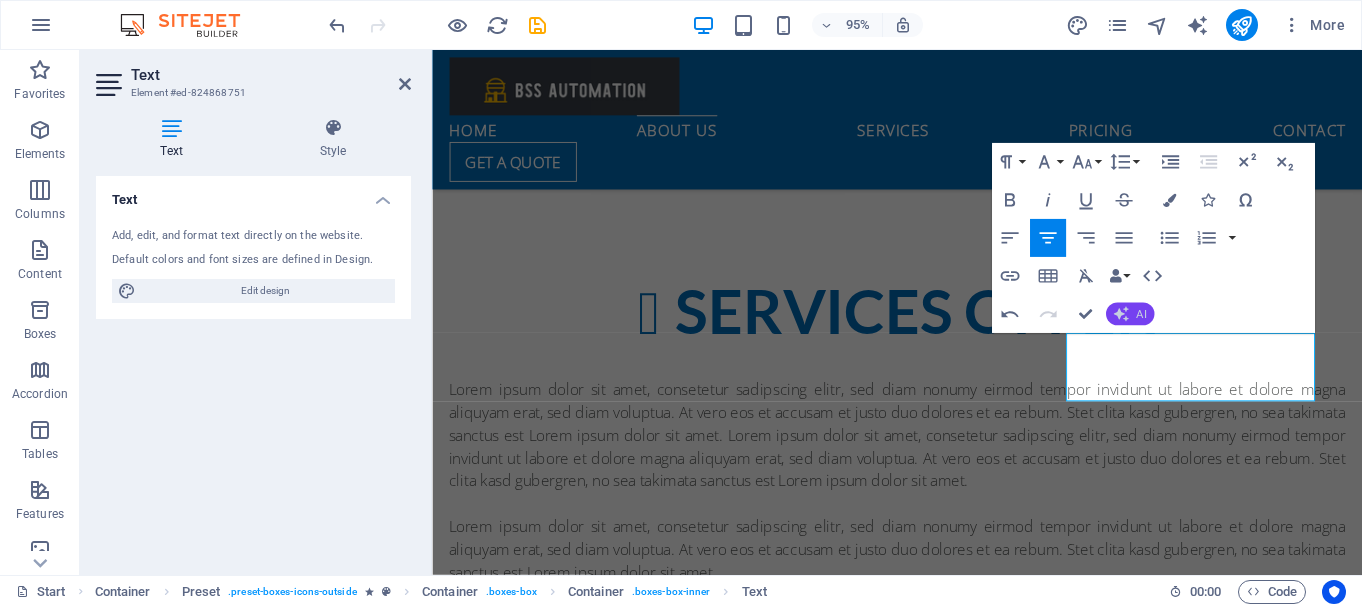 click on "AI" at bounding box center [1141, 313] 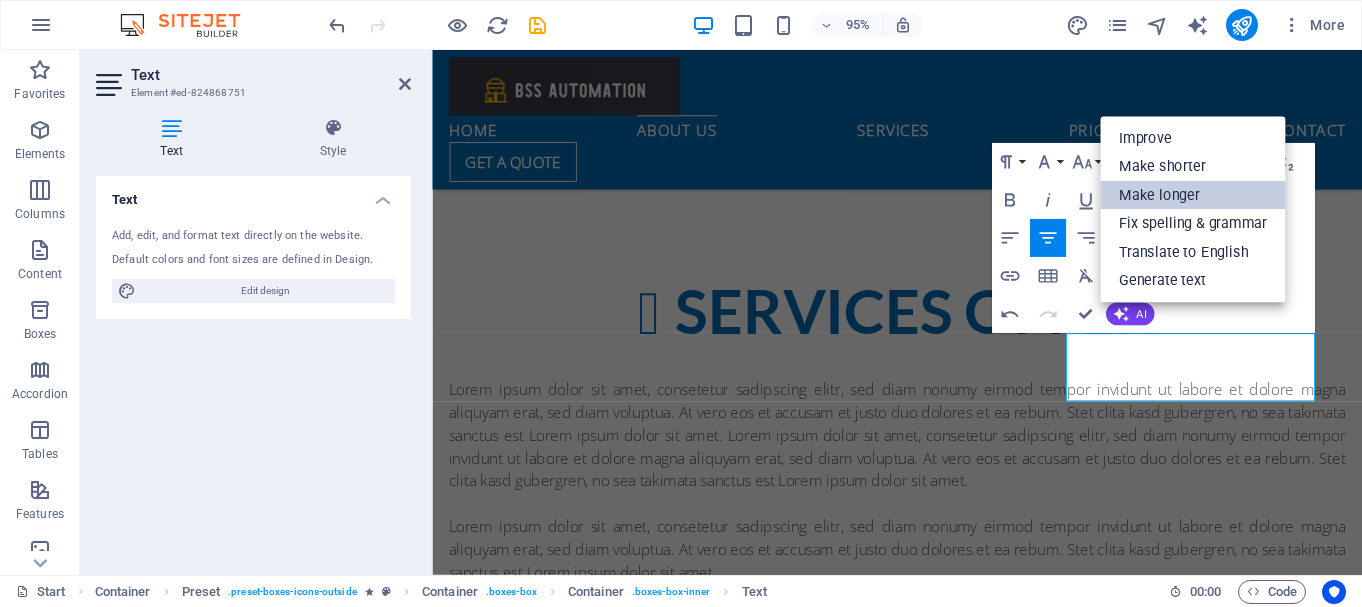 click on "Make longer" at bounding box center [1192, 195] 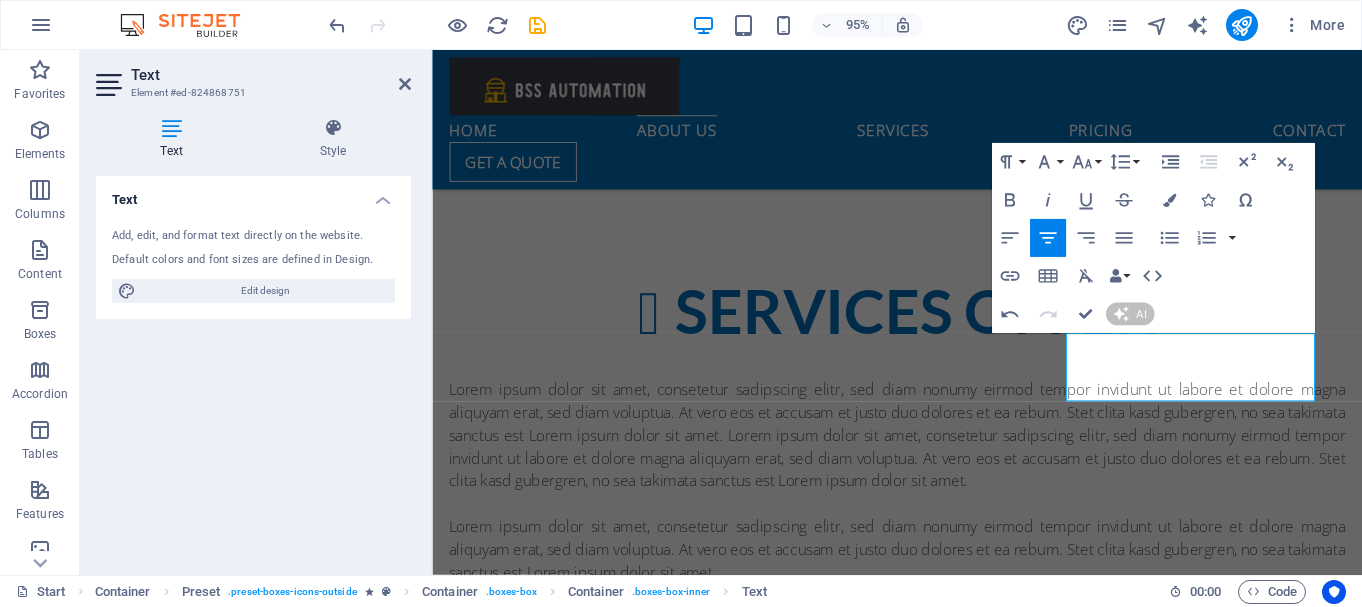 type 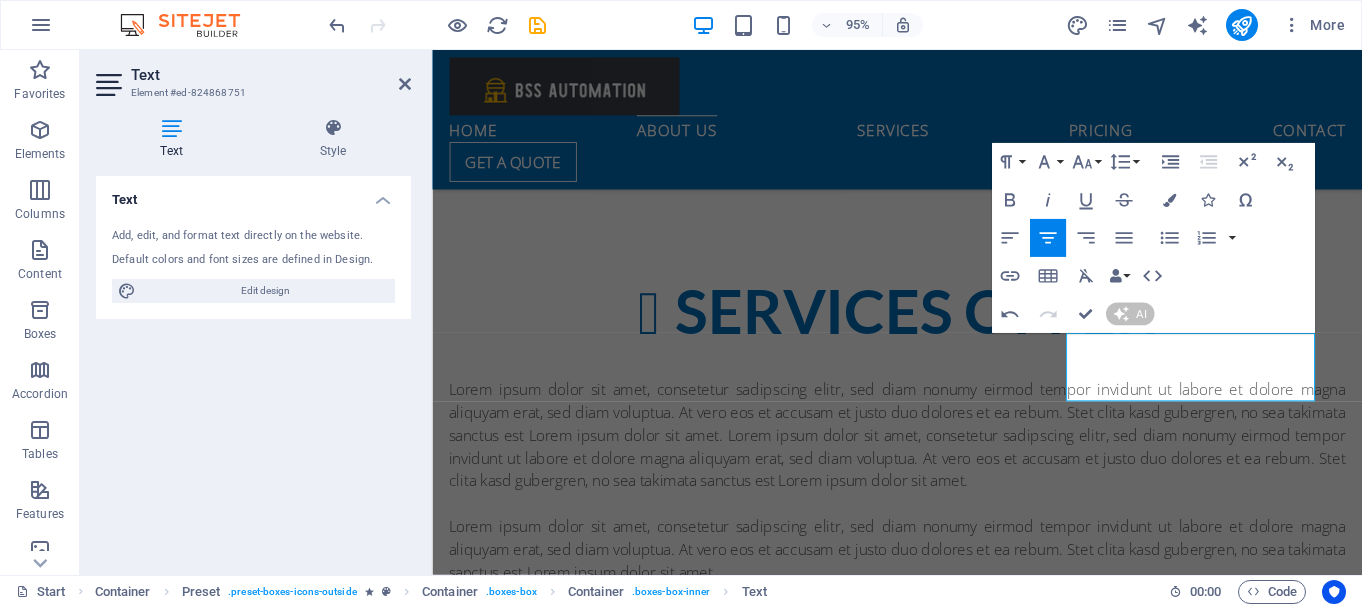 scroll, scrollTop: 805, scrollLeft: 0, axis: vertical 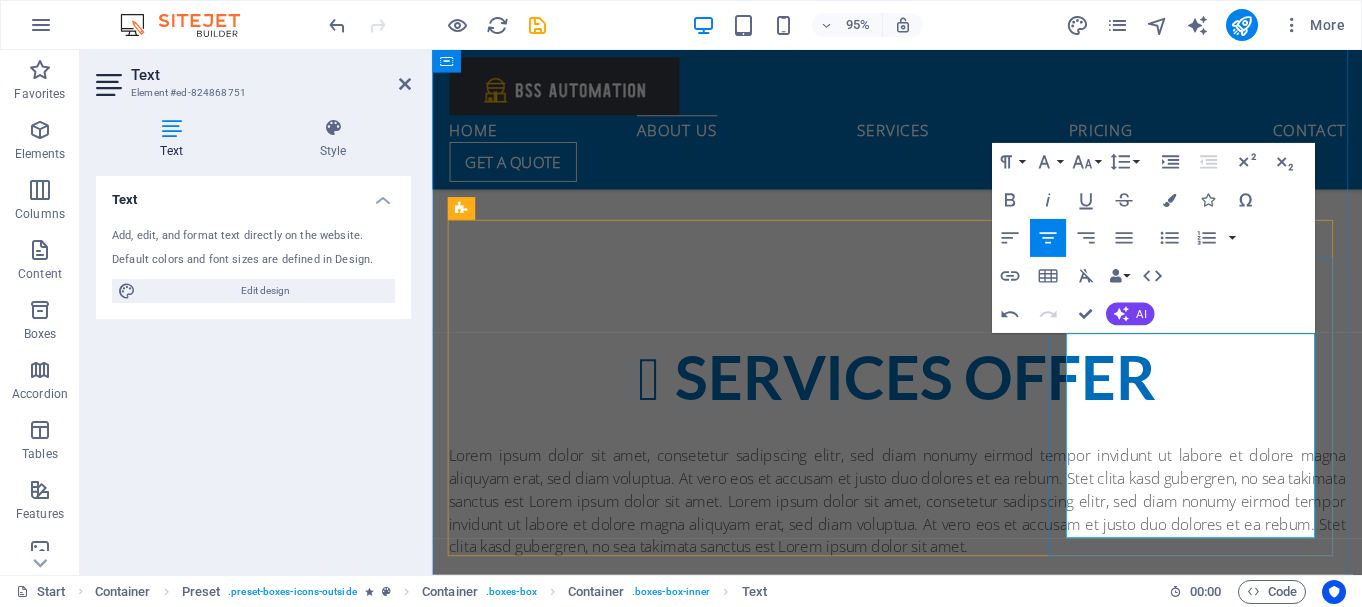 drag, startPoint x: 1280, startPoint y: 549, endPoint x: 1486, endPoint y: 371, distance: 272.24988 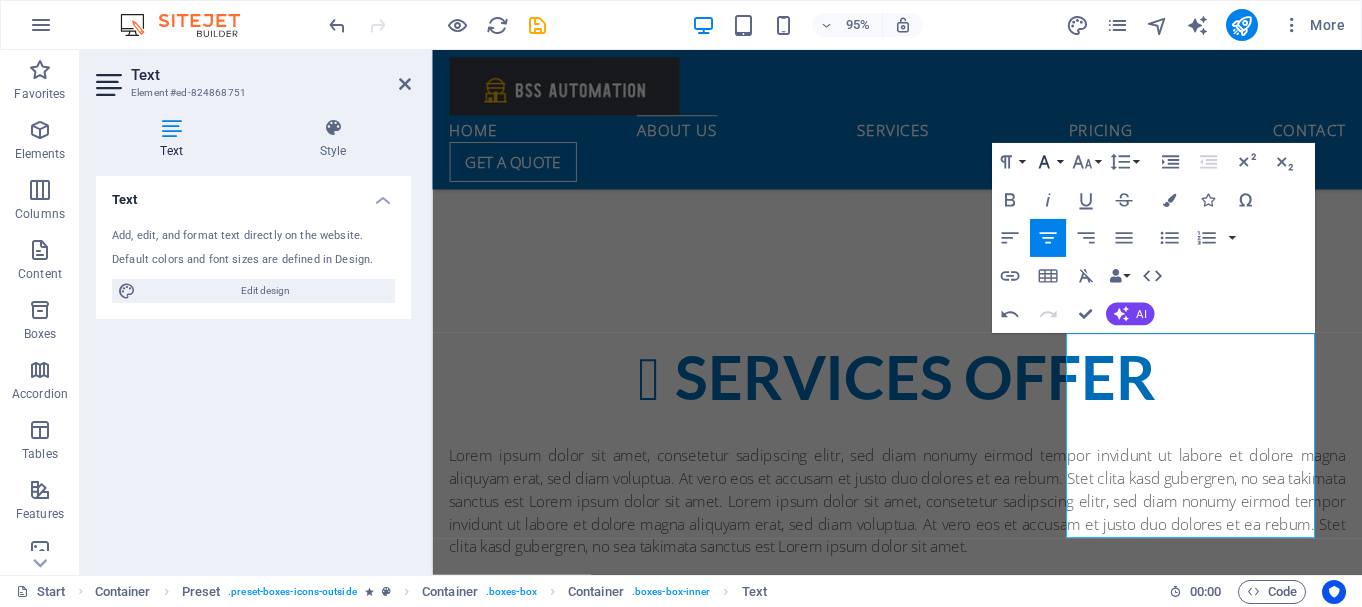 click 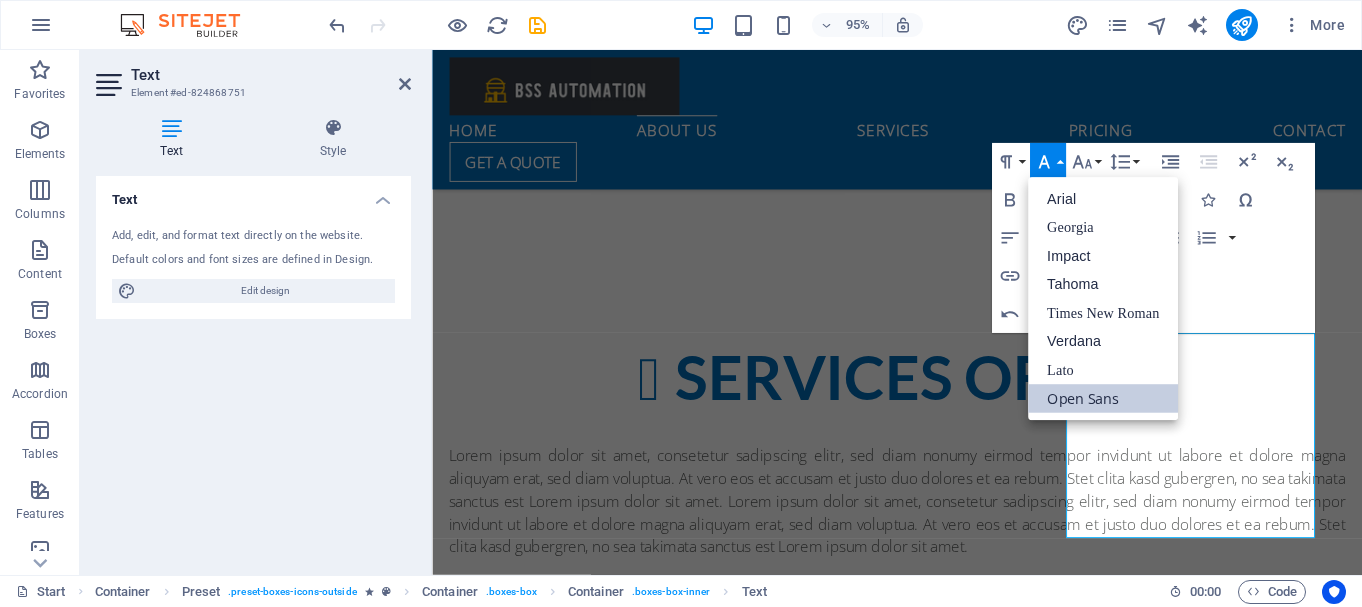 scroll, scrollTop: 0, scrollLeft: 0, axis: both 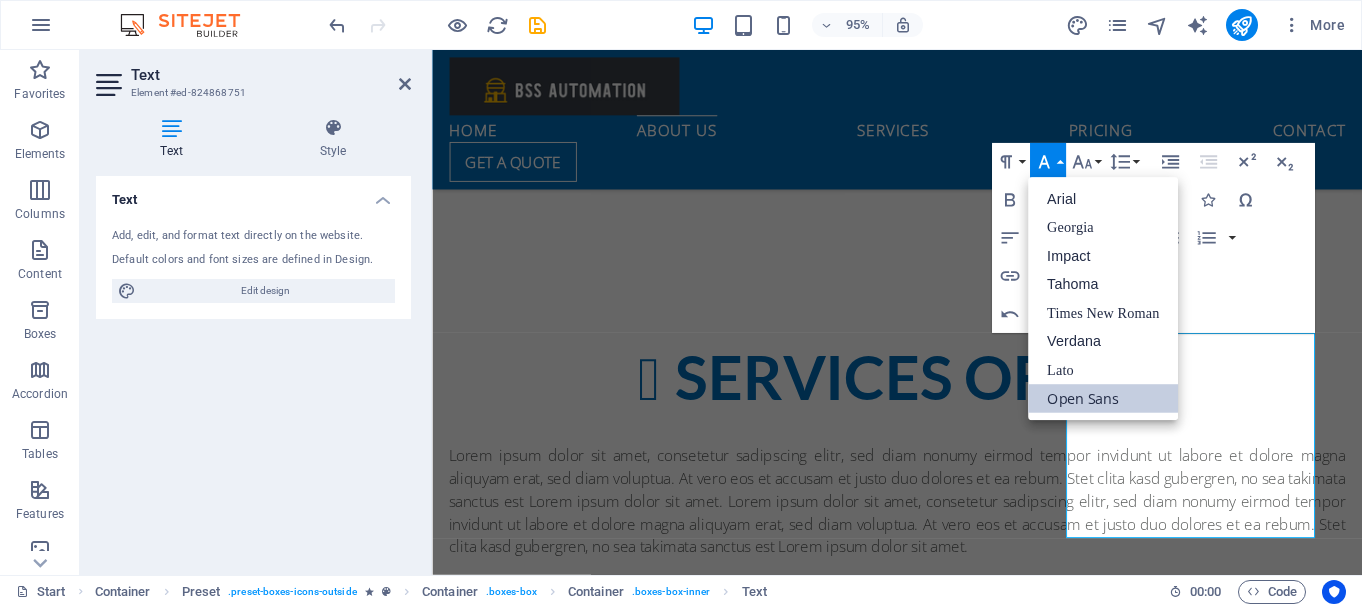 click on "Paragraph Format Normal Heading 1 Heading 2 Heading 3 Heading 4 Heading 5 Heading 6 Code Font Family Arial Georgia Impact Tahoma Times New Roman Verdana Lato Open Sans Font Size 8 9 10 11 12 14 18 24 30 36 48 60 72 96 Line Height Default Single 1.15 1.5 Double Increase Indent Decrease Indent Superscript Subscript Bold Italic Underline Strikethrough Colors Icons Special Characters Align Left Align Center Align Right Align Justify Unordered List   Default Circle Disc Square    Ordered List   Default Lower Alpha Lower Greek Lower Roman Upper Alpha Upper Roman    Insert Link Insert Table Clear Formatting Data Bindings Company First name Last name Street ZIP code City Email Phone Mobile Fax Custom field 1 Custom field 2 Custom field 3 Custom field 4 Custom field 5 Custom field 6 HTML Undo Redo Confirm (Ctrl+⏎) AI Improve Make shorter Make longer Fix spelling & grammar Translate to English Generate text" at bounding box center (1153, 238) 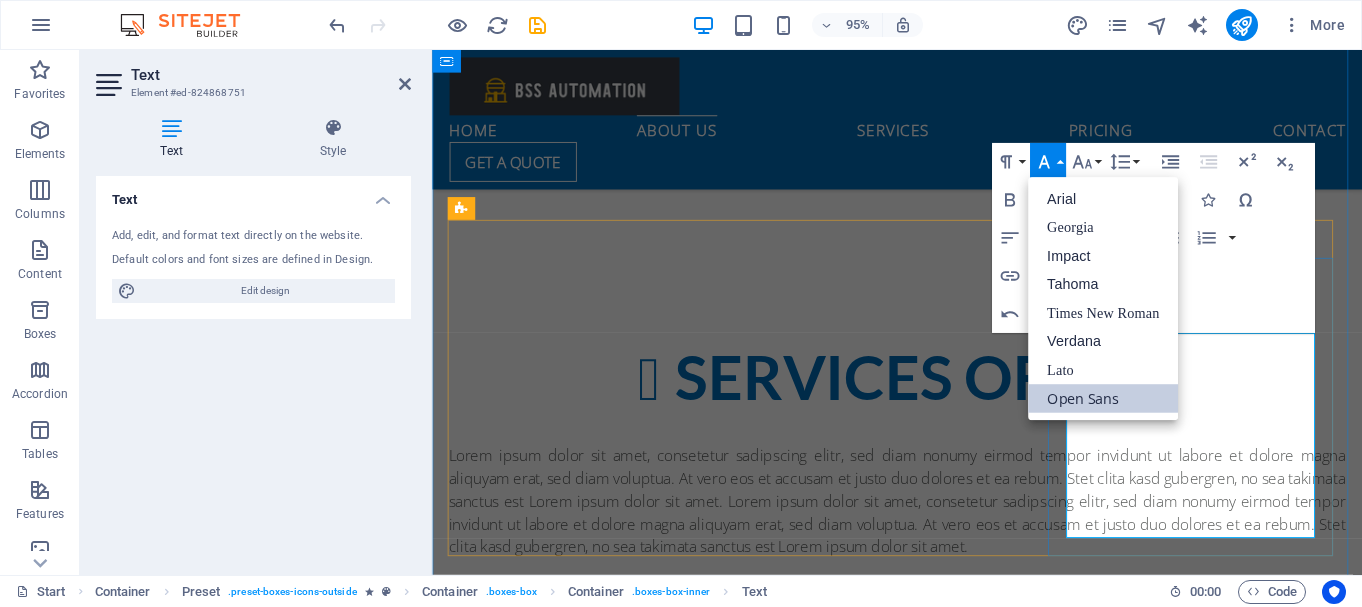 click on "Manufacturing concerns frequently encounter a range of common challenges that can significantly impact their operations and productivity. These issues, which arise in various aspects of the manufacturing process, often hinder efficiency and may require strategic solutions to overcome." at bounding box center (922, 1280) 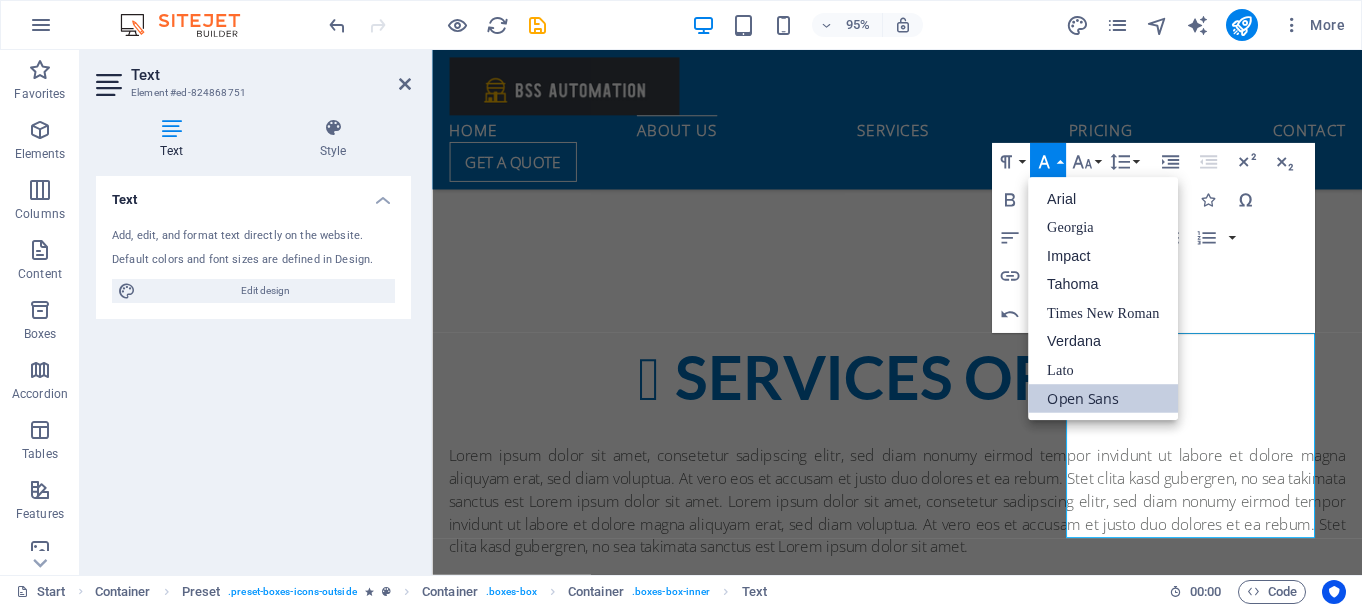 click on "Open Sans" at bounding box center (1103, 399) 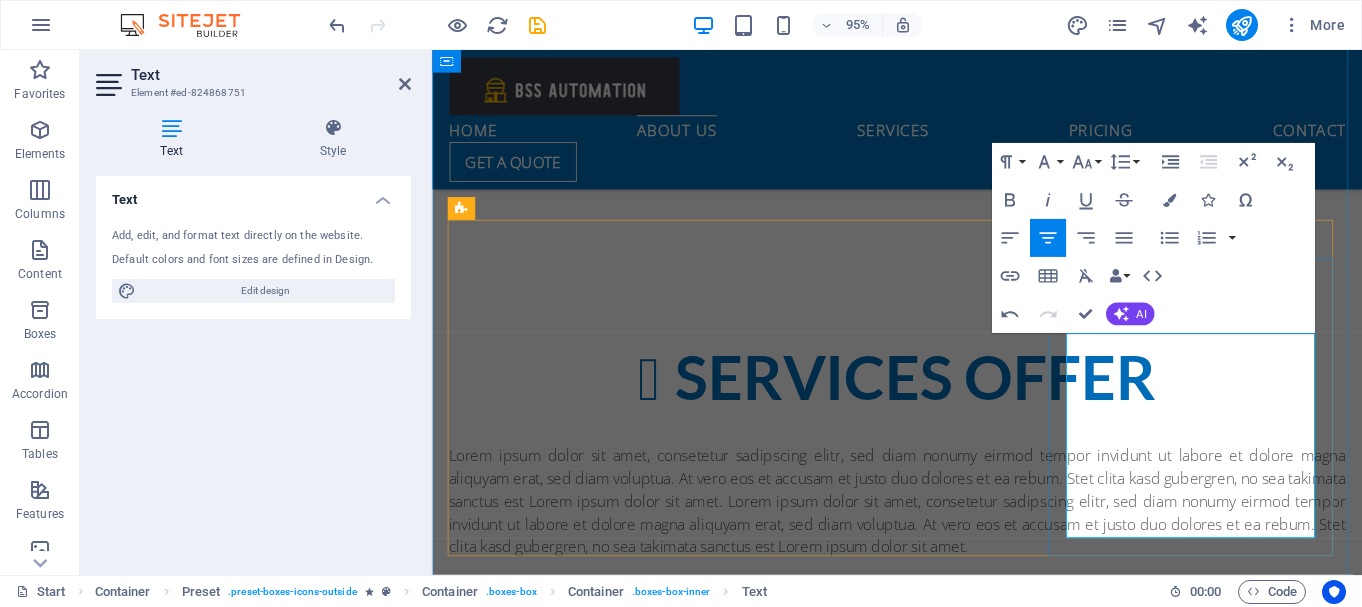 drag, startPoint x: 1298, startPoint y: 558, endPoint x: 1121, endPoint y: 352, distance: 271.59714 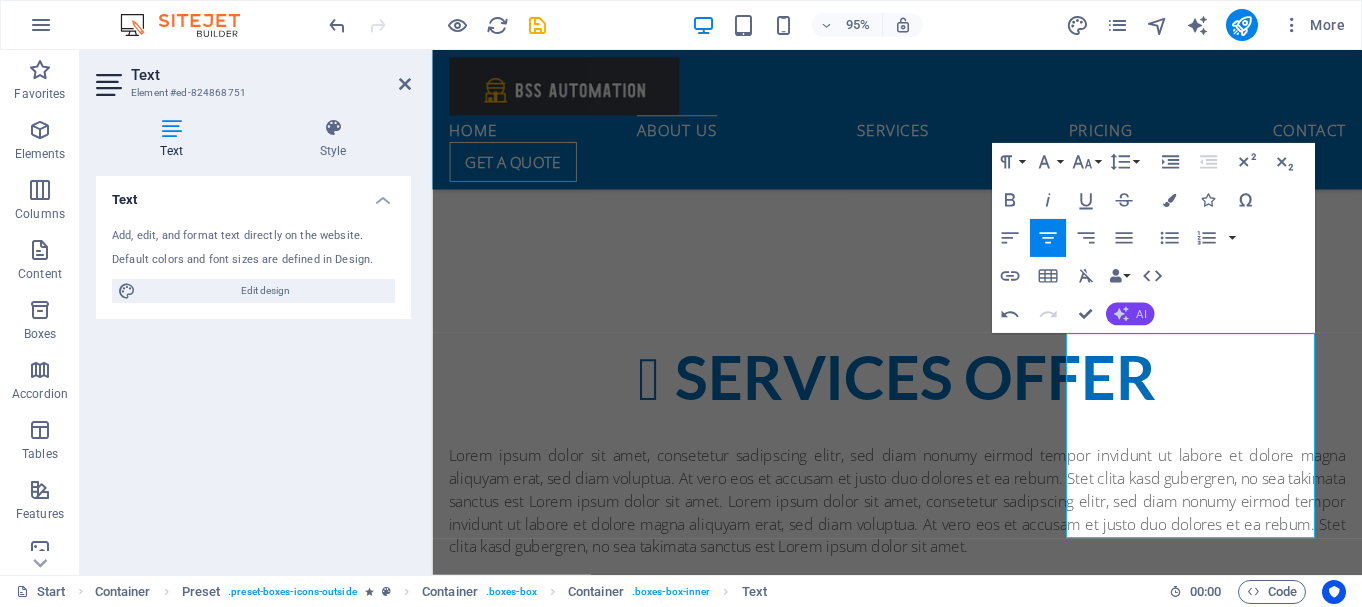 click on "AI" at bounding box center (1130, 314) 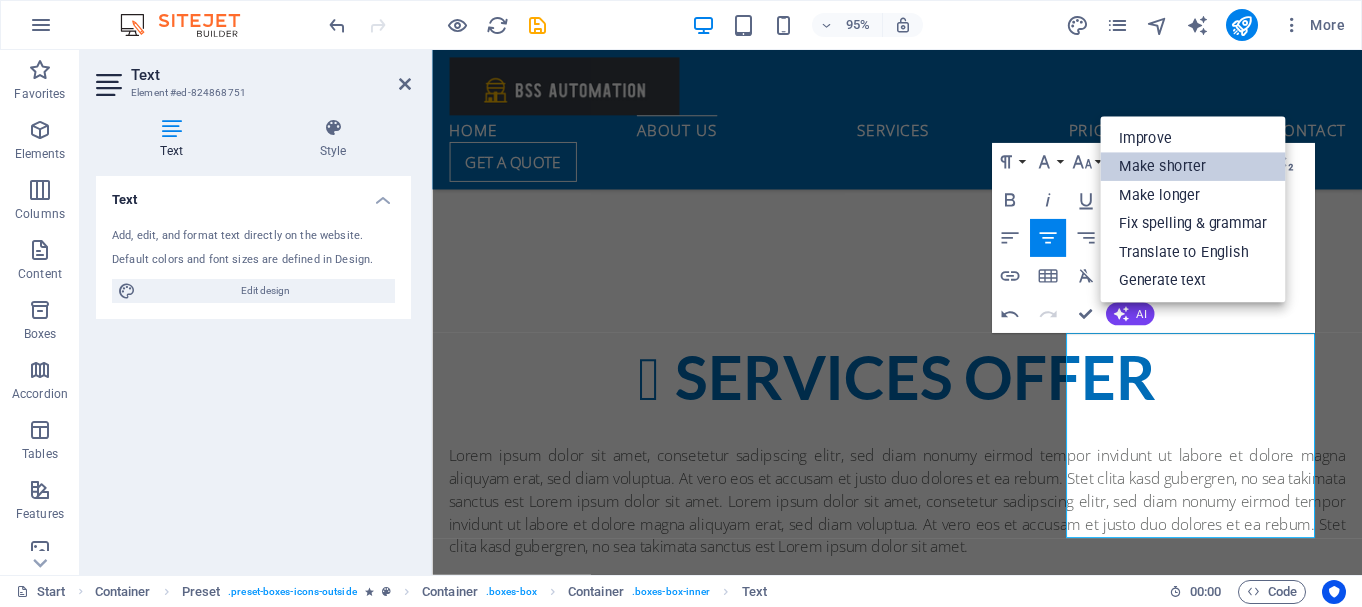 click on "Make shorter" at bounding box center [1192, 167] 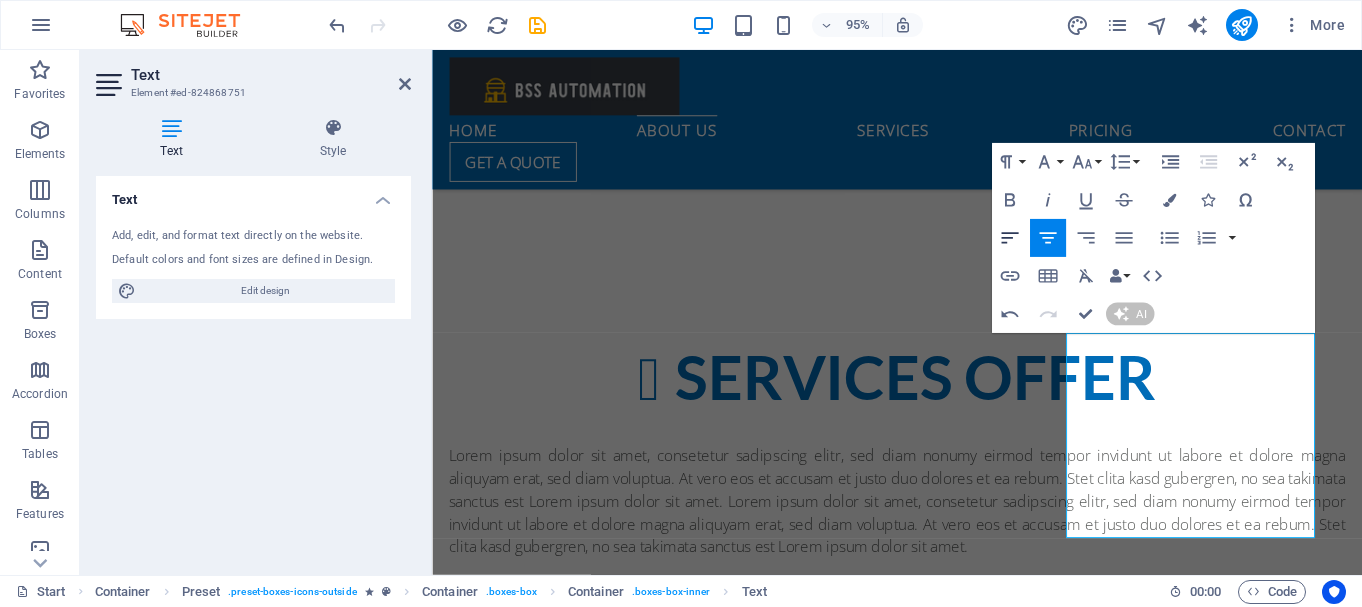 click 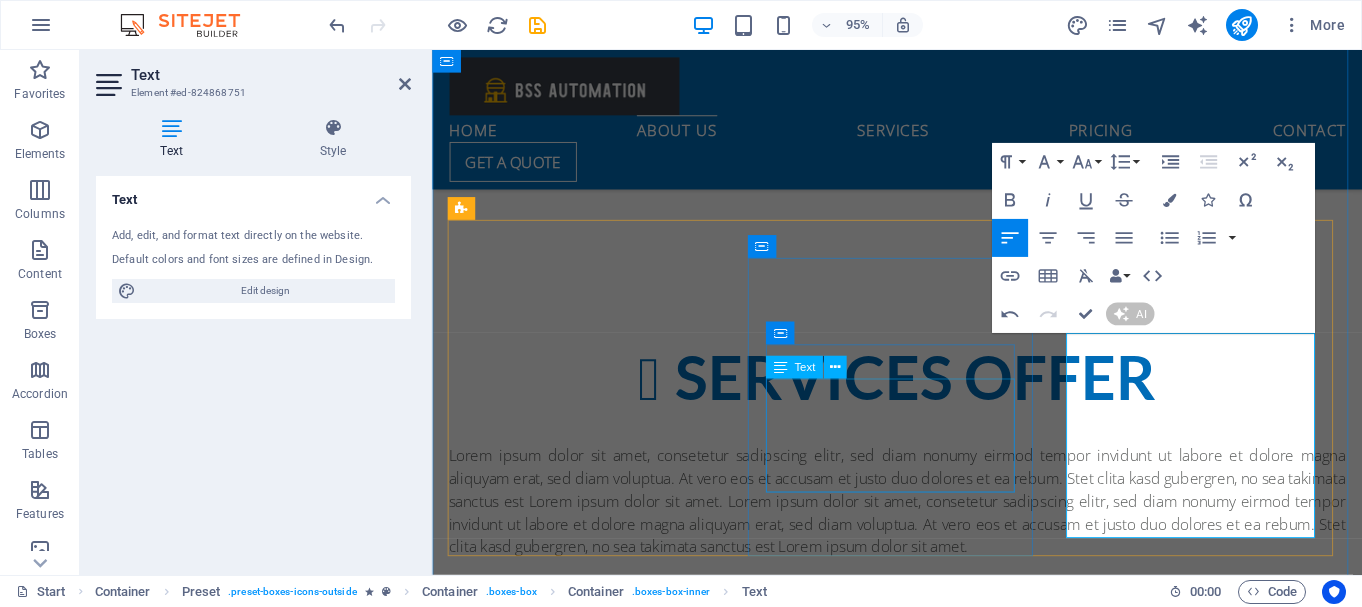 scroll, scrollTop: 851, scrollLeft: 0, axis: vertical 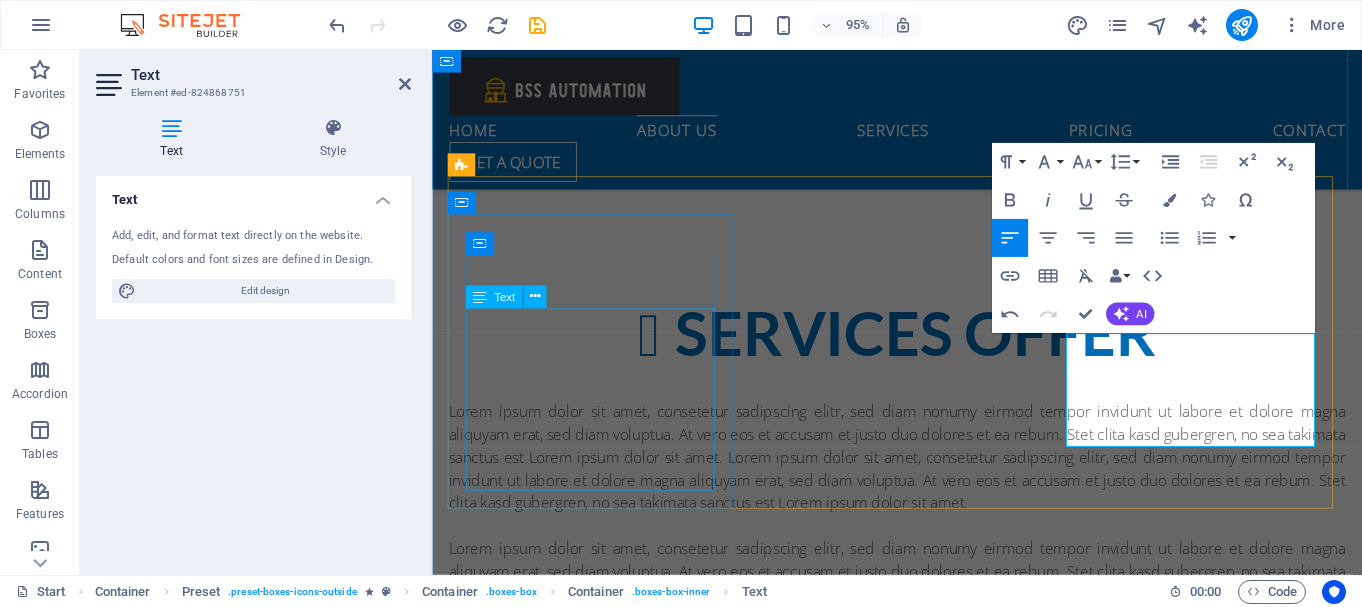 click on "Maximizing production for profitability and efficiently optimizing resources are essential challenges for businesses and communities worldwide. These interconnected issues require innovative strategies to drive economic growth and sustainability in a competitive landscape." at bounding box center (922, 822) 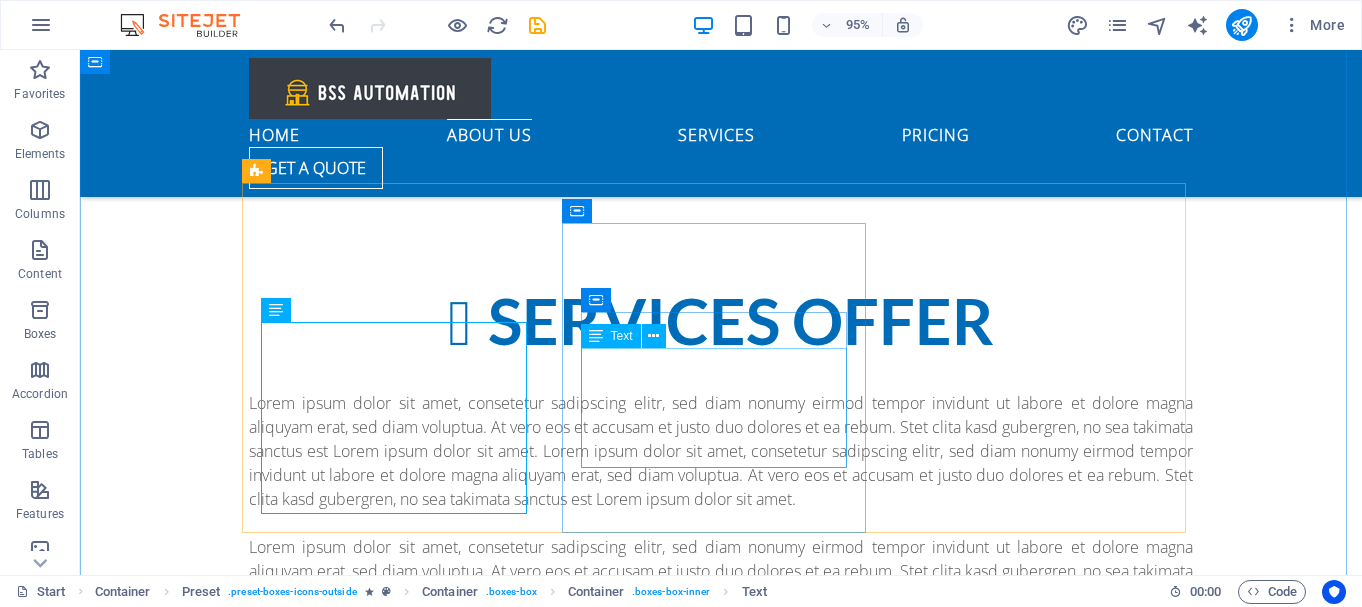 scroll, scrollTop: 823, scrollLeft: 0, axis: vertical 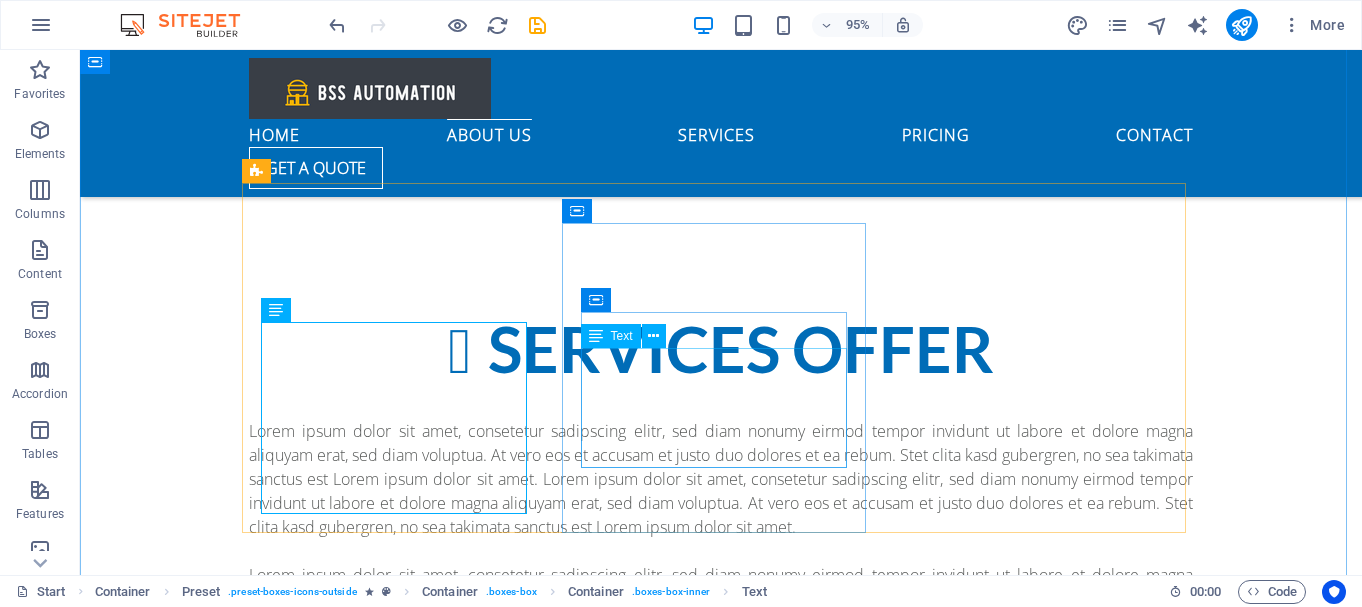 click on "process engineering Manufacturing concerns often face common challenges that can impact operations and productivity. These issues can hinder efficiency and may need strategic solutions to overcome." at bounding box center [721, 1192] 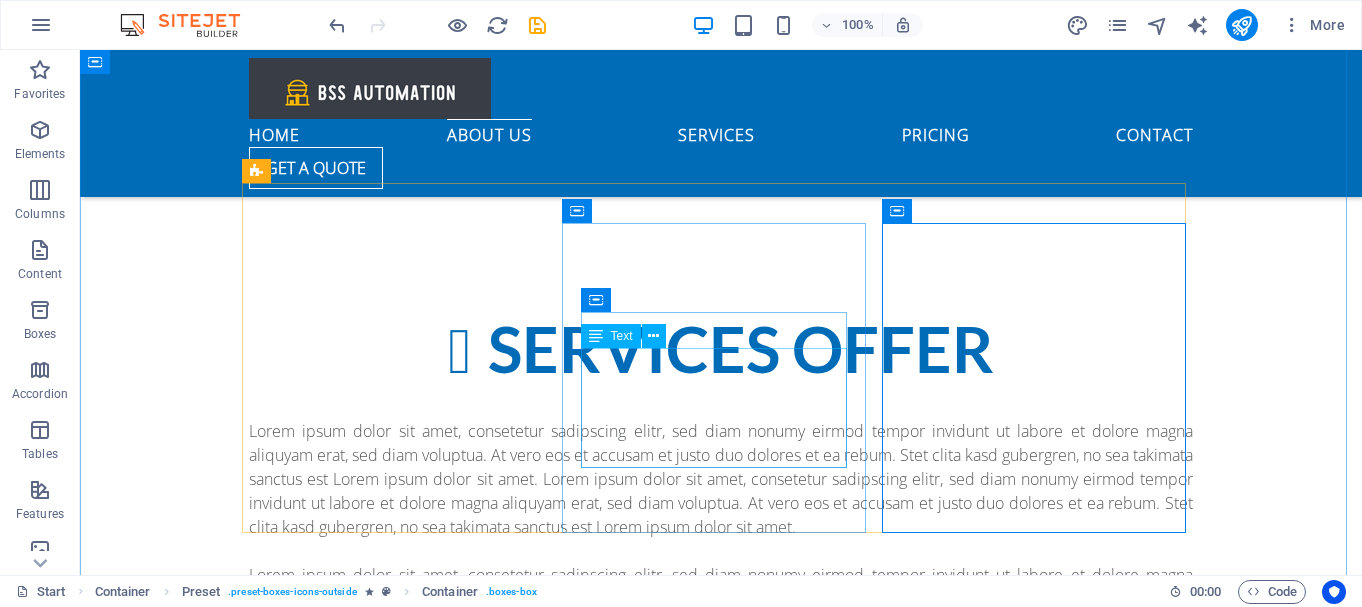 click on "With years of experience, we proudly deliver exceptional installation services that meet and exceed client expectations with precision and professionalism." at bounding box center [721, 1028] 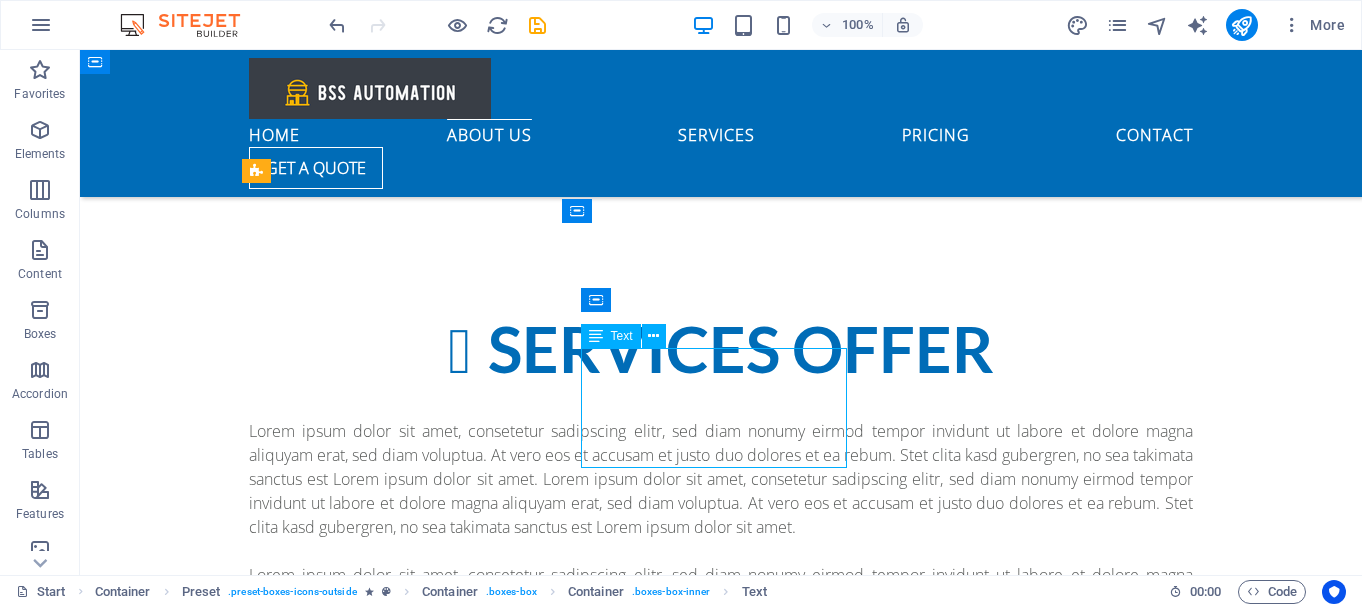 click on "With years of experience, we proudly deliver exceptional installation services that meet and exceed client expectations with precision and professionalism." at bounding box center (721, 1028) 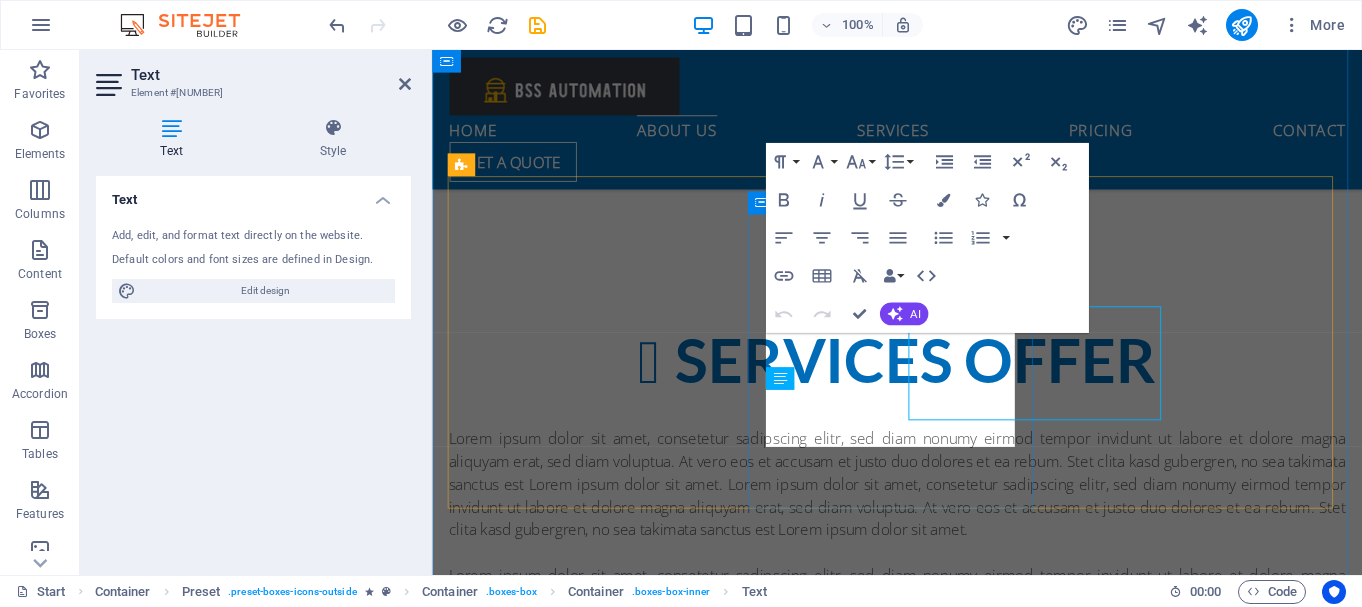 scroll, scrollTop: 851, scrollLeft: 0, axis: vertical 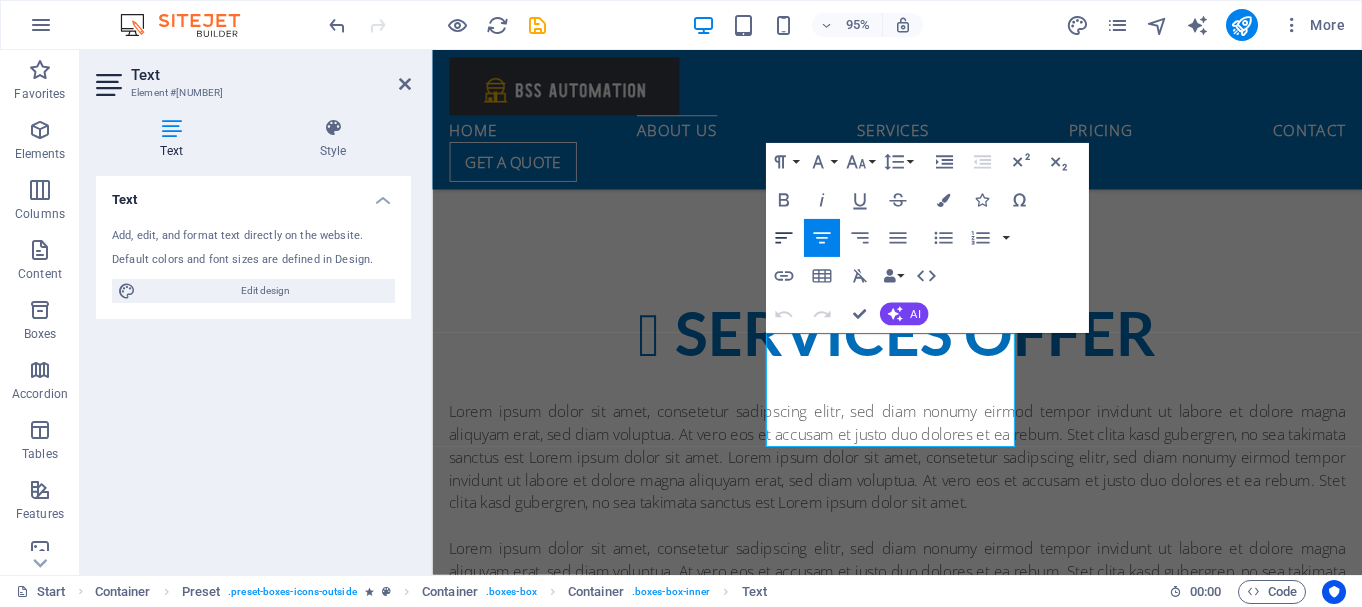 click 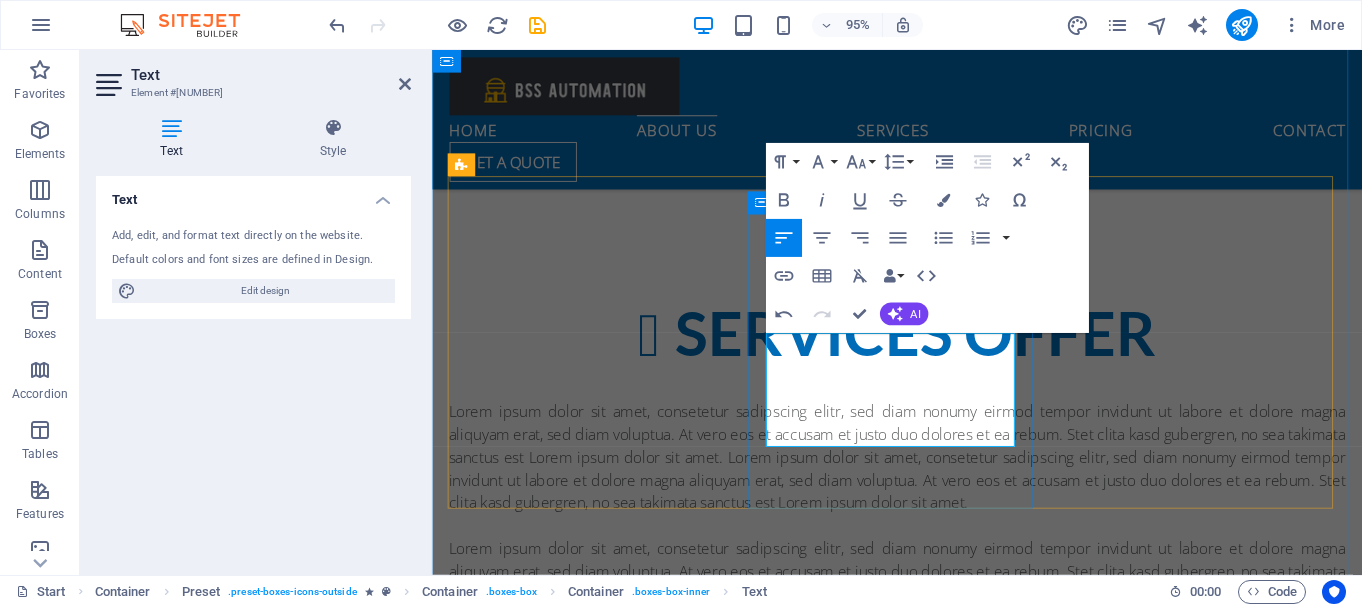 click on "Engineering services With years of experience, we proudly deliver exceptional installation services that meet and exceed client expectations with precision and professionalism." at bounding box center [922, 998] 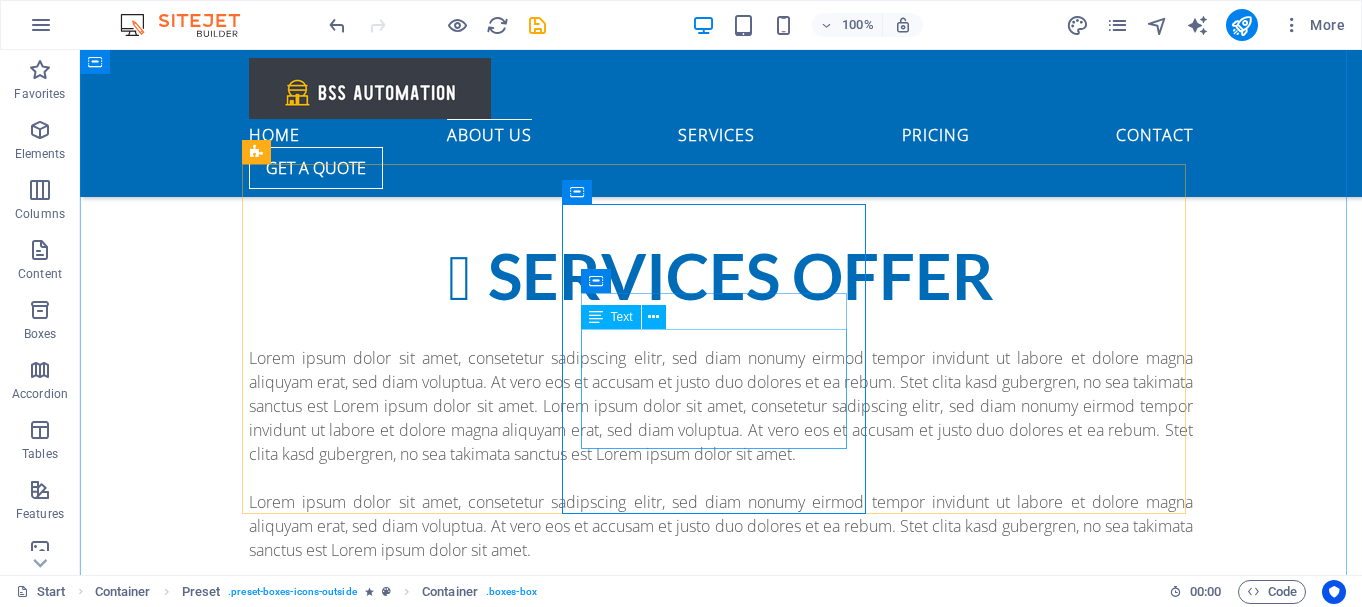 scroll, scrollTop: 823, scrollLeft: 0, axis: vertical 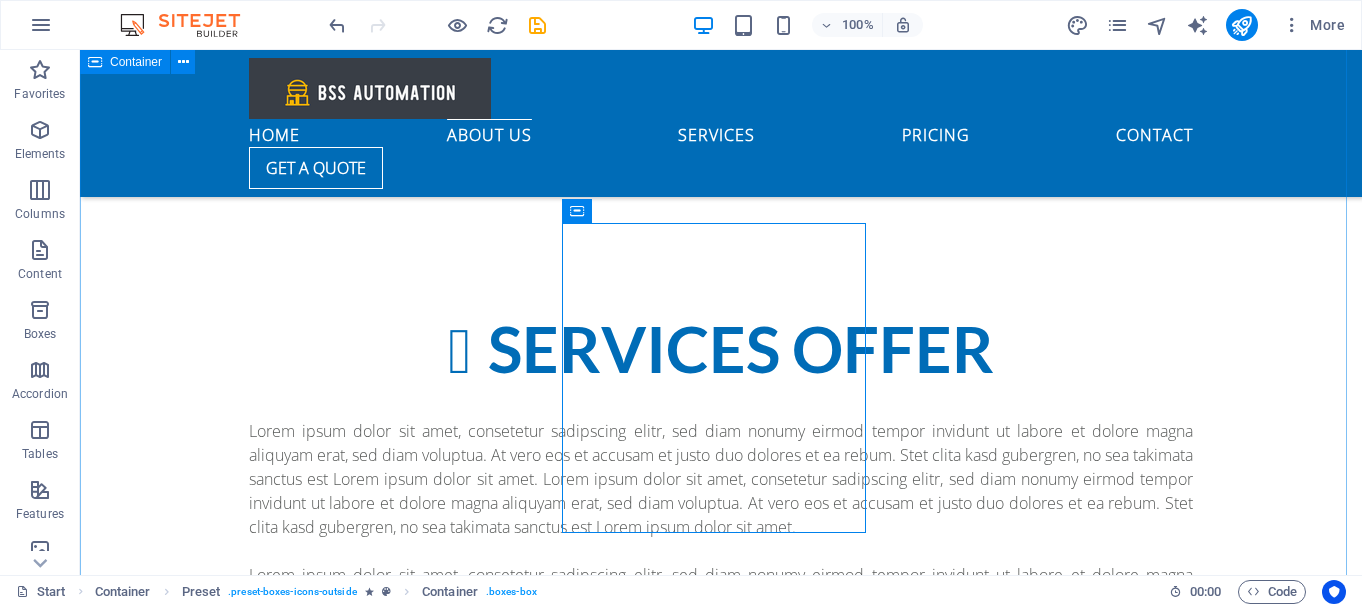 click on "Services offer Lorem ipsum dolor sit amet, consetetur sadipscing elitr, sed diam nonumy eirmod tempor invidunt ut labore et dolore magna aliquyam erat, sed diam voluptua. At vero eos et accusam et justo duo dolores et ea rebum. Stet clita kasd gubergren, no sea takimata sanctus est Lorem ipsum dolor sit amet. Lorem ipsum dolor sit amet, consetetur sadipscing elitr, sed diam nonumy eirmod tempor invidunt ut labore et dolore magna aliquyam erat, sed diam voluptua. At vero eos et accusam et justo duo dolores et ea rebum. Stet clita kasd gubergren, no sea takimata sanctus est Lorem ipsum dolor sit amet.  Lorem ipsum dolor sit amet, consetetur sadipscing elitr, sed diam nonumy eirmod tempor invidunt ut labore et dolore magna aliquyam erat, sed diam voluptua. At vero eos et accusam et justo duo dolores et ea rebum. Stet clita kasd gubergren, no sea takimata sanctus est Lorem ipsum dolor sit amet. Automation / Instrumentation control engineering Engineering services process engineering" at bounding box center [721, 789] 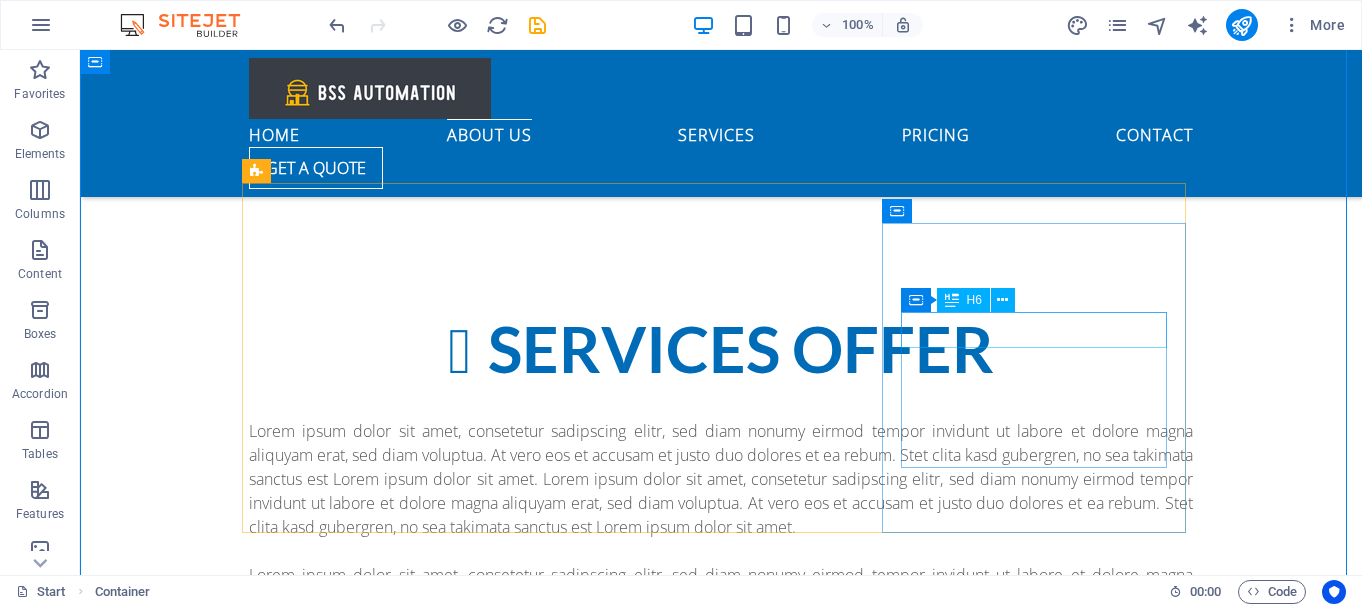 click on "process engineering" at bounding box center [721, 1180] 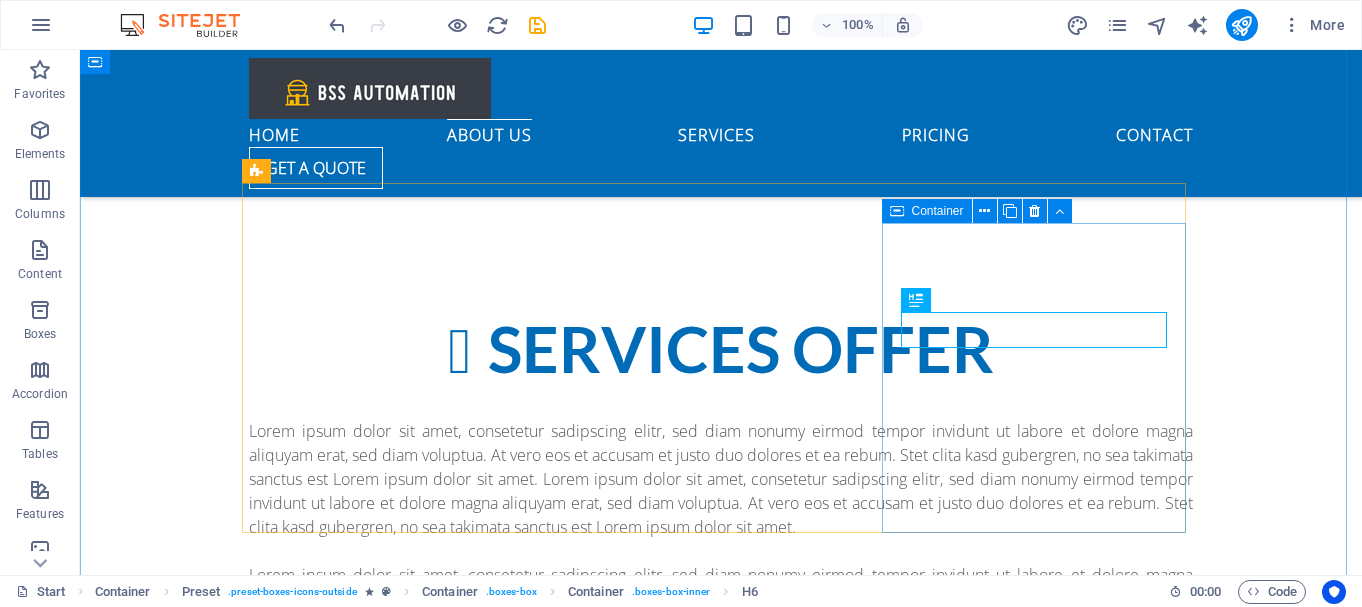 click on "process engineering Manufacturing concerns often face common challenges that can impact operations and productivity. These issues can hinder efficiency and may need strategic solutions to overcome." at bounding box center [721, 1192] 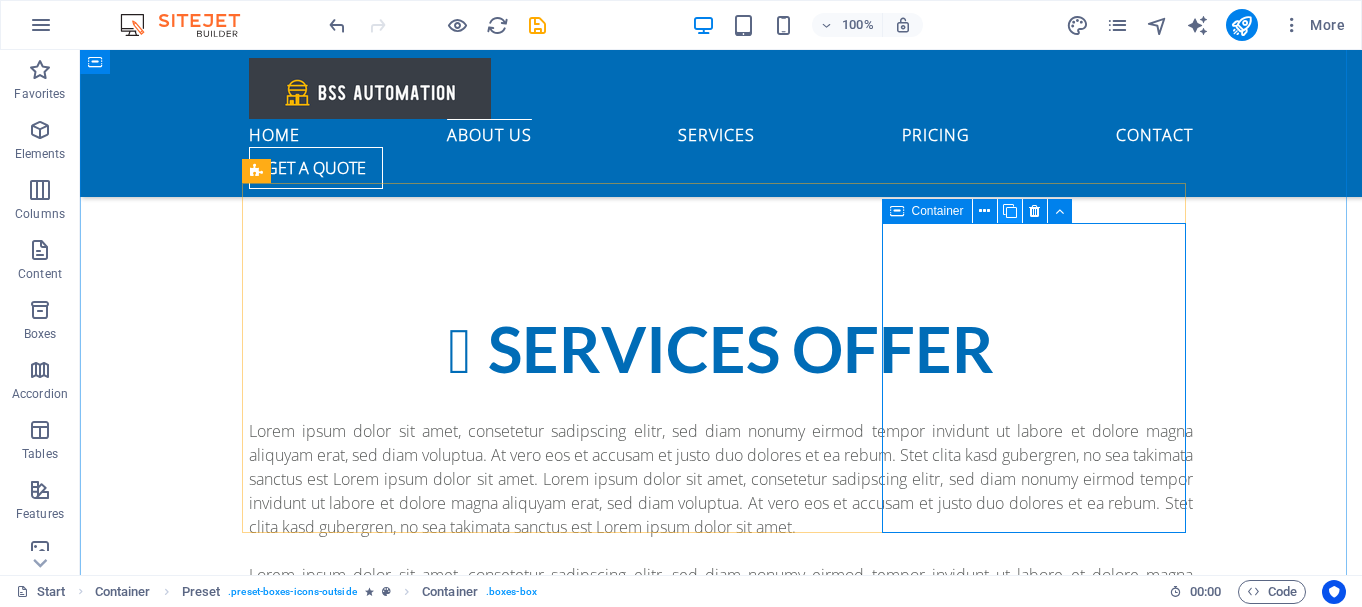 click at bounding box center (1010, 211) 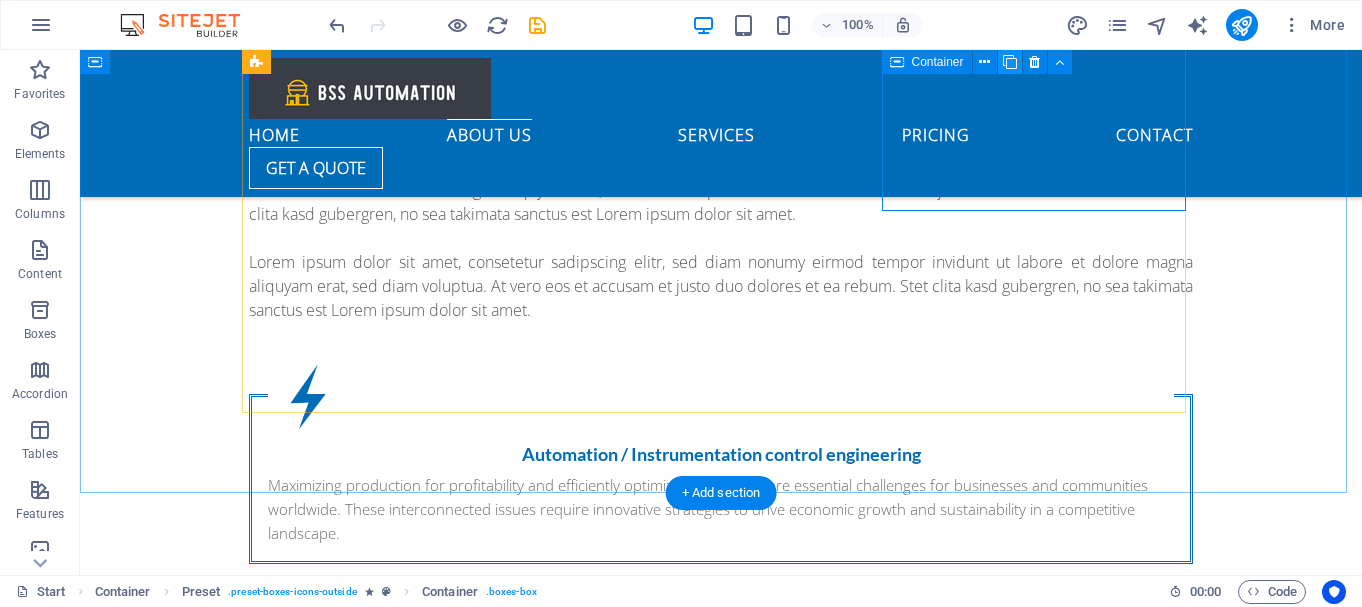 scroll, scrollTop: 1172, scrollLeft: 0, axis: vertical 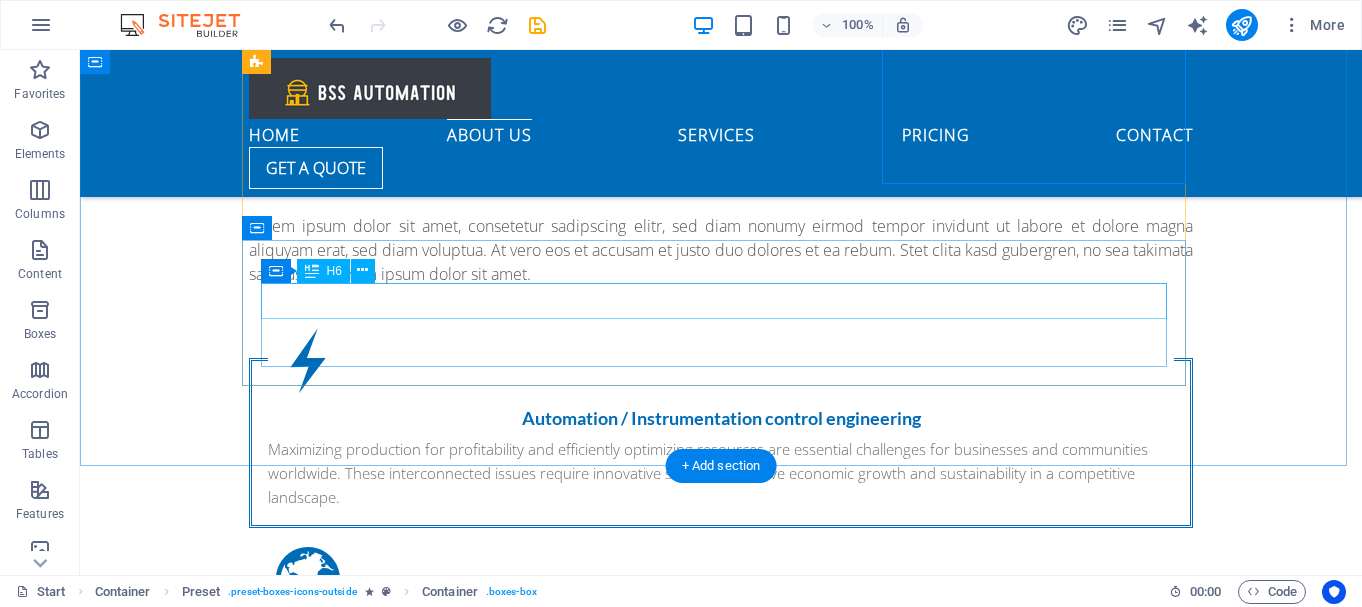 click on "process engineering" at bounding box center [721, 1025] 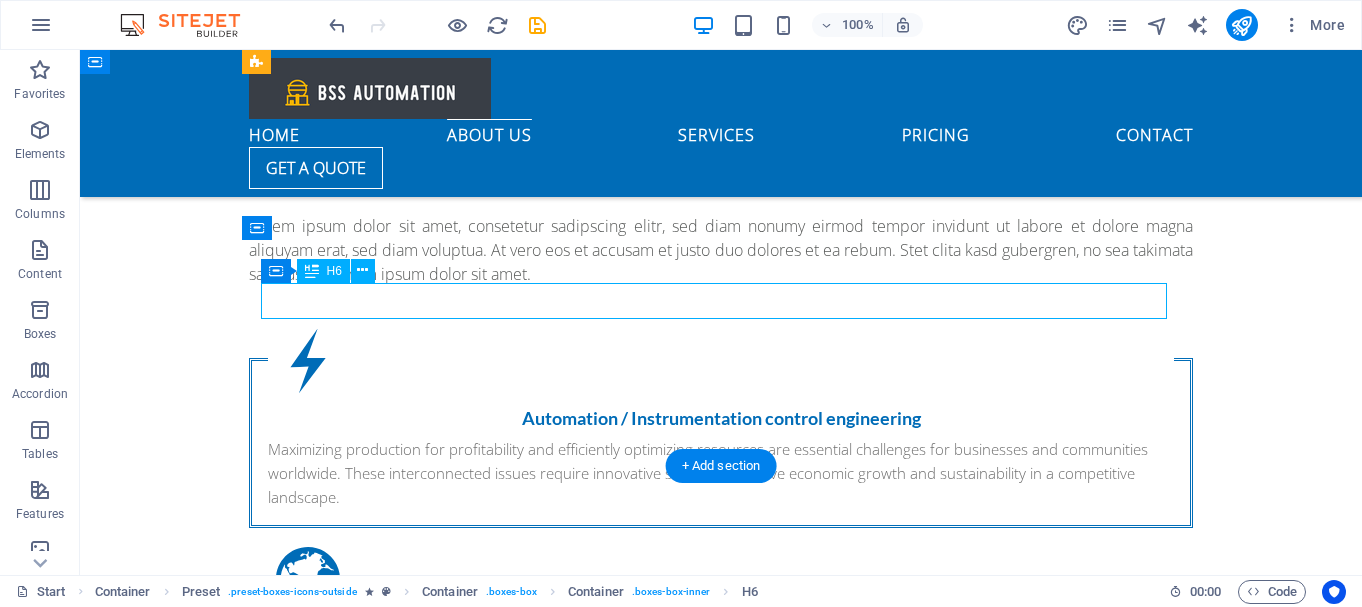 click on "process engineering" at bounding box center (721, 1025) 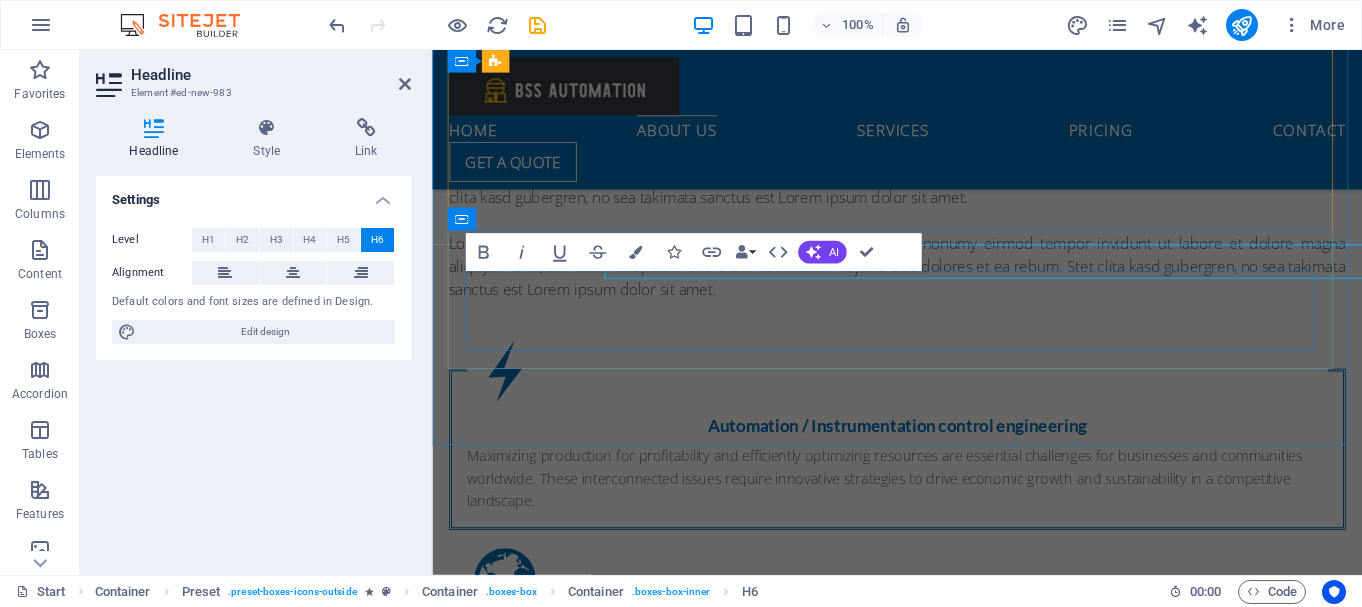 scroll, scrollTop: 1200, scrollLeft: 0, axis: vertical 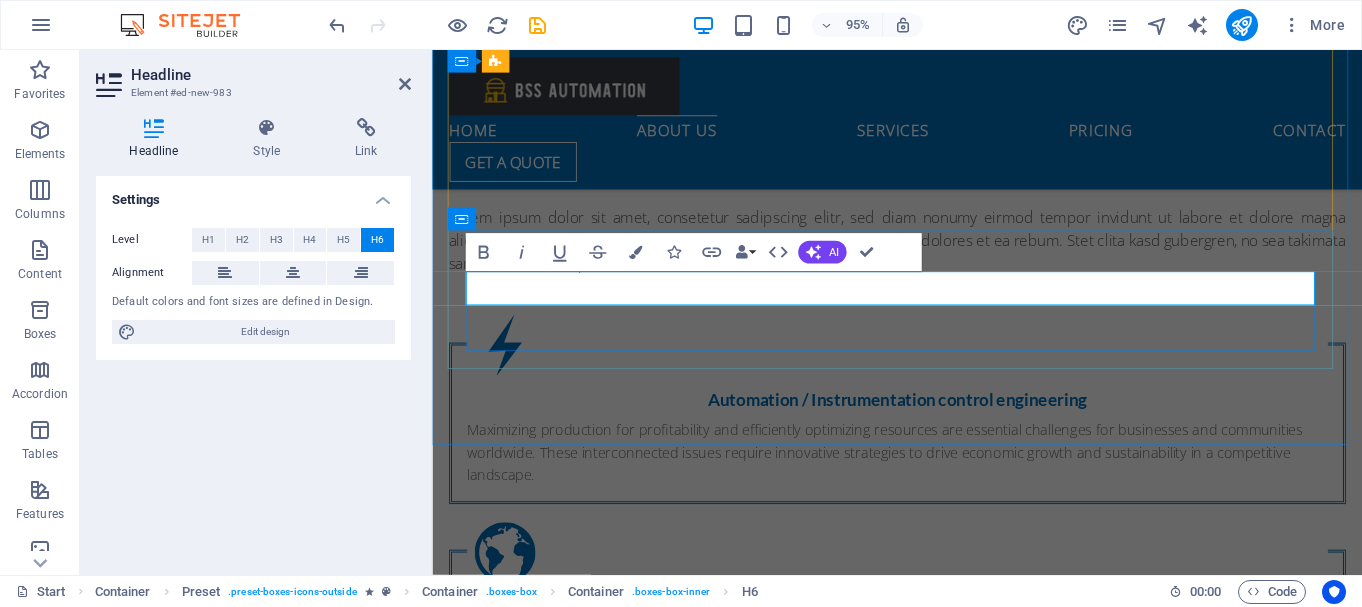 click on "process engineering" at bounding box center [922, 1025] 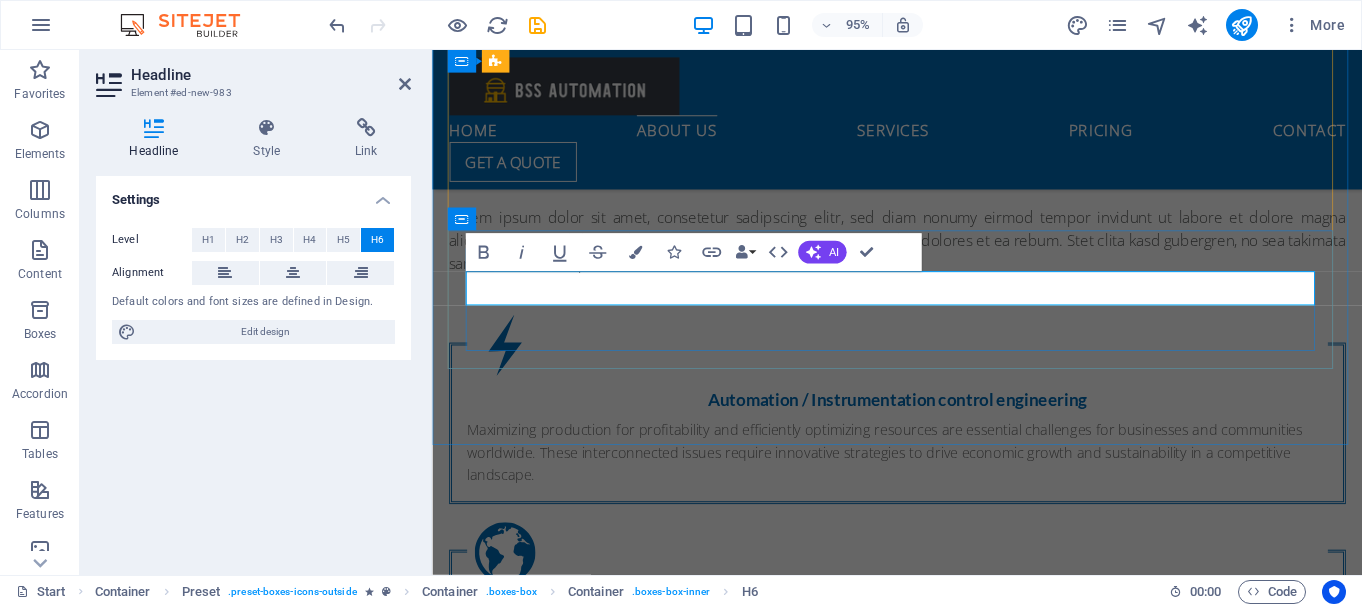 type 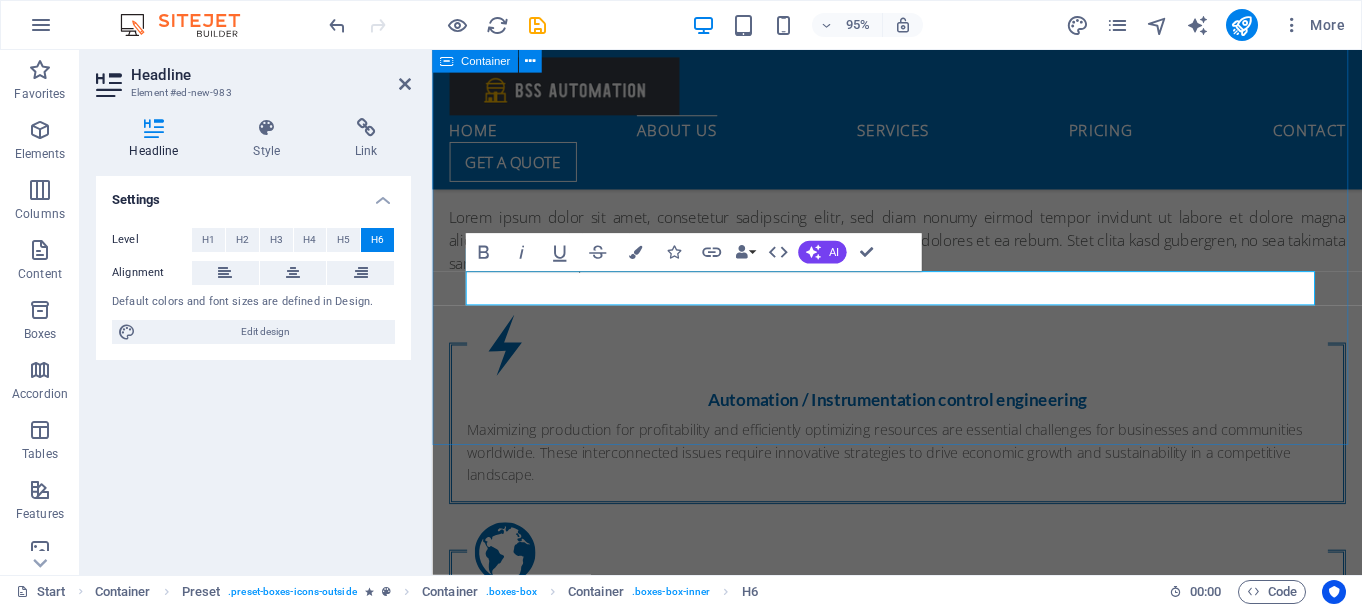 click on "Services offer Lorem ipsum dolor sit amet, consetetur sadipscing elitr, sed diam nonumy eirmod tempor invidunt ut labore et dolore magna aliquyam erat, sed diam voluptua. At vero eos et accusam et justo duo dolores et ea rebum. Stet clita kasd gubergren, no sea takimata sanctus est Lorem ipsum dolor sit amet. Lorem ipsum dolor sit amet, consetetur sadipscing elitr, sed diam nonumy eirmod tempor invidunt ut labore et dolore magna aliquyam erat, sed diam voluptua. At vero eos et accusam et justo duo dolores et ea rebum. Stet clita kasd gubergren, no sea takimata sanctus est Lorem ipsum dolor sit amet.  Lorem ipsum dolor sit amet, consetetur sadipscing elitr, sed diam nonumy eirmod tempor invidunt ut labore et dolore magna aliquyam erat, sed diam voluptua. At vero eos et accusam et justo duo dolores et ea rebum. Stet clita kasd gubergren, no sea takimata sanctus est Lorem ipsum dolor sit amet. Automation / Instrumentation control engineering Engineering services process engineering" at bounding box center [921, 537] 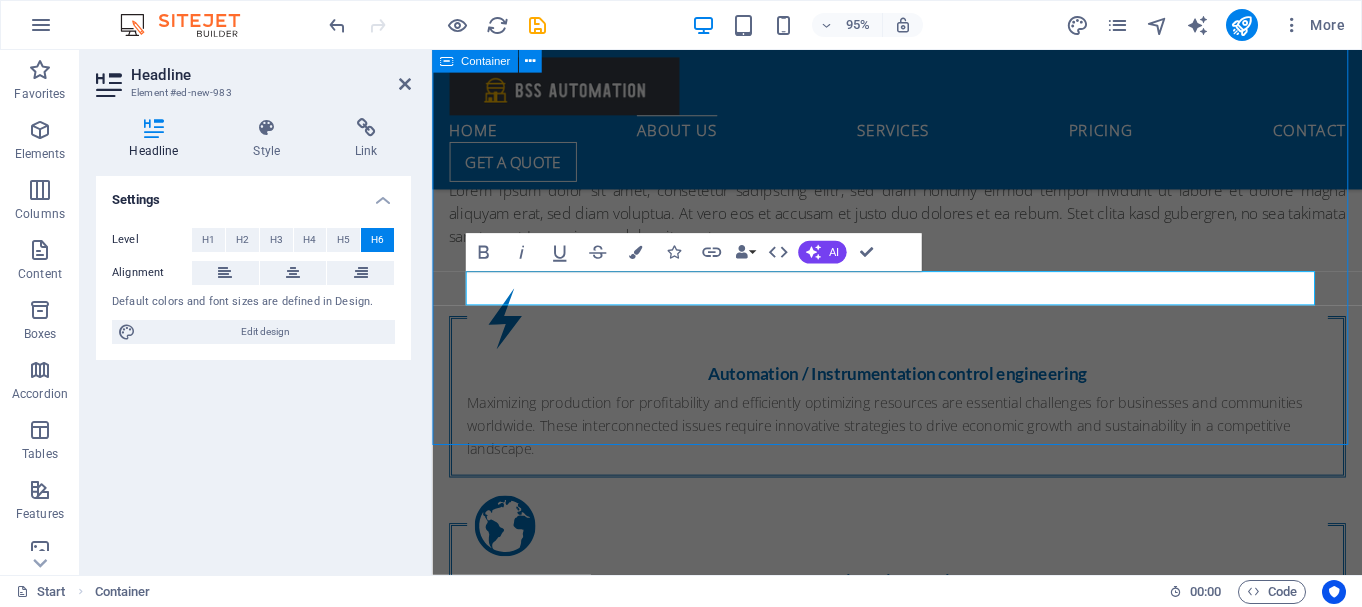 scroll, scrollTop: 1172, scrollLeft: 0, axis: vertical 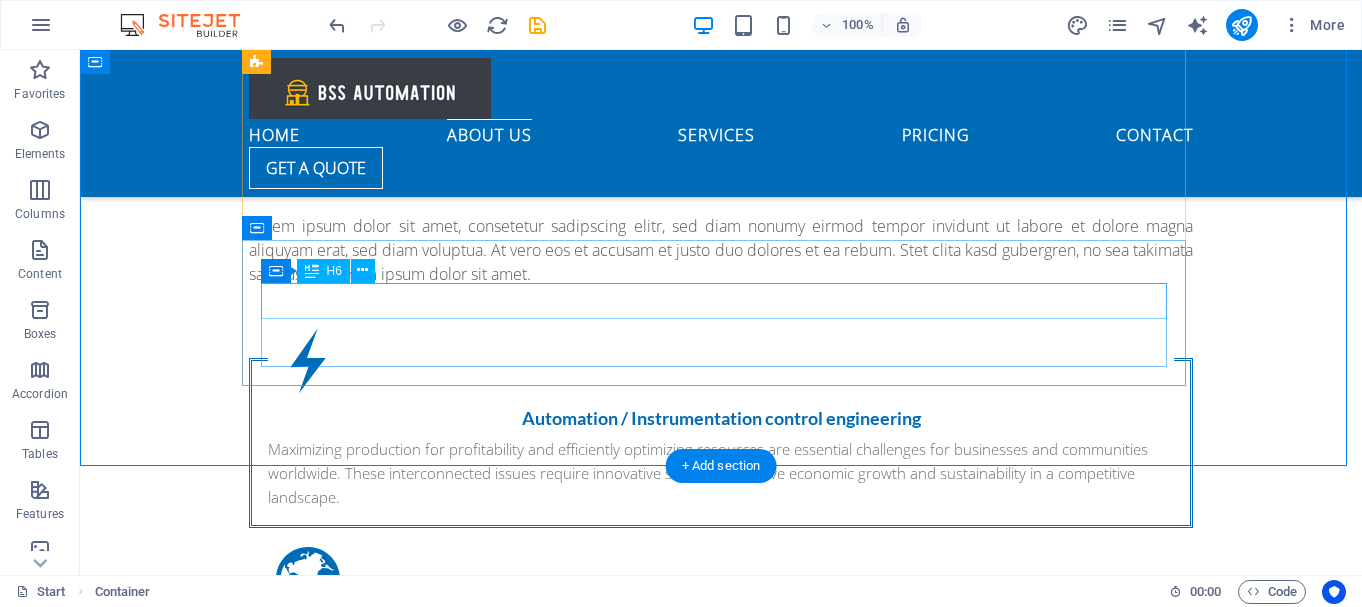 click on "Eletrical Engineering Services" at bounding box center [721, 1025] 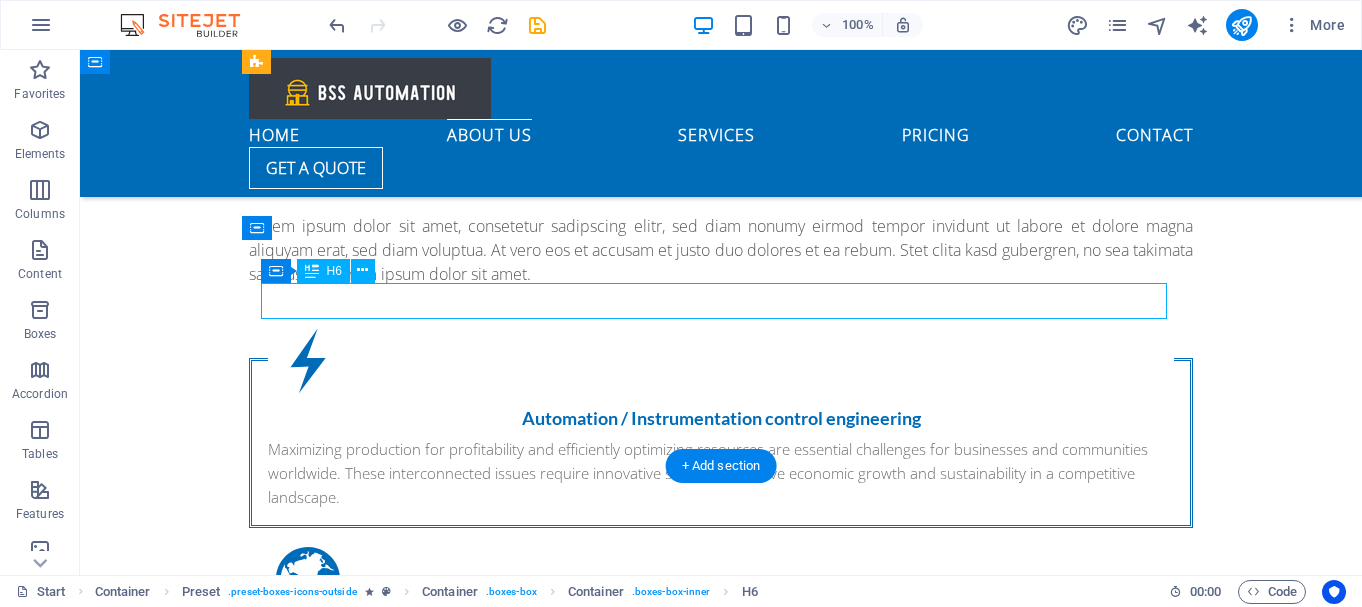 click on "Eletrical Engineering Services" at bounding box center (721, 1025) 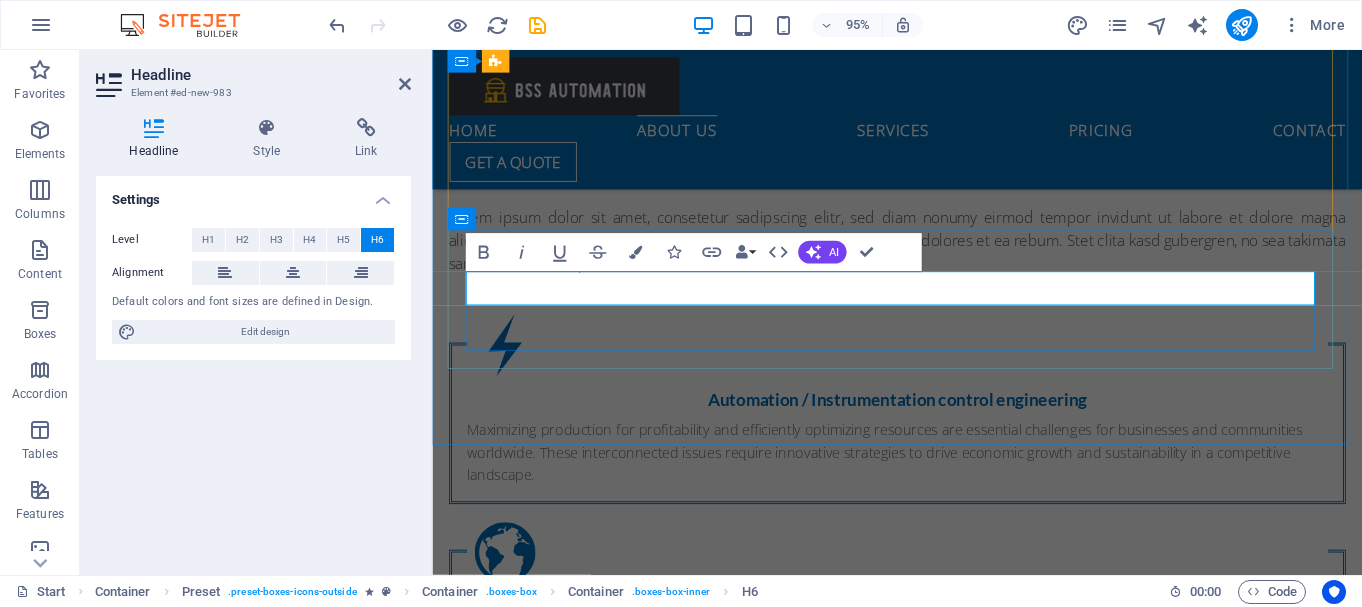 type 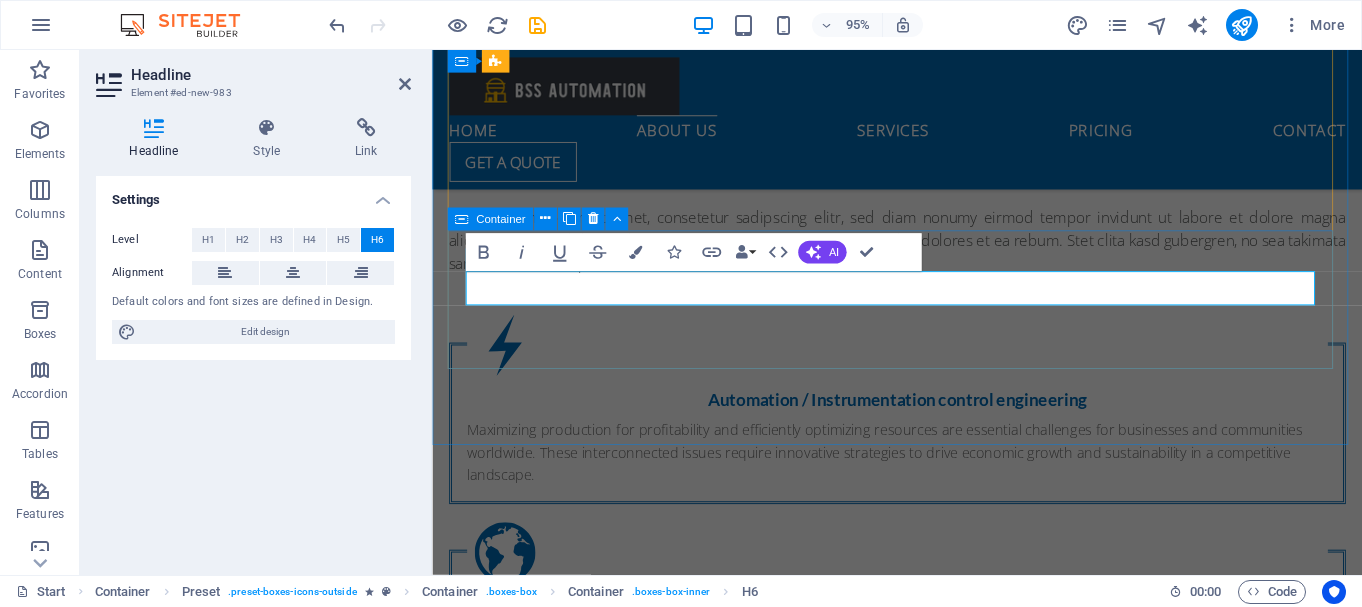 click on "Electrical Engineering Services Manufacturing concerns often face common challenges that can impact operations and productivity. These issues can hinder efficiency and may need strategic solutions to overcome." at bounding box center (922, 1037) 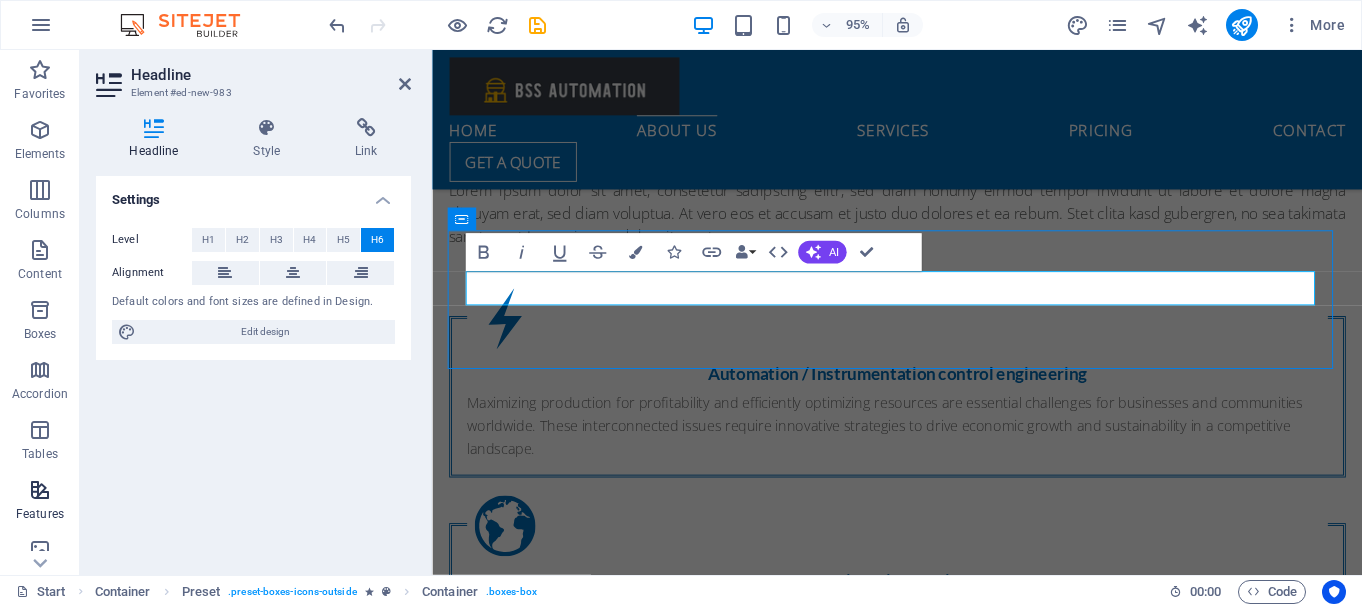 scroll, scrollTop: 1172, scrollLeft: 0, axis: vertical 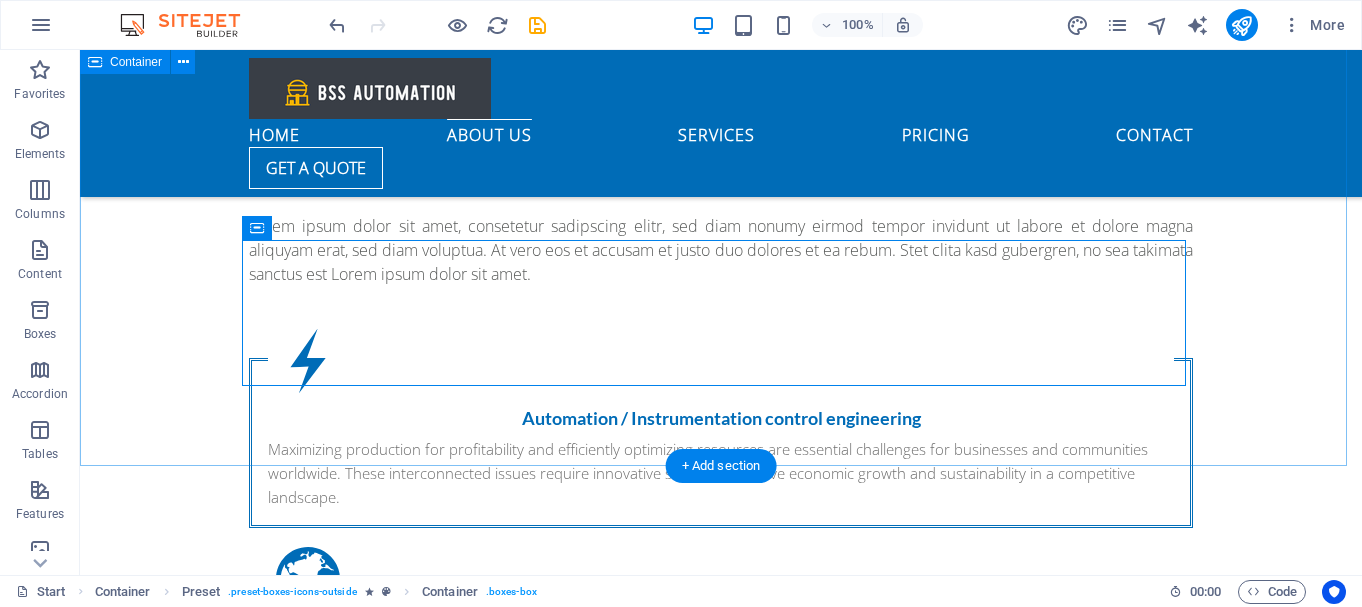 click on "Services offer Lorem ipsum dolor sit amet, consetetur sadipscing elitr, sed diam nonumy eirmod tempor invidunt ut labore et dolore magna aliquyam erat, sed diam voluptua. At vero eos et accusam et justo duo dolores et ea rebum. Stet clita kasd gubergren, no sea takimata sanctus est Lorem ipsum dolor sit amet. Lorem ipsum dolor sit amet, consetetur sadipscing elitr, sed diam nonumy eirmod tempor invidunt ut labore et dolore magna aliquyam erat, sed diam voluptua. At vero eos et accusam et justo duo dolores et ea rebum. Stet clita kasd gubergren, no sea takimata sanctus est Lorem ipsum dolor sit amet.  Lorem ipsum dolor sit amet, consetetur sadipscing elitr, sed diam nonumy eirmod tempor invidunt ut labore et dolore magna aliquyam erat, sed diam voluptua. At vero eos et accusam et justo duo dolores et ea rebum. Stet clita kasd gubergren, no sea takimata sanctus est Lorem ipsum dolor sit amet. Automation / Instrumentation control engineering Engineering services process engineering" at bounding box center (721, 537) 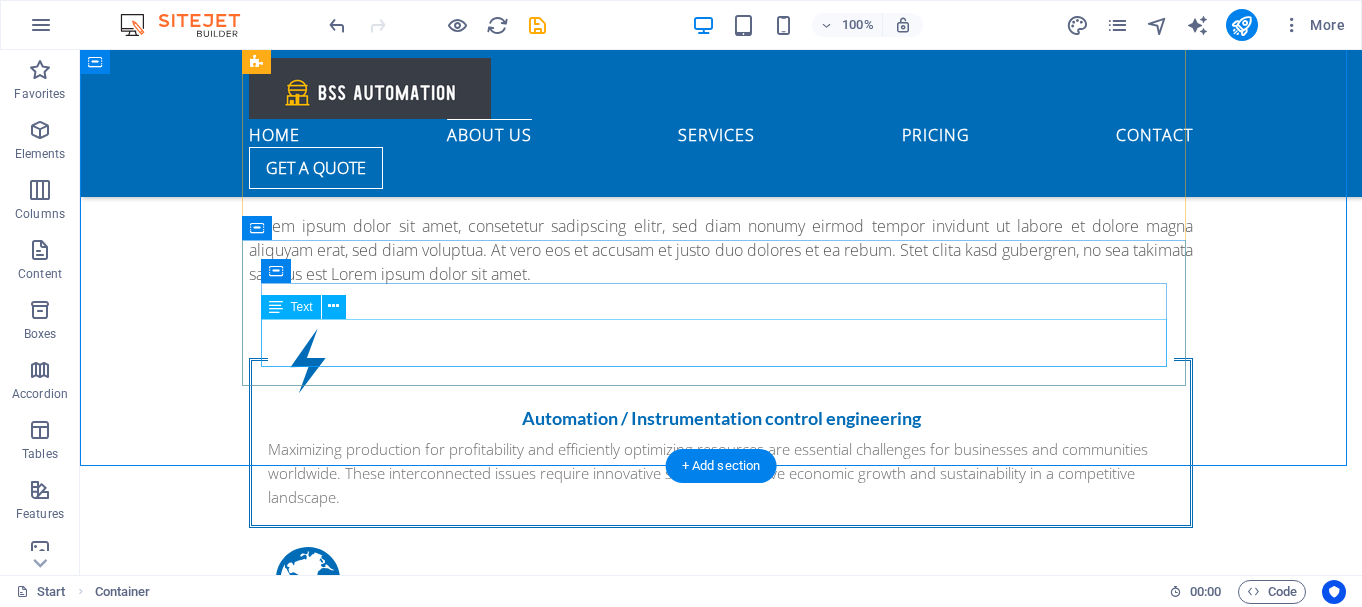 click on "Manufacturing concerns often face common challenges that can impact operations and productivity. These issues can hinder efficiency and may need strategic solutions to overcome." at bounding box center [721, 1067] 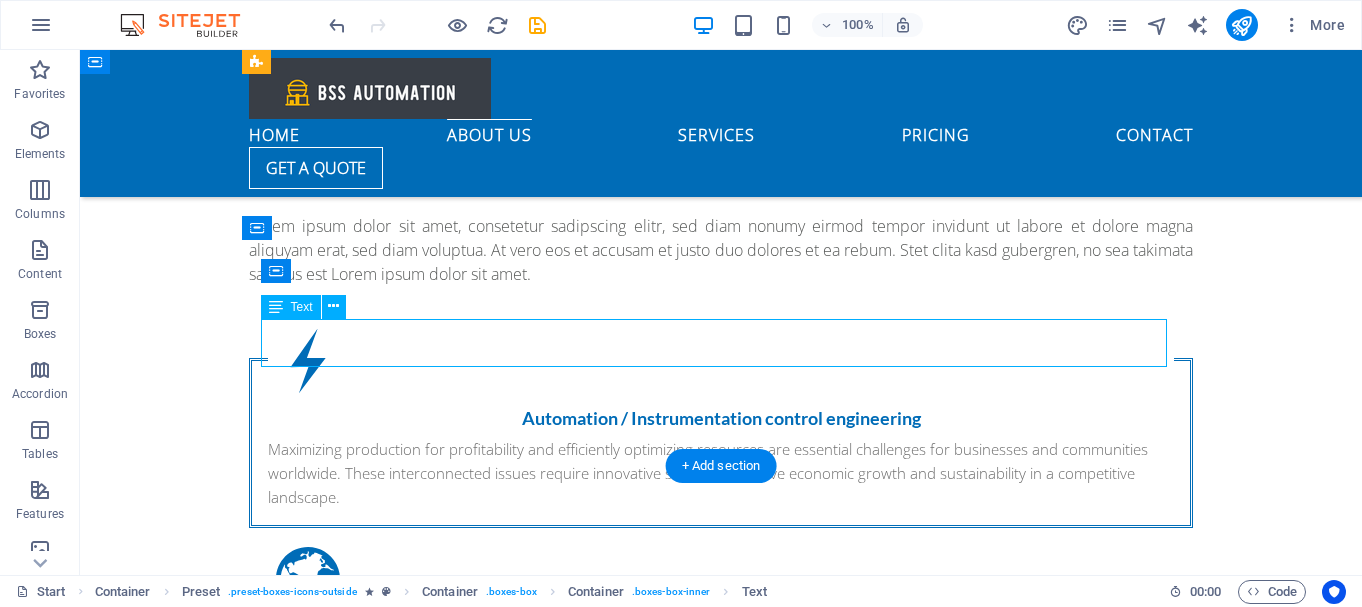 click on "Manufacturing concerns often face common challenges that can impact operations and productivity. These issues can hinder efficiency and may need strategic solutions to overcome." at bounding box center (721, 1067) 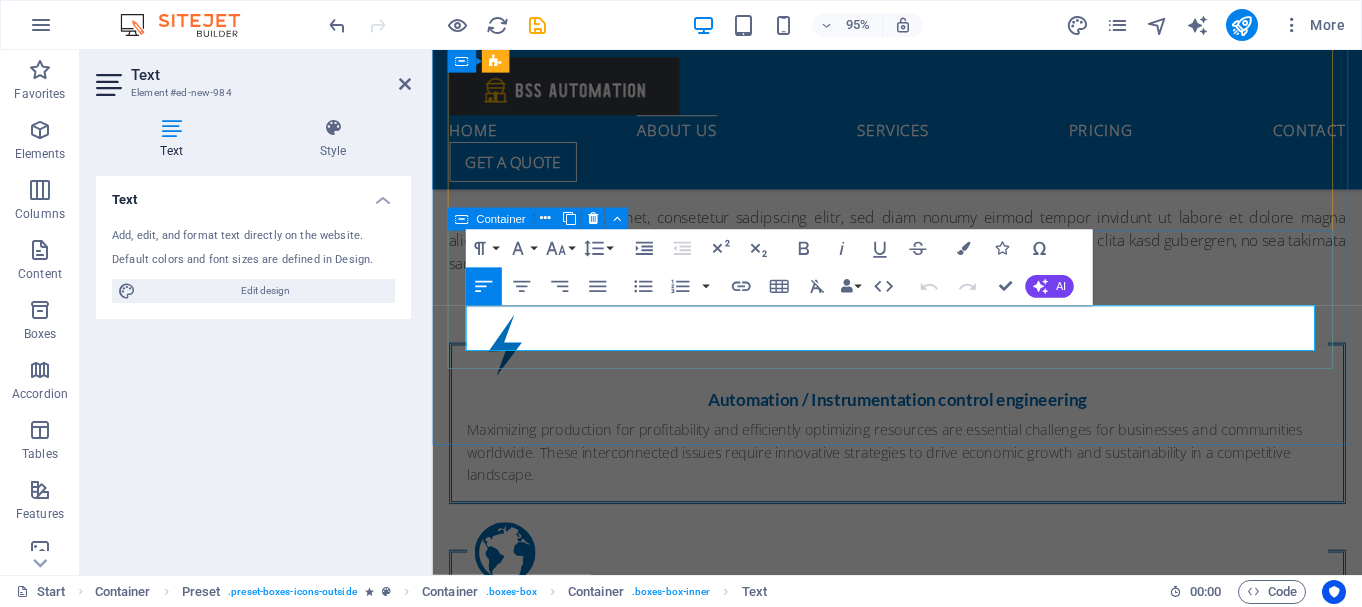 drag, startPoint x: 853, startPoint y: 355, endPoint x: 456, endPoint y: 326, distance: 398.05777 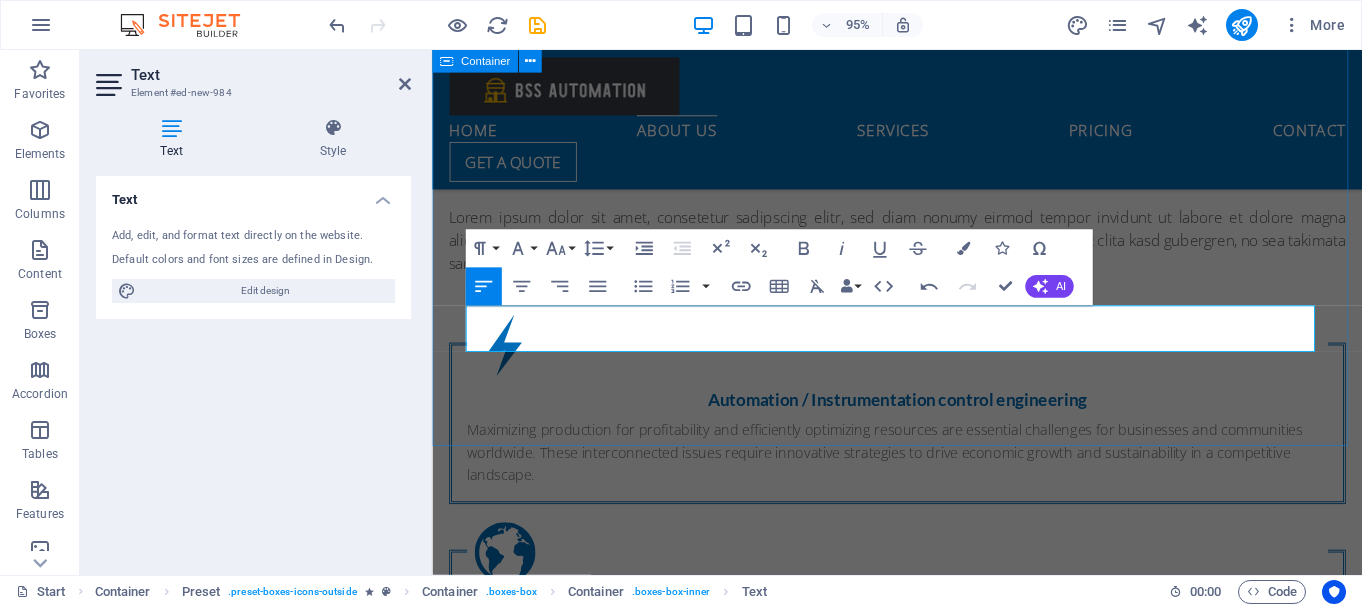 drag, startPoint x: 681, startPoint y: 362, endPoint x: 436, endPoint y: 329, distance: 247.21246 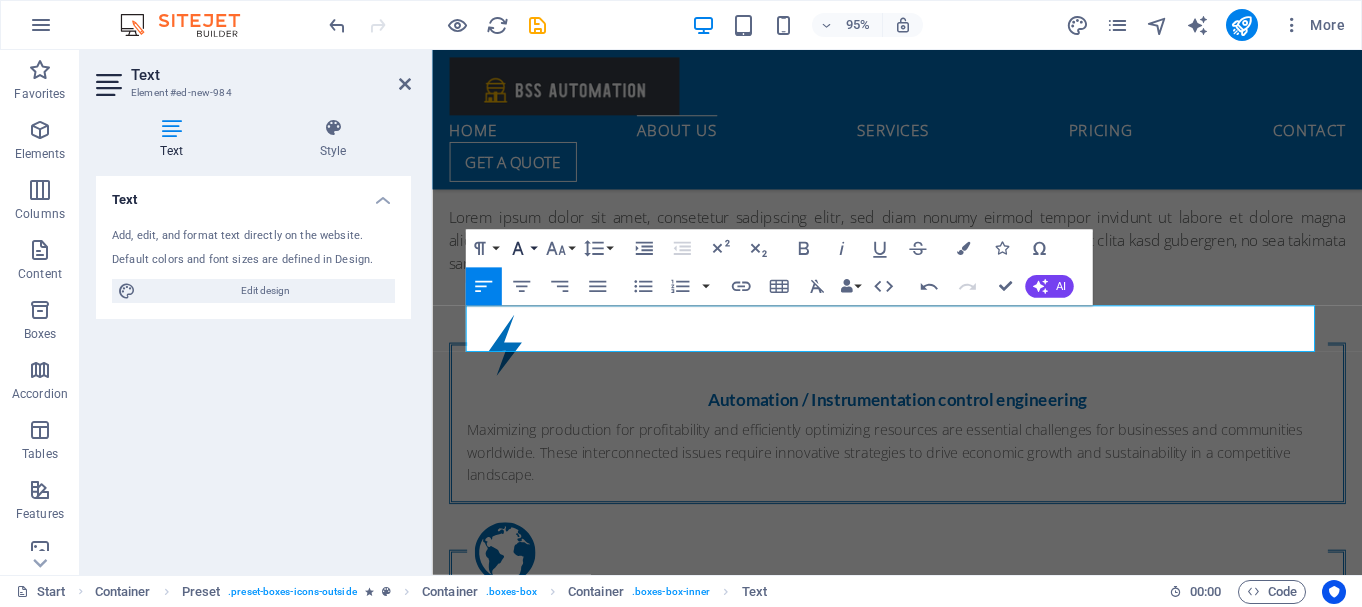click on "Font Family" at bounding box center (521, 248) 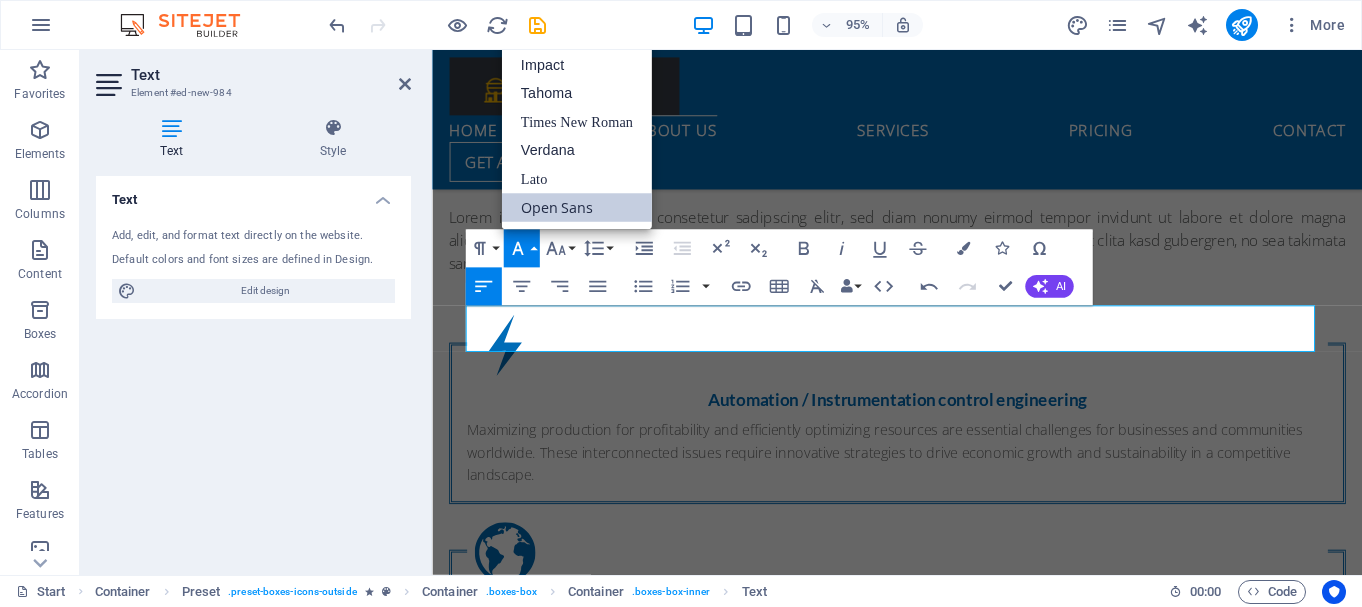 click on "Open Sans" at bounding box center (576, 207) 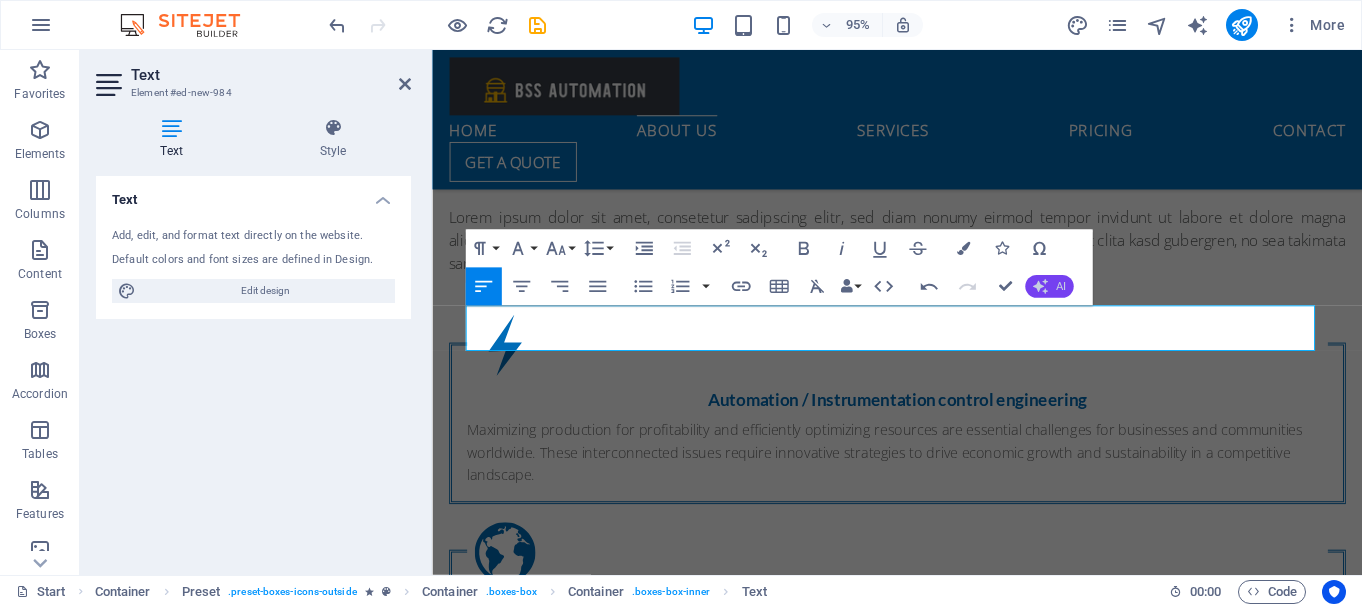 click on "AI" at bounding box center (1060, 286) 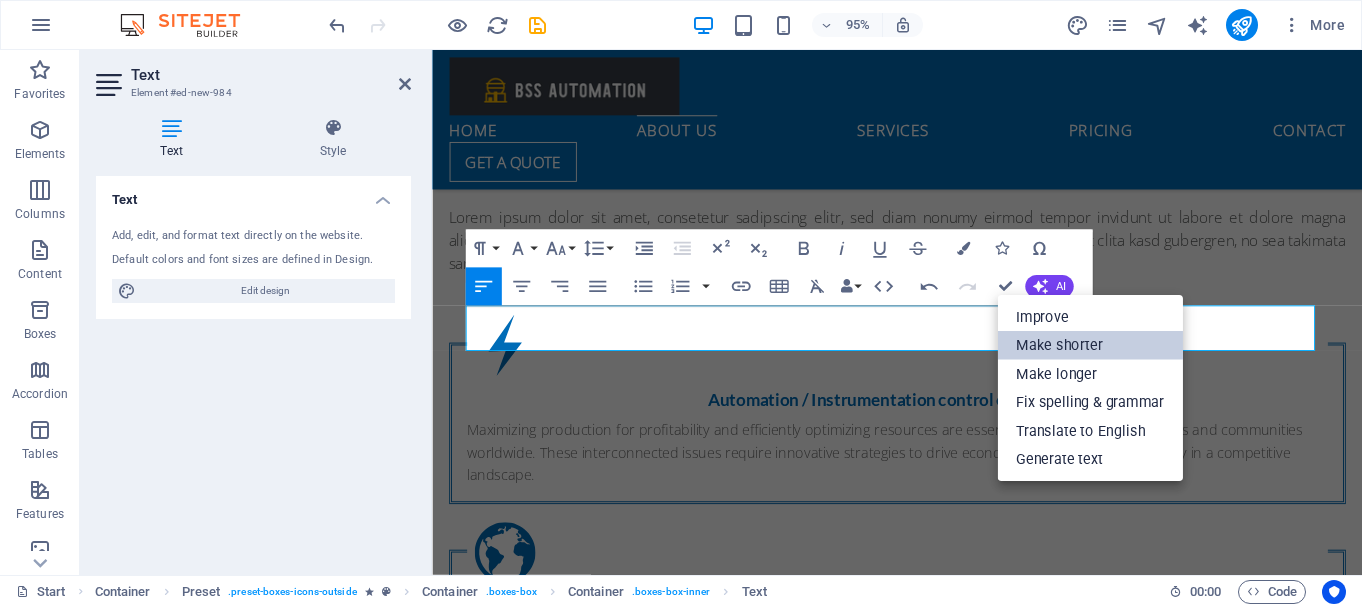 click on "Make shorter" at bounding box center [1089, 346] 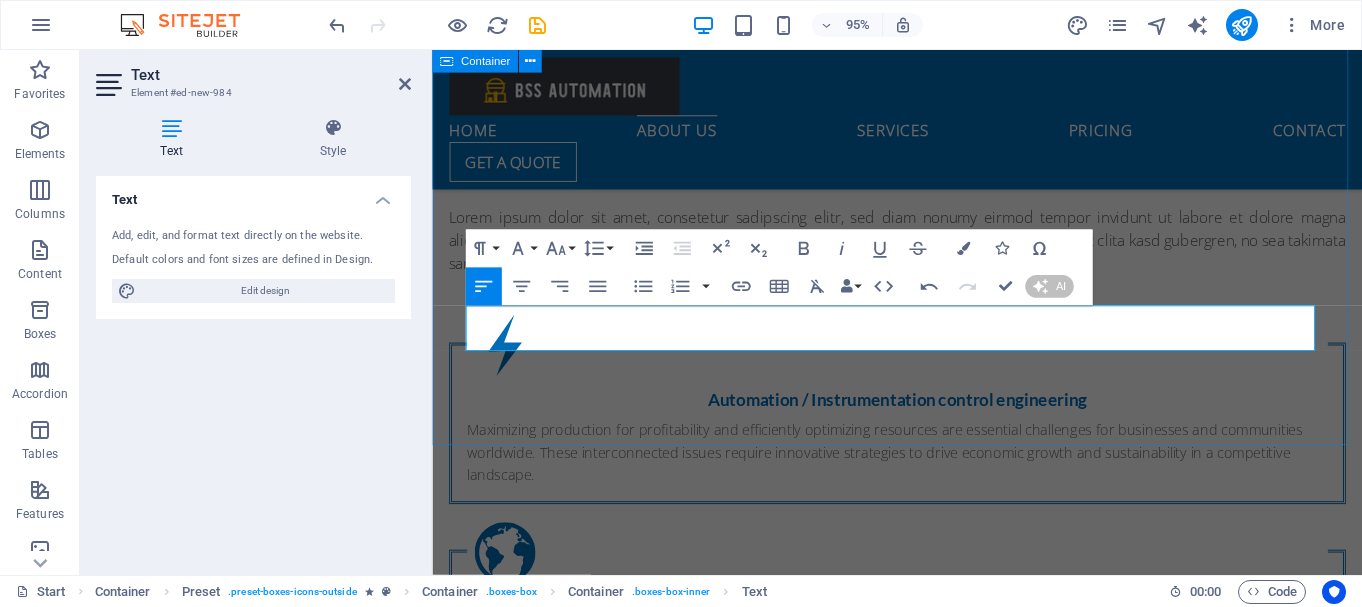 type 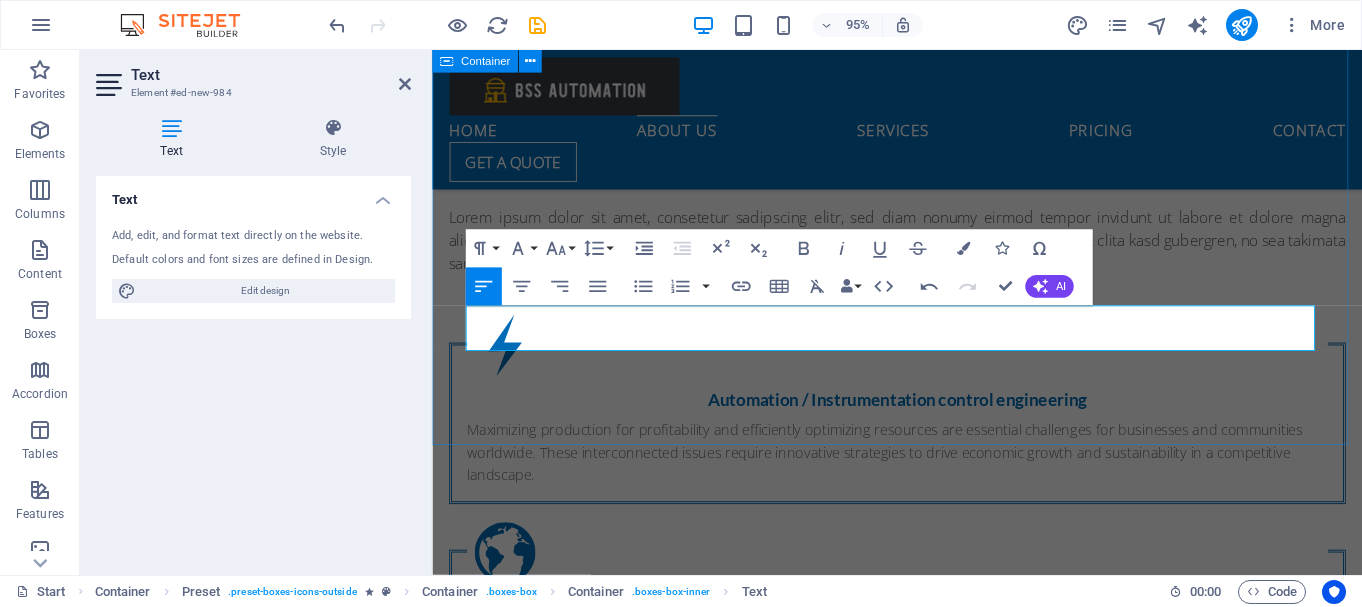 click on "Services offer Lorem ipsum dolor sit amet, consetetur sadipscing elitr, sed diam nonumy eirmod tempor invidunt ut labore et dolore magna aliquyam erat, sed diam voluptua. At vero eos et accusam et justo duo dolores et ea rebum. Stet clita kasd gubergren, no sea takimata sanctus est Lorem ipsum dolor sit amet. Lorem ipsum dolor sit amet, consetetur sadipscing elitr, sed diam nonumy eirmod tempor invidunt ut labore et dolore magna aliquyam erat, sed diam voluptua. At vero eos et accusam et justo duo dolores et ea rebum. Stet clita kasd gubergren, no sea takimata sanctus est Lorem ipsum dolor sit amet.  Lorem ipsum dolor sit amet, consetetur sadipscing elitr, sed diam nonumy eirmod tempor invidunt ut labore et dolore magna aliquyam erat, sed diam voluptua. At vero eos et accusam et justo duo dolores et ea rebum. Stet clita kasd gubergren, no sea takimata sanctus est Lorem ipsum dolor sit amet. Automation / Instrumentation control engineering Engineering services process engineering" at bounding box center (921, 537) 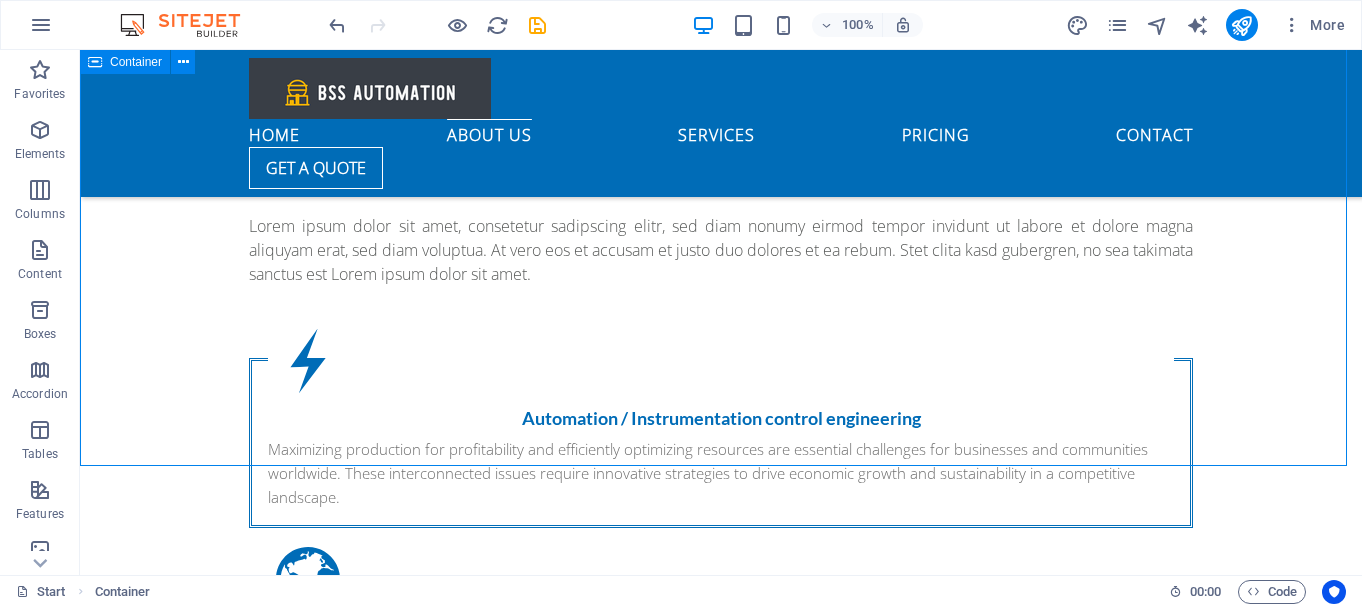 scroll, scrollTop: 1172, scrollLeft: 0, axis: vertical 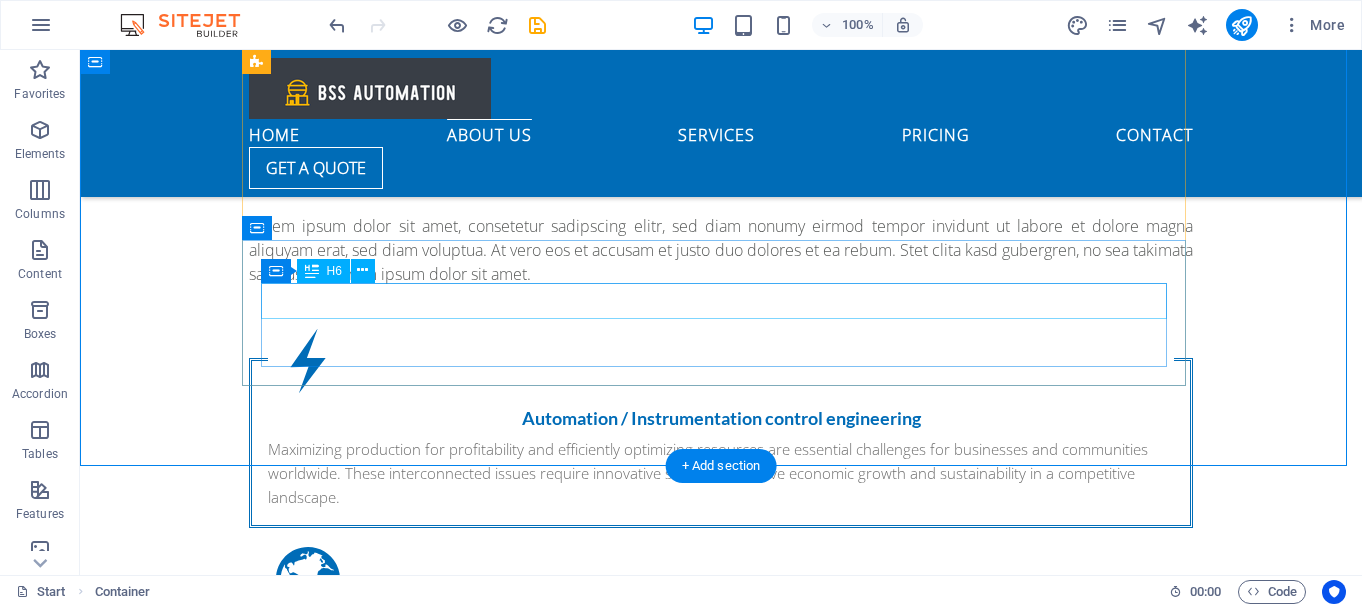 click on "Electrical Engineering Services" at bounding box center (721, 1025) 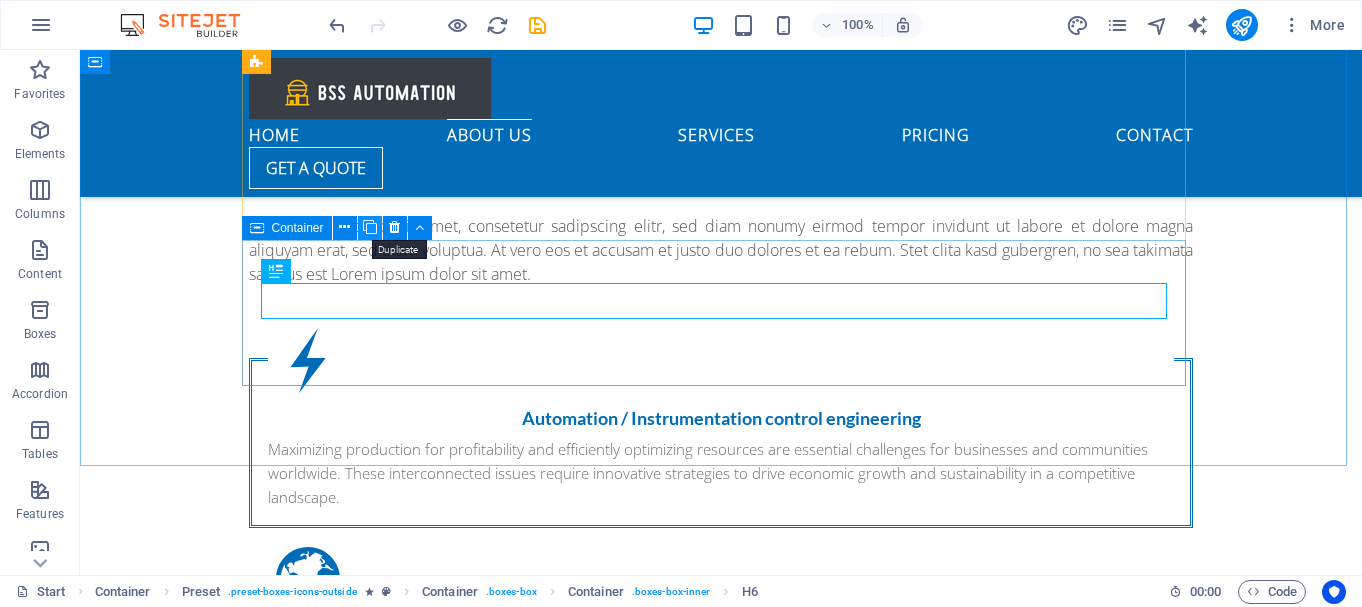 click at bounding box center (370, 227) 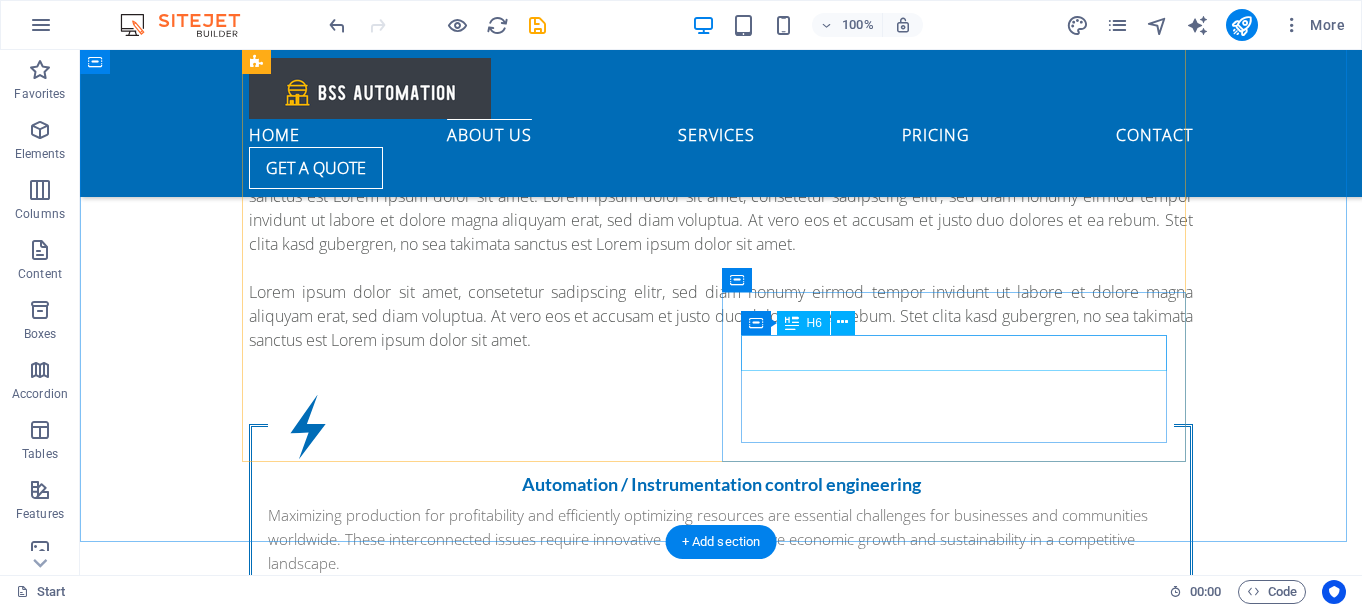 scroll, scrollTop: 1072, scrollLeft: 0, axis: vertical 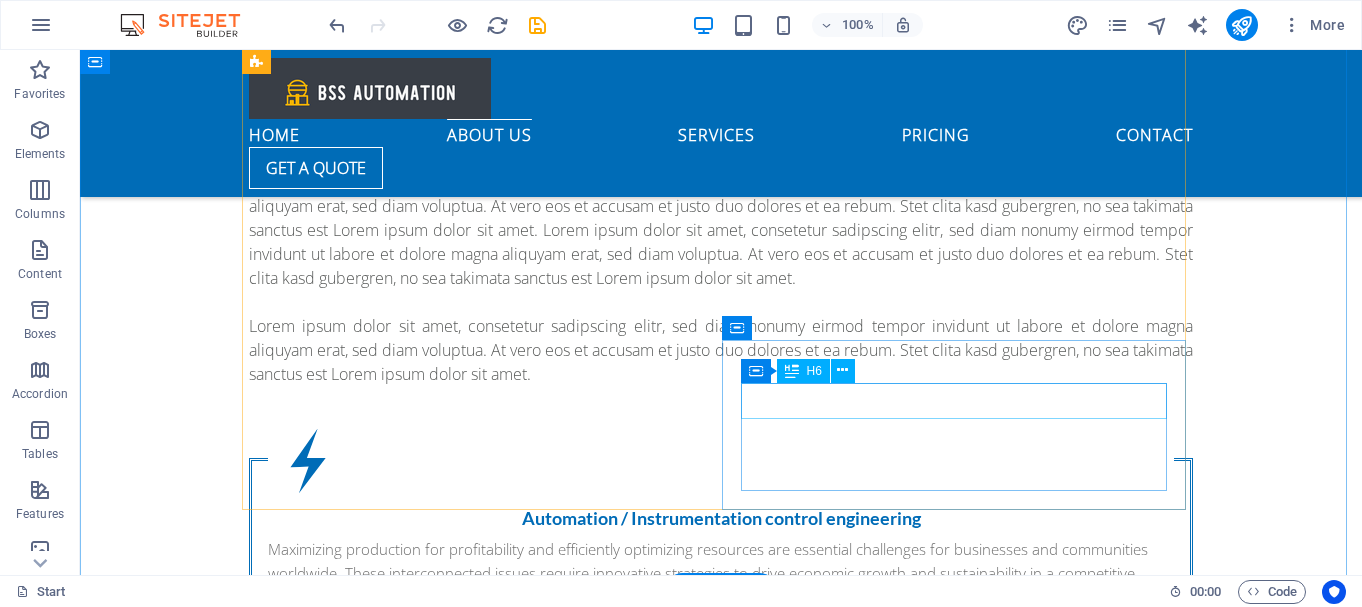 click on "Electrical Engineering Services" at bounding box center [721, 1319] 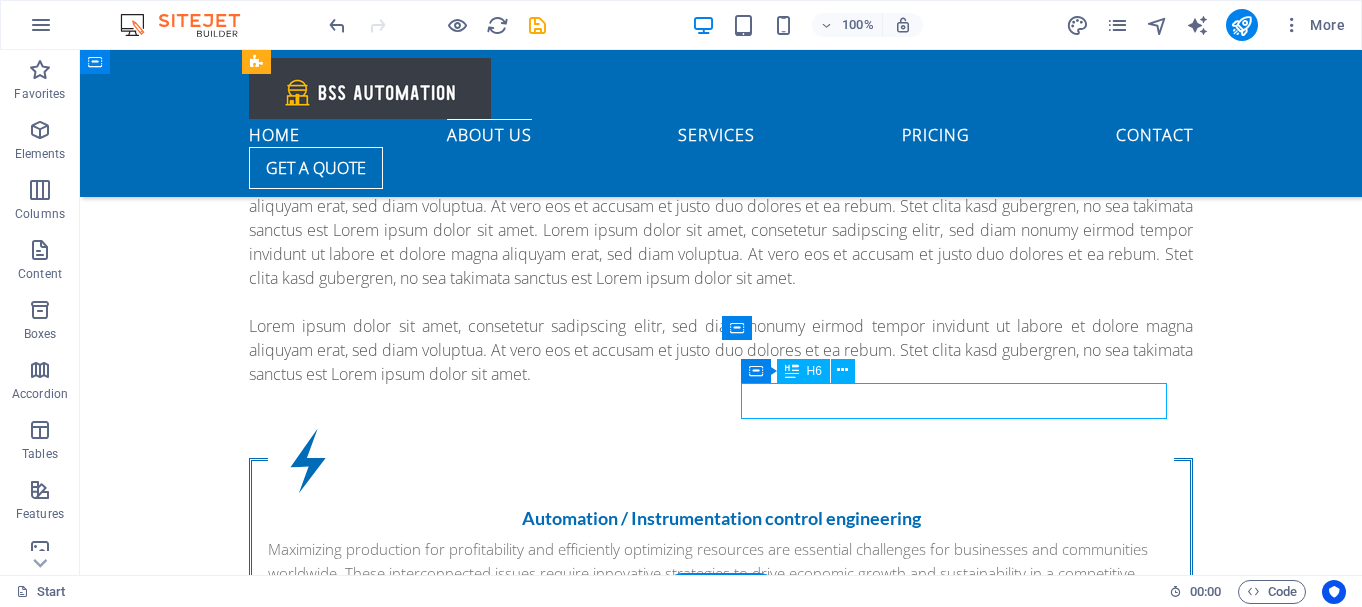 click on "Electrical Engineering Services" at bounding box center (721, 1319) 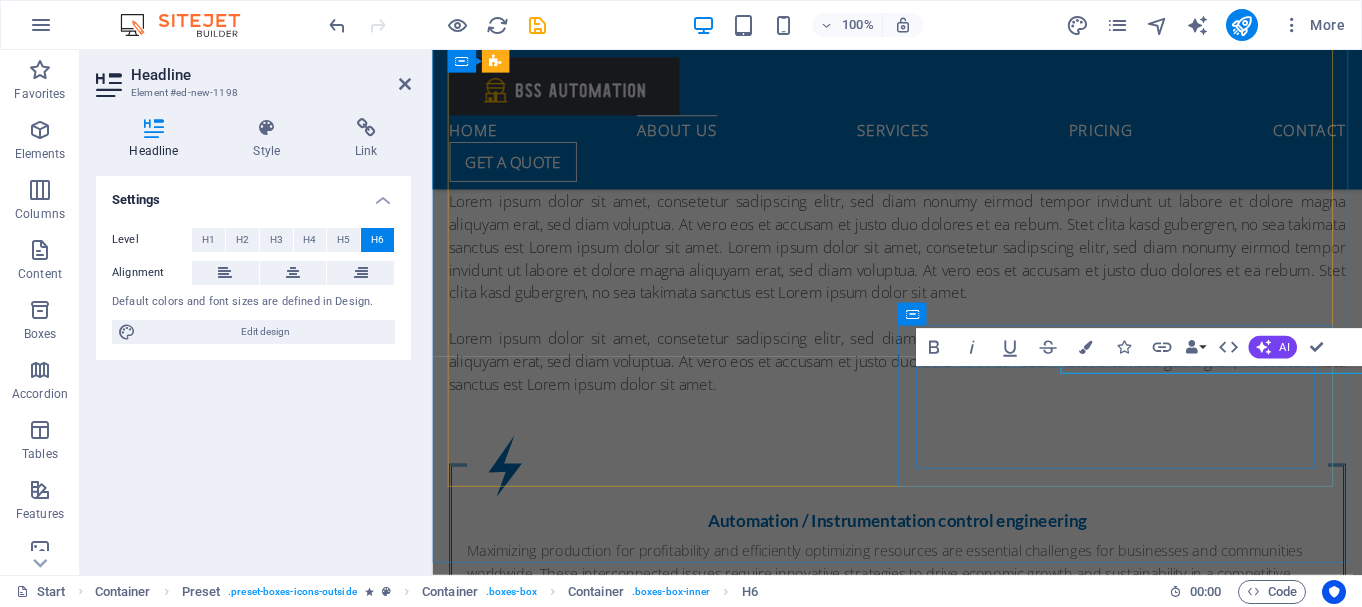 scroll, scrollTop: 1100, scrollLeft: 0, axis: vertical 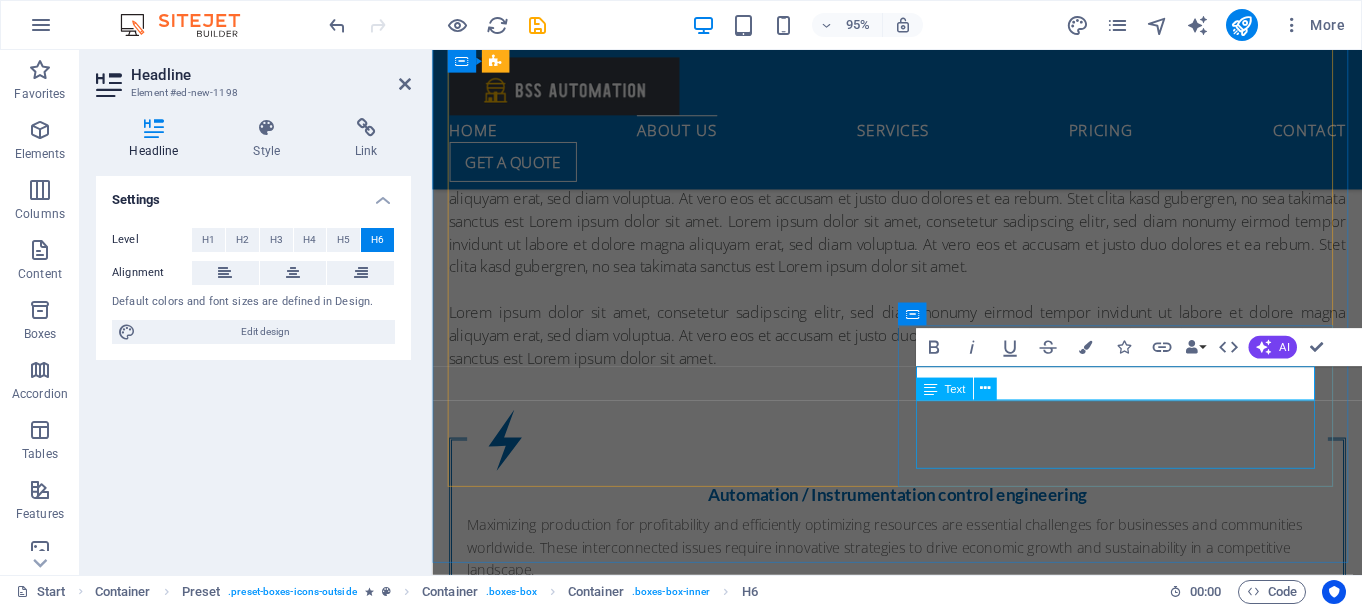type 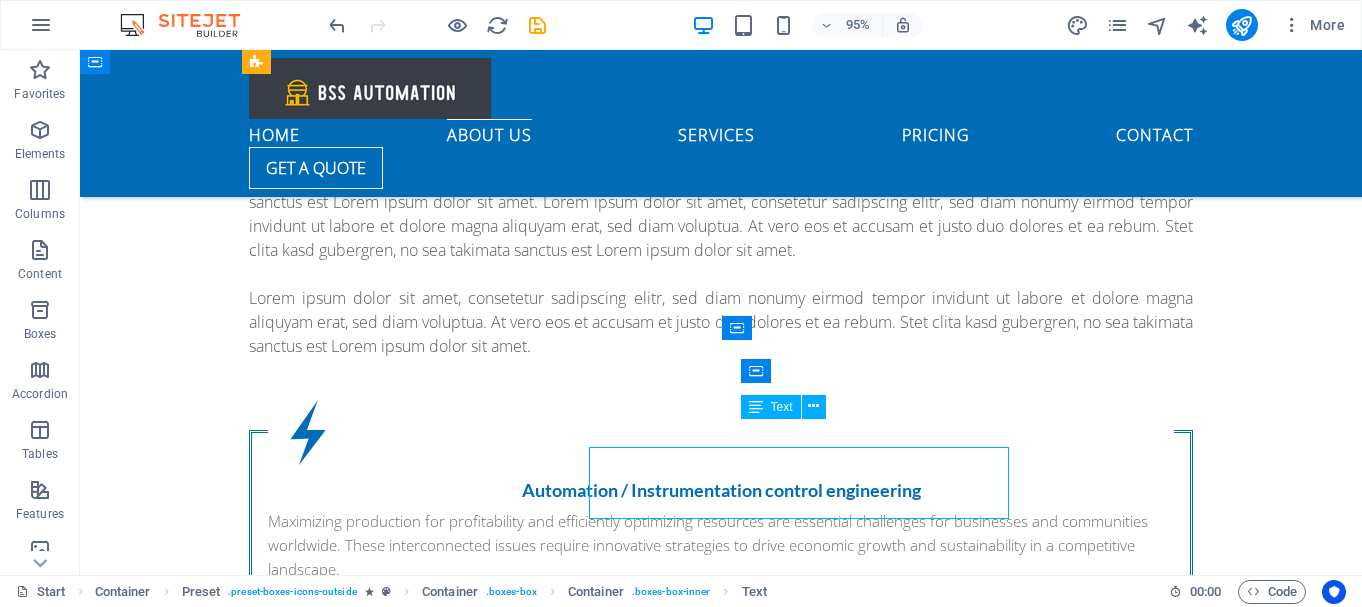 scroll, scrollTop: 1072, scrollLeft: 0, axis: vertical 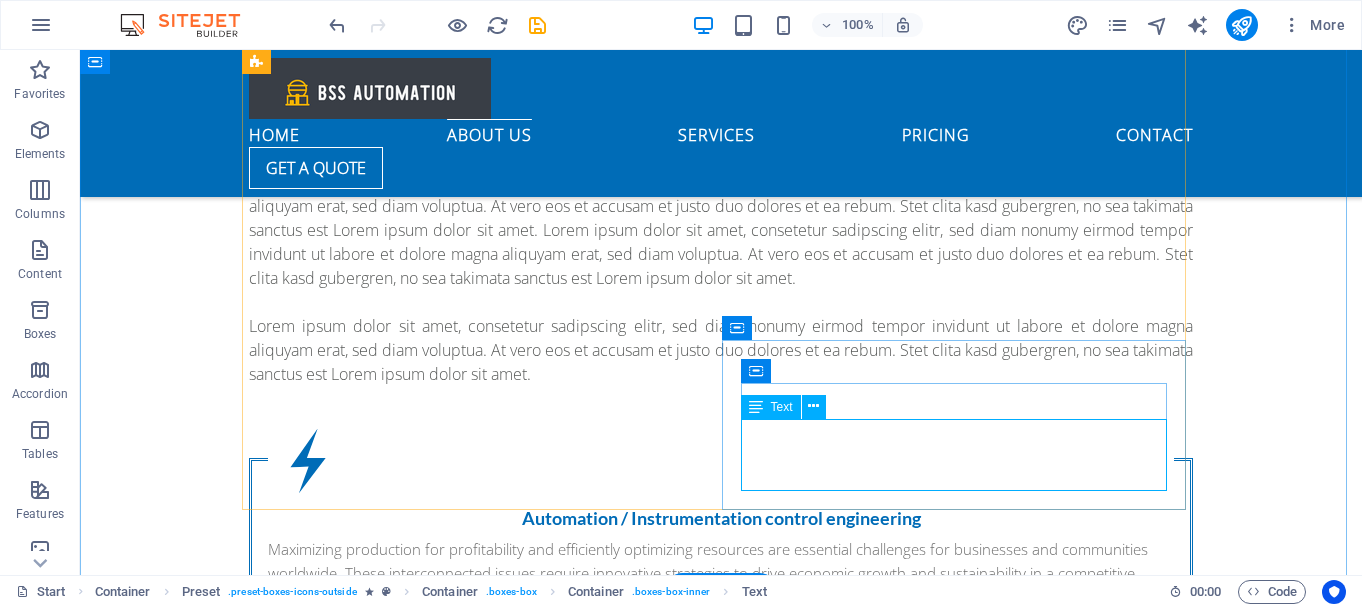 click on "Design and supply of advanced electrical systems, including low and medium voltage, substations, motor control centers, and panel boards." at bounding box center [721, 1360] 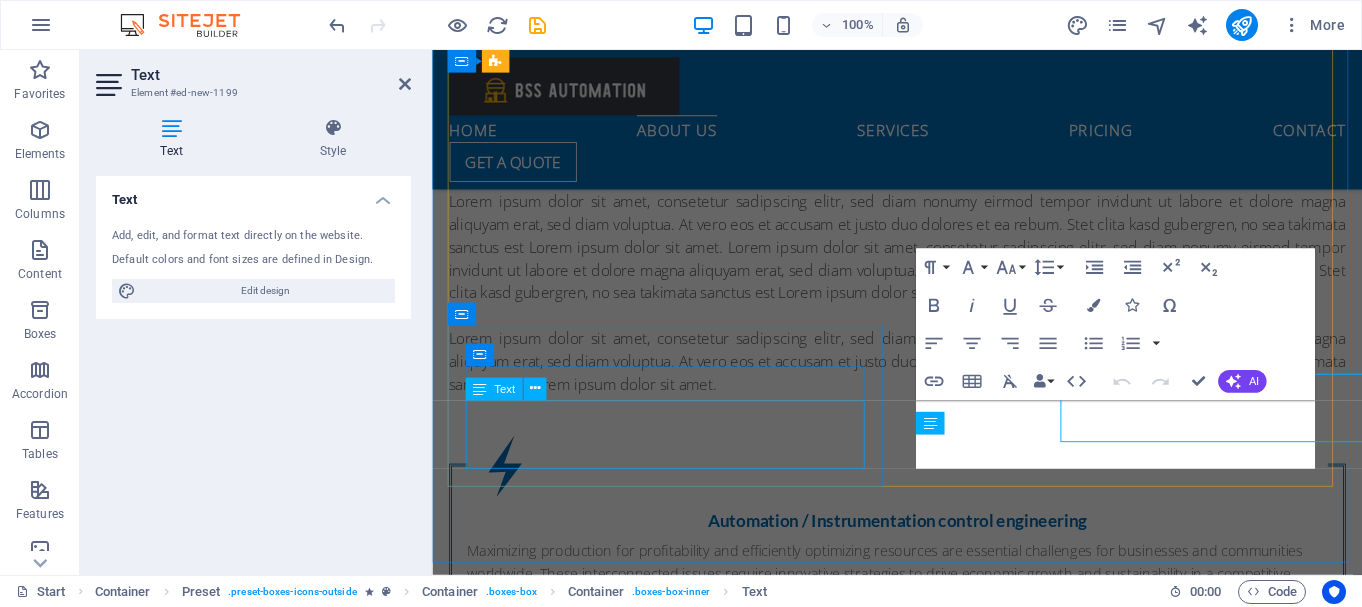 scroll, scrollTop: 1100, scrollLeft: 0, axis: vertical 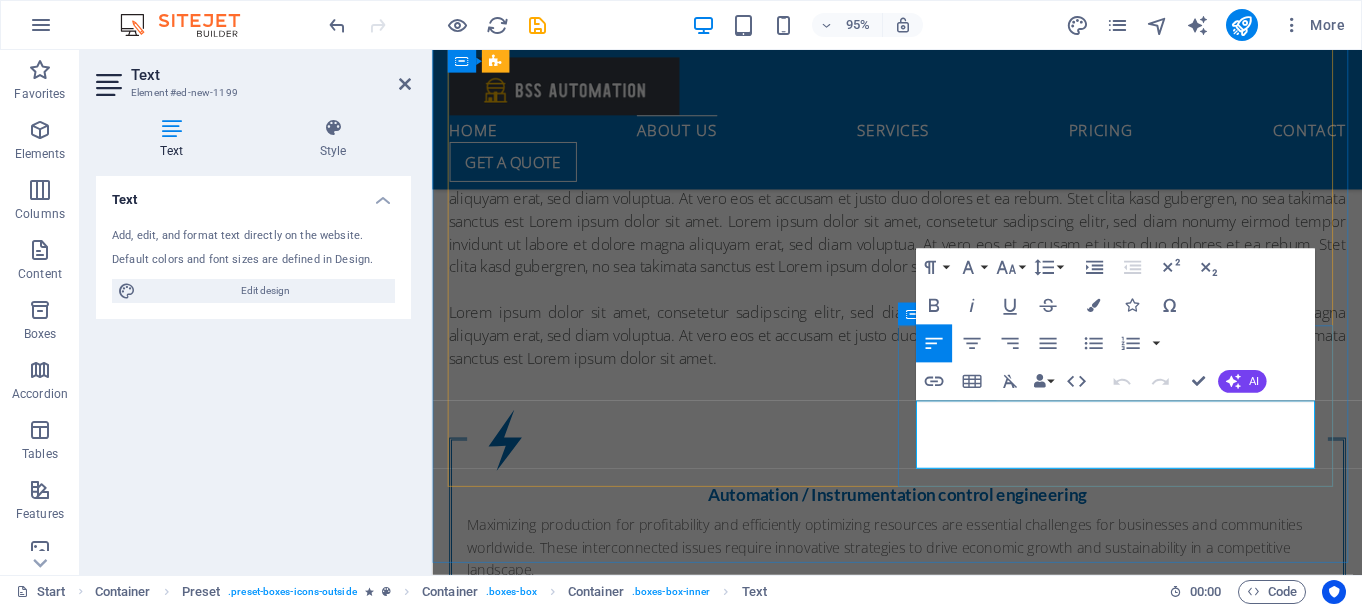 drag, startPoint x: 942, startPoint y: 431, endPoint x: 1066, endPoint y: 476, distance: 131.91286 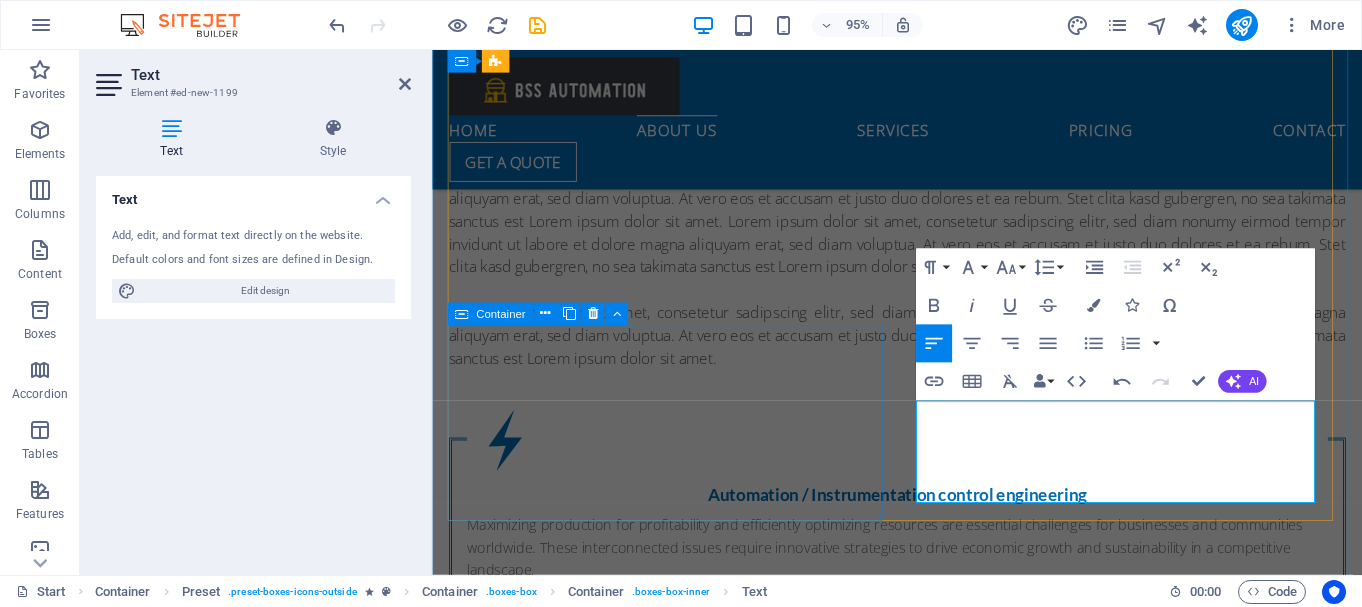 drag, startPoint x: 925, startPoint y: 499, endPoint x: 901, endPoint y: 423, distance: 79.69943 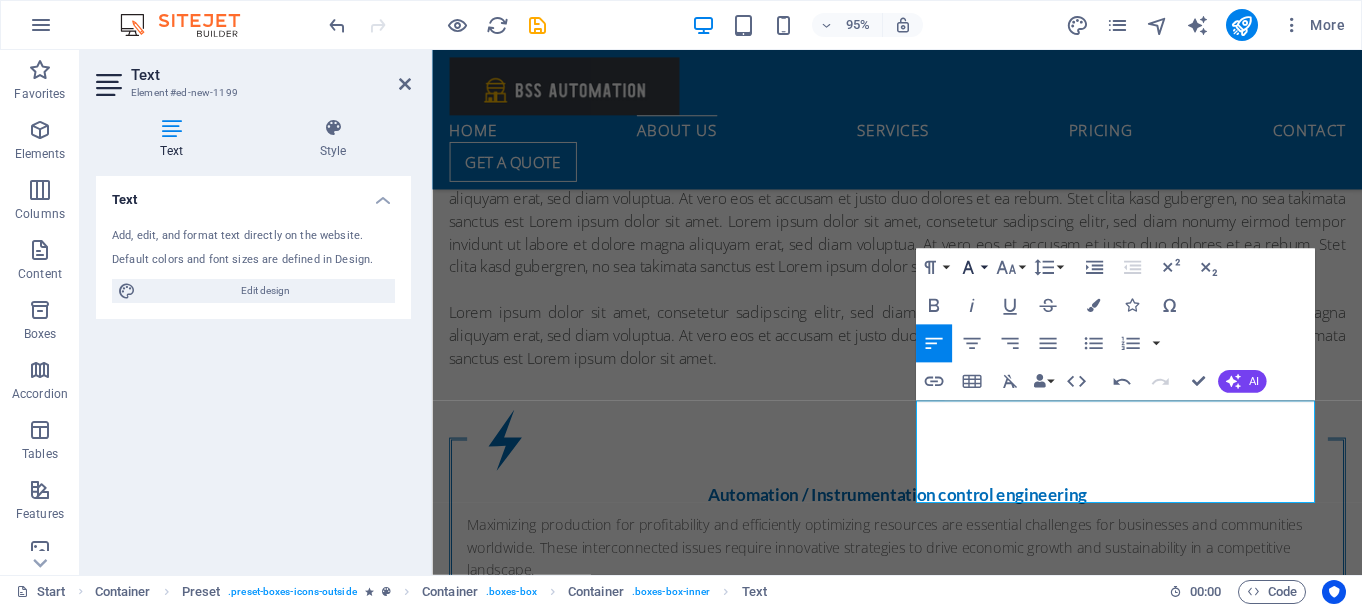 click on "Font Family" at bounding box center (972, 267) 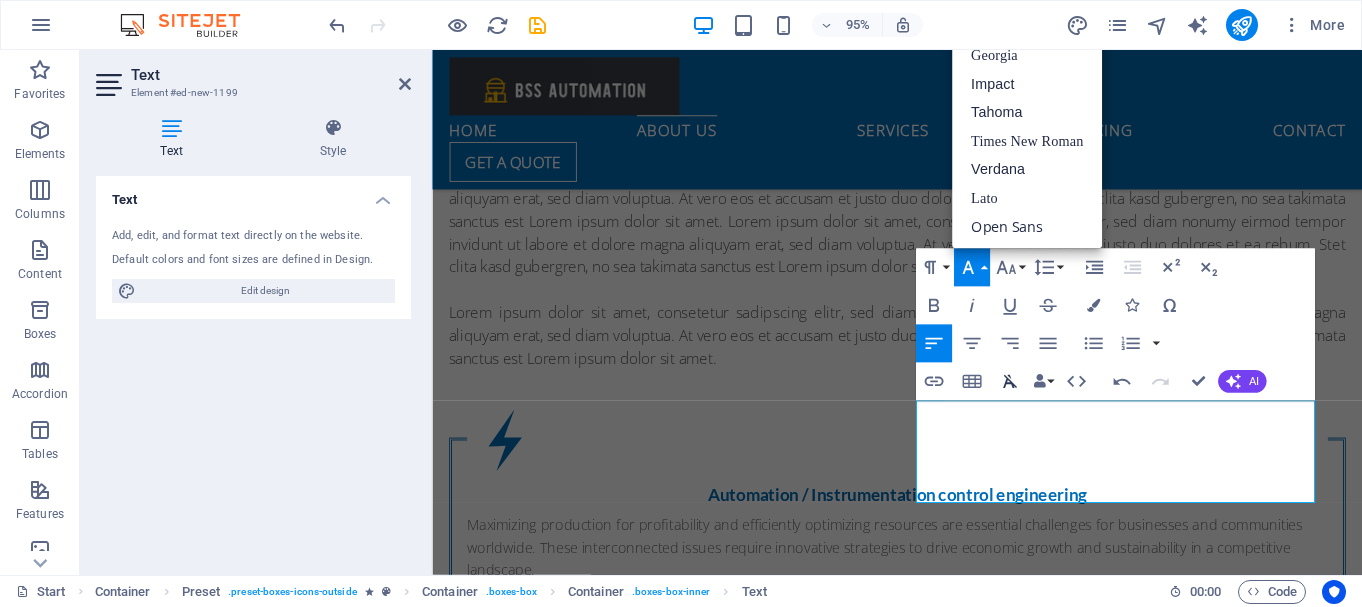 scroll, scrollTop: 0, scrollLeft: 0, axis: both 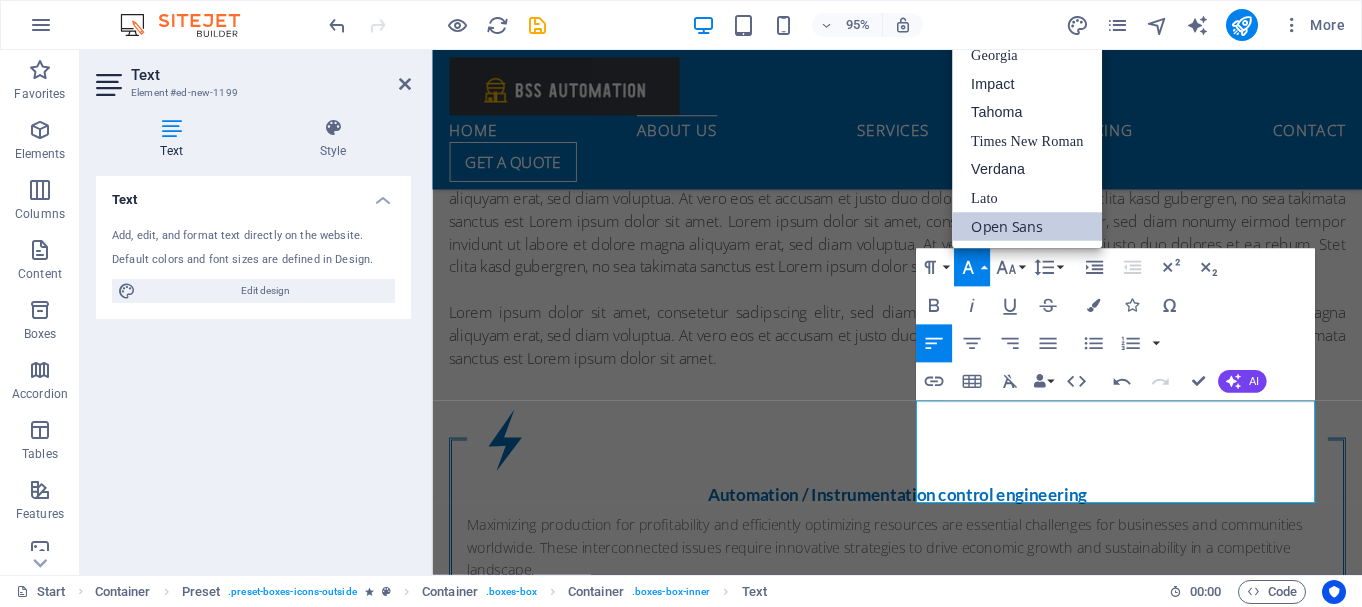 click on "Open Sans" at bounding box center (1027, 226) 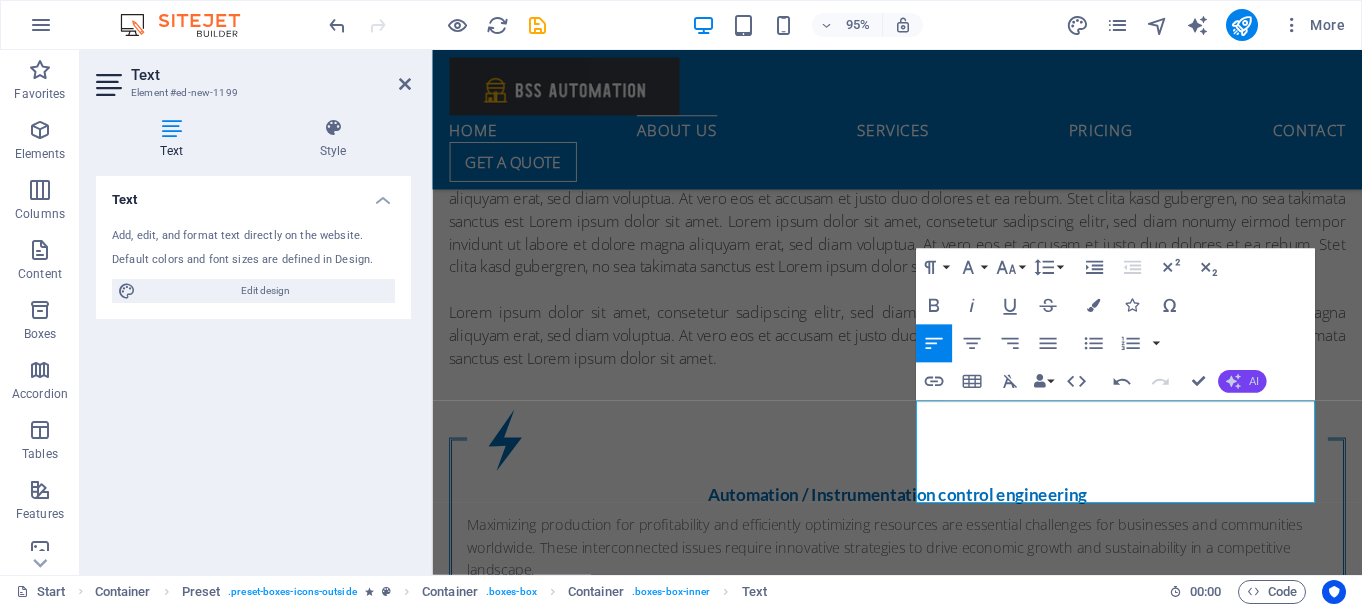 click on "AI" at bounding box center [1253, 381] 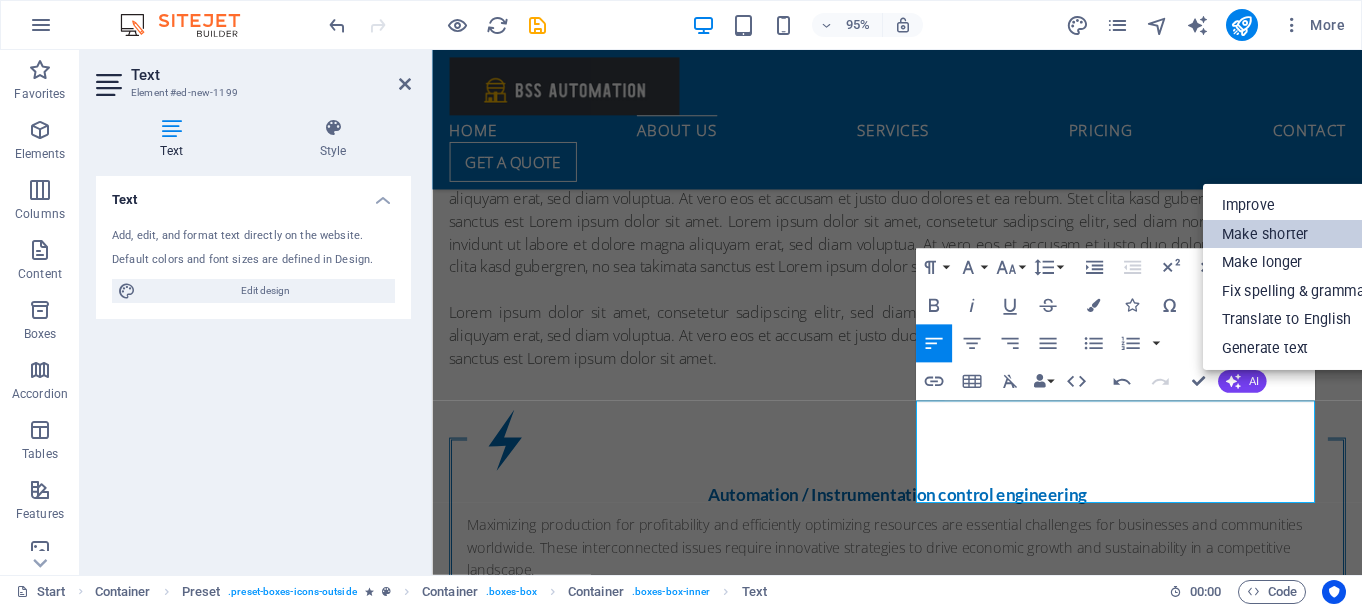 click on "Make shorter" at bounding box center (1295, 234) 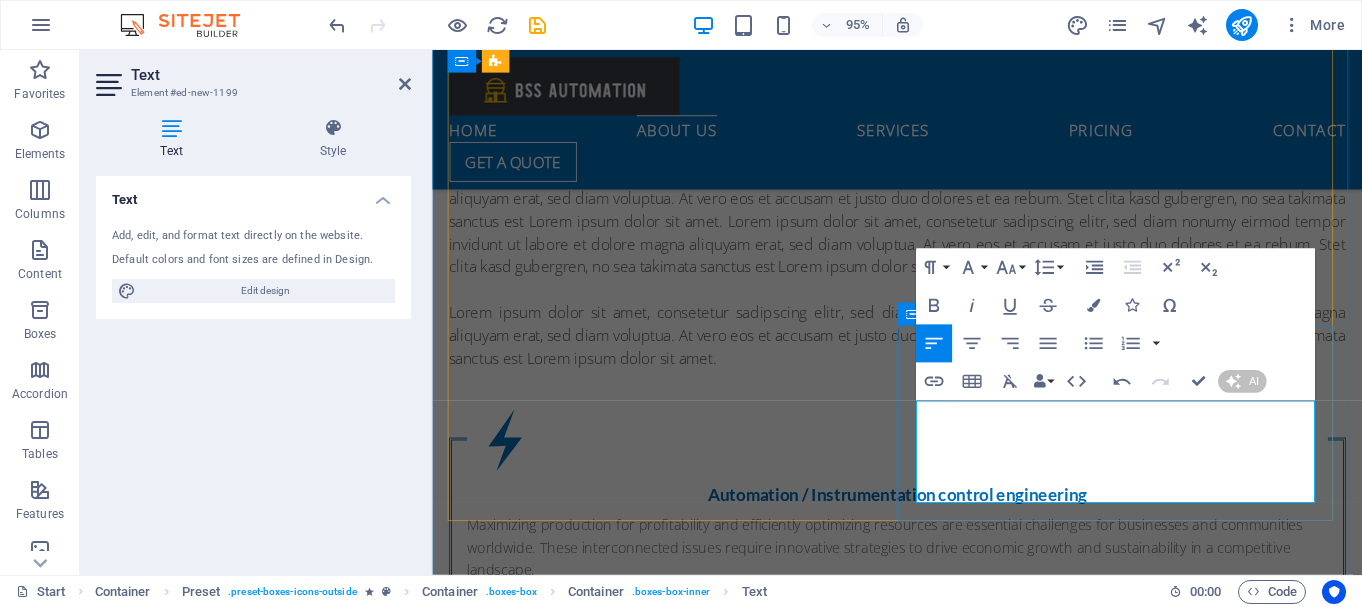 type 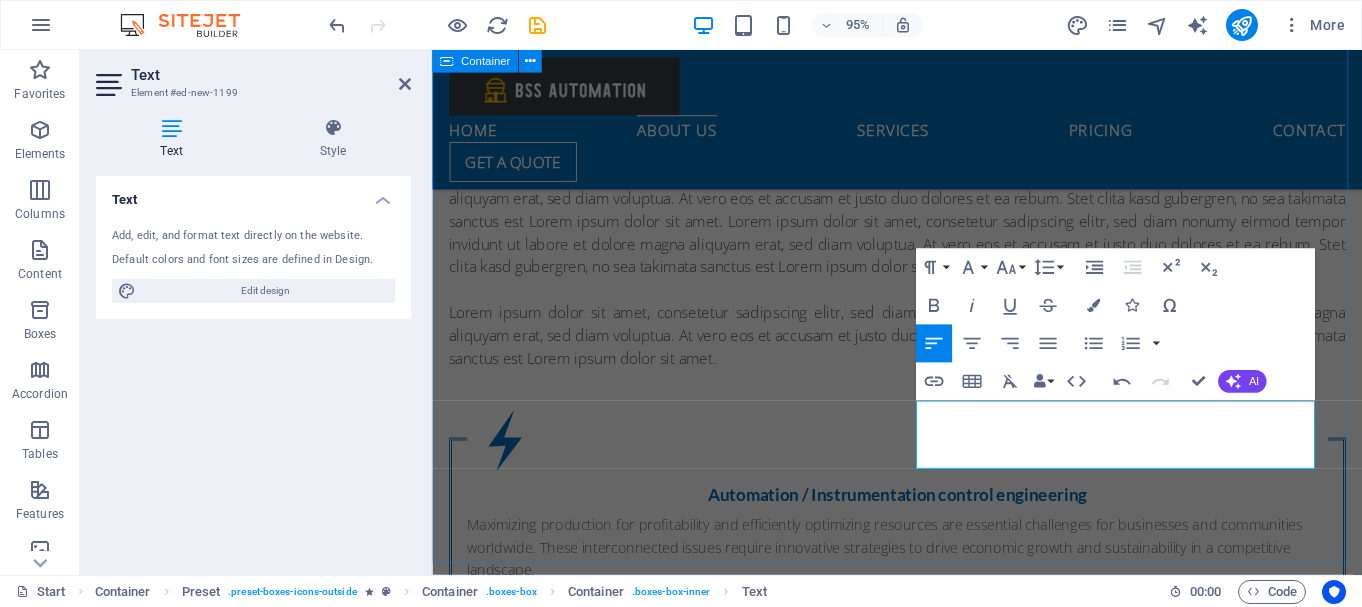 click on "Services offer Lorem ipsum dolor sit amet, consetetur sadipscing elitr, sed diam nonumy eirmod tempor invidunt ut labore et dolore magna aliquyam erat, sed diam voluptua. At vero eos et accusam et justo duo dolores et ea rebum. Stet clita kasd gubergren, no sea takimata sanctus est Lorem ipsum dolor sit amet. Lorem ipsum dolor sit amet, consetetur sadipscing elitr, sed diam nonumy eirmod tempor invidunt ut labore et dolore magna aliquyam erat, sed diam voluptua. At vero eos et accusam et justo duo dolores et ea rebum. Stet clita kasd gubergren, no sea takimata sanctus est Lorem ipsum dolor sit amet.  Lorem ipsum dolor sit amet, consetetur sadipscing elitr, sed diam nonumy eirmod tempor invidunt ut labore et dolore magna aliquyam erat, sed diam voluptua. At vero eos et accusam et justo duo dolores et ea rebum. Stet clita kasd gubergren, no sea takimata sanctus est Lorem ipsum dolor sit amet. Automation / Instrumentation control engineering Engineering services process engineering 24/7 Support" at bounding box center (921, 734) 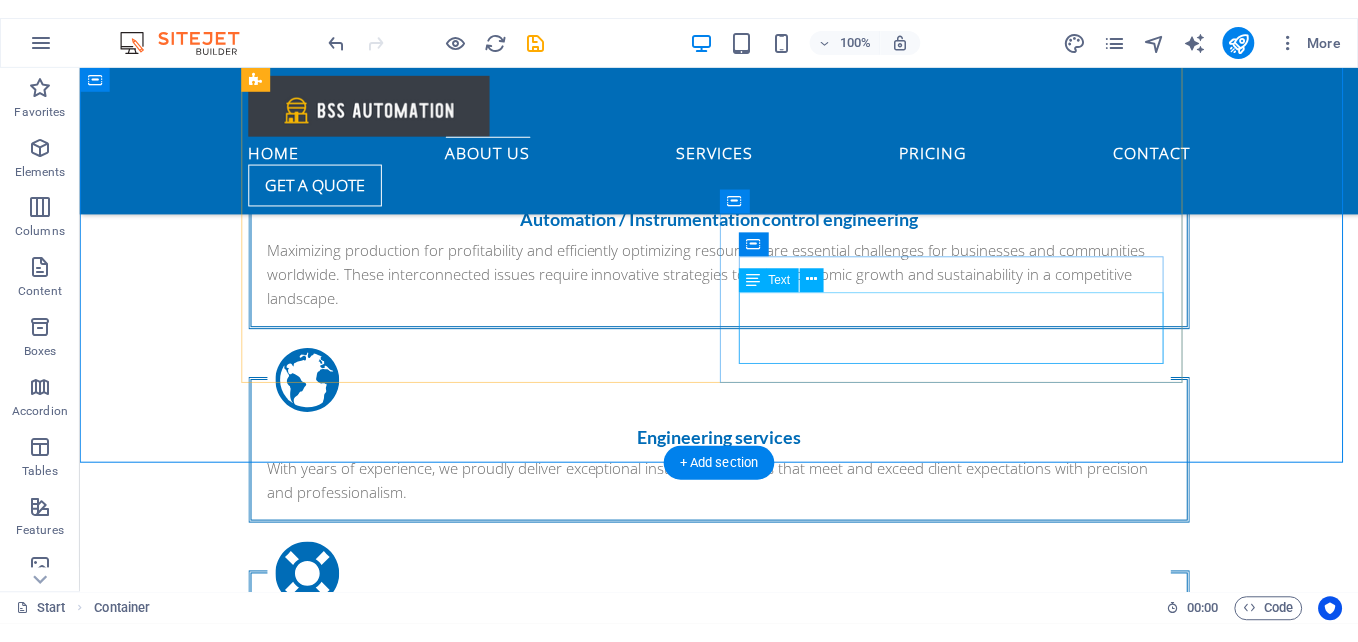 scroll, scrollTop: 1472, scrollLeft: 0, axis: vertical 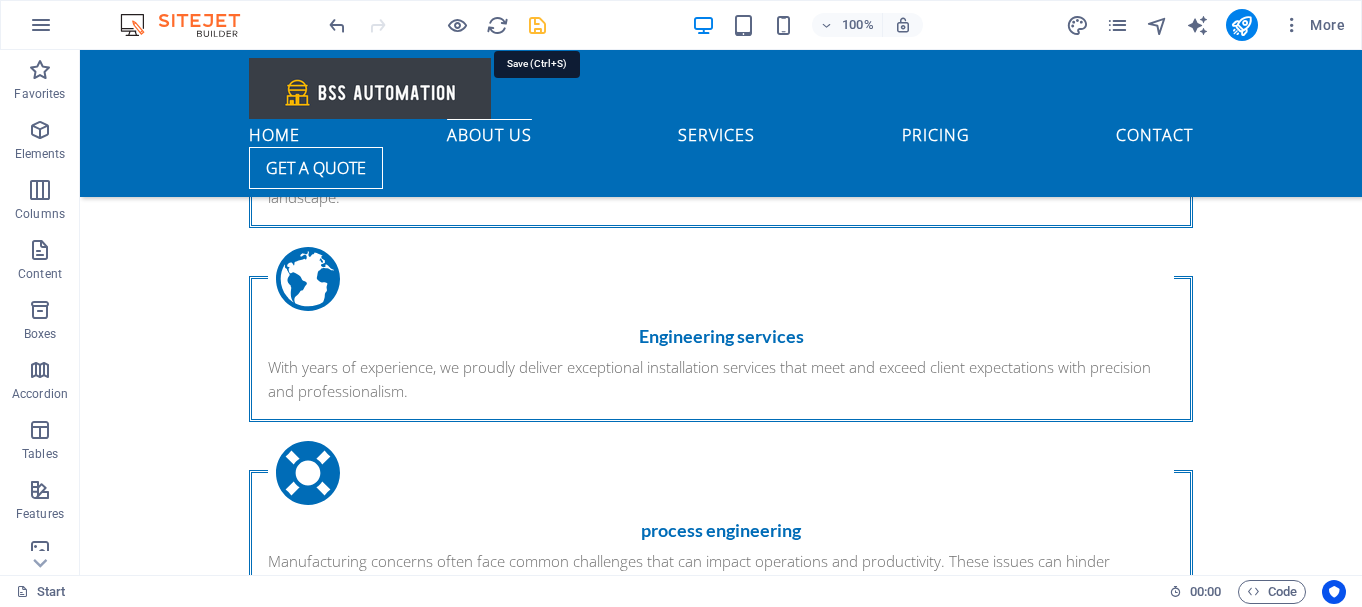 click at bounding box center [537, 25] 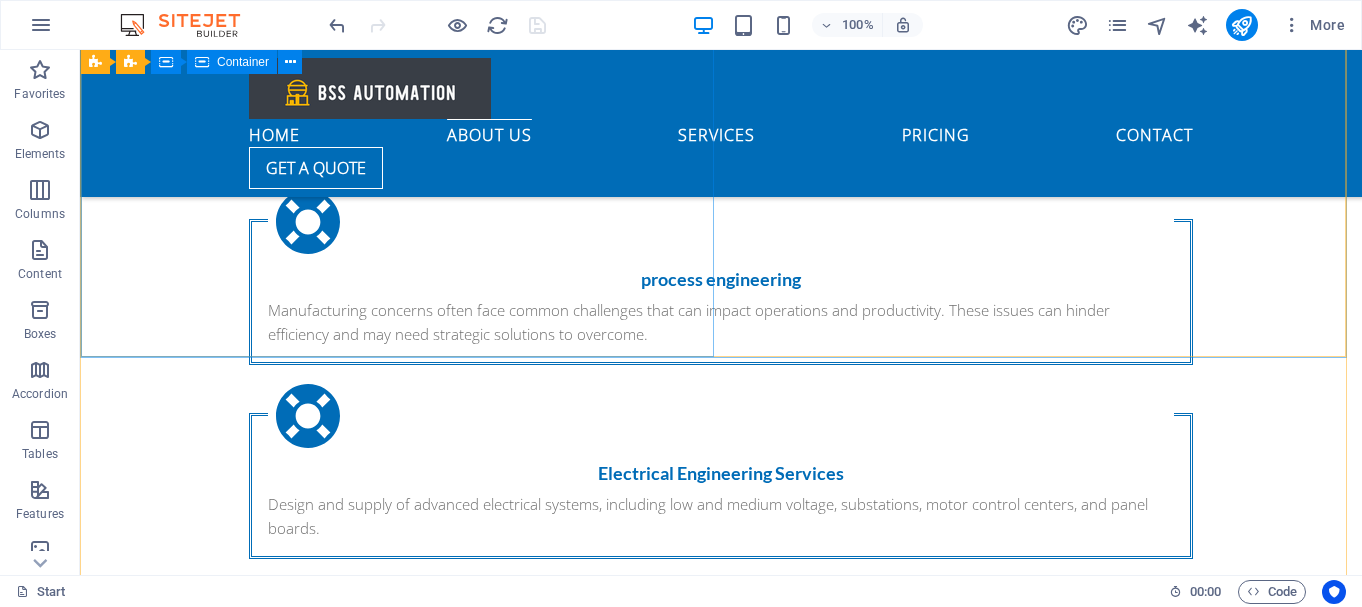 scroll, scrollTop: 1607, scrollLeft: 0, axis: vertical 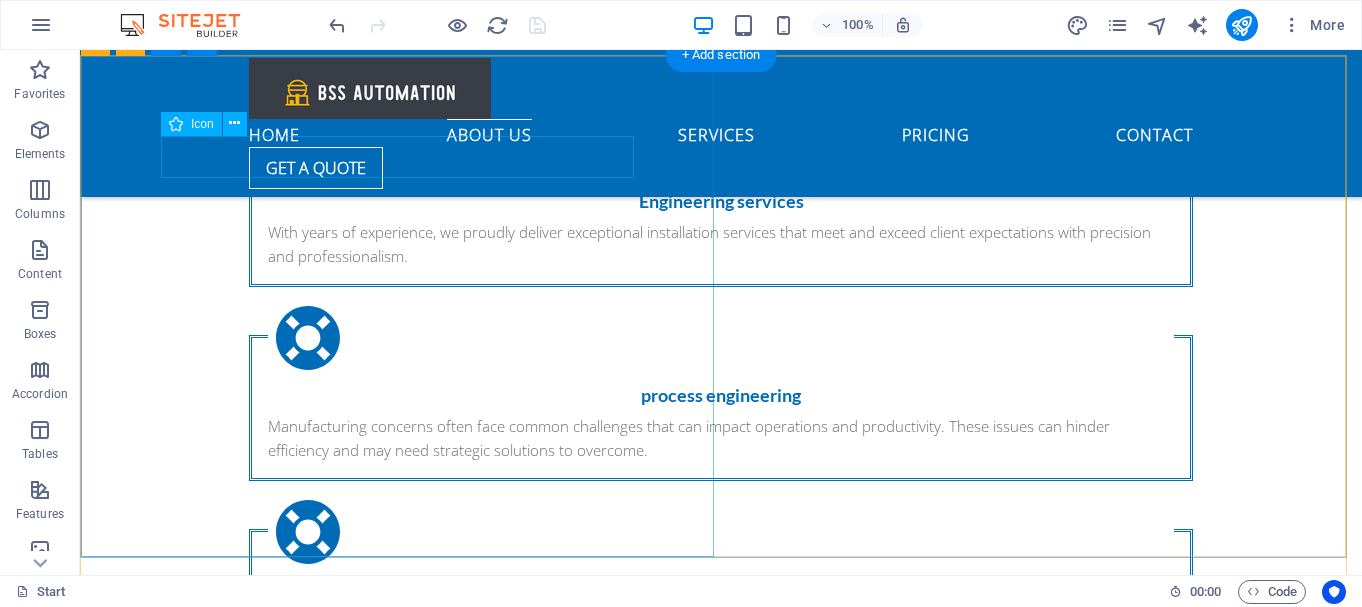 click at bounding box center [721, 1053] 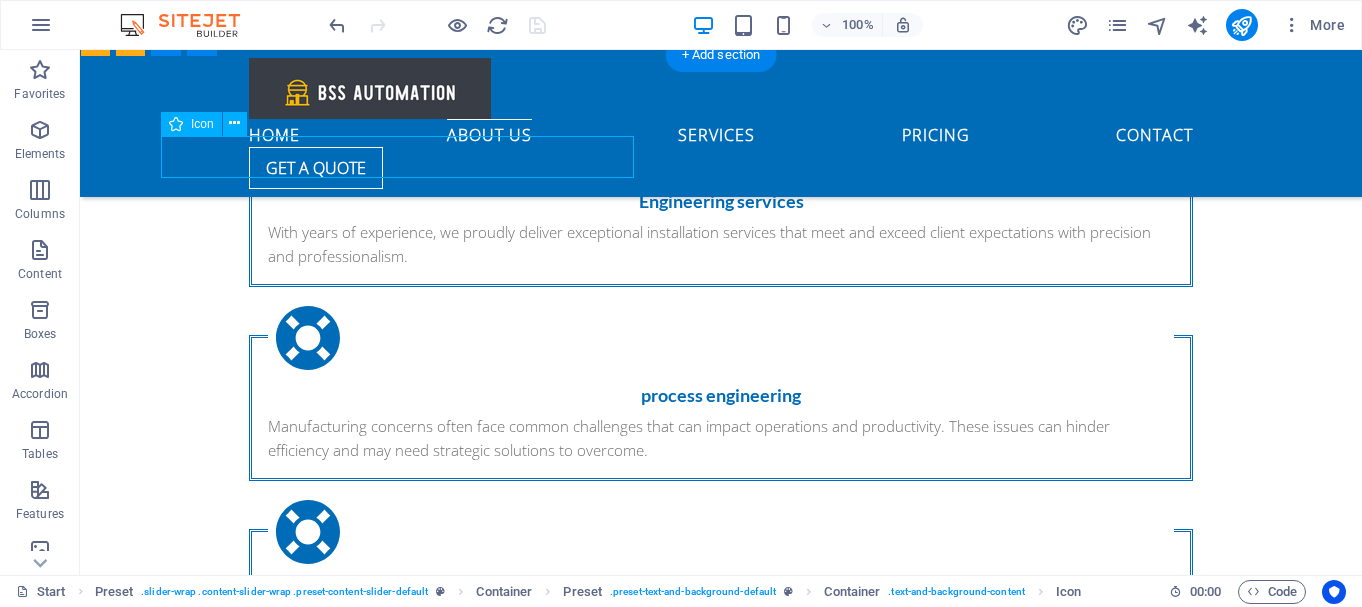 click at bounding box center [721, 1053] 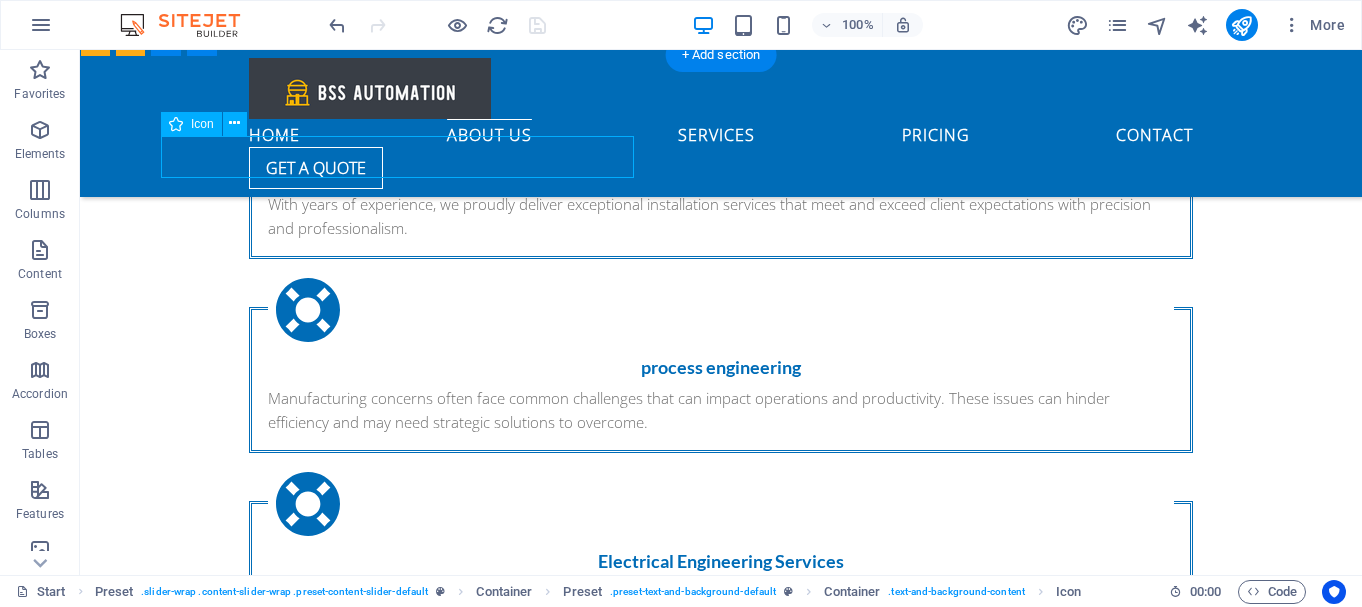 select on "xMidYMid" 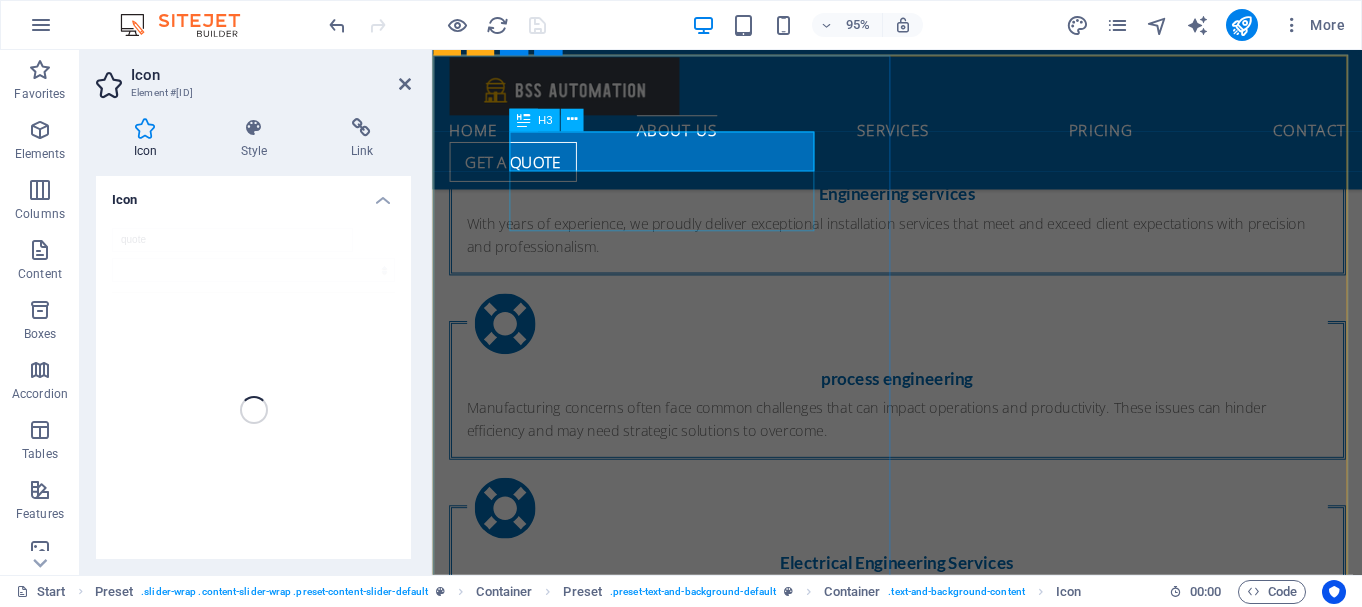 click on "Fantastic Service" at bounding box center [922, 943] 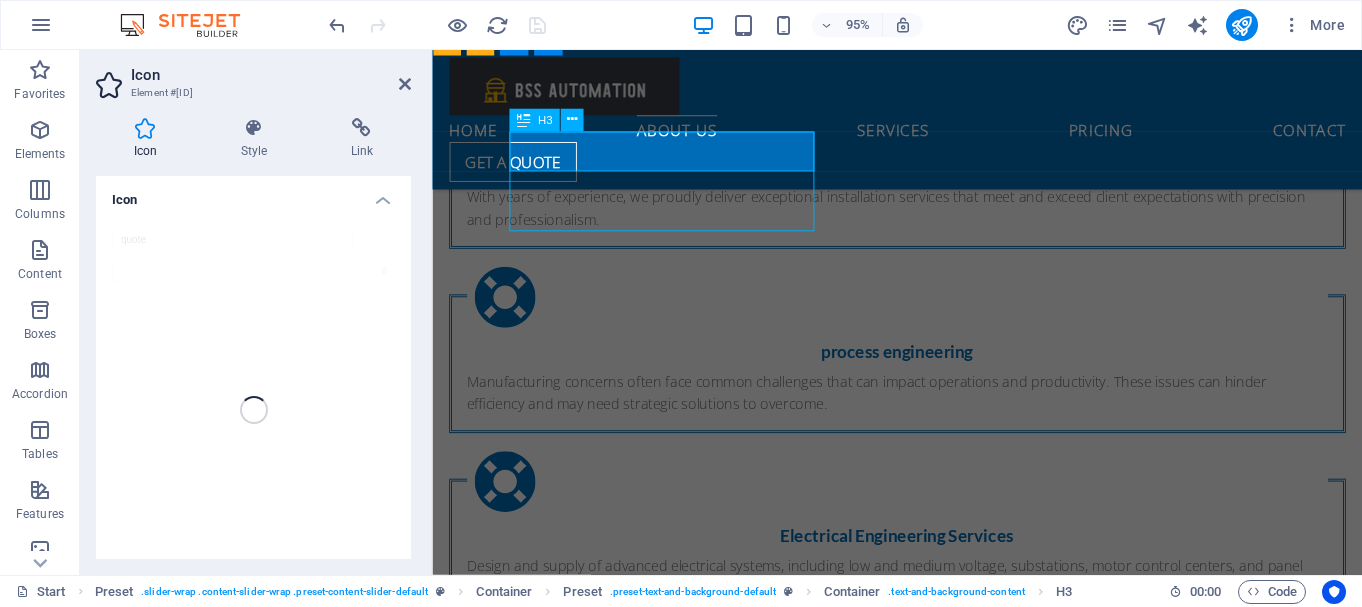 scroll, scrollTop: 1607, scrollLeft: 0, axis: vertical 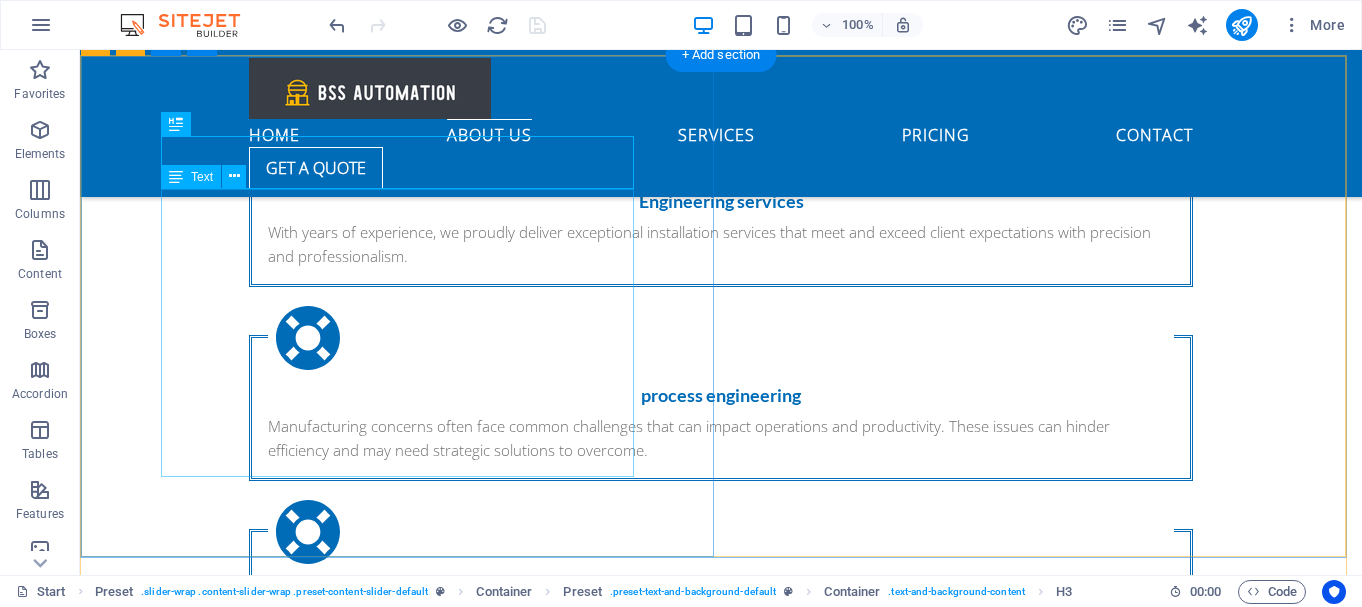click on "Lorem Ipsum   is simply dummy text of the printing and typesetting industry. Lorem Ipsum has been the industry's standard dummy text ever since the 1500s, when an unknown printer took a galley of type and scrambled it to make a type specimen book. It has survived not only five centuries, but also the leap into electronic typesetting, remaining essentially unchanged. It was popularised in the 1960s with the release of Letraset sheets containing Lorem Ipsum passages, and more recently with desktop publishing software like Aldus PageMaker including versions of Lorem Ipsum. [FIRST] [LAST] [TITLE], [COMPANY]" at bounding box center [721, 1078] 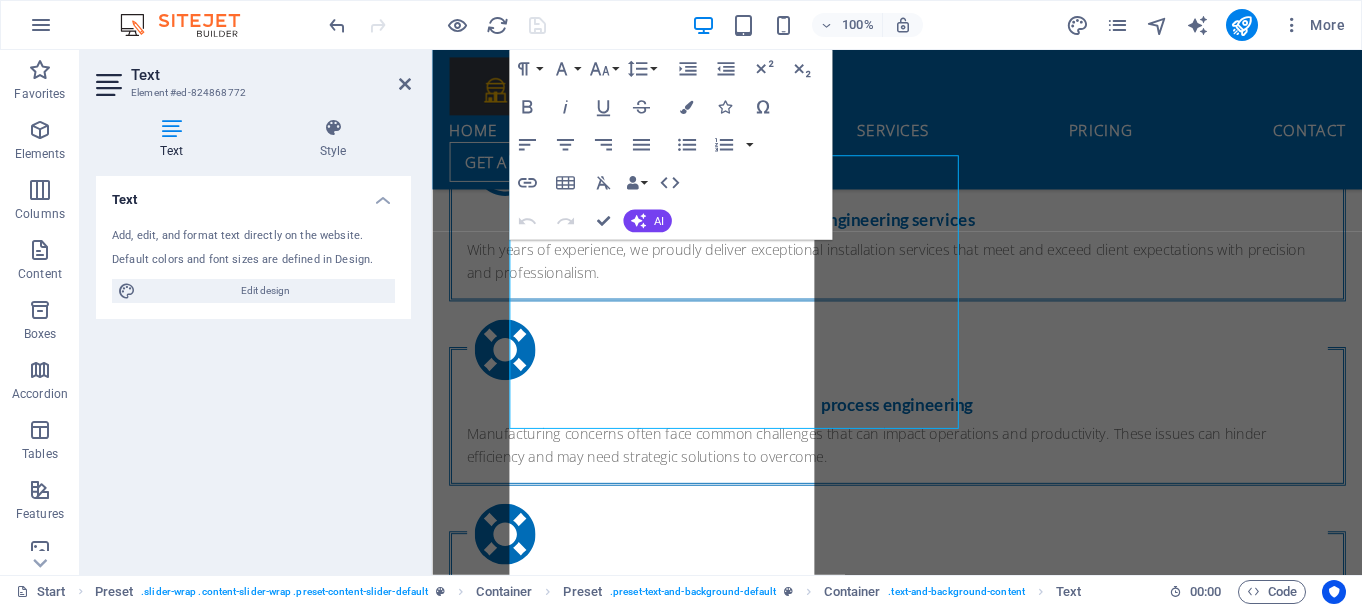 scroll, scrollTop: 1635, scrollLeft: 0, axis: vertical 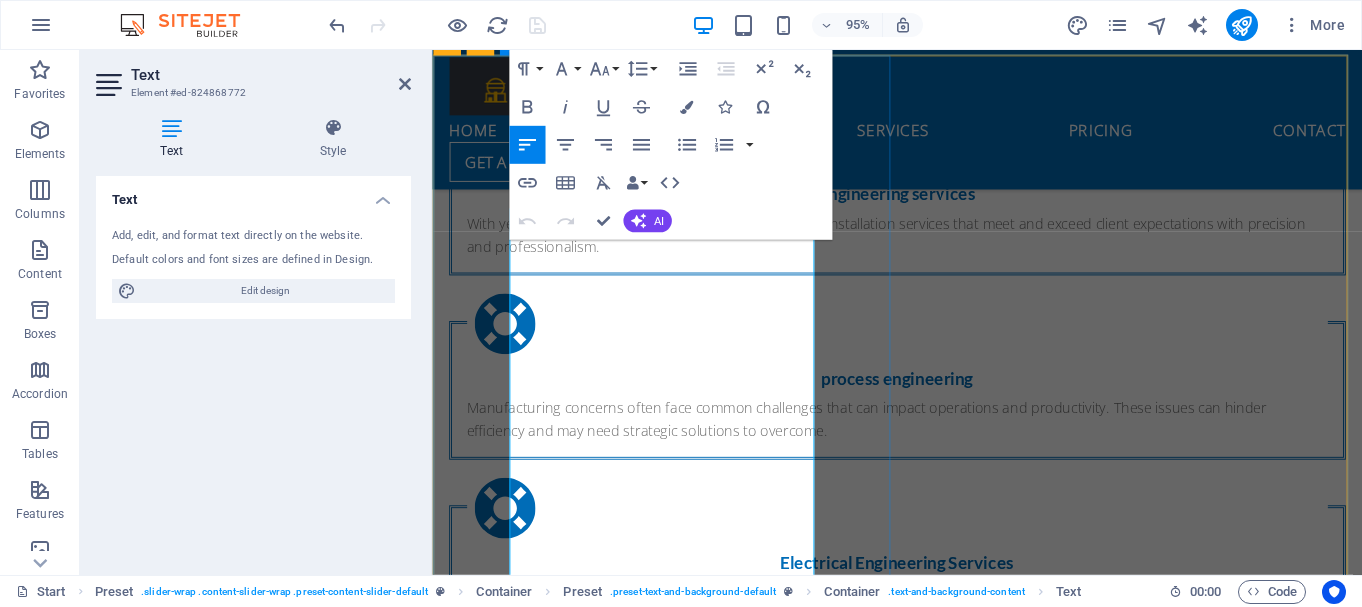 click on "Fantastic Service Lorem Ipsum   is simply dummy text of the printing and typesetting industry. Lorem Ipsum has been the industry's standard dummy text ever since the 1500s, when an unknown printer took a galley of type and scrambled it to make a type specimen book. It has survived not only five centuries, but also the leap into electronic typesetting, remaining essentially unchanged. It was popularised in the 1960s with the release of Letraset sheets containing Lorem Ipsum passages, and more recently with desktop publishing software like Aldus PageMaker including versions of Lorem Ipsum. [FIRST] [LAST] CEO, [COMPANY]" at bounding box center (921, 1107) 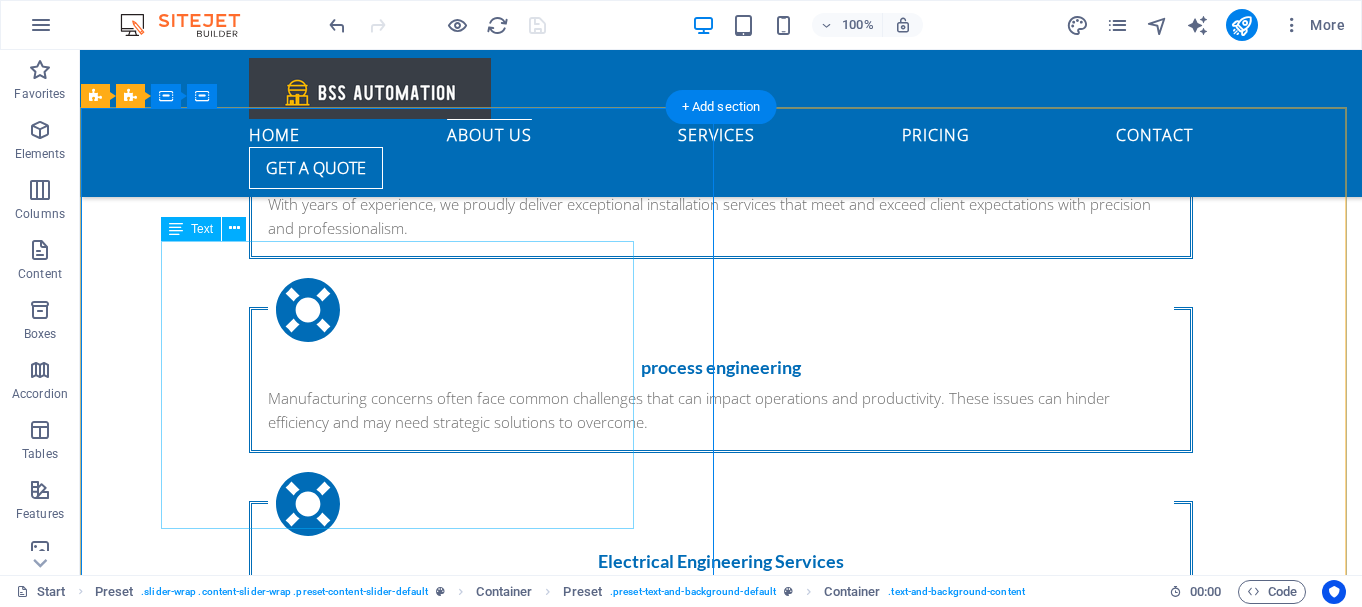 scroll, scrollTop: 1555, scrollLeft: 0, axis: vertical 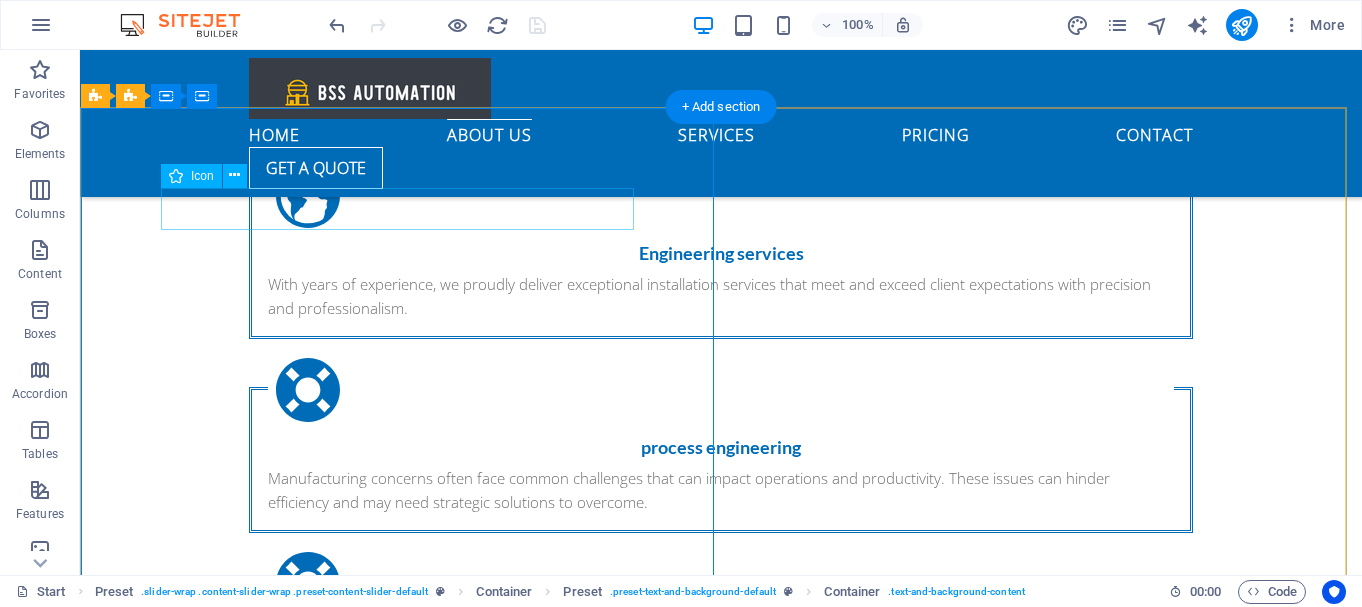 click at bounding box center (721, 1105) 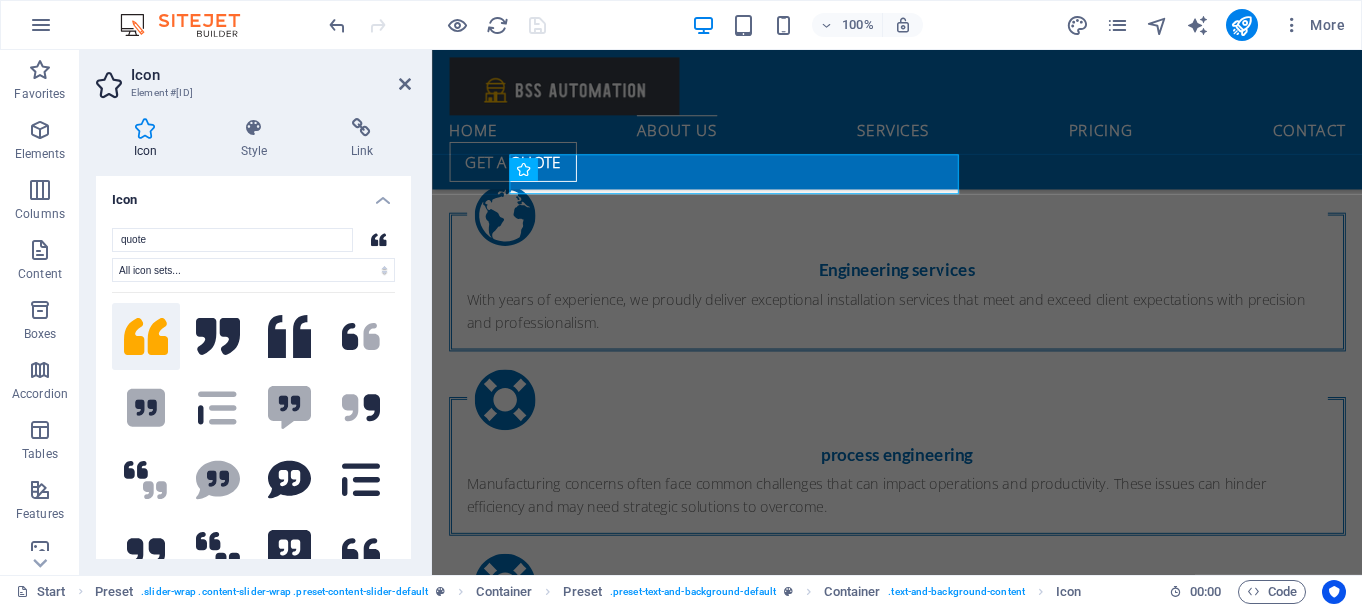 scroll, scrollTop: 1583, scrollLeft: 0, axis: vertical 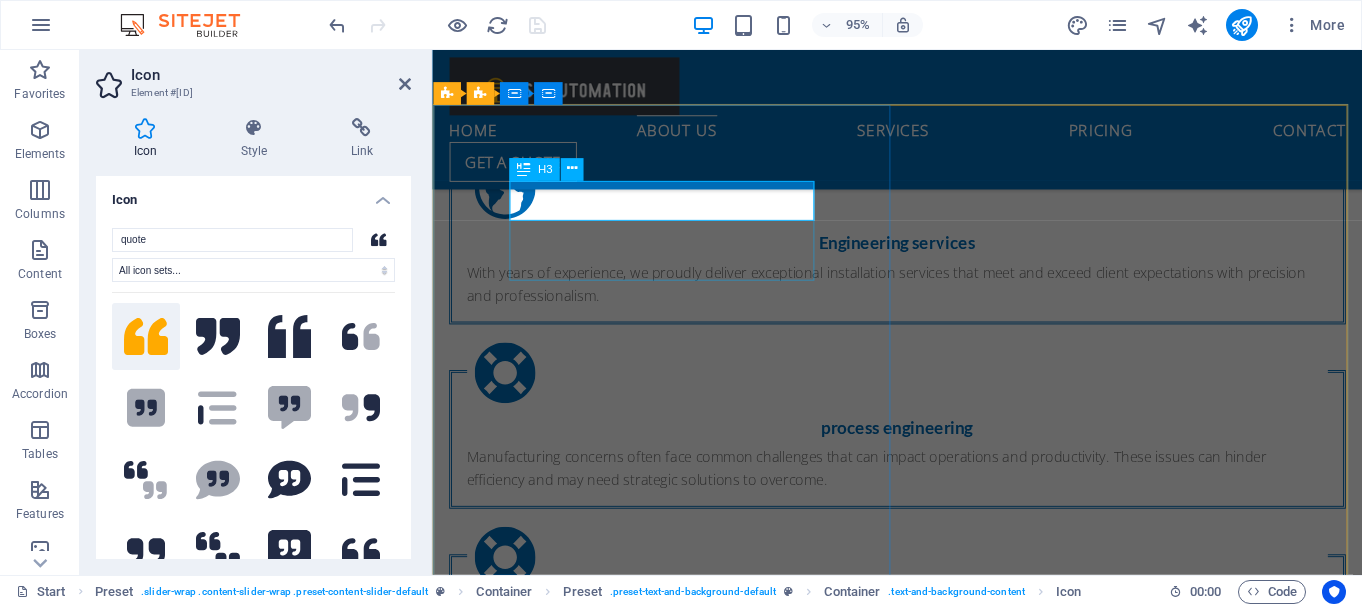 click on "Fantastic Service" at bounding box center [922, 995] 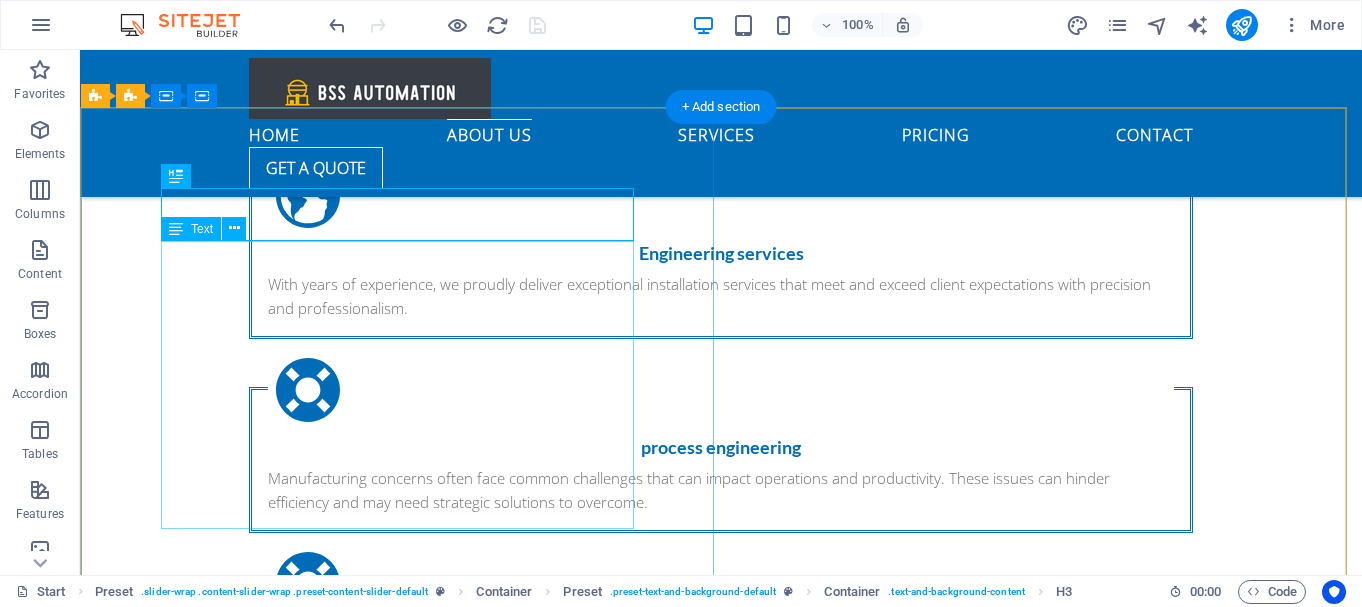 scroll, scrollTop: 1555, scrollLeft: 0, axis: vertical 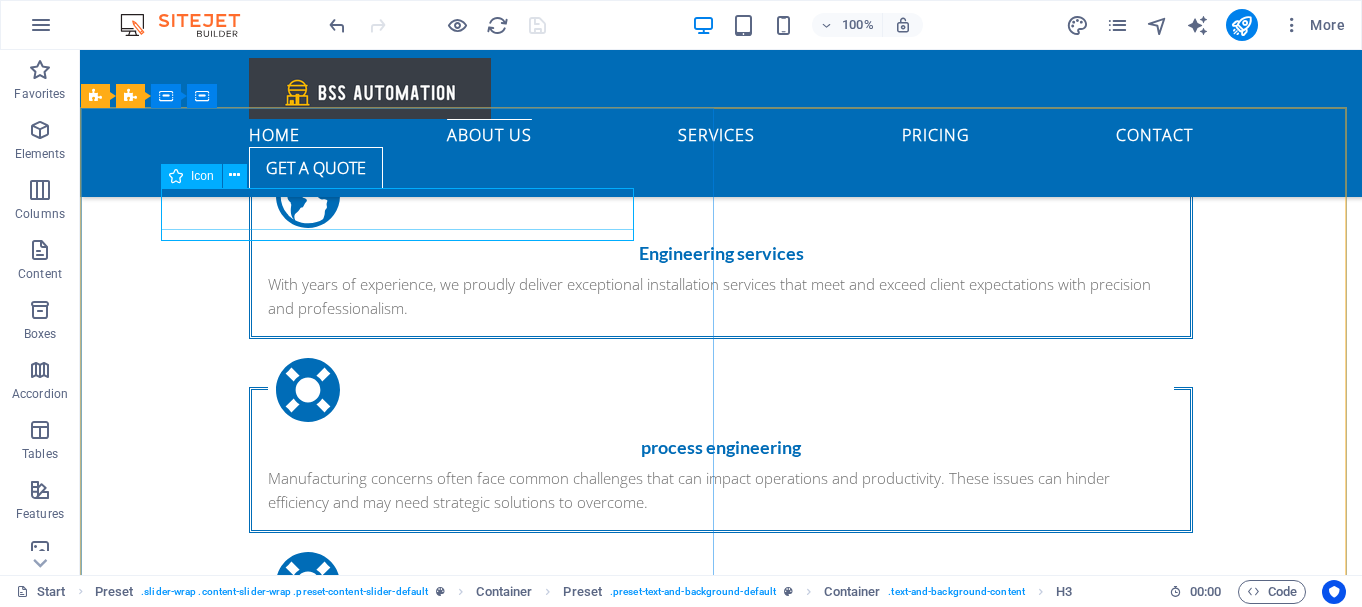 click on "Icon" at bounding box center [191, 176] 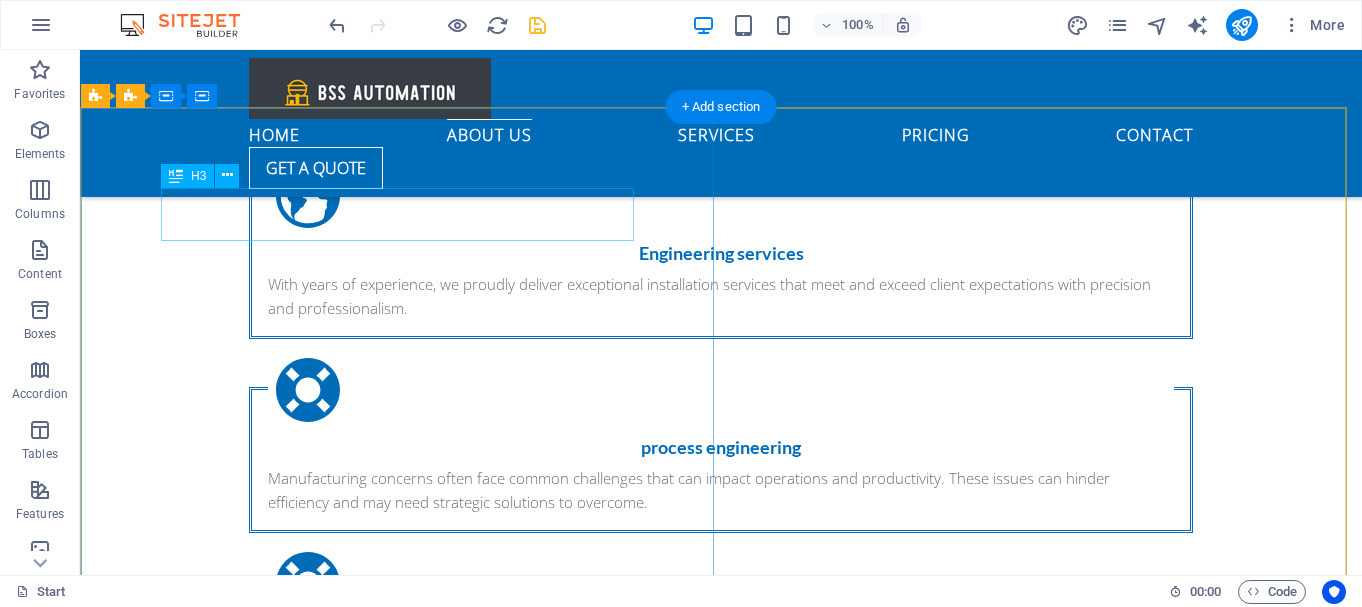 click on "Fantastic Service" at bounding box center (721, 1107) 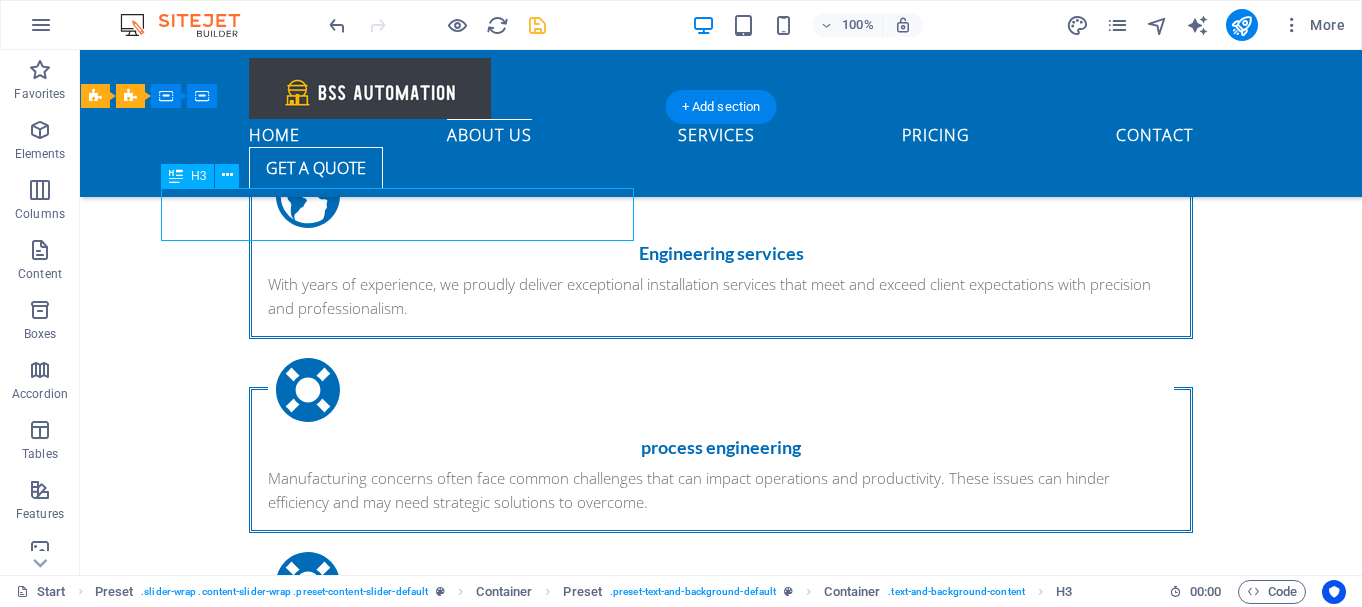 click on "Fantastic Service" at bounding box center [721, 1107] 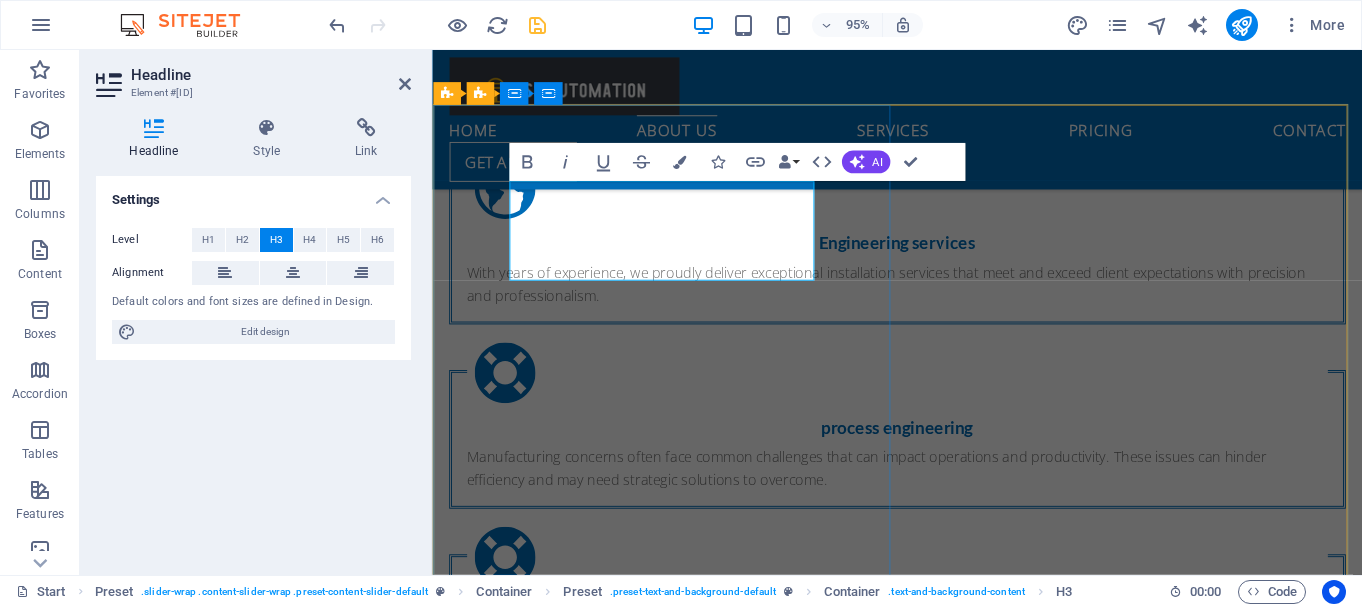 type 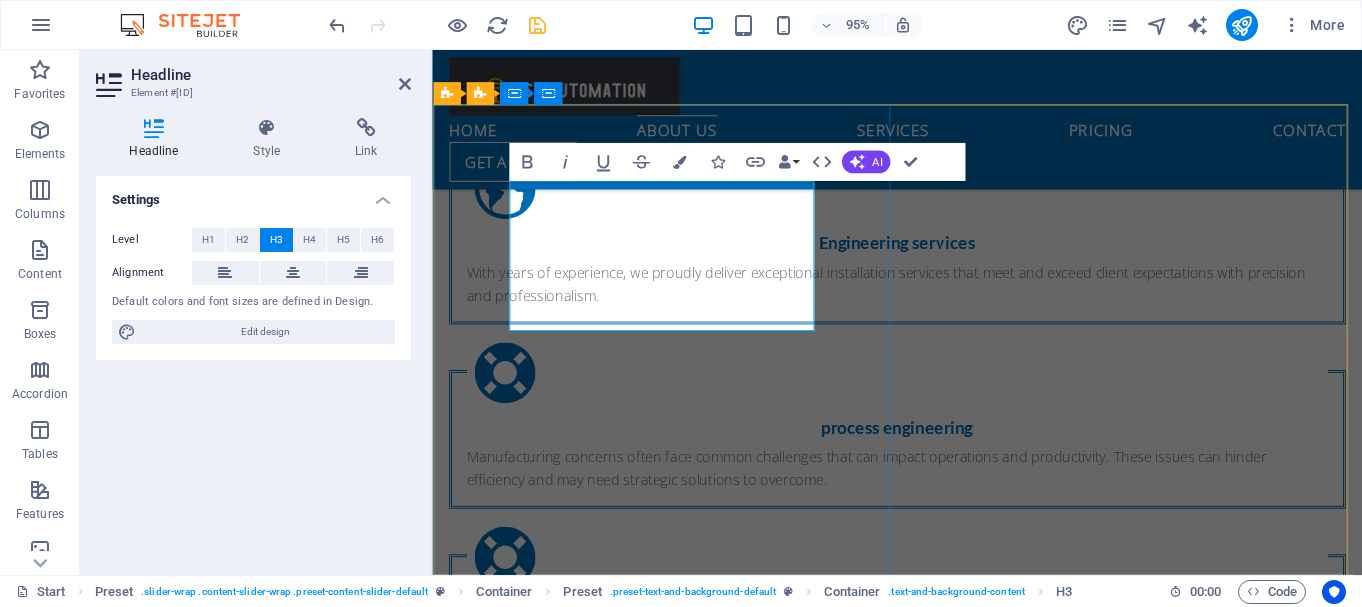 click on "ASH Handling CPU Upgrade to CPE315" at bounding box center [922, 1134] 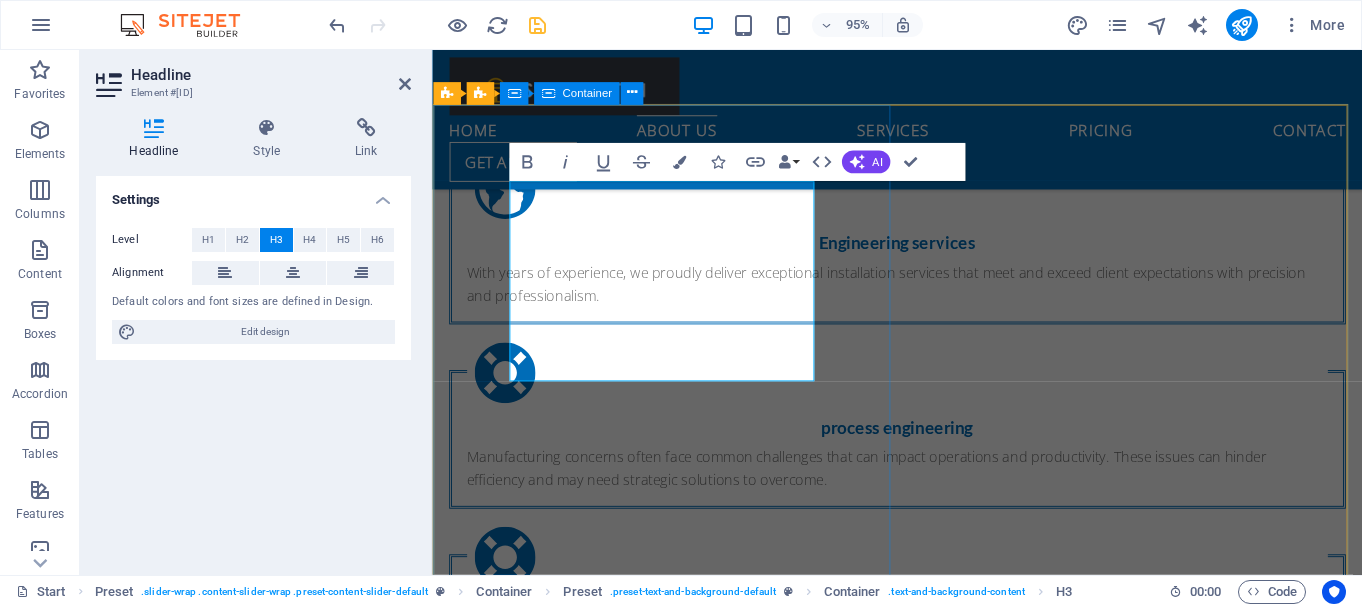 click on "ASH Handling Common CPU Upgrade to CPE315 Lorem Ipsum   is simply dummy text of the printing and typesetting industry. Lorem Ipsum has been the industry's standard dummy text ever since the 1500s, when an unknown printer took a galley of type and scrambled it to make a type specimen book. It has survived not only five centuries, but also the leap into electronic typesetting, remaining essentially unchanged. It was popularised in the 1960s with the release of Letraset sheets containing Lorem Ipsum passages, and more recently with desktop publishing software like Aldus PageMaker including versions of Lorem Ipsum. [FIRST] [LAST] CEO, [COMPANY]" at bounding box center (921, 1242) 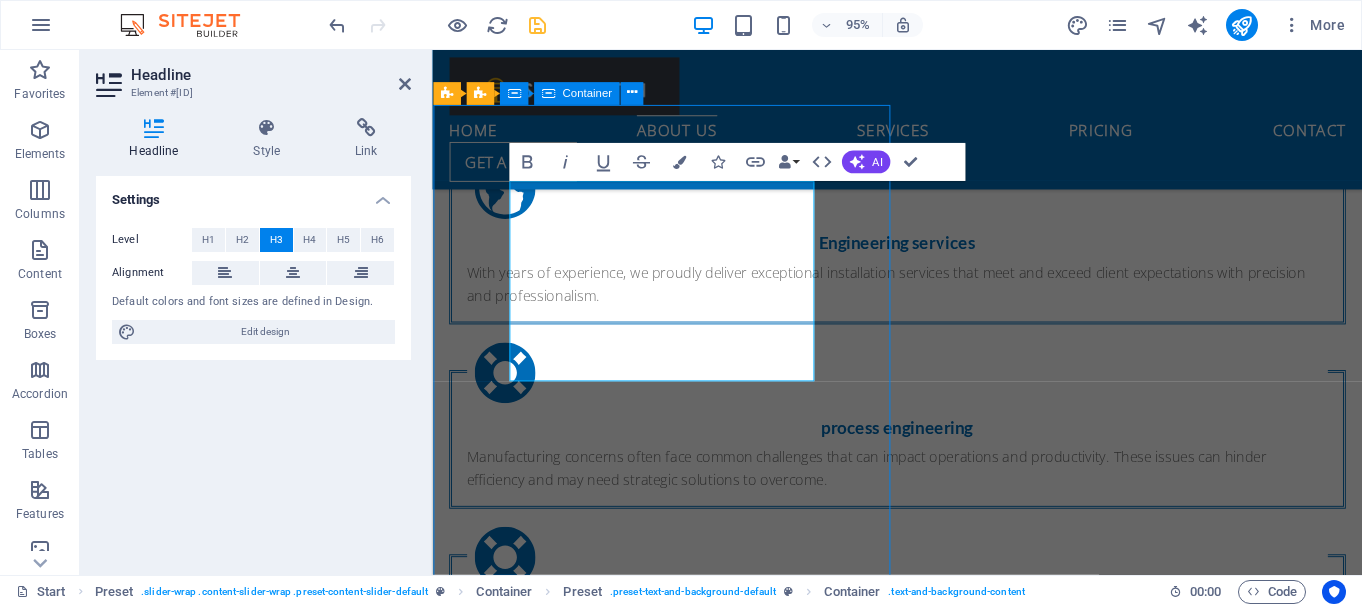 scroll, scrollTop: 1555, scrollLeft: 0, axis: vertical 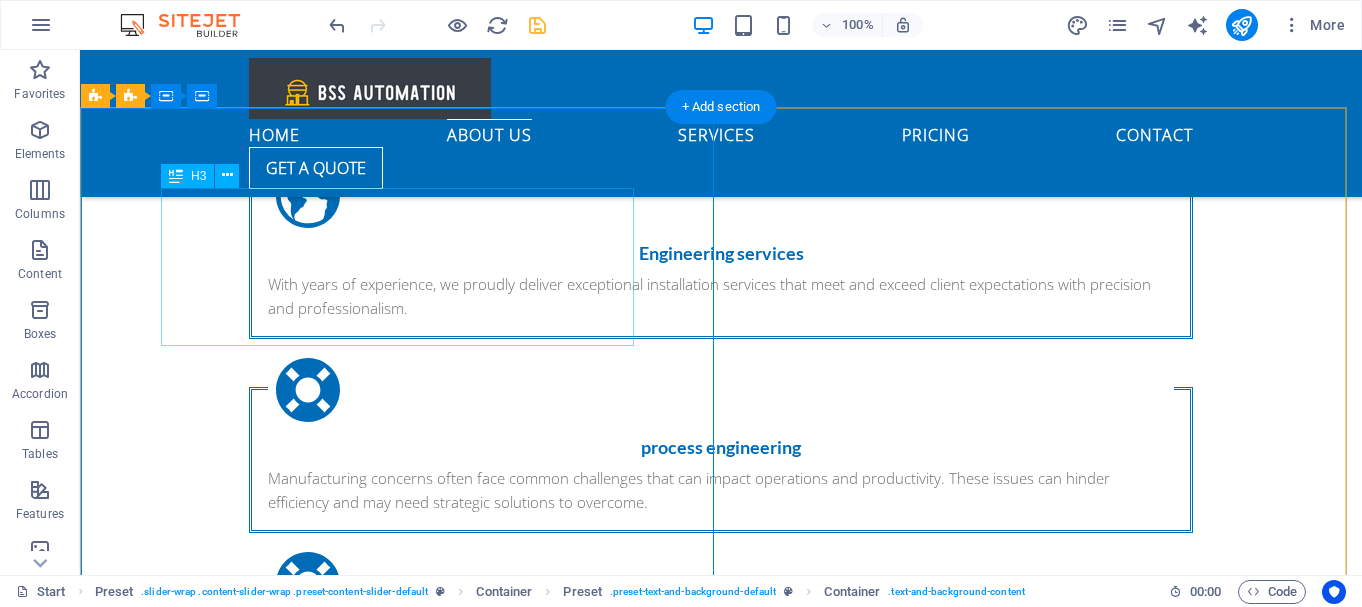click on "ASH Handling Common CPU Upgrade to CPE315" at bounding box center [721, 1134] 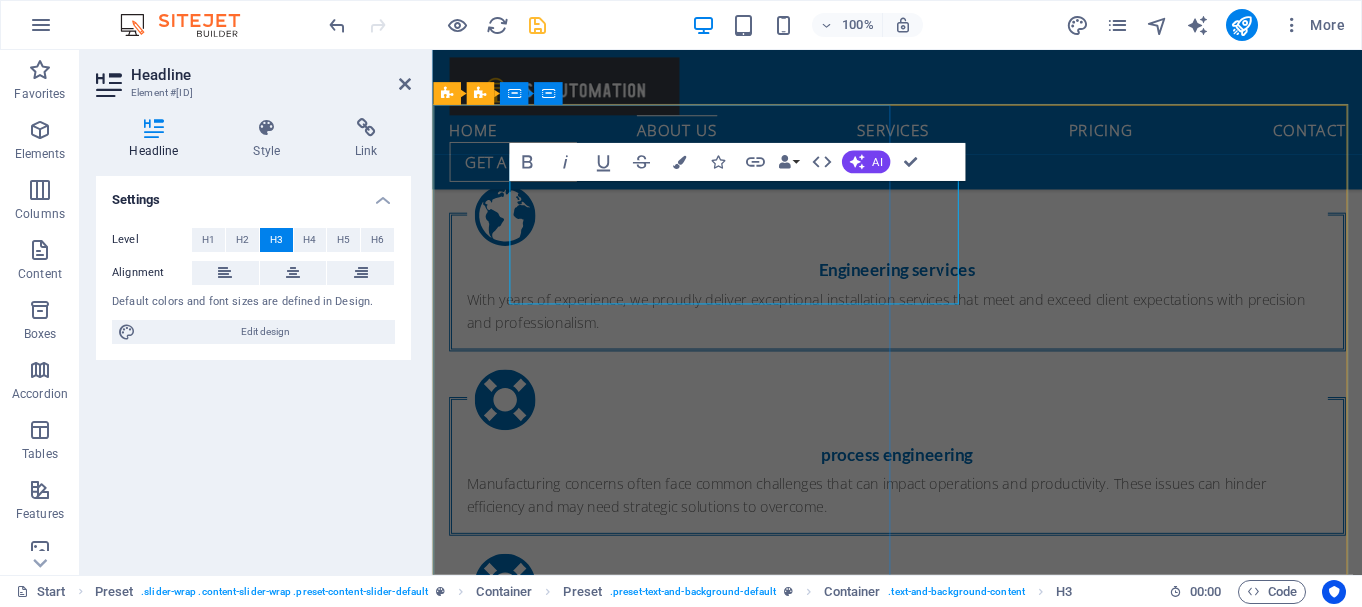 scroll, scrollTop: 1583, scrollLeft: 0, axis: vertical 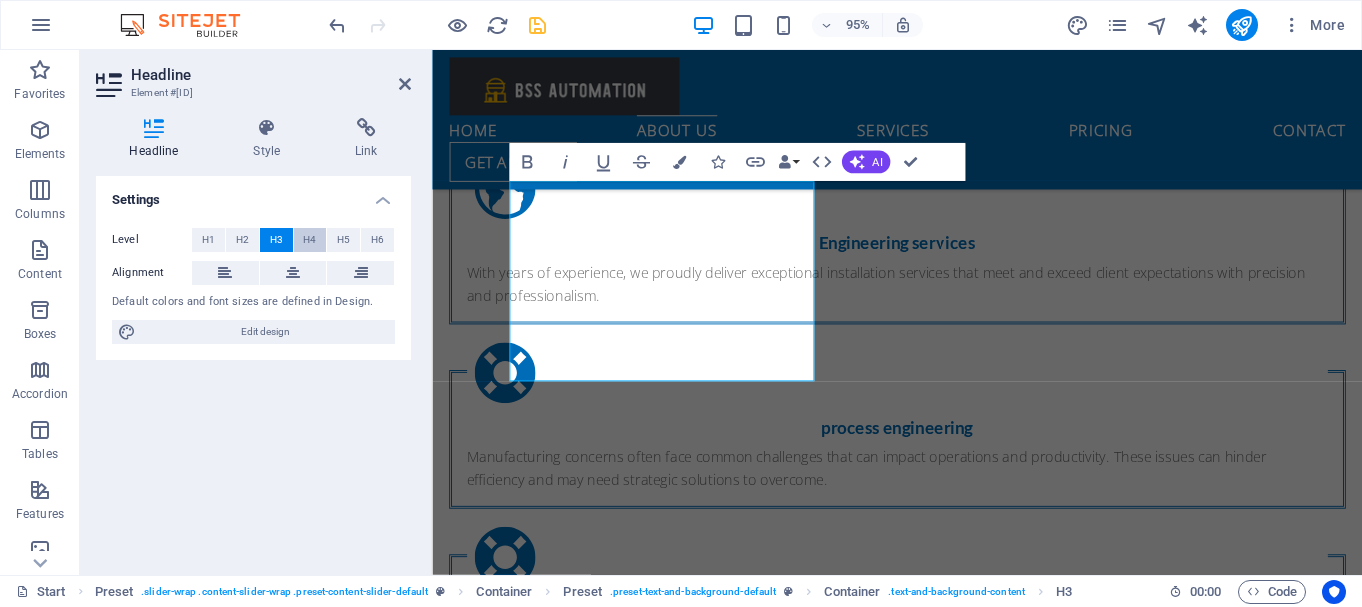 click on "H4" at bounding box center [310, 240] 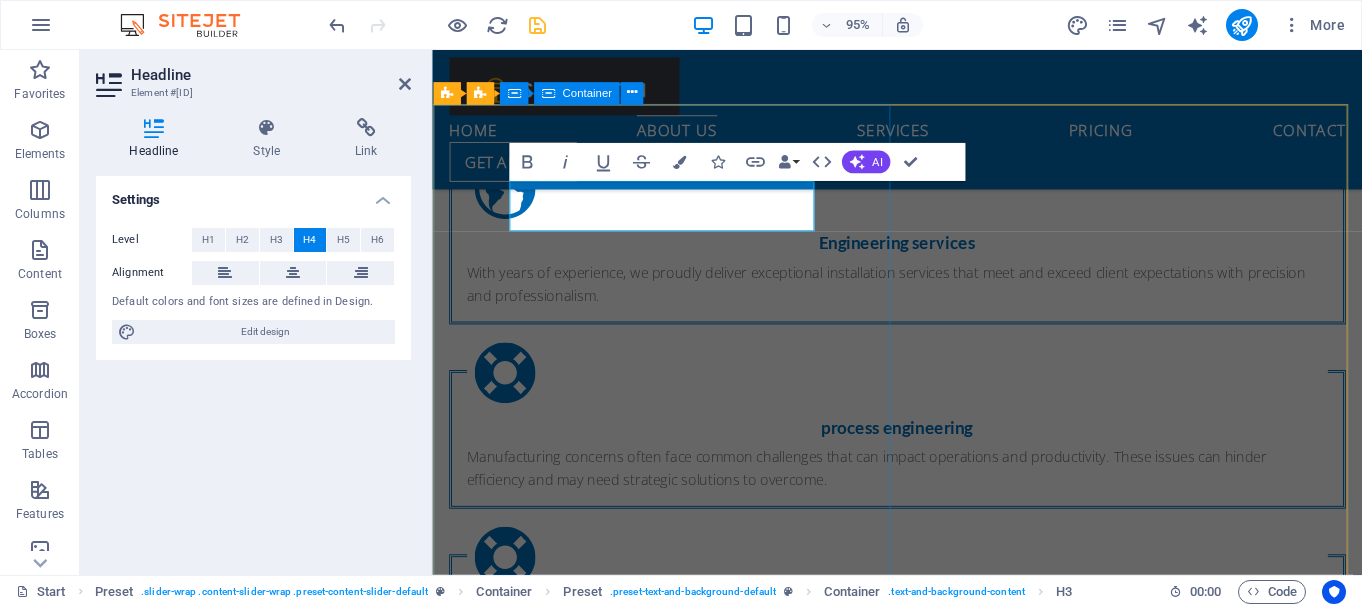 click on "ASH Handling Common CPU Upgrade to CPE315 Lorem Ipsum   is simply dummy text of the printing and typesetting industry. Lorem Ipsum has been the industry's standard dummy text ever since the 1500s, when an unknown printer took a galley of type and scrambled it to make a type specimen book. It has survived not only five centuries, but also the leap into electronic typesetting, remaining essentially unchanged. It was popularised in the 1960s with the release of Letraset sheets containing Lorem Ipsum passages, and more recently with desktop publishing software like Aldus PageMaker including versions of Lorem Ipsum. [FIRST] [LAST] CEO, [COMPANY]" at bounding box center [921, 1202] 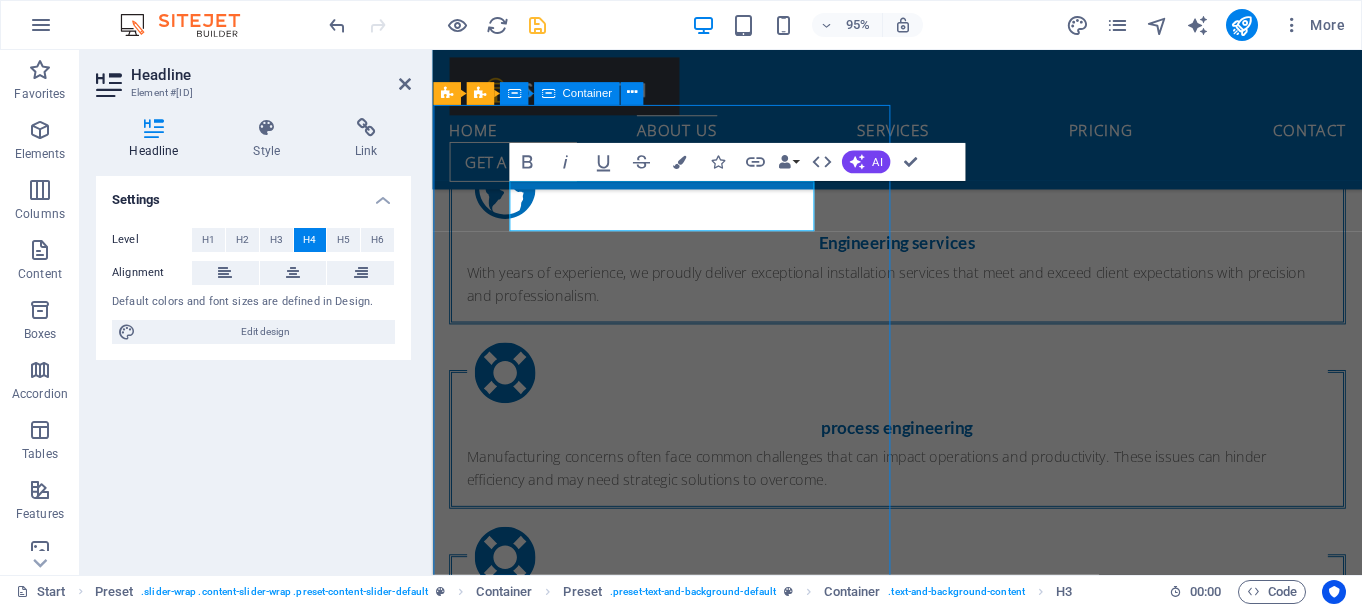 click on "ASH Handling Common CPU Upgrade to CPE315 Lorem Ipsum   is simply dummy text of the printing and typesetting industry. Lorem Ipsum has been the industry's standard dummy text ever since the 1500s, when an unknown printer took a galley of type and scrambled it to make a type specimen book. It has survived not only five centuries, but also the leap into electronic typesetting, remaining essentially unchanged. It was popularised in the 1960s with the release of Letraset sheets containing Lorem Ipsum passages, and more recently with desktop publishing software like Aldus PageMaker including versions of Lorem Ipsum. [FIRST] [LAST] CEO, [COMPANY]" at bounding box center [921, 1202] 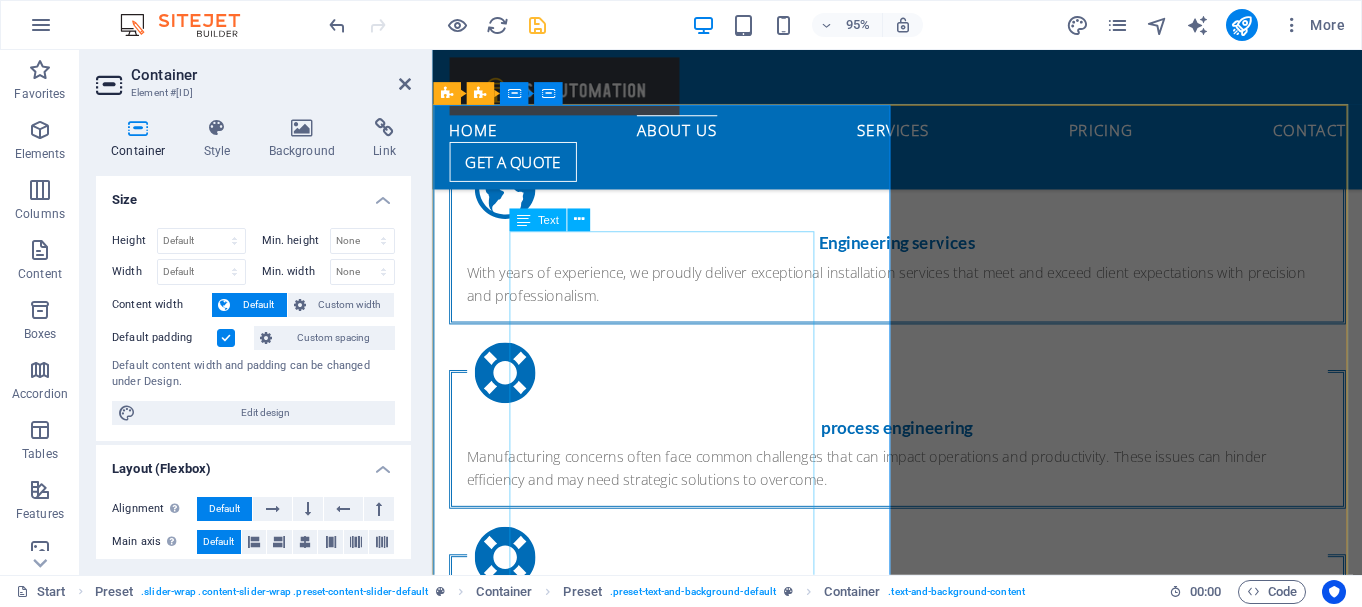 click on "Lorem Ipsum   is simply dummy text of the printing and typesetting industry. Lorem Ipsum has been the industry's standard dummy text ever since the 1500s, when an unknown printer took a galley of type and scrambled it to make a type specimen book. It has survived not only five centuries, but also the leap into electronic typesetting, remaining essentially unchanged. It was popularised in the 1960s with the release of Letraset sheets containing Lorem Ipsum passages, and more recently with desktop publishing software like Aldus PageMaker including versions of Lorem Ipsum. [FIRST] [LAST] [TITLE], [COMPANY]" at bounding box center [922, 1216] 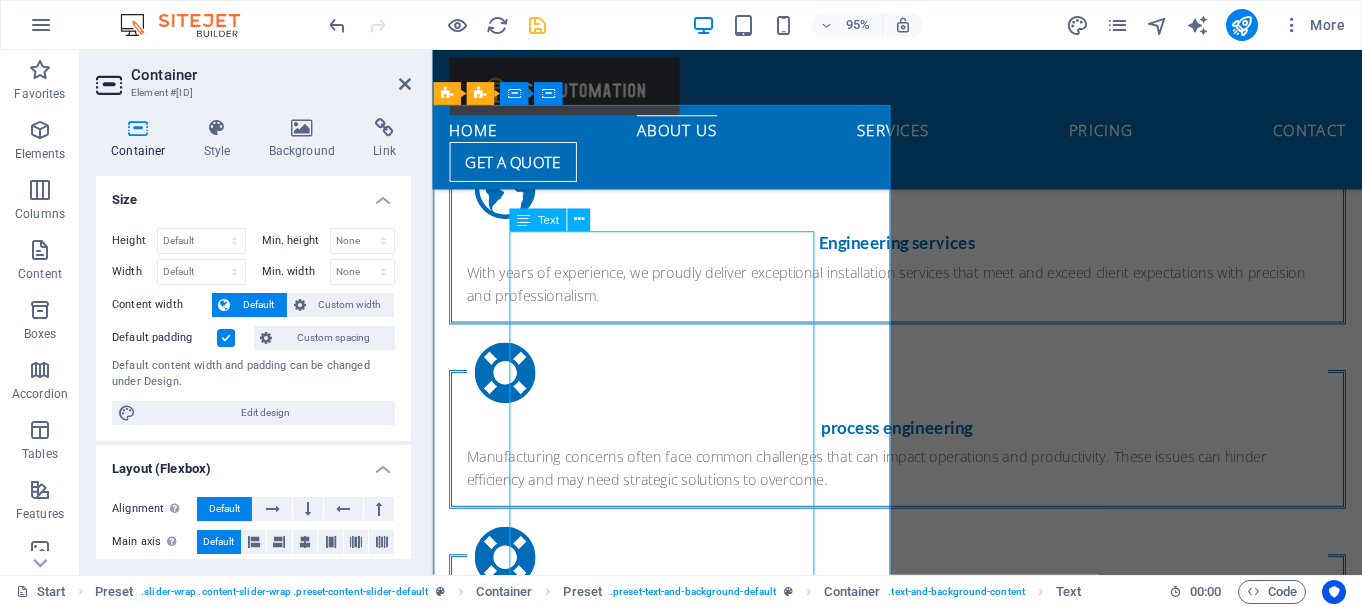 click on "Lorem Ipsum   is simply dummy text of the printing and typesetting industry. Lorem Ipsum has been the industry's standard dummy text ever since the 1500s, when an unknown printer took a galley of type and scrambled it to make a type specimen book. It has survived not only five centuries, but also the leap into electronic typesetting, remaining essentially unchanged. It was popularised in the 1960s with the release of Letraset sheets containing Lorem Ipsum passages, and more recently with desktop publishing software like Aldus PageMaker including versions of Lorem Ipsum. [FIRST] [LAST] [TITLE], [COMPANY]" at bounding box center (922, 1216) 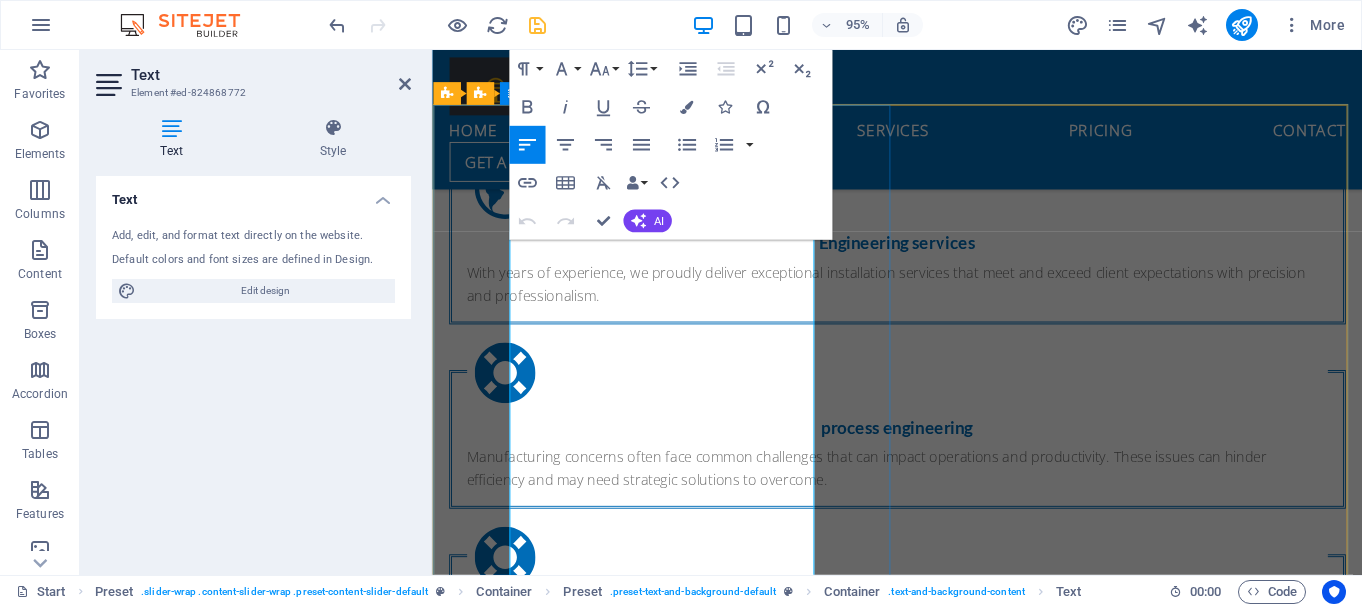 click on "Lorem Ipsum   is simply dummy text of the printing and typesetting industry. Lorem Ipsum has been the industry's standard dummy text ever since the 1500s, when an unknown printer took a galley of type and scrambled it to make a type specimen book. It has survived not only five centuries, but also the leap into electronic typesetting, remaining essentially unchanged. It was popularised in the 1960s with the release of Letraset sheets containing Lorem Ipsum passages, and more recently with desktop publishing software like Aldus PageMaker including versions of Lorem Ipsum." at bounding box center [922, 1180] 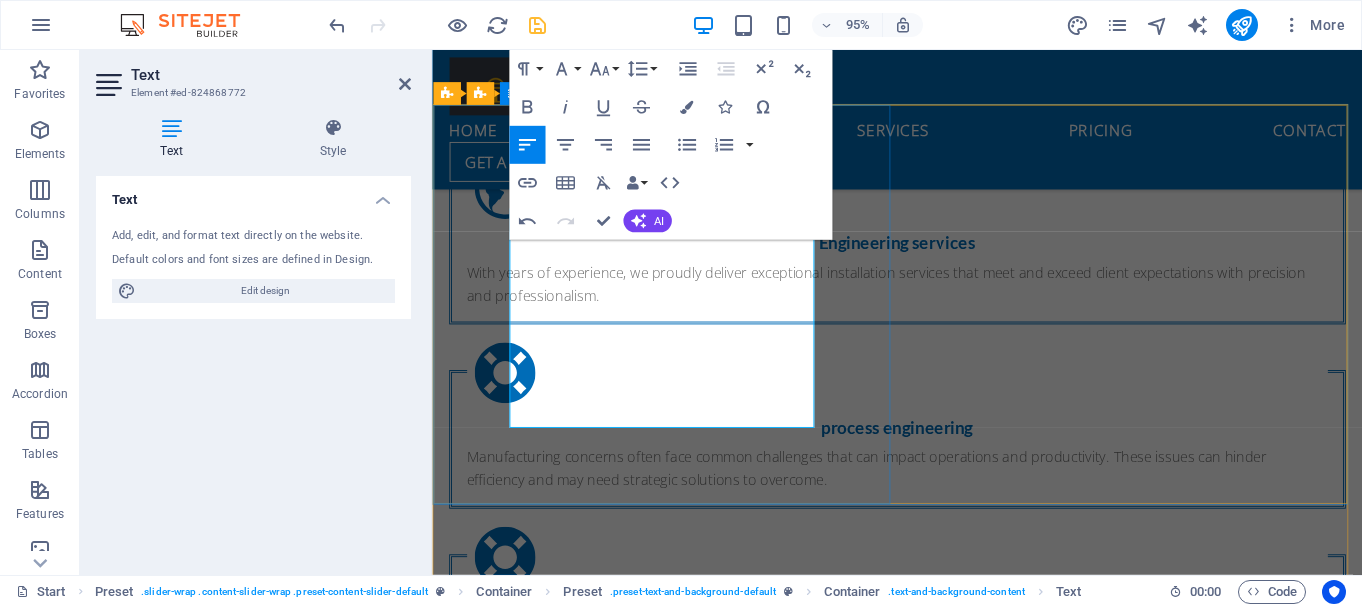 drag, startPoint x: 718, startPoint y: 375, endPoint x: 499, endPoint y: 224, distance: 266.0113 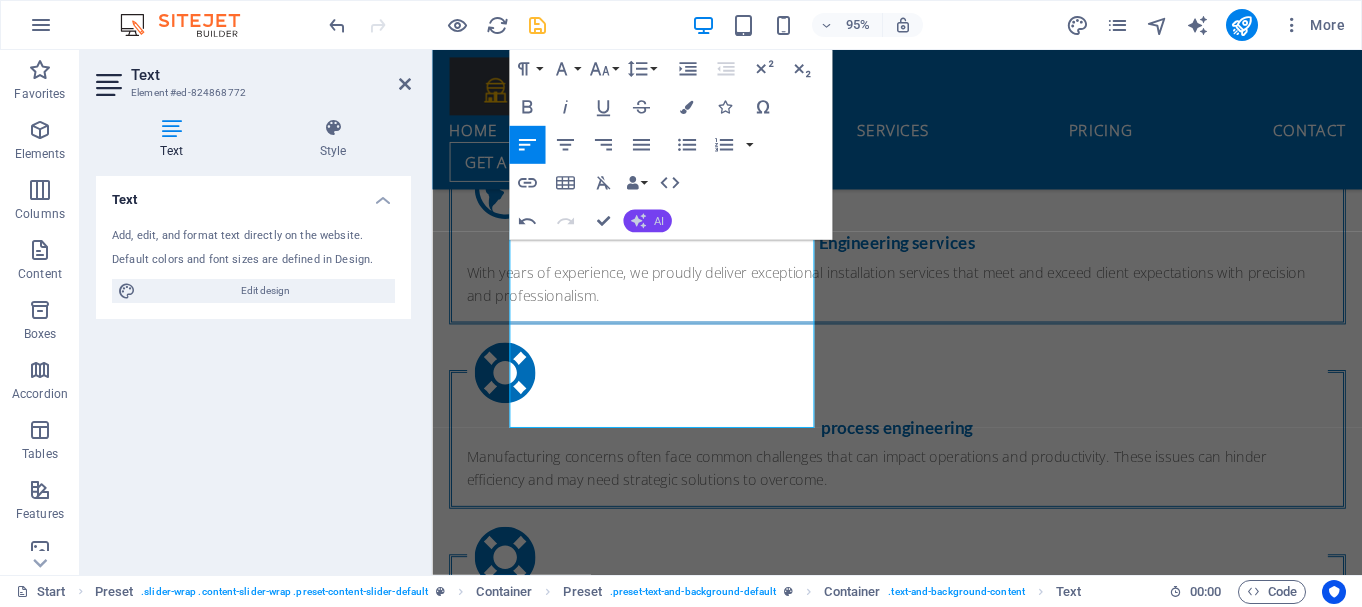 click 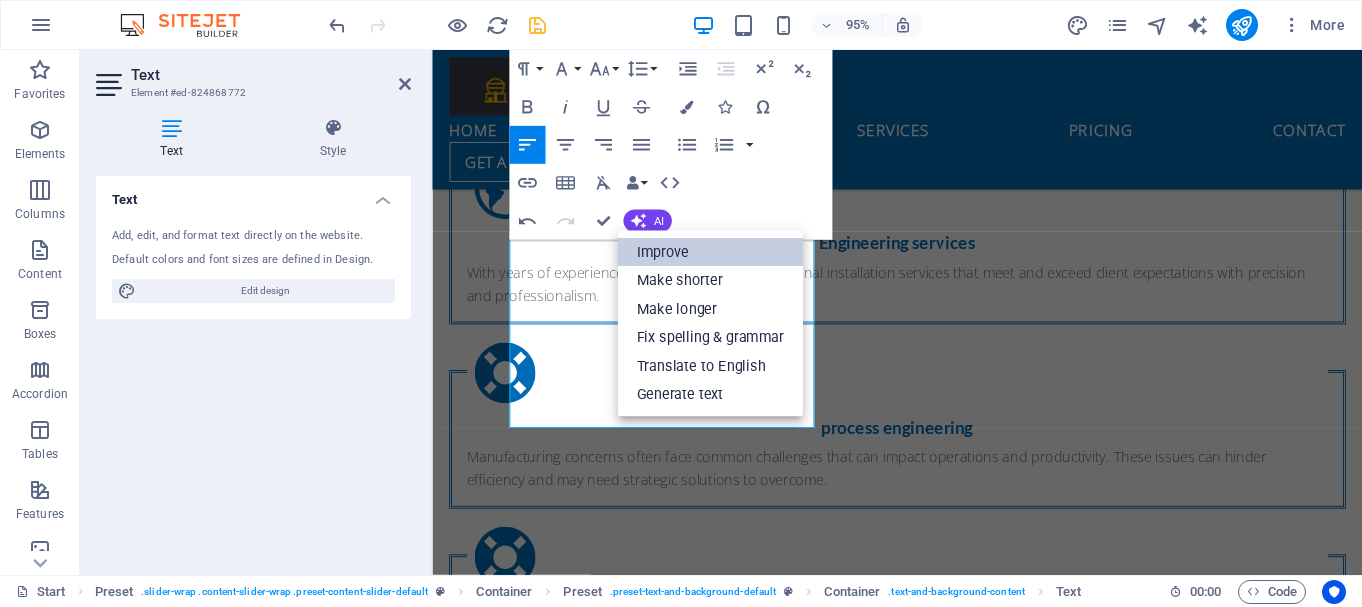 click on "Improve" at bounding box center (709, 252) 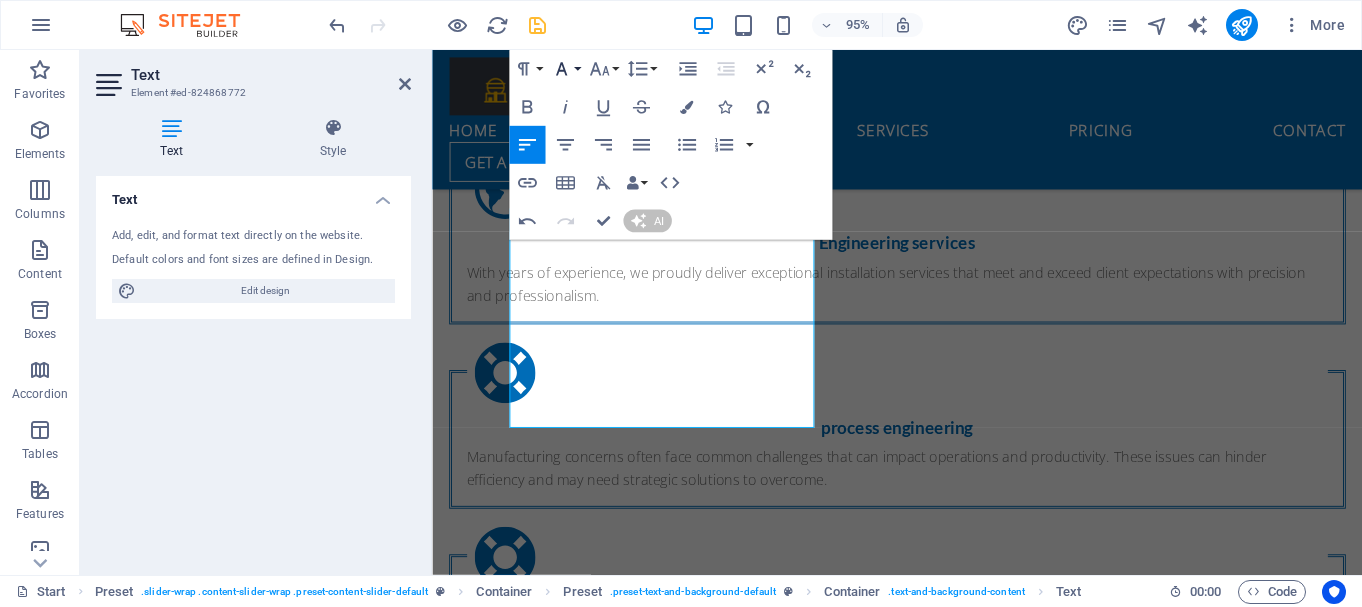 type 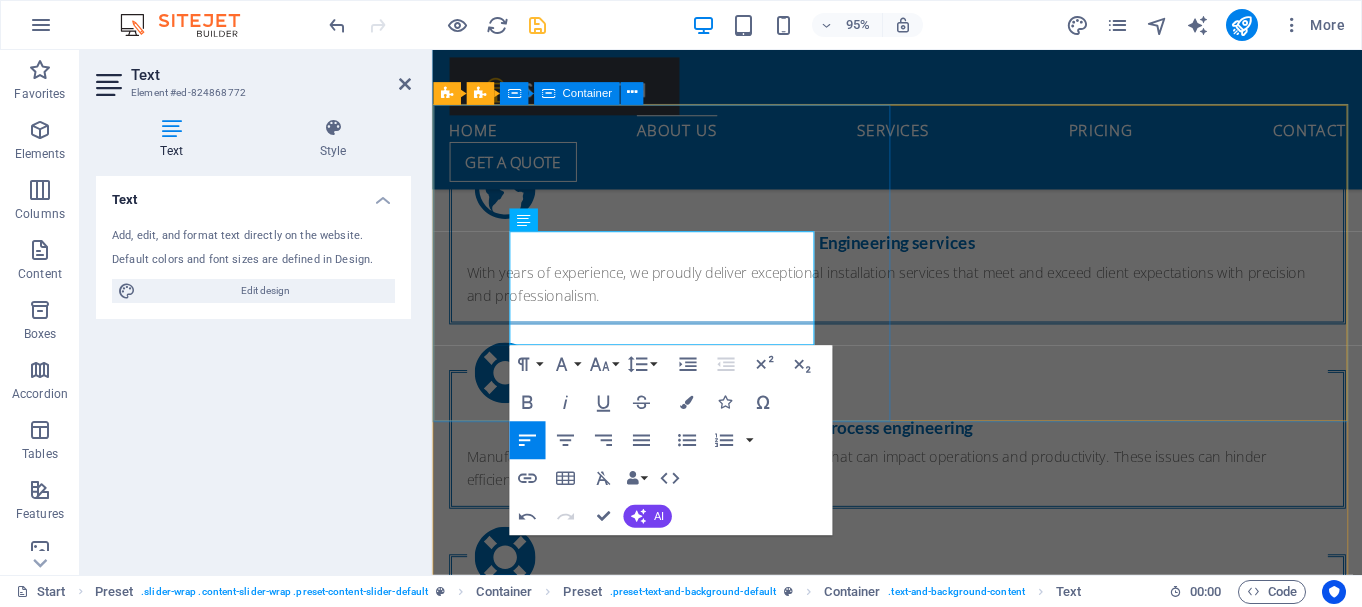 click on "ASH Handling Common CPU Upgrade to CPE315 These systems are essential for managing ash, which encompasses both bottom ash (the heavier ash that settles at the bottom of the furnace) and fly ash (the lighter ash suspended in flue gases)." at bounding box center [921, 1118] 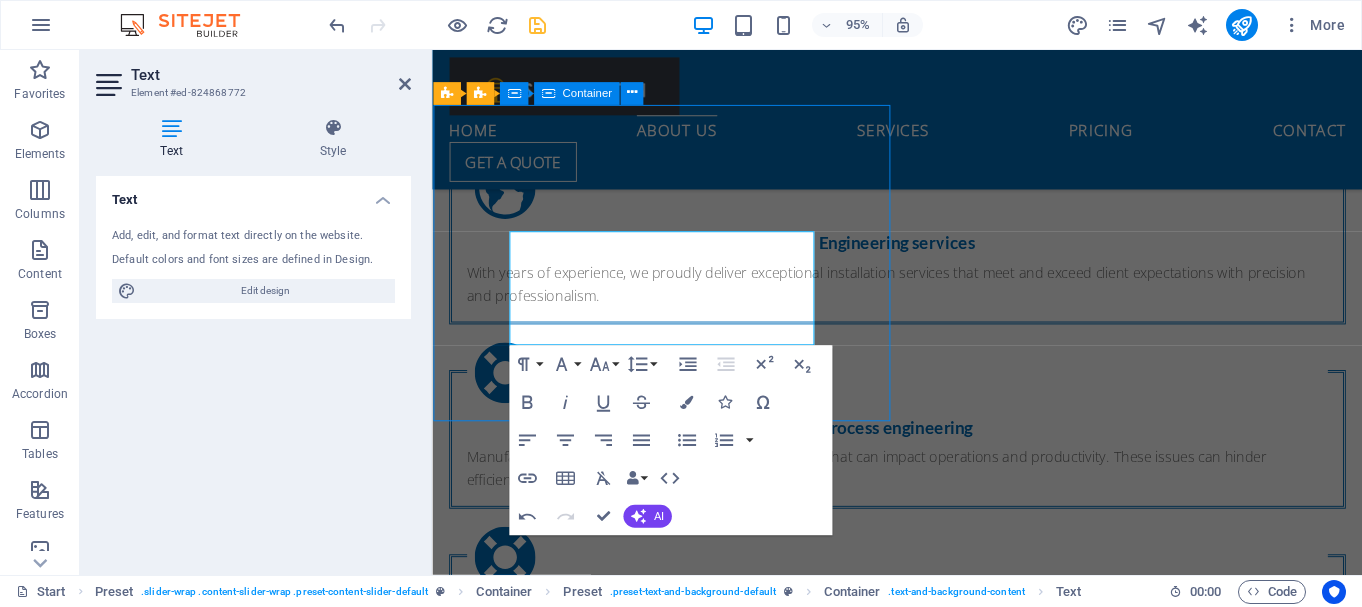 click on "ASH Handling Common CPU Upgrade to CPE315 These systems are essential for managing ash, which encompasses both bottom ash (the heavier ash that settles at the bottom of the furnace) and fly ash (the lighter ash suspended in flue gases)." at bounding box center [921, 1118] 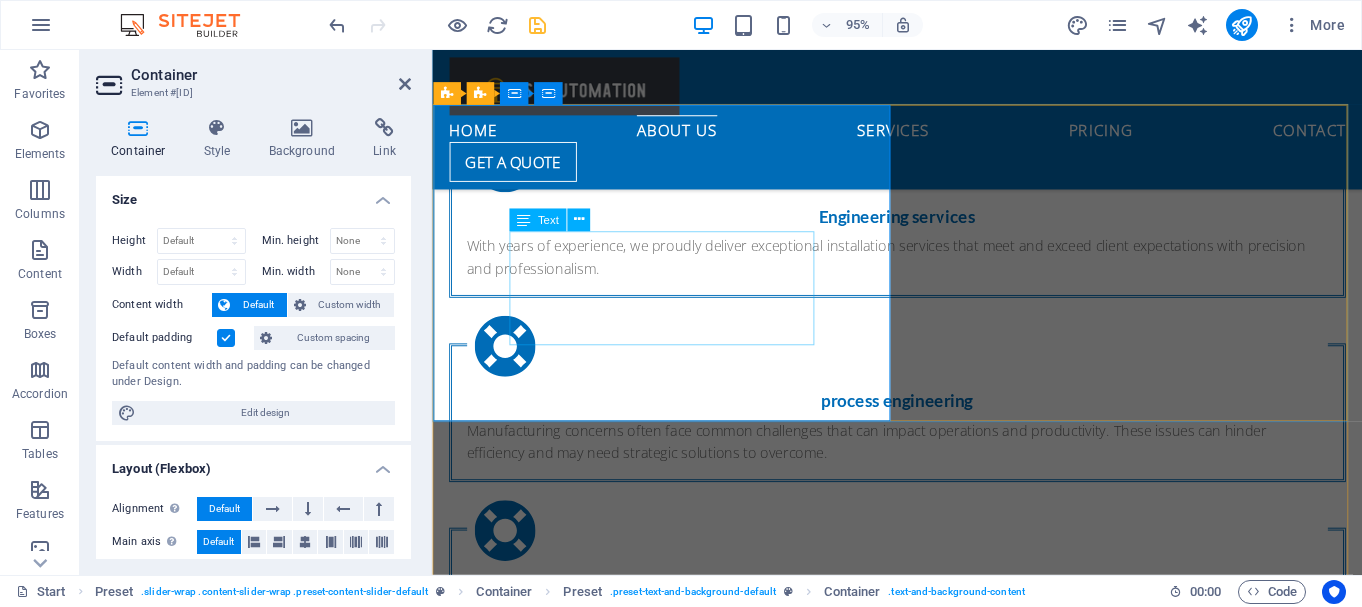 click on "These systems are essential for managing ash, which encompasses both bottom ash (the heavier ash that settles at the bottom of the furnace) and fly ash (the lighter ash suspended in flue gases)." at bounding box center (922, 1104) 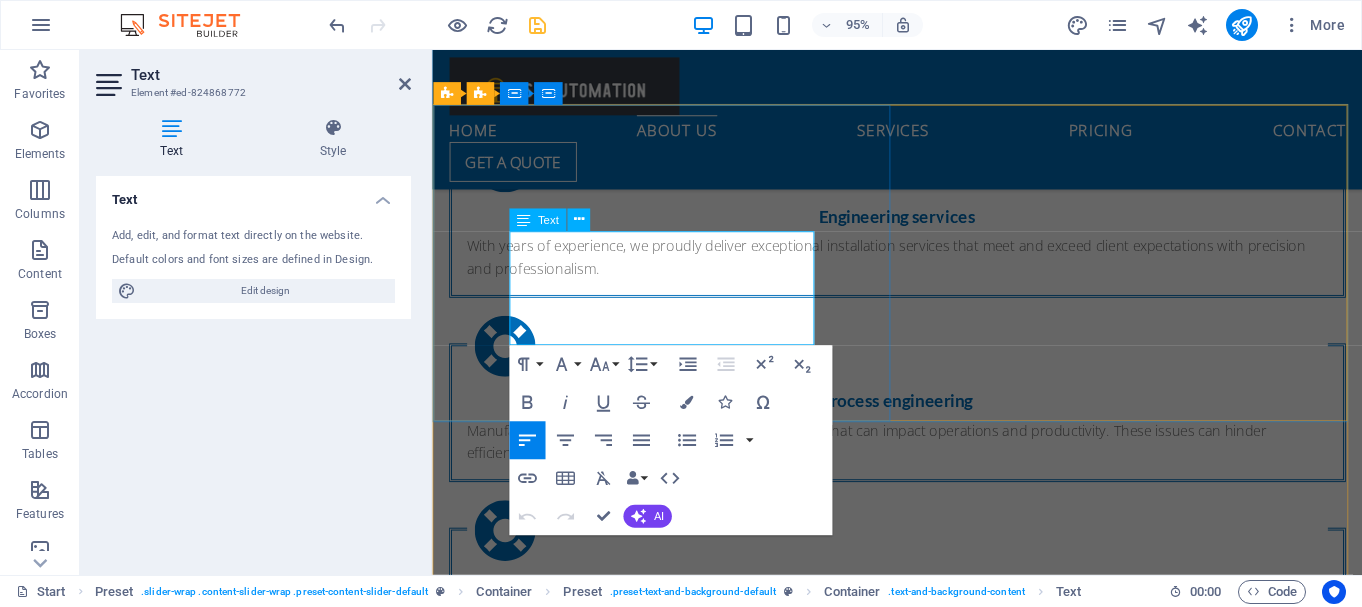 click on "These systems are essential for managing ash, which encompasses both bottom ash (the heavier ash that settles at the bottom of the furnace) and fly ash (the lighter ash suspended in flue gases)." at bounding box center [922, 1104] 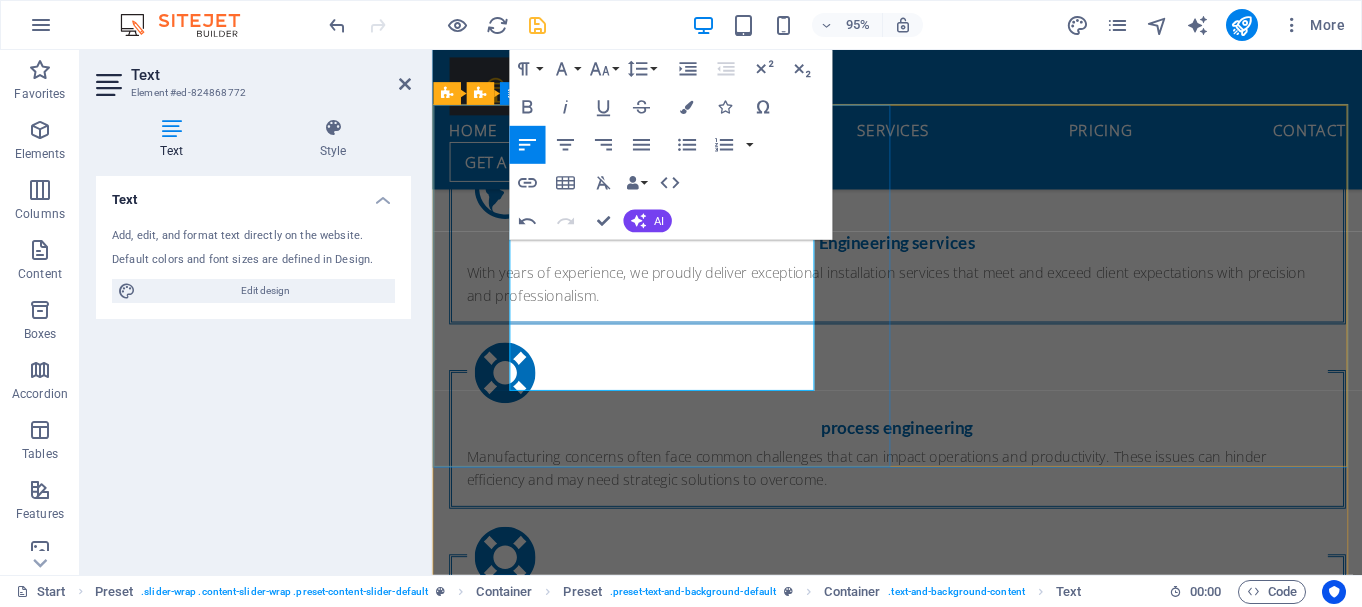 type 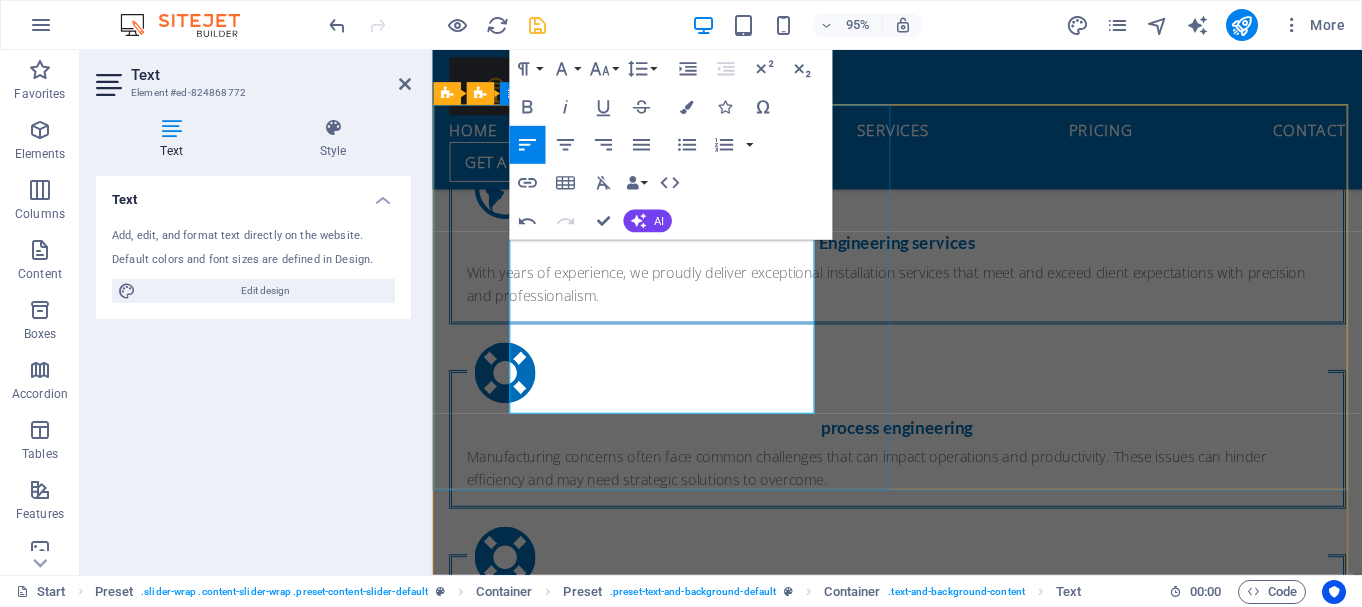 drag, startPoint x: 637, startPoint y: 423, endPoint x: 815, endPoint y: 379, distance: 183.35757 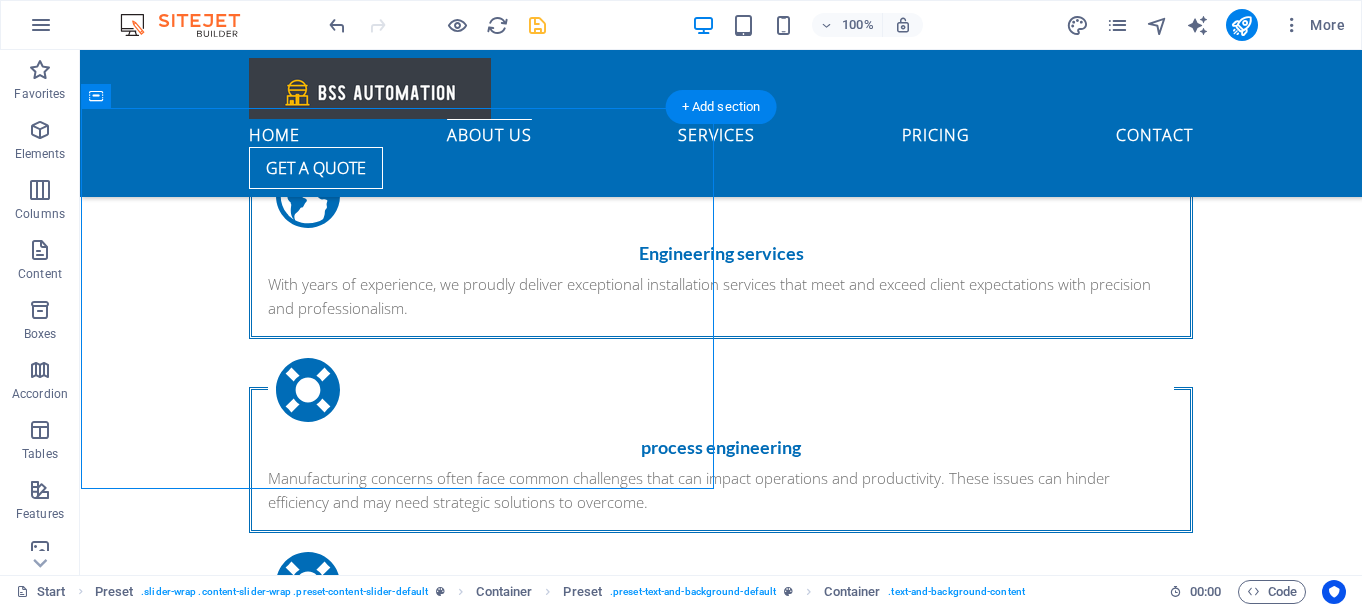 click at bounding box center (721, 1498) 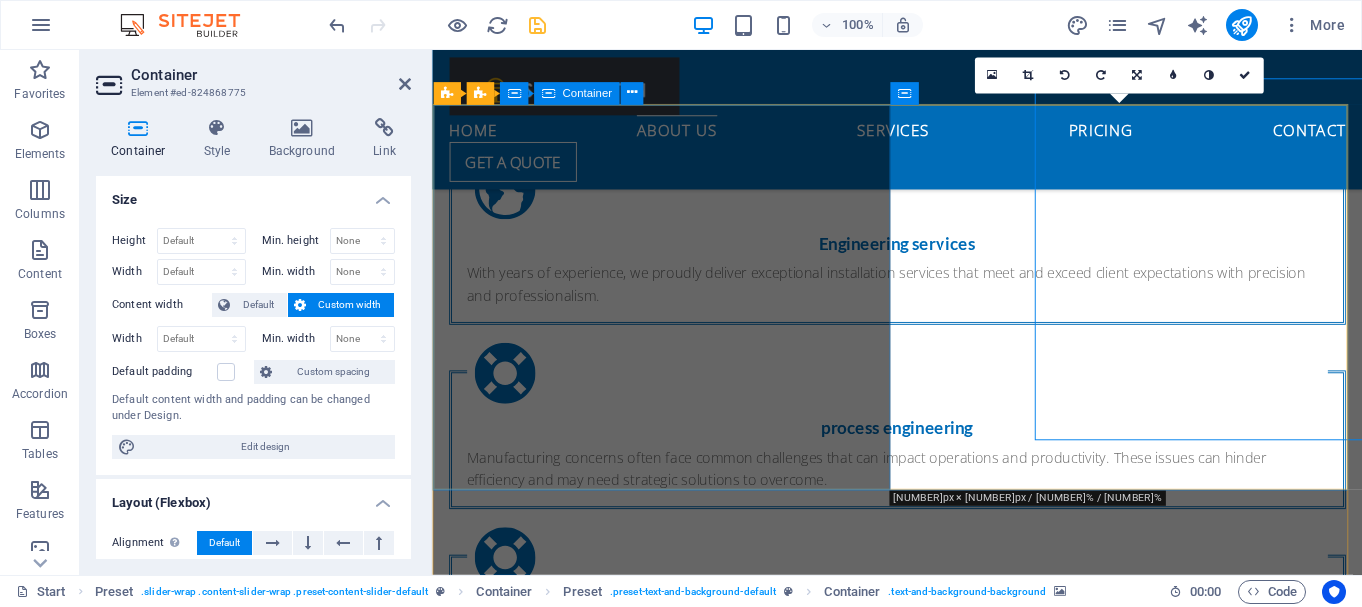 scroll, scrollTop: 1583, scrollLeft: 0, axis: vertical 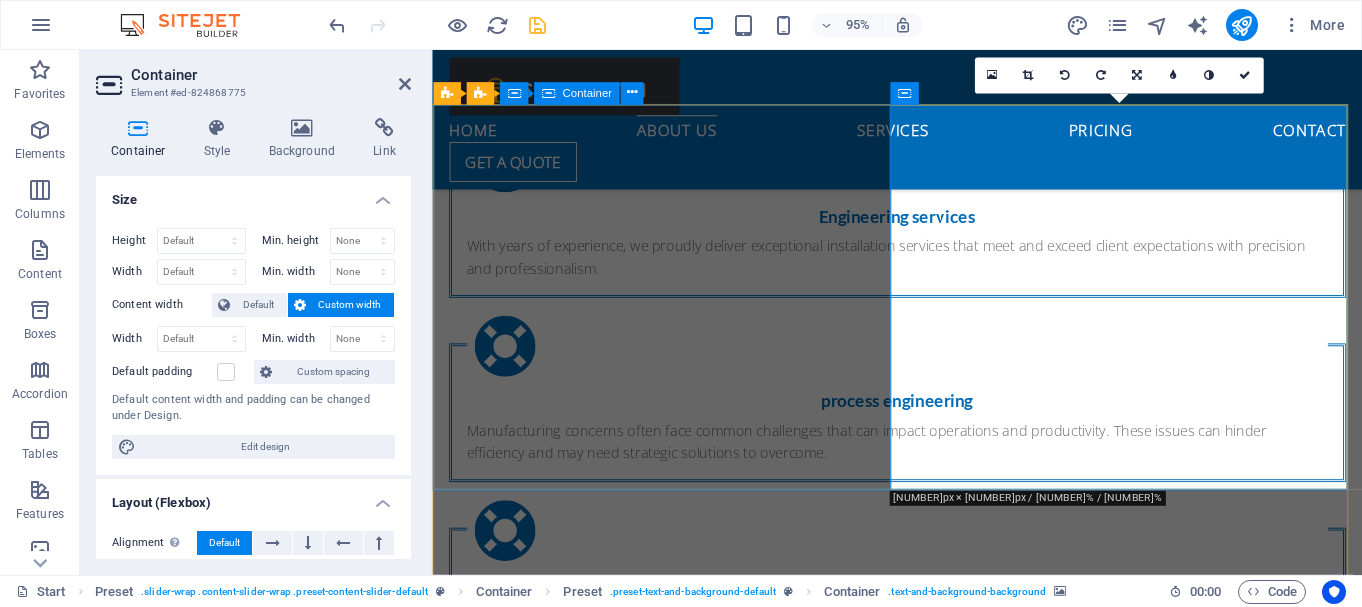 click on "ASH Handling Common CPU Upgrade to CPE315 These systems are essential for managing ash, which encompasses both bottom ash (the heavier ash that settles at the bottom of the furnace) and fly ash (the lighter ash suspended in flue gases). [COMPANY] [LOCATION] [LOCATION] [COMPANY] [COMPANY] [COMPANY]" at bounding box center (921, 1126) 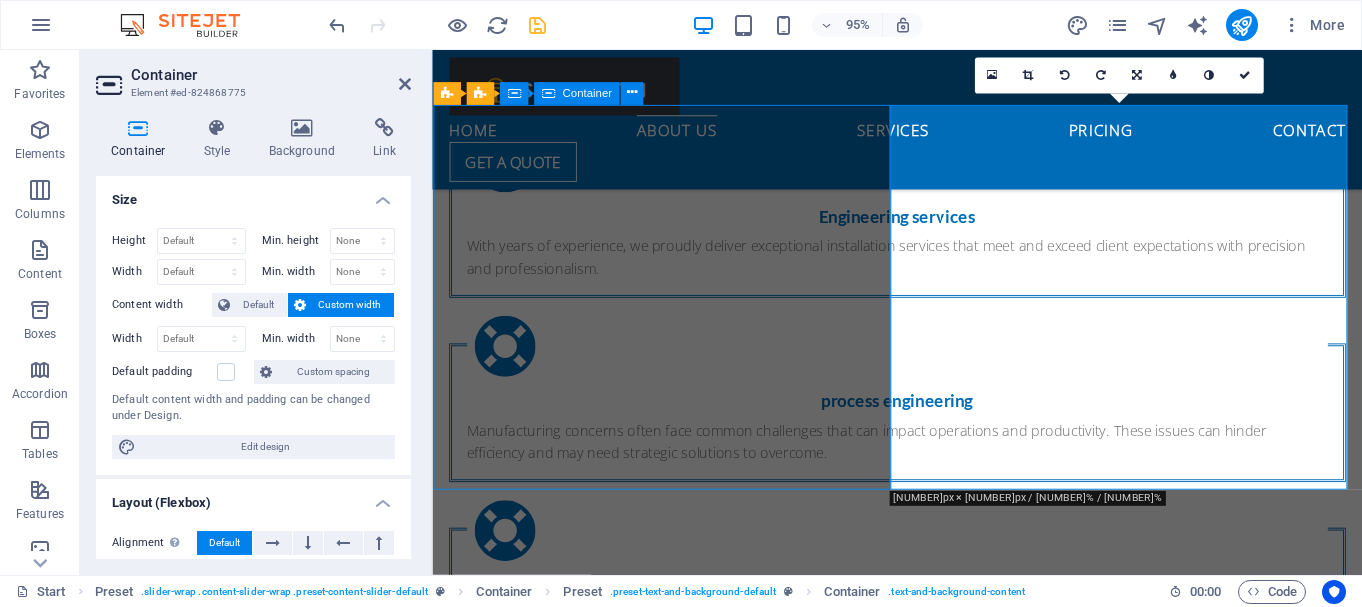 click on "ASH Handling Common CPU Upgrade to CPE315 These systems are essential for managing ash, which encompasses both bottom ash (the heavier ash that settles at the bottom of the furnace) and fly ash (the lighter ash suspended in flue gases). [COMPANY] [LOCATION] [LOCATION] [COMPANY] [COMPANY] [COMPANY]" at bounding box center (921, 1126) 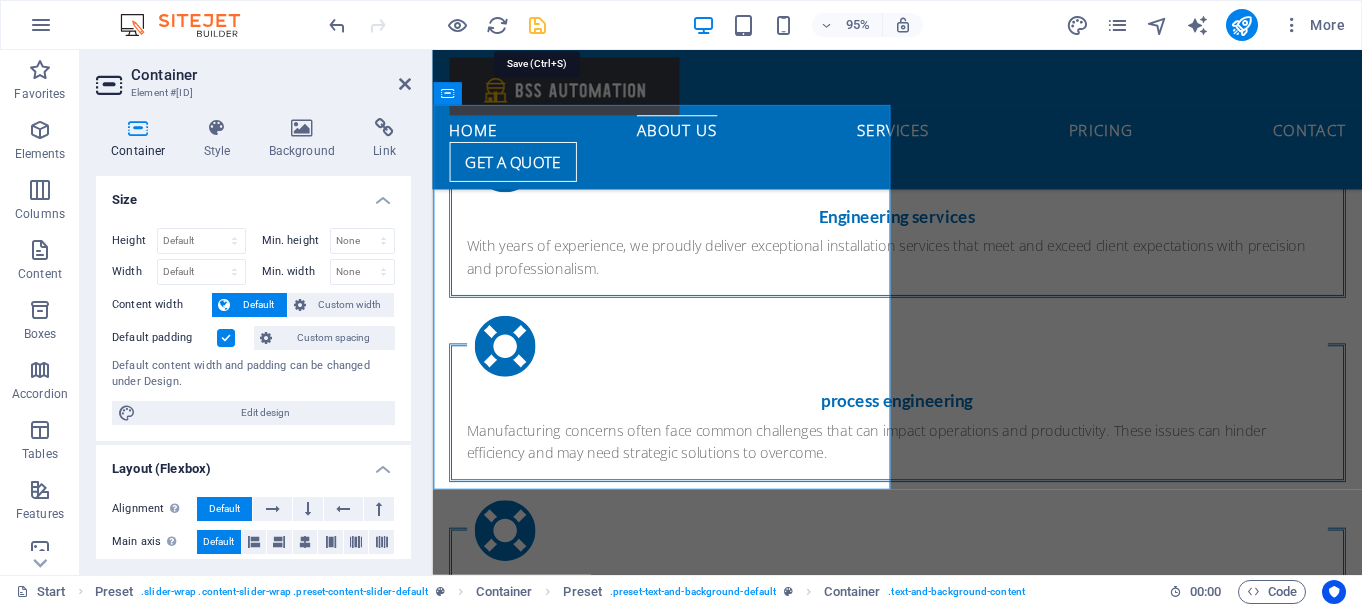 click at bounding box center (537, 25) 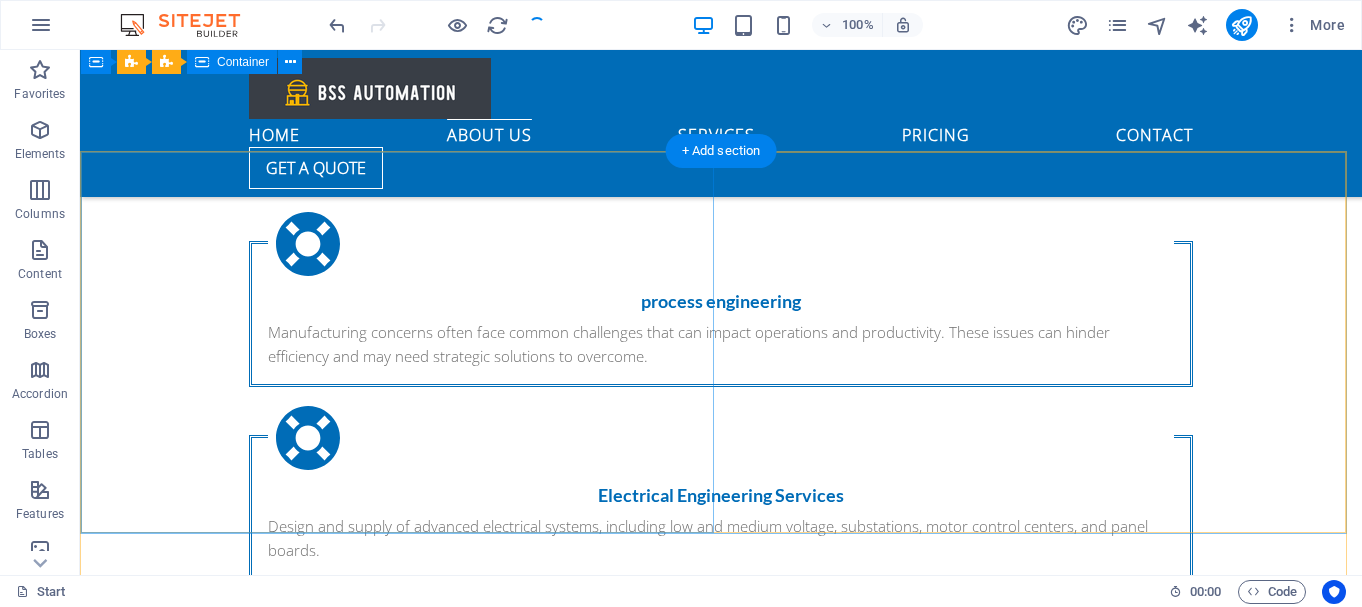 scroll, scrollTop: 1455, scrollLeft: 0, axis: vertical 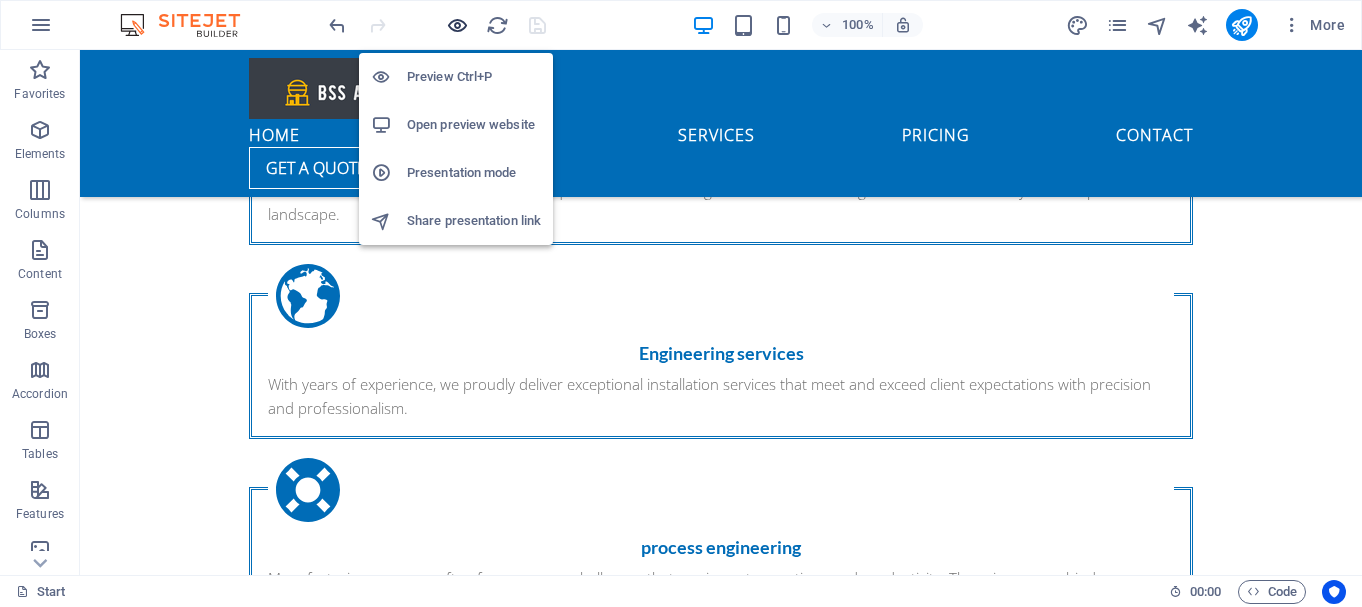 click at bounding box center [457, 25] 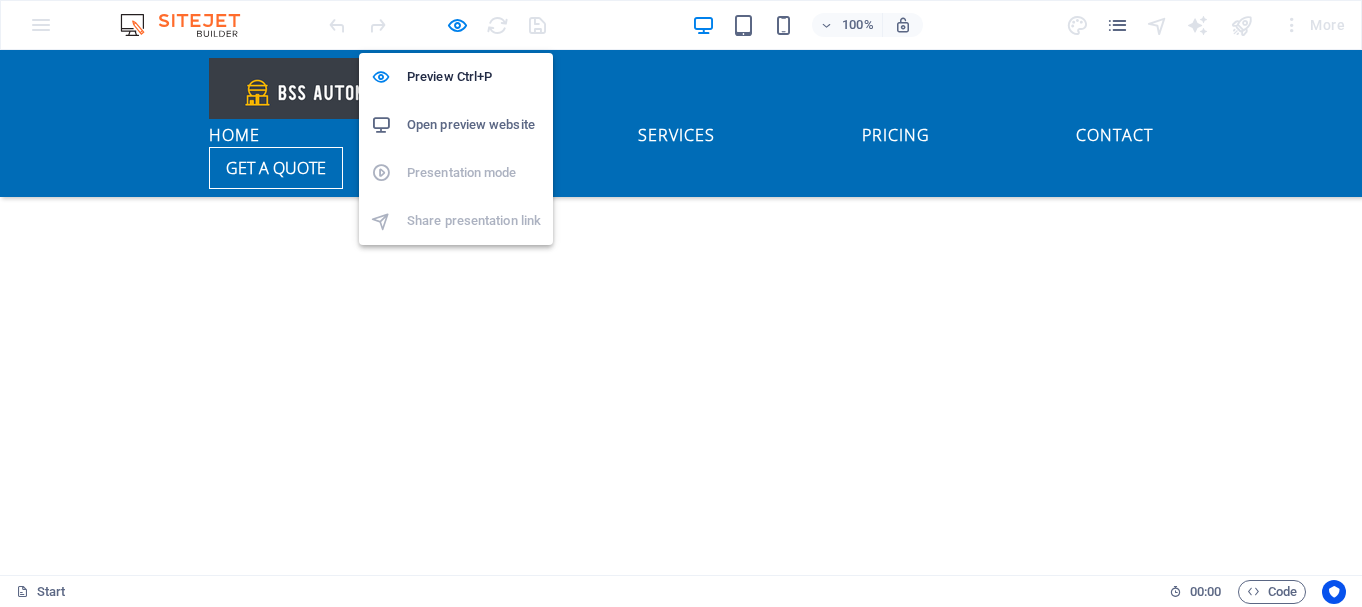 click on "Open preview website" at bounding box center (474, 125) 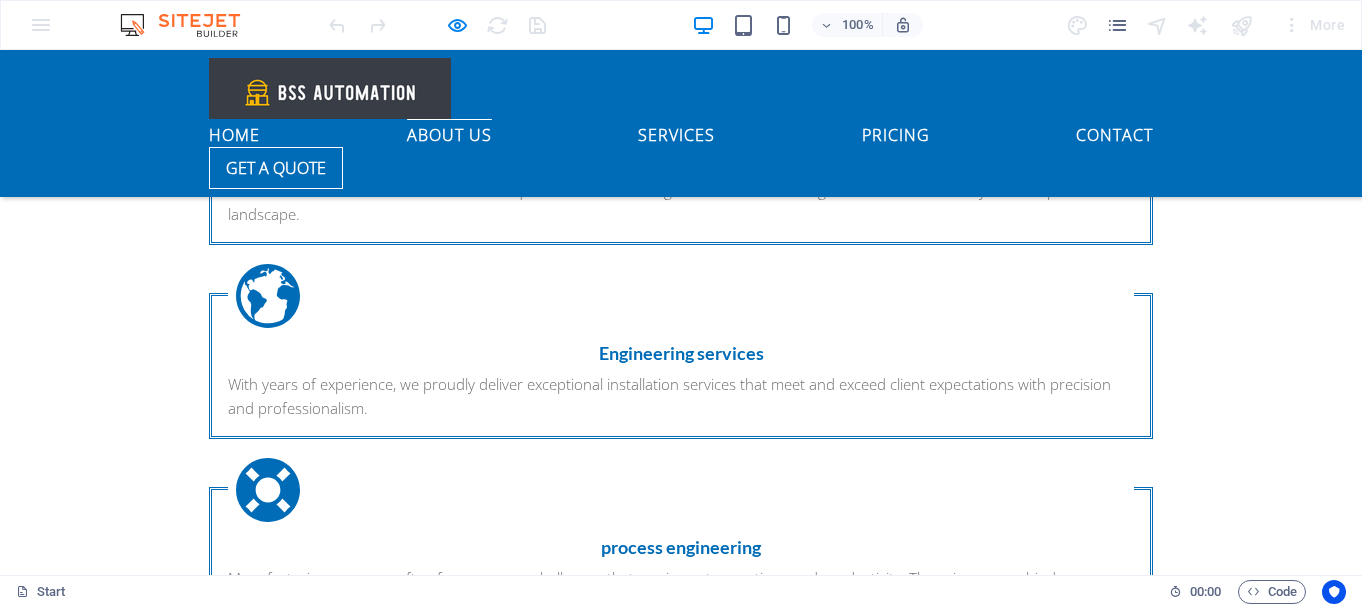 click on "These systems are essential for managing ash, which encompasses both bottom ash (the heavier ash that settles at the bottom of the furnace) and fly ash (the lighter ash suspended in flue gases)." at bounding box center [681, 1231] 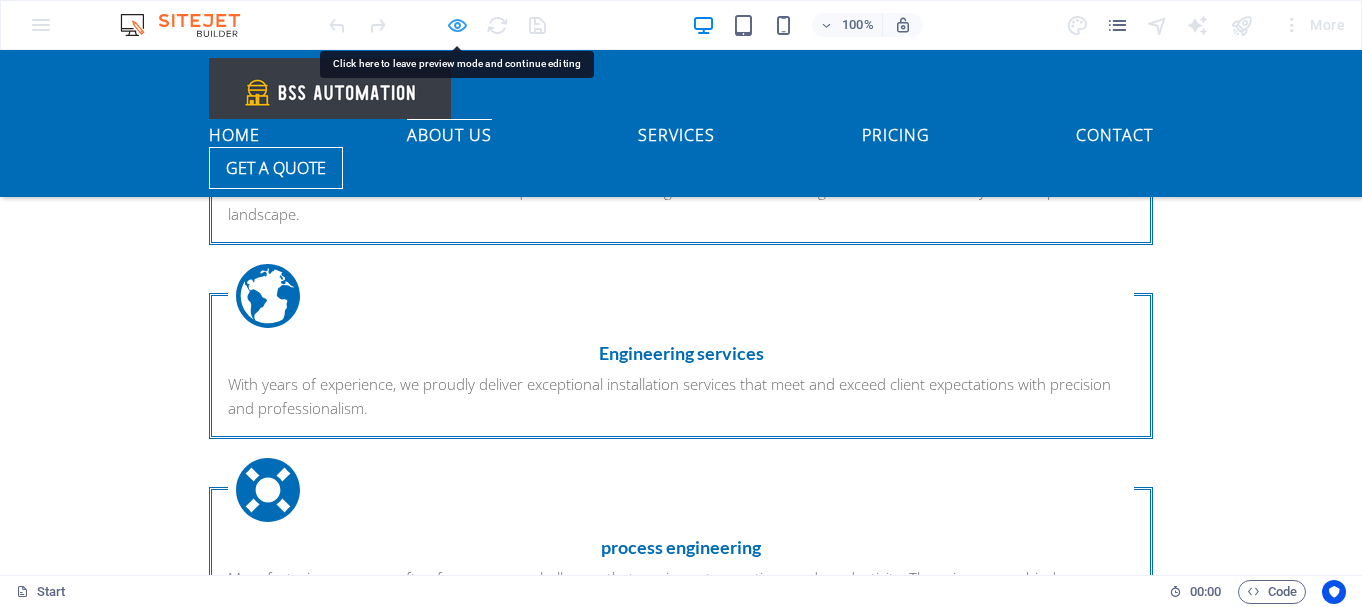 drag, startPoint x: 393, startPoint y: 335, endPoint x: 454, endPoint y: 25, distance: 315.9446 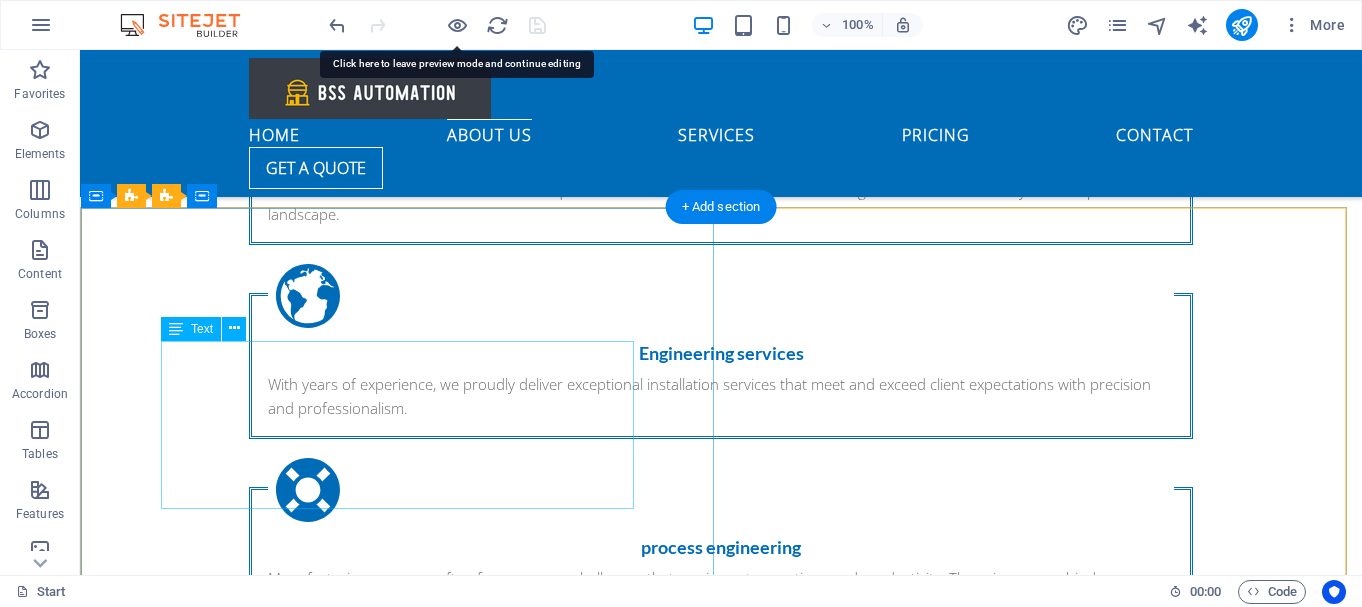 click on "These systems are essential for managing ash, which encompasses both bottom ash (the heavier ash that settles at the bottom of the furnace) and fly ash (the lighter ash suspended in flue gases). [COMPANY] [LOCATION] [BRAND] Redundant Controller" at bounding box center (721, 1268) 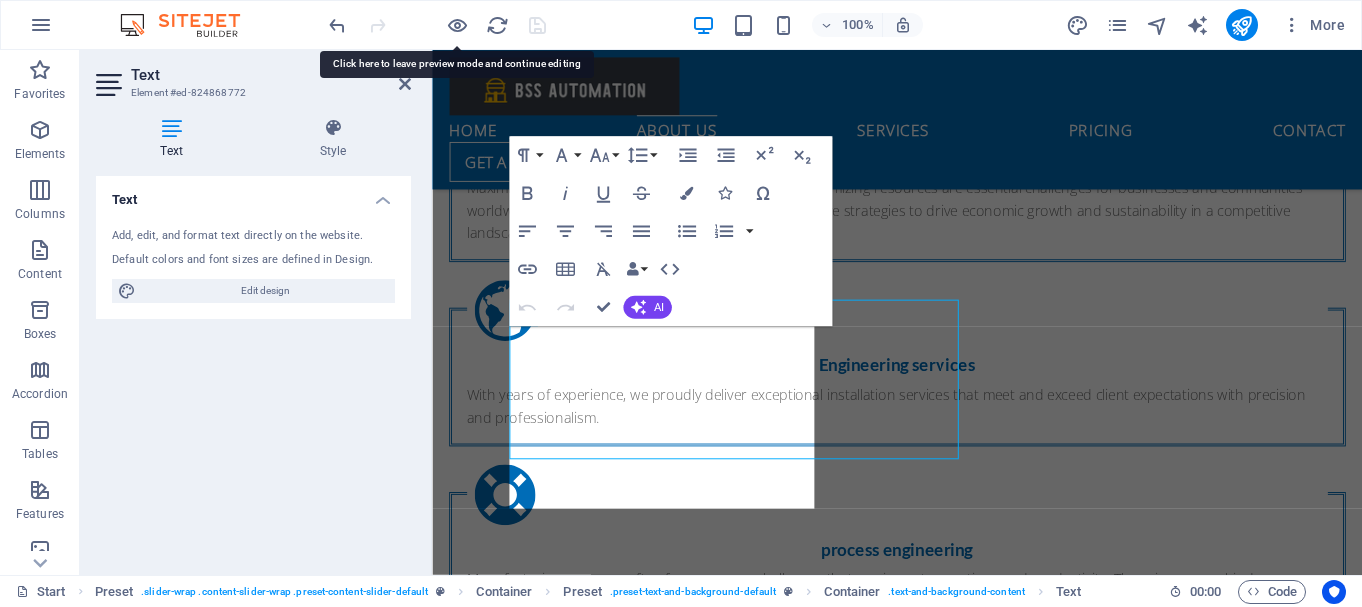 scroll, scrollTop: 1483, scrollLeft: 0, axis: vertical 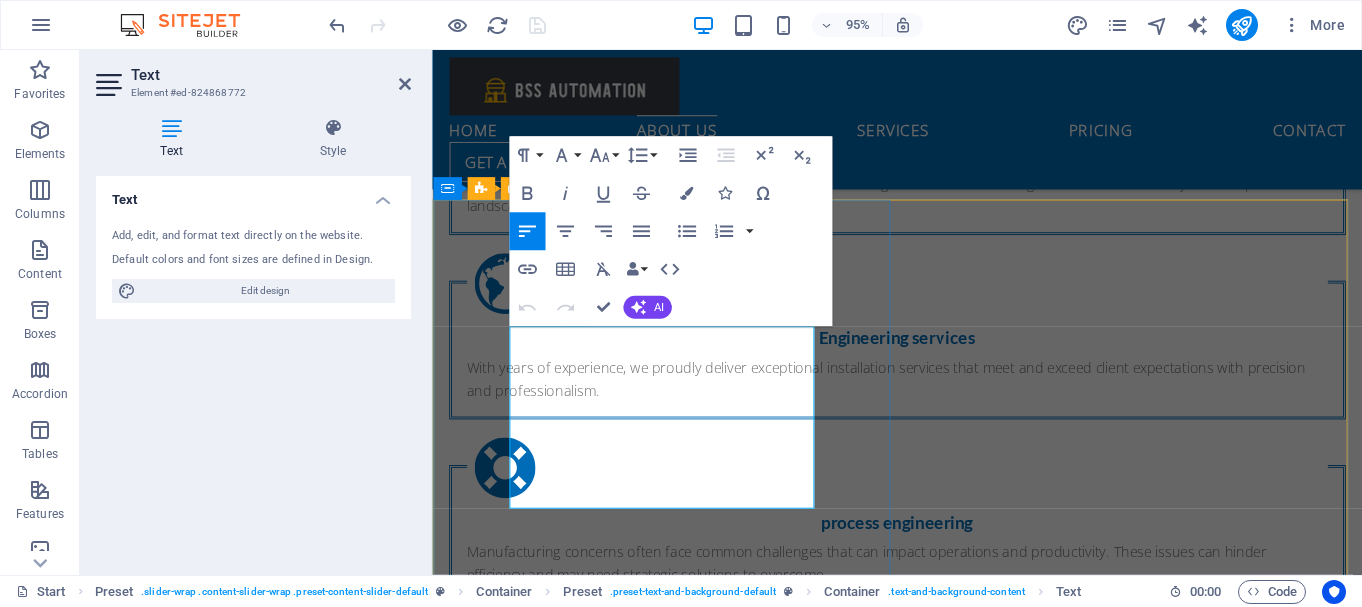 drag, startPoint x: 515, startPoint y: 353, endPoint x: 705, endPoint y: 443, distance: 210.23796 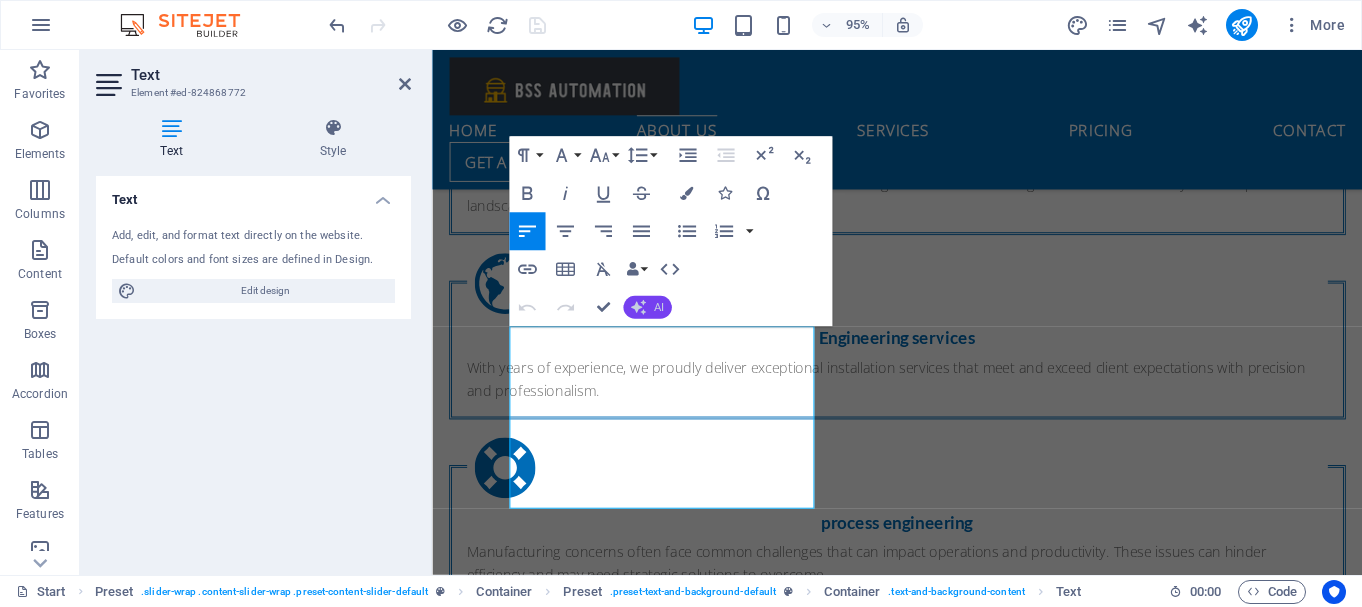 click on "AI" at bounding box center [658, 306] 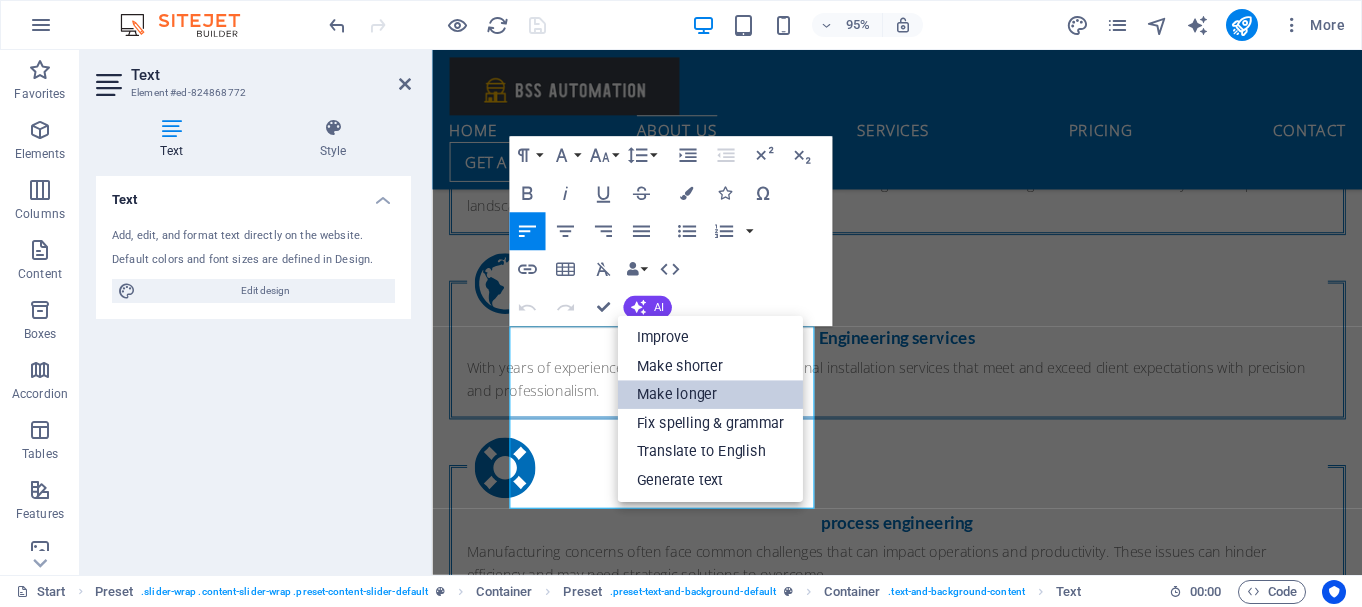 click on "Make longer" at bounding box center [709, 395] 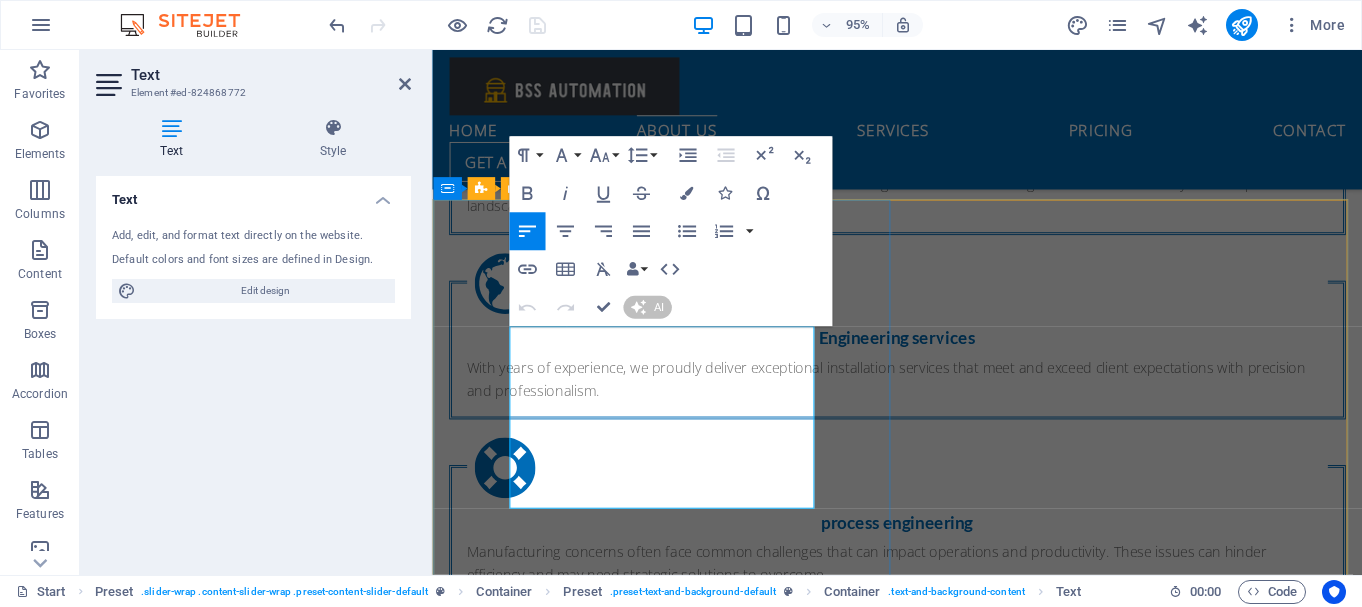 type 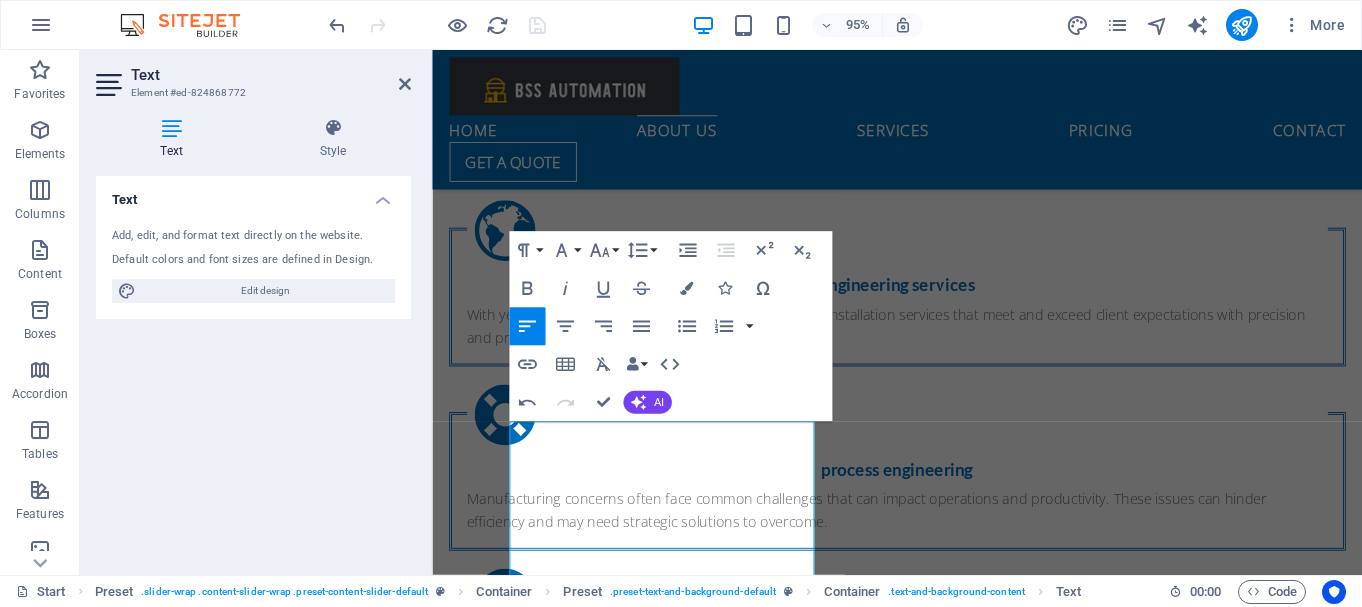 scroll, scrollTop: 1383, scrollLeft: 0, axis: vertical 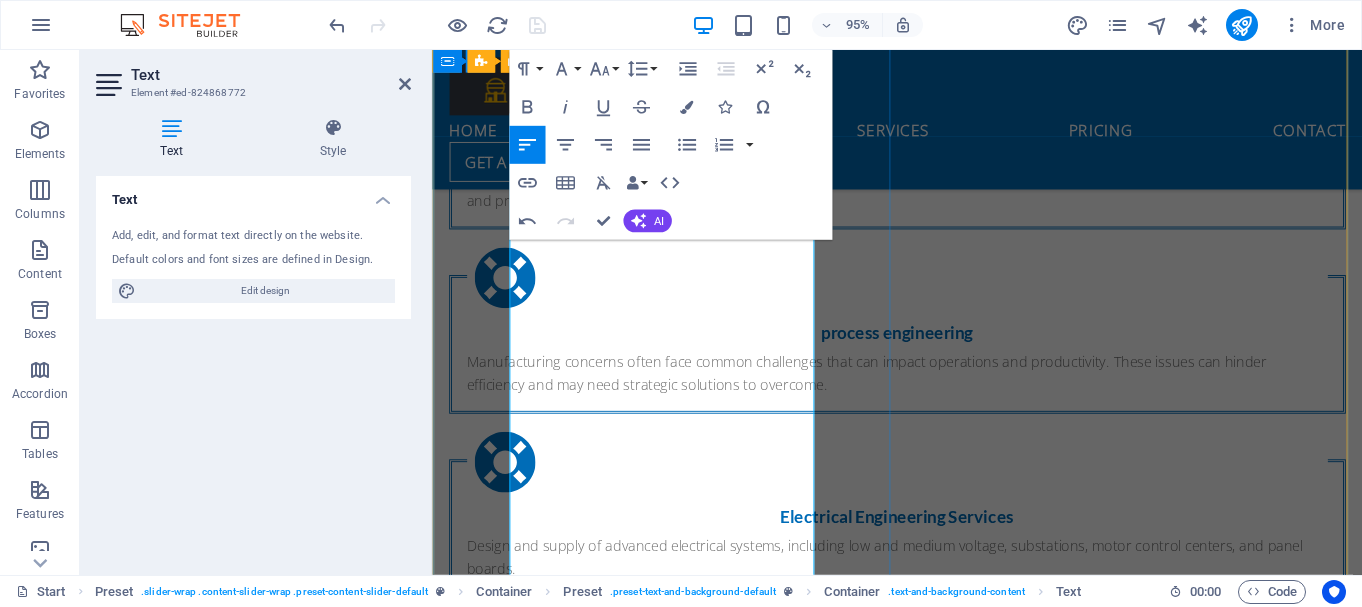 click on "ASH Handling CPU Upgrade to CPE315 These specialized systems play a crucial role in the effective management of ash produced during combustion processes. This ash includes both bottom ash, which is the heavier residue that settles at the bottom of the furnace, and fly ash, which consists of the lighter particles that remain suspended in the flue gases. Proper handling and disposal of these materials are vital for ensuring environmental compliance and operational efficiency. In addition, GMEC Mariveles in Bataan is a notable facility that utilizes advanced technologies, such as the Emerson Pacsystem Redundant Controller, to enhance the reliability and performance of their ash management processes. Such innovative solutions are essential for maintaining smooth operations and minimizing environmental impacts in industrial settings." at bounding box center [921, 1102] 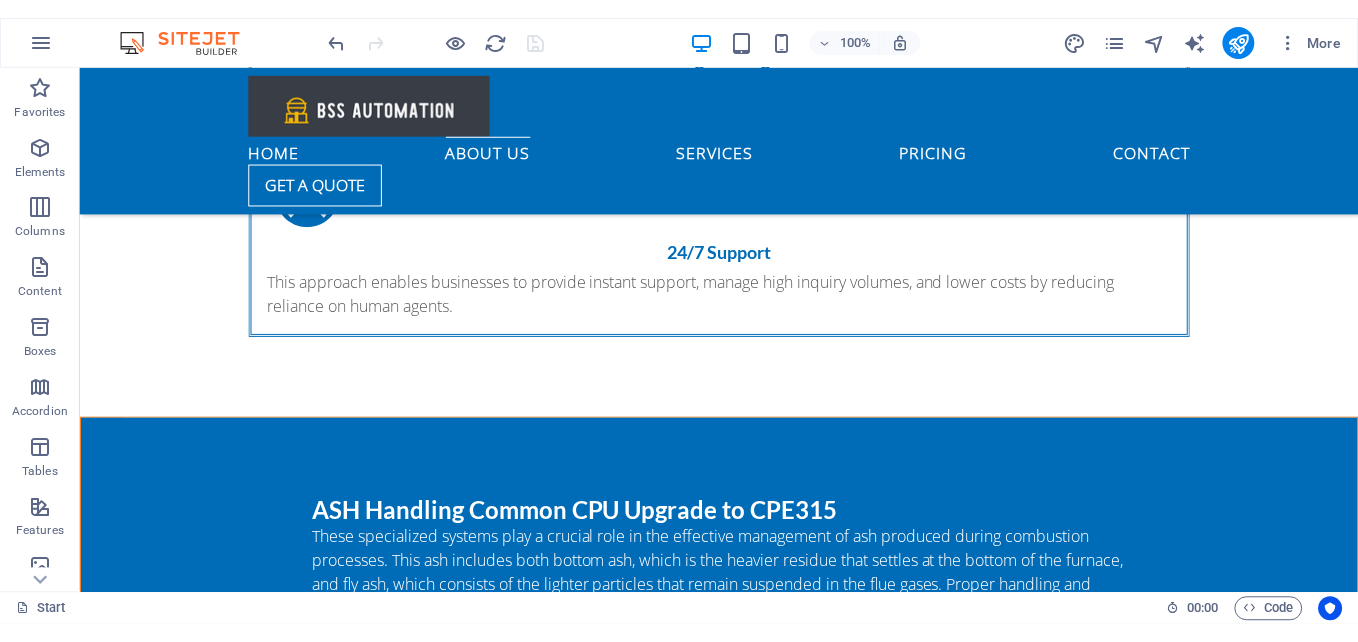 scroll, scrollTop: 2190, scrollLeft: 0, axis: vertical 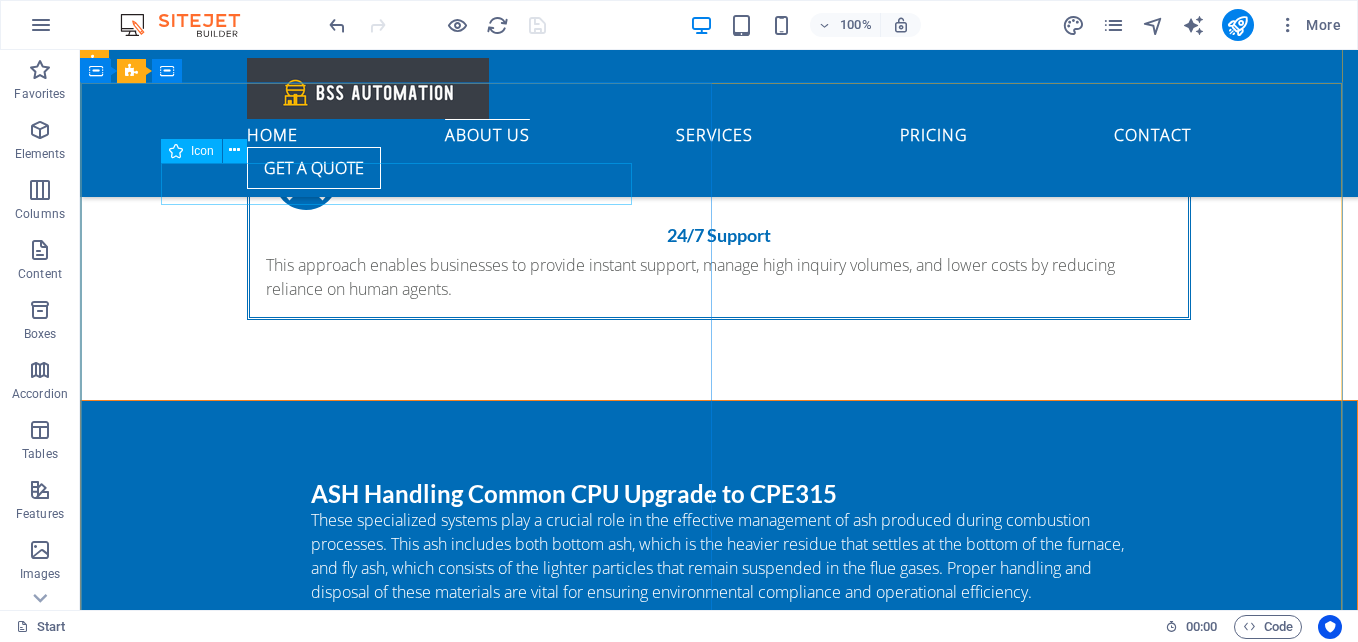 drag, startPoint x: 527, startPoint y: 182, endPoint x: 623, endPoint y: 232, distance: 108.24047 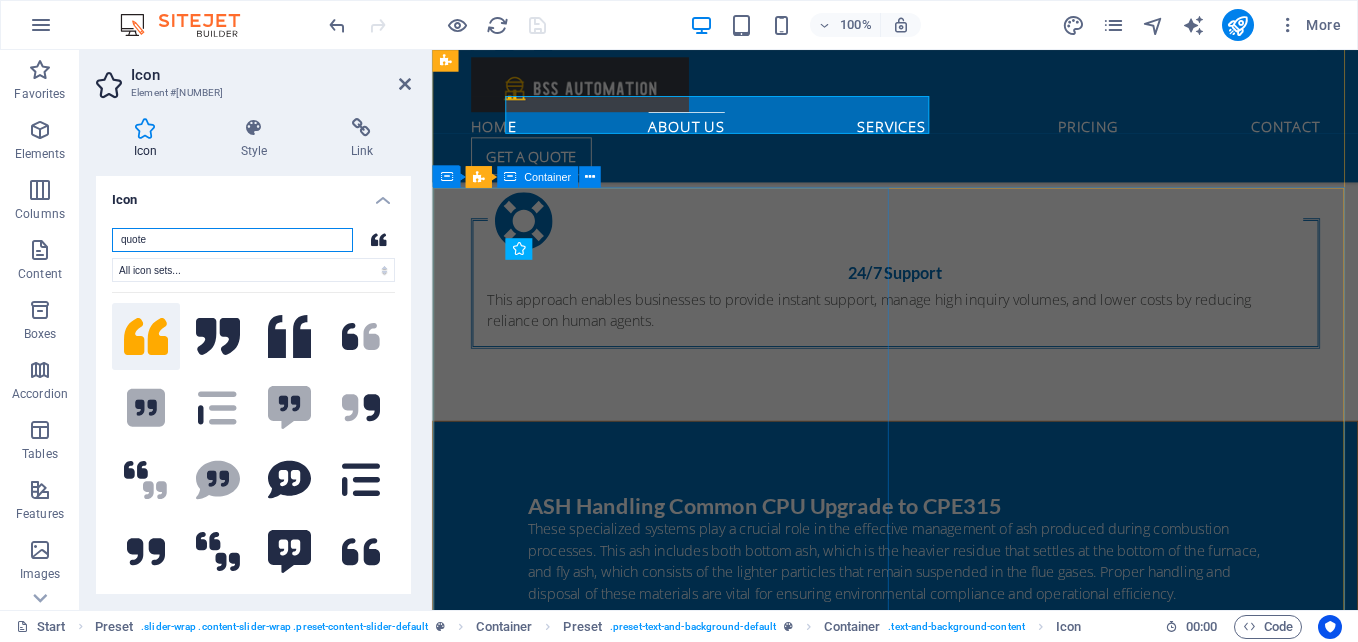 scroll, scrollTop: 2252, scrollLeft: 0, axis: vertical 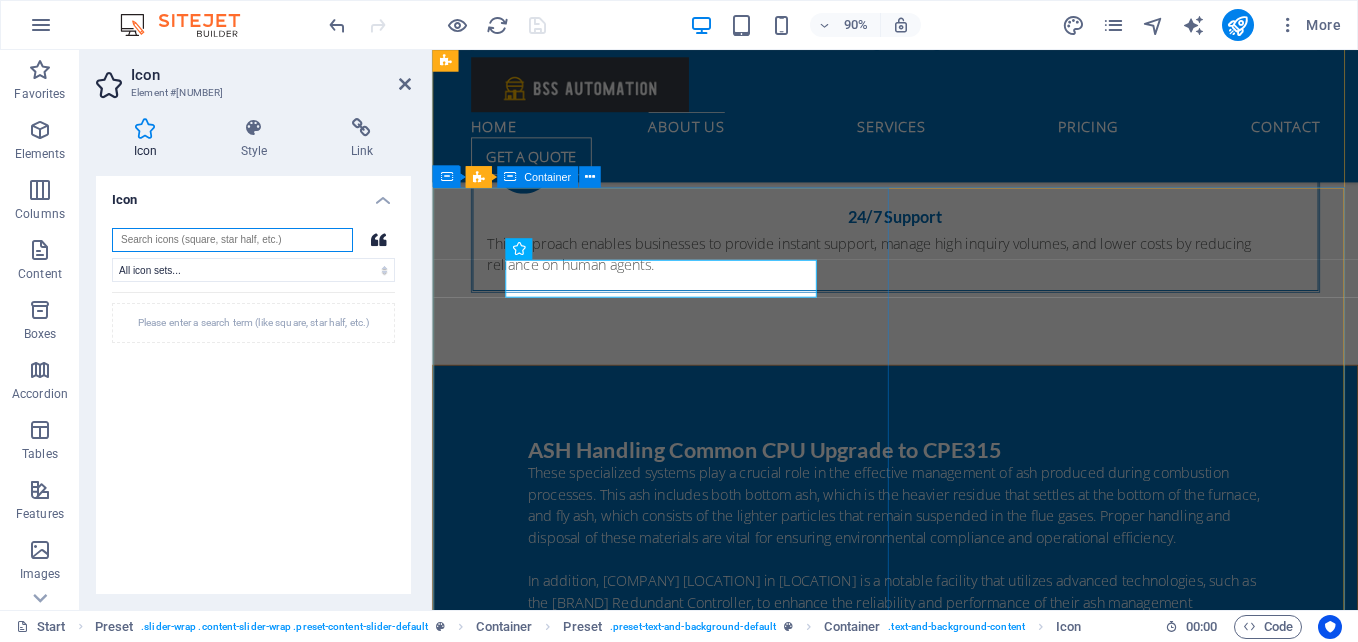 type 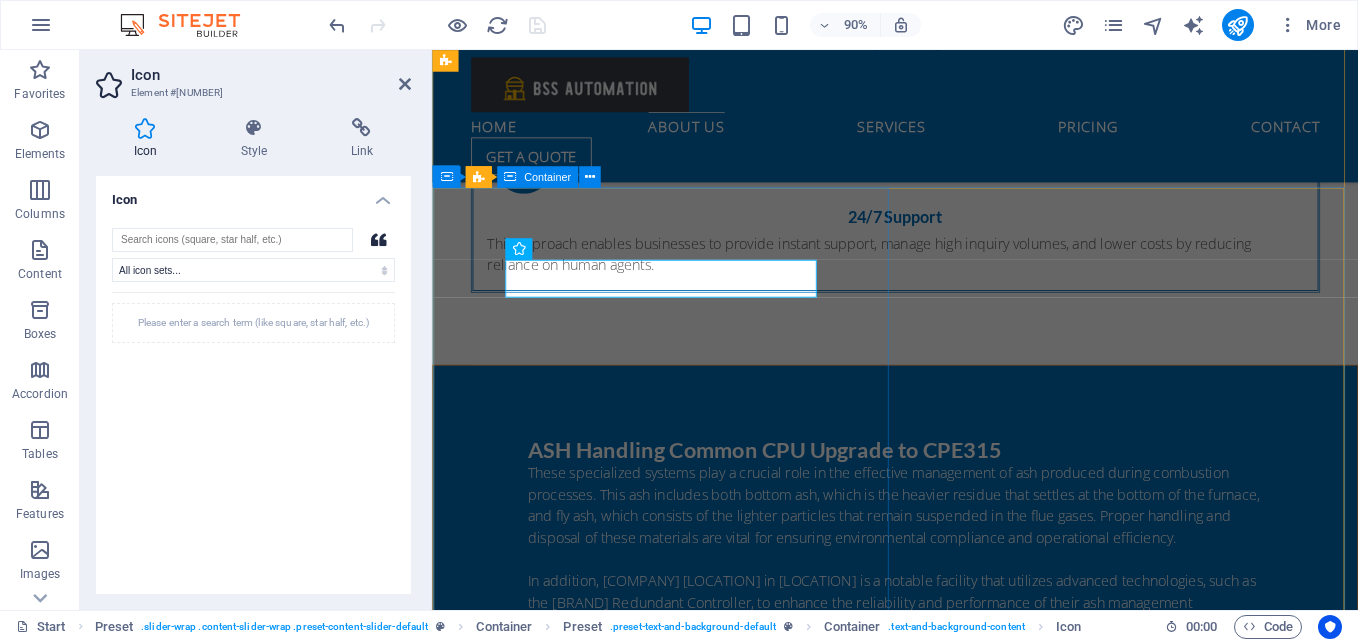click on "You can rely on it Lorem Ipsum   is simply dummy text of the printing and typesetting industry. Lorem Ipsum has been the industry's standard dummy text ever since the 1500s, when an unknown printer took a galley of type and scrambled it to make a type specimen book.  It has survived not only five centuries, but also the leap into electronic typesetting, remaining essentially unchanged. It was popularised in the 1960s with the release of Letraset sheets containing Lorem Ipsum passages, and more recently with desktop publishing software like Aldus PageMaker including versions of Lorem Ipsum. [FIRST] [LAST] CEO, Company2" at bounding box center [946, 1819] 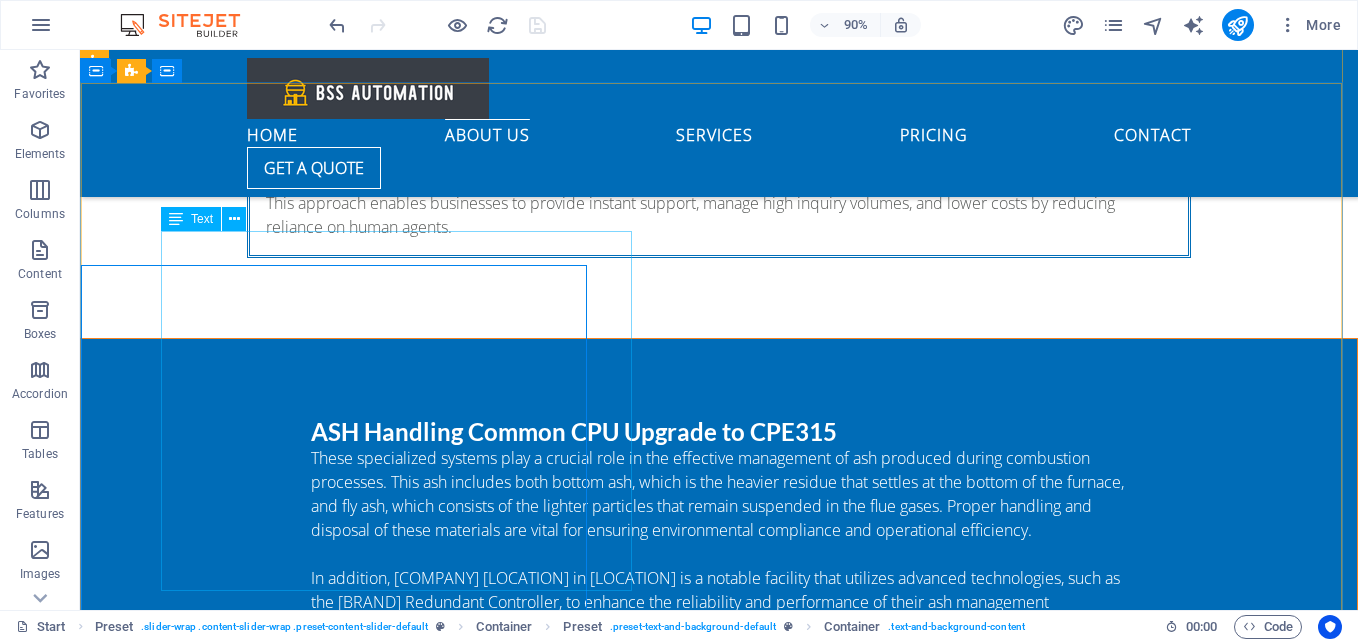 scroll, scrollTop: 2190, scrollLeft: 0, axis: vertical 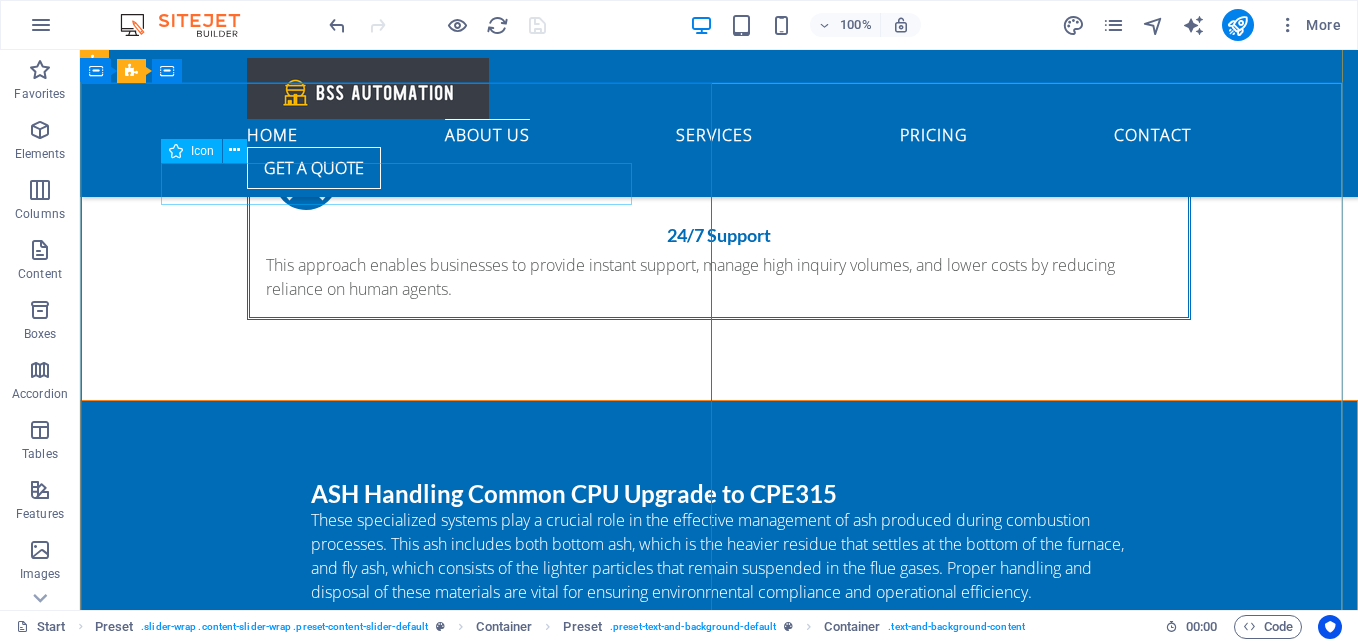 click at bounding box center [719, 1625] 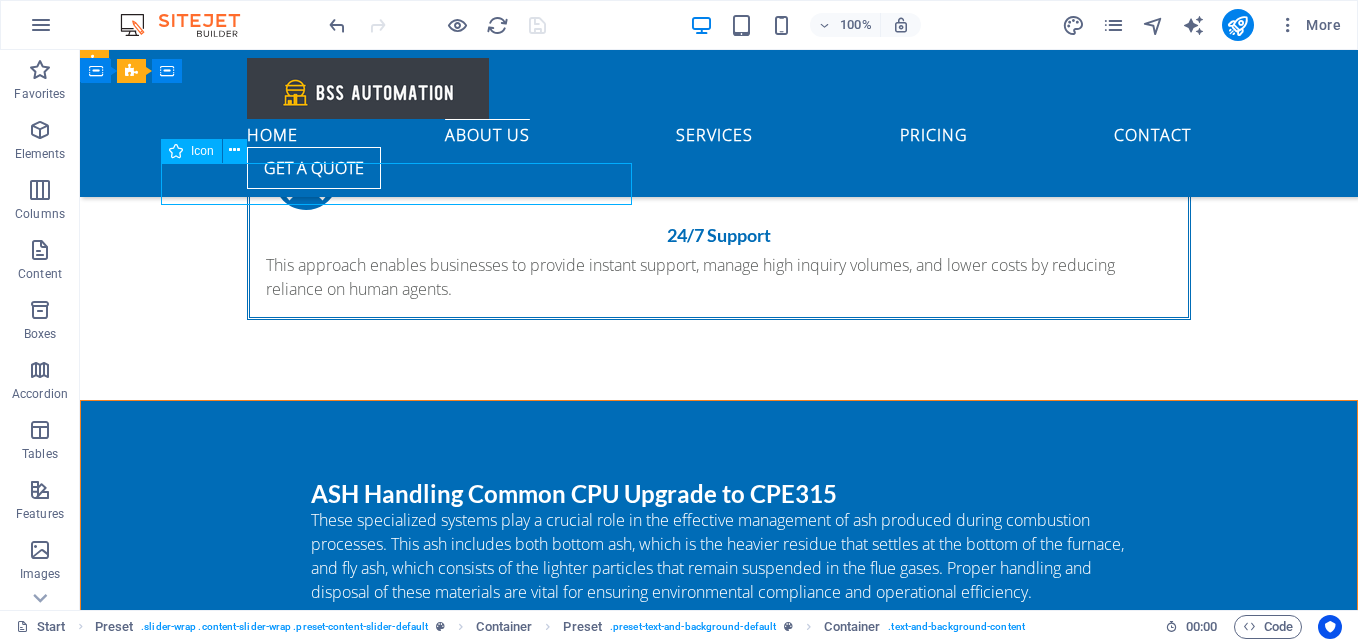 click at bounding box center (719, 1625) 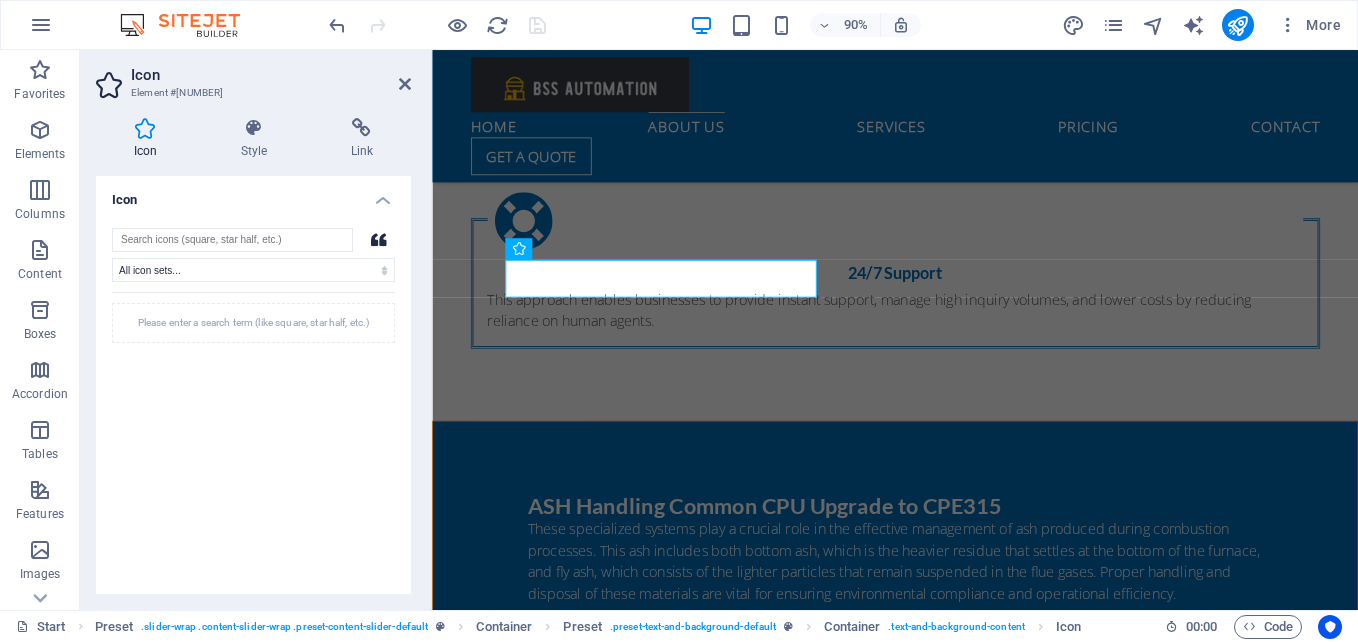 scroll, scrollTop: 2252, scrollLeft: 0, axis: vertical 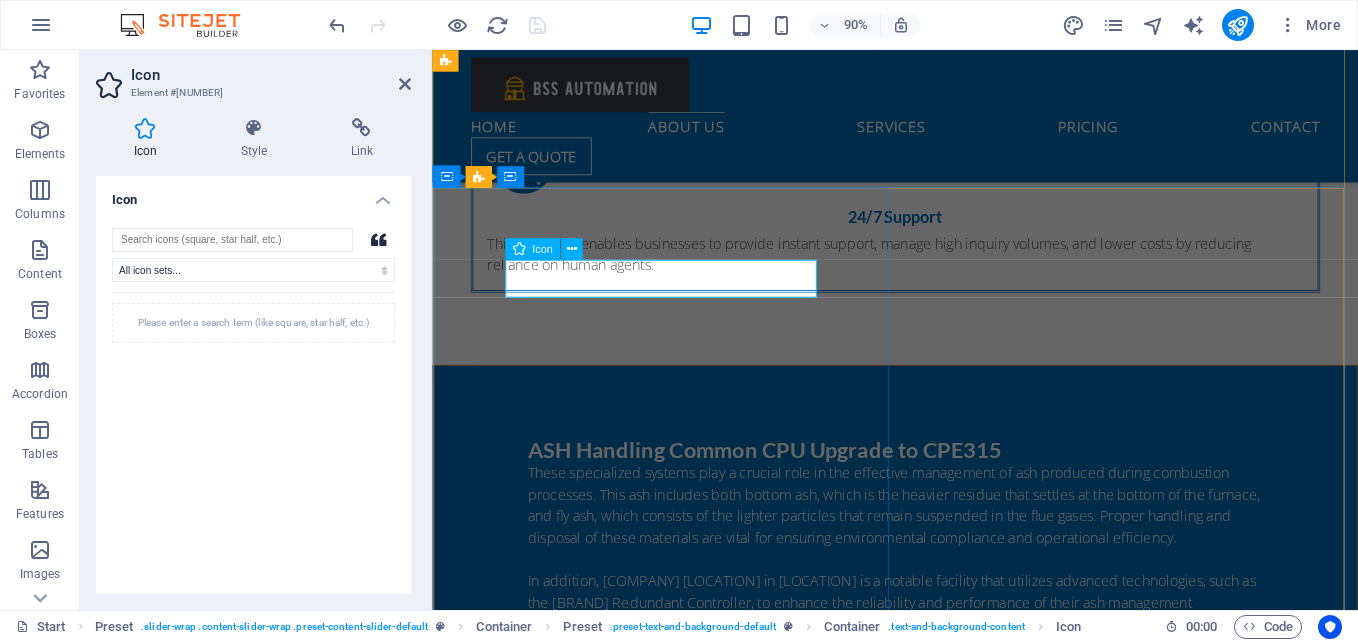 click at bounding box center (947, 1745) 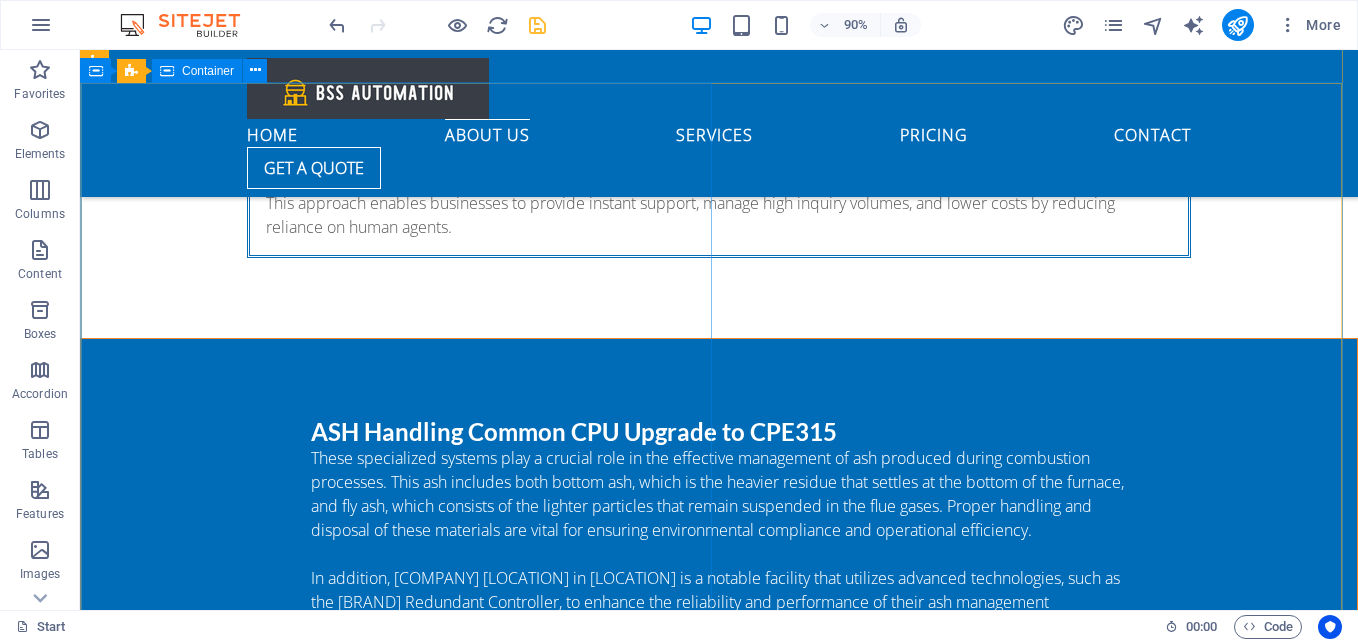 scroll, scrollTop: 2190, scrollLeft: 0, axis: vertical 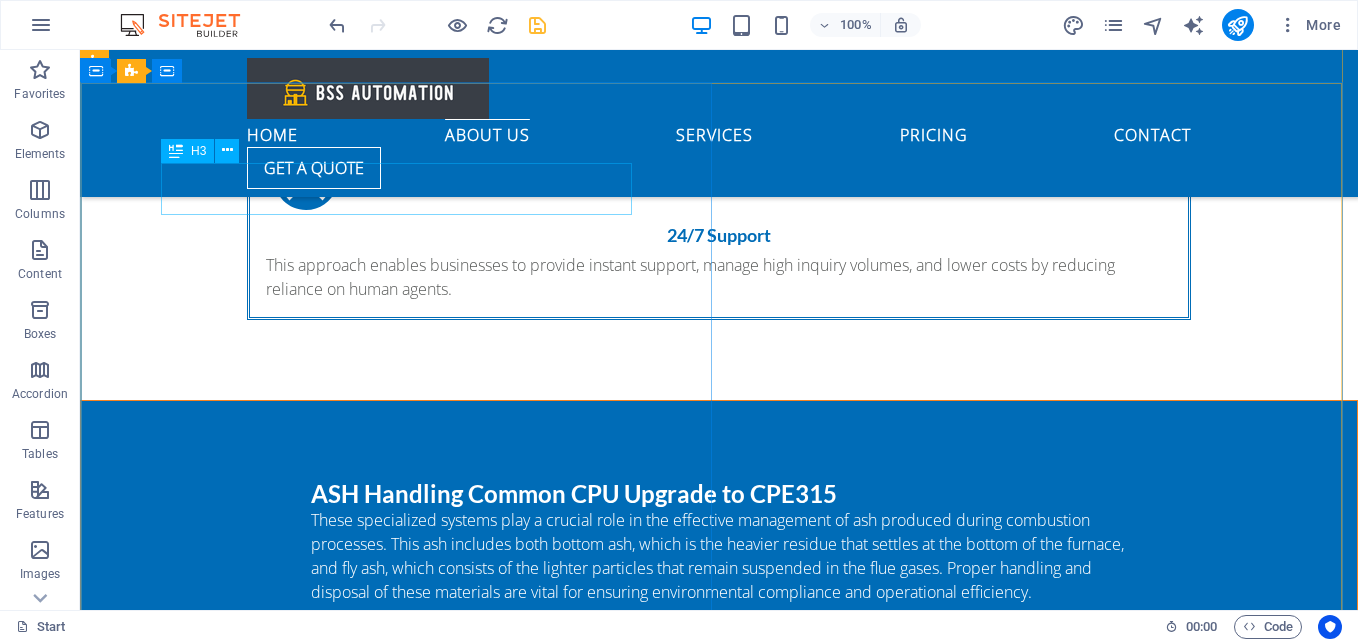 click on "You can rely on it" at bounding box center (719, 1627) 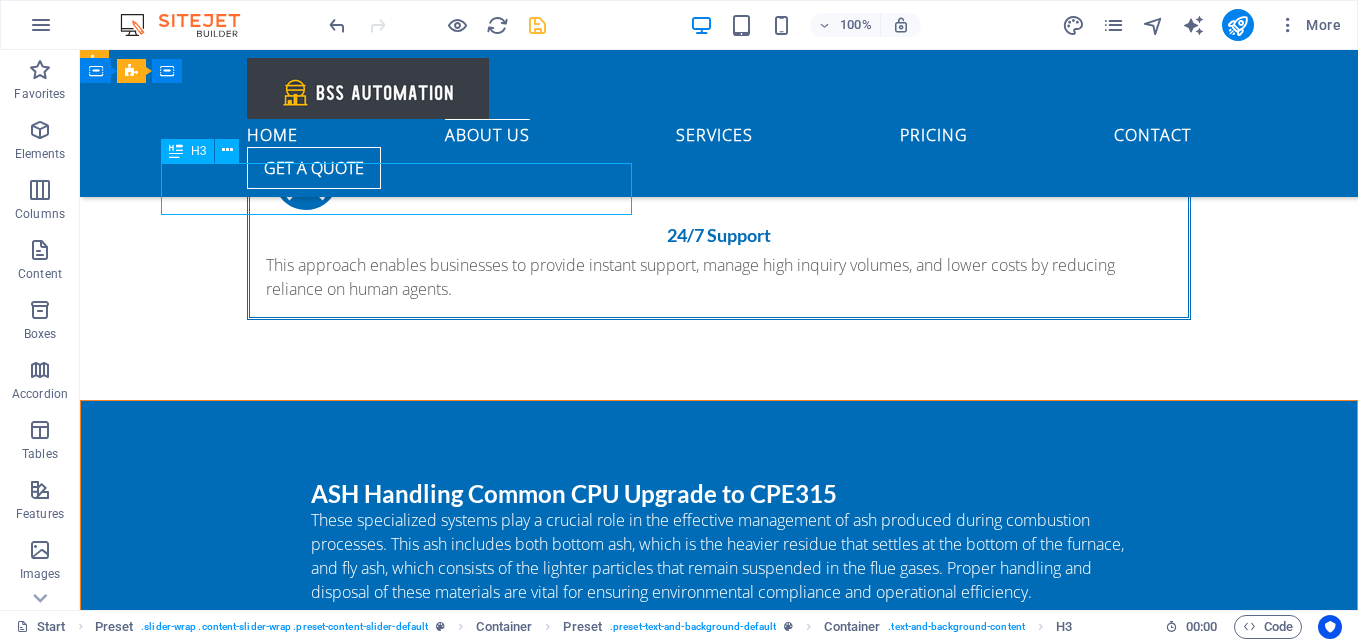 drag, startPoint x: 362, startPoint y: 205, endPoint x: 494, endPoint y: 264, distance: 144.58562 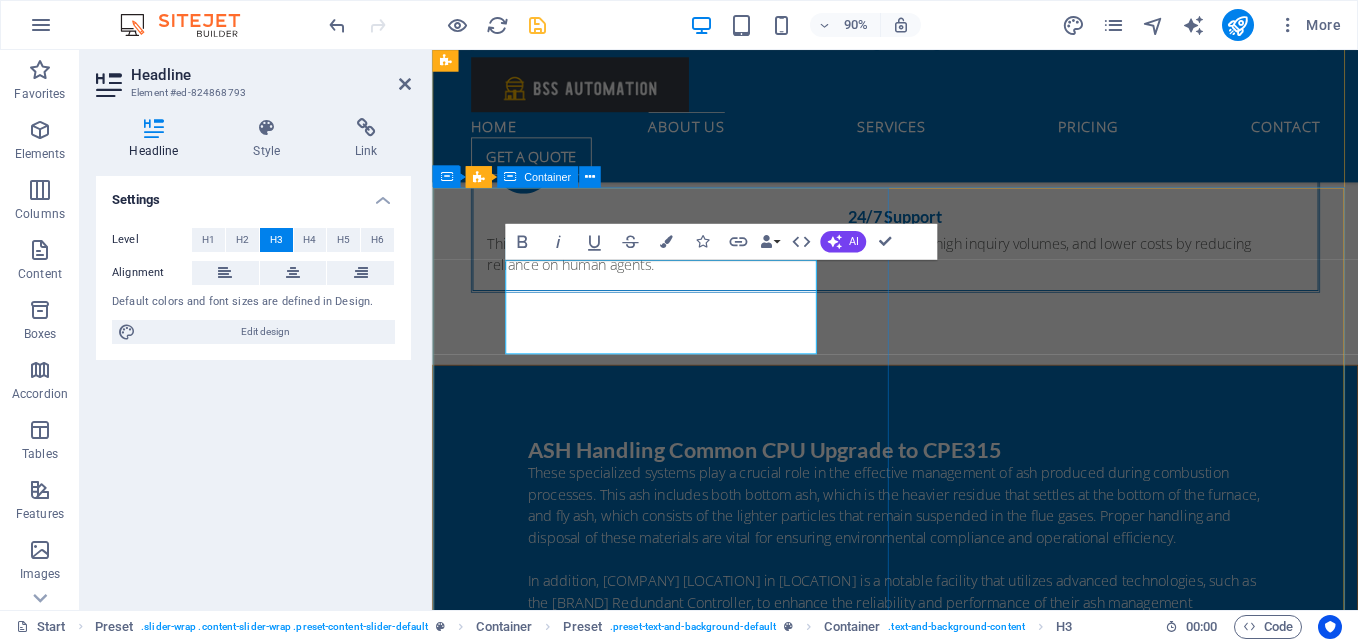 drag, startPoint x: 571, startPoint y: 376, endPoint x: 475, endPoint y: 317, distance: 112.68097 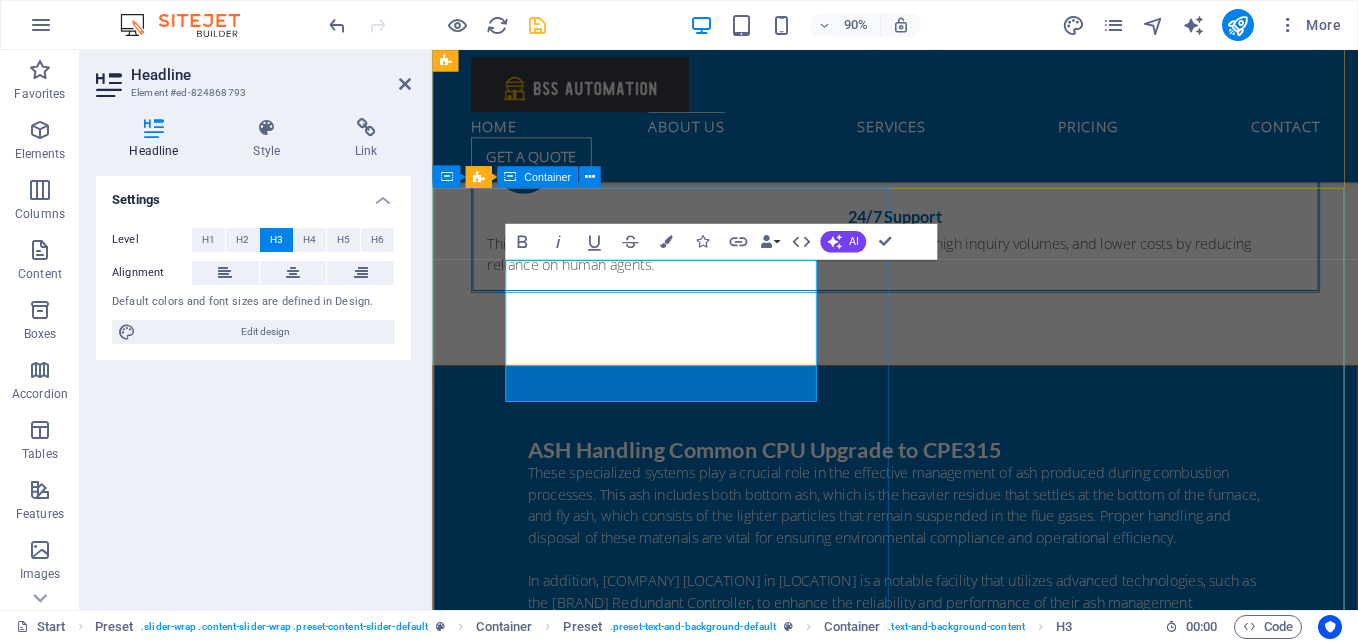 click on "Training [BRAND] software Lorem Ipsum   is simply dummy text of the printing and typesetting industry. Lorem Ipsum has been the industry's standard dummy text ever since the 1500s, when an unknown printer took a galley of type and scrambled it to make a type specimen book.  It has survived not only five centuries, but also the leap into electronic typesetting, remaining essentially unchanged. It was popularised in the 1960s with the release of Letraset sheets containing Lorem Ipsum passages, and more recently with desktop publishing software like Aldus PageMaker including versions of Lorem Ipsum. [FIRST] [LAST] [TITLE], [COMPANY]" at bounding box center [946, 1875] 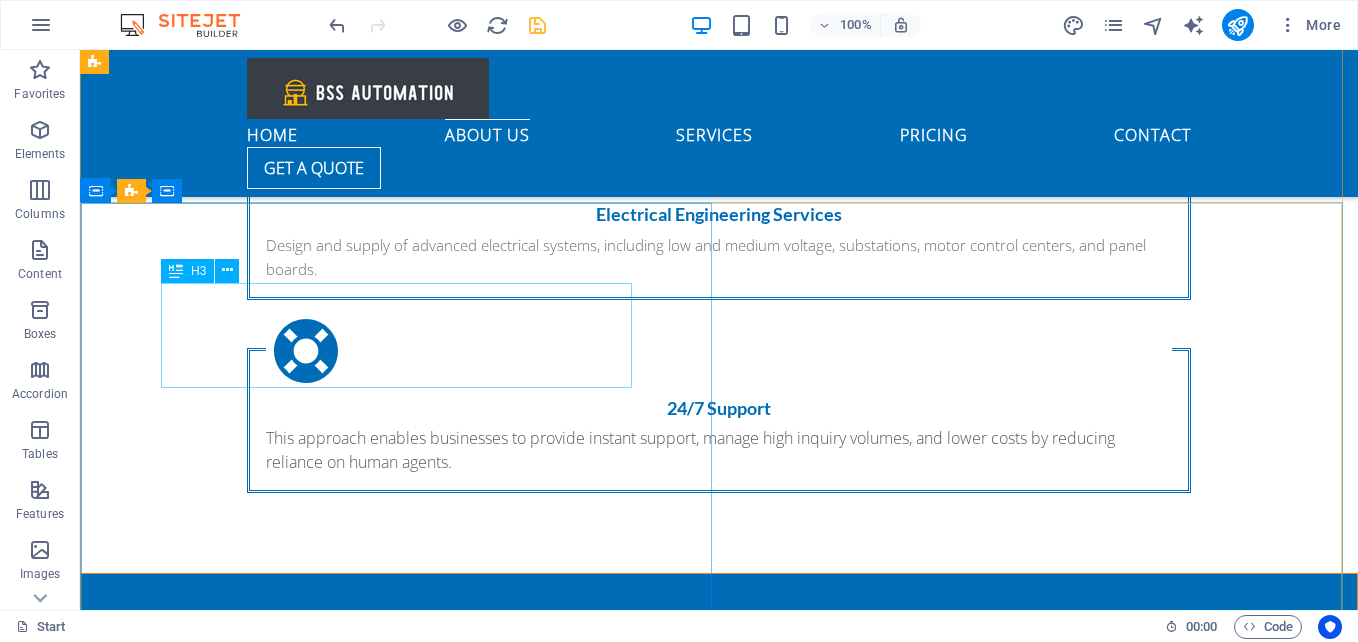 scroll, scrollTop: 2070, scrollLeft: 0, axis: vertical 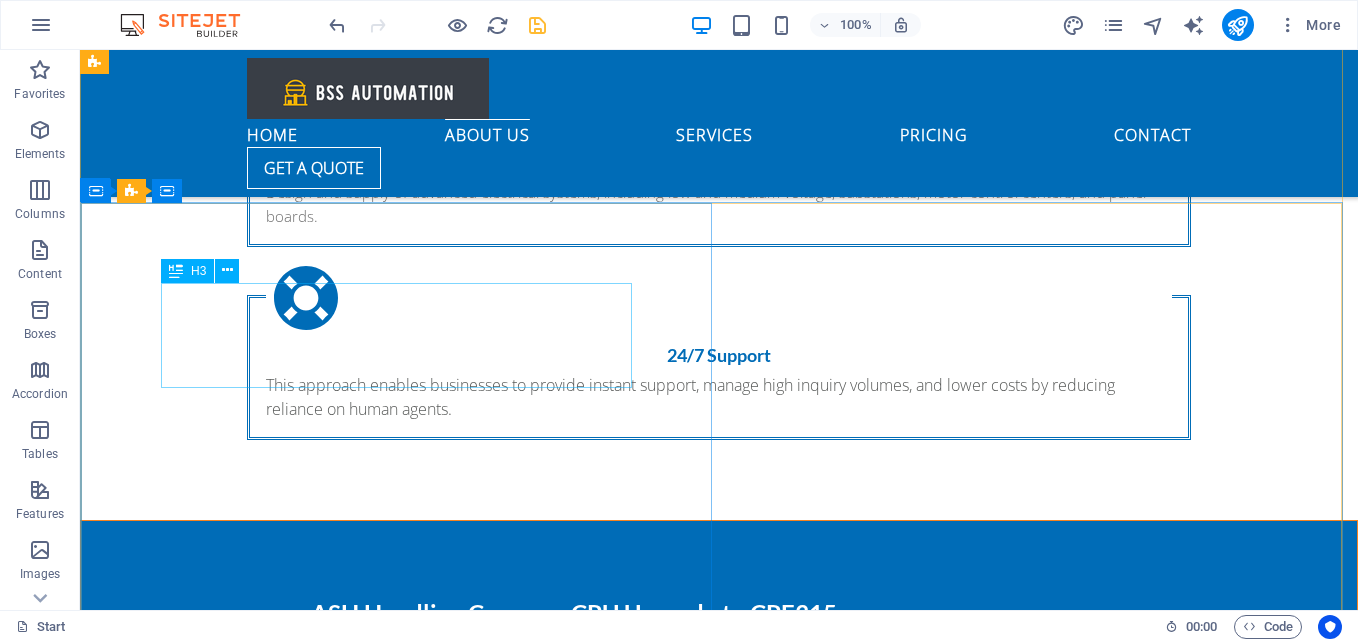 click on "Training GE ALSPA software" at bounding box center [719, 1747] 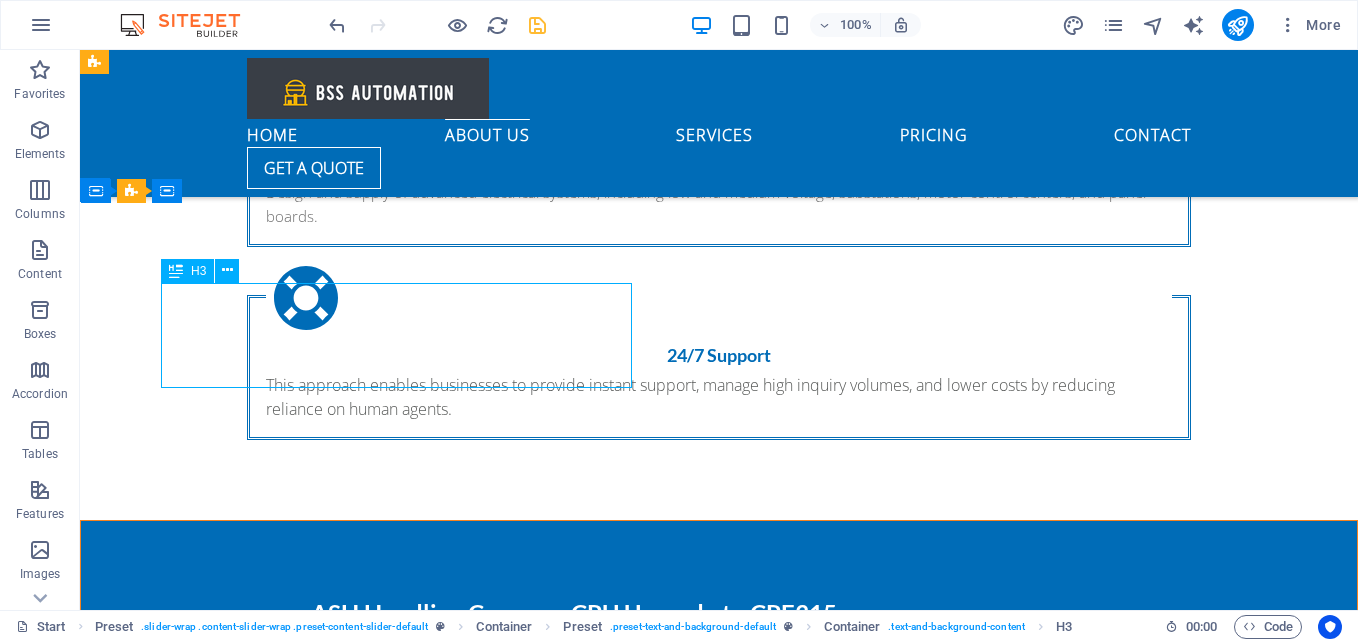 click on "Training GE ALSPA software" at bounding box center [719, 1747] 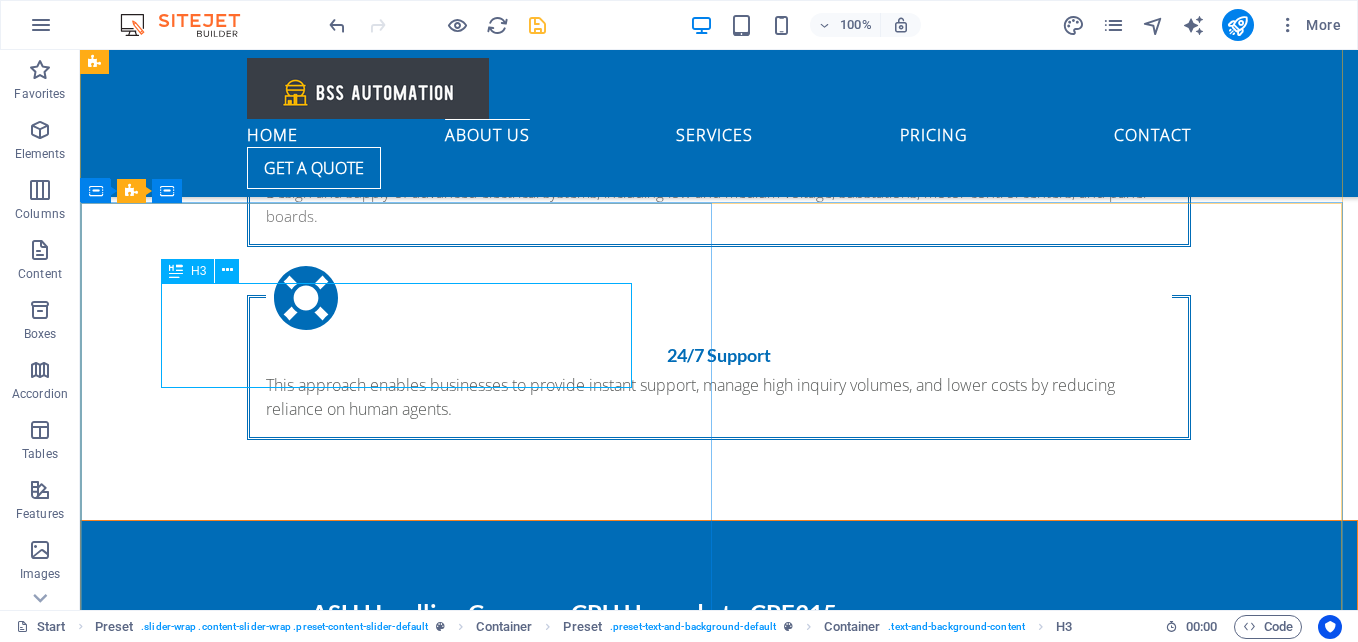 click on "H3" at bounding box center (198, 271) 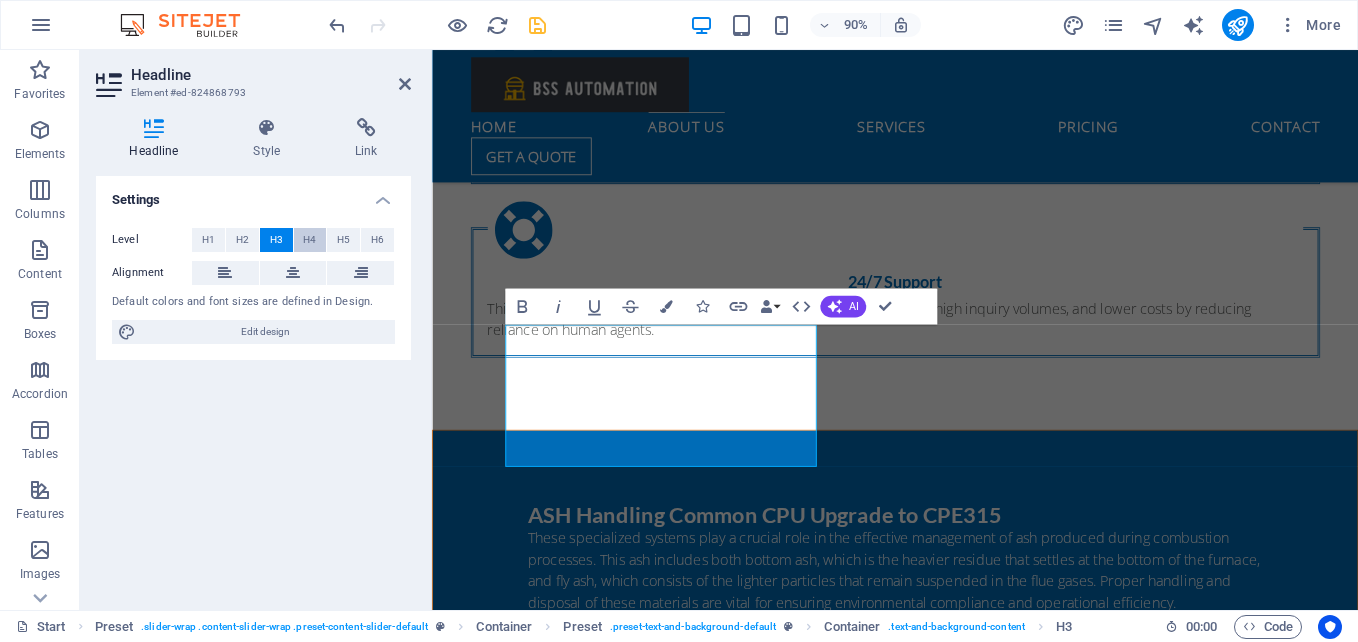 click on "H4" at bounding box center [309, 240] 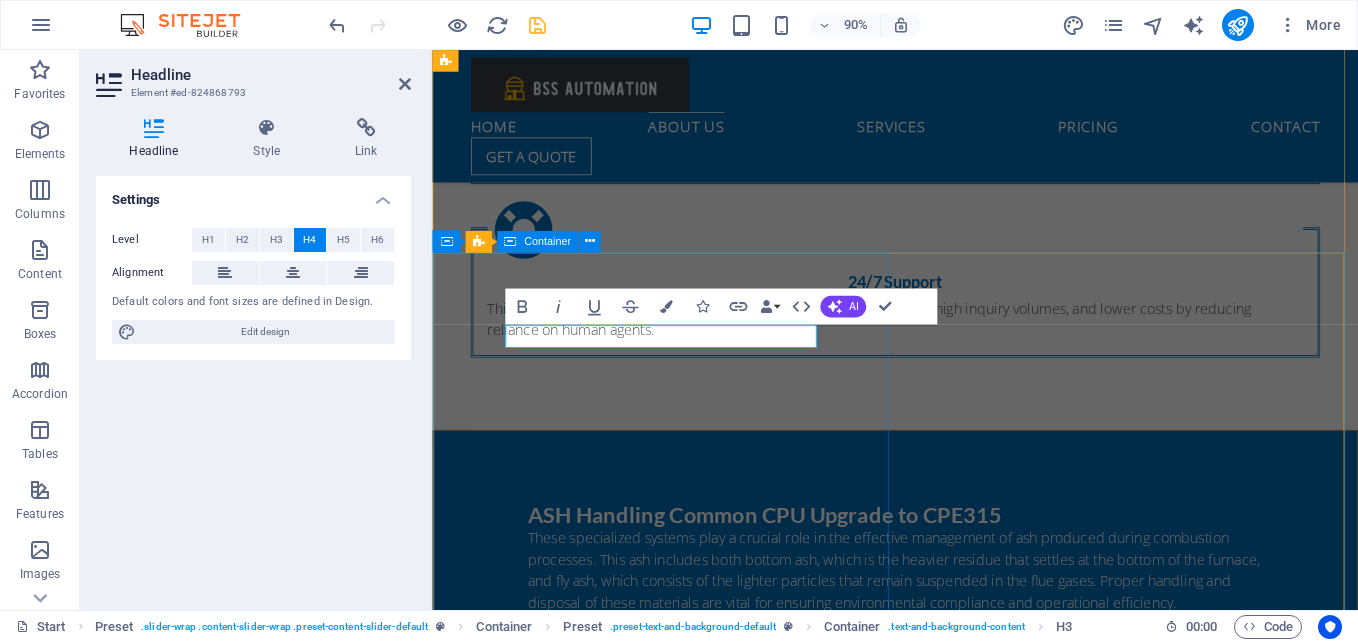 click on "Training [BRAND] software Lorem Ipsum   is simply dummy text of the printing and typesetting industry. Lorem Ipsum has been the industry's standard dummy text ever since the 1500s, when an unknown printer took a galley of type and scrambled it to make a type specimen book.  It has survived not only five centuries, but also the leap into electronic typesetting, remaining essentially unchanged. It was popularised in the 1960s with the release of Letraset sheets containing Lorem Ipsum passages, and more recently with desktop publishing software like Aldus PageMaker including versions of Lorem Ipsum. [FIRST] [LAST] [TITLE], [COMPANY]" at bounding box center [946, 1934] 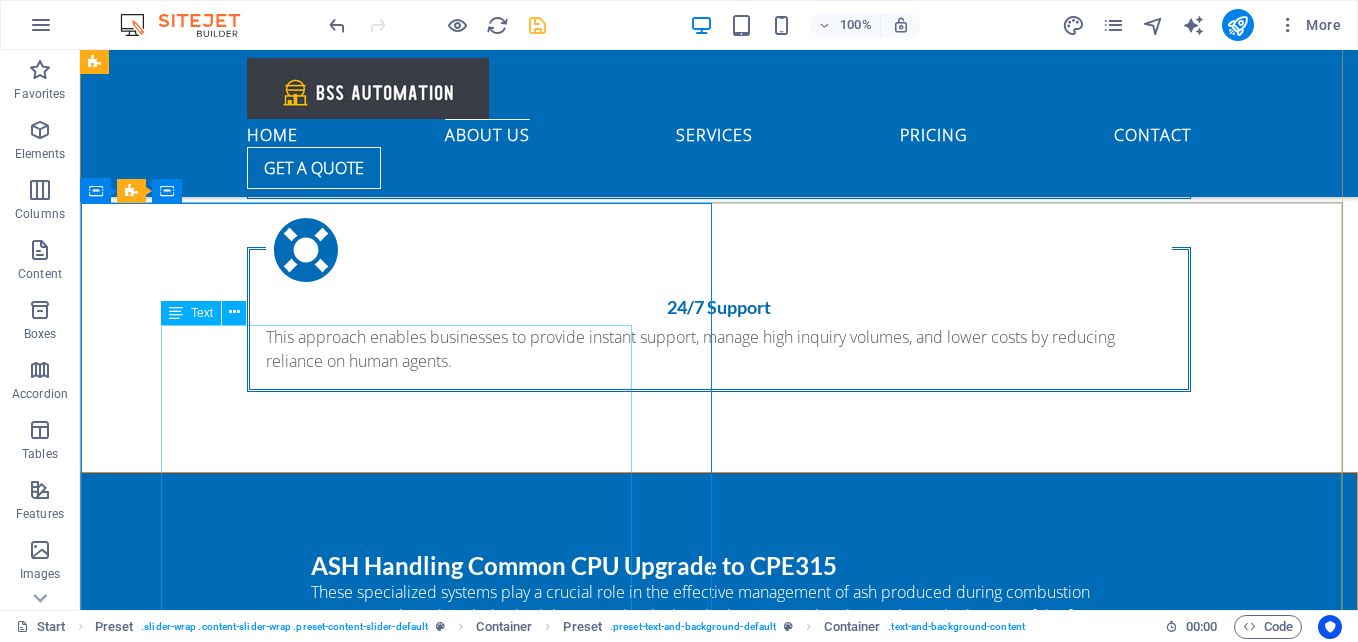 scroll, scrollTop: 2070, scrollLeft: 0, axis: vertical 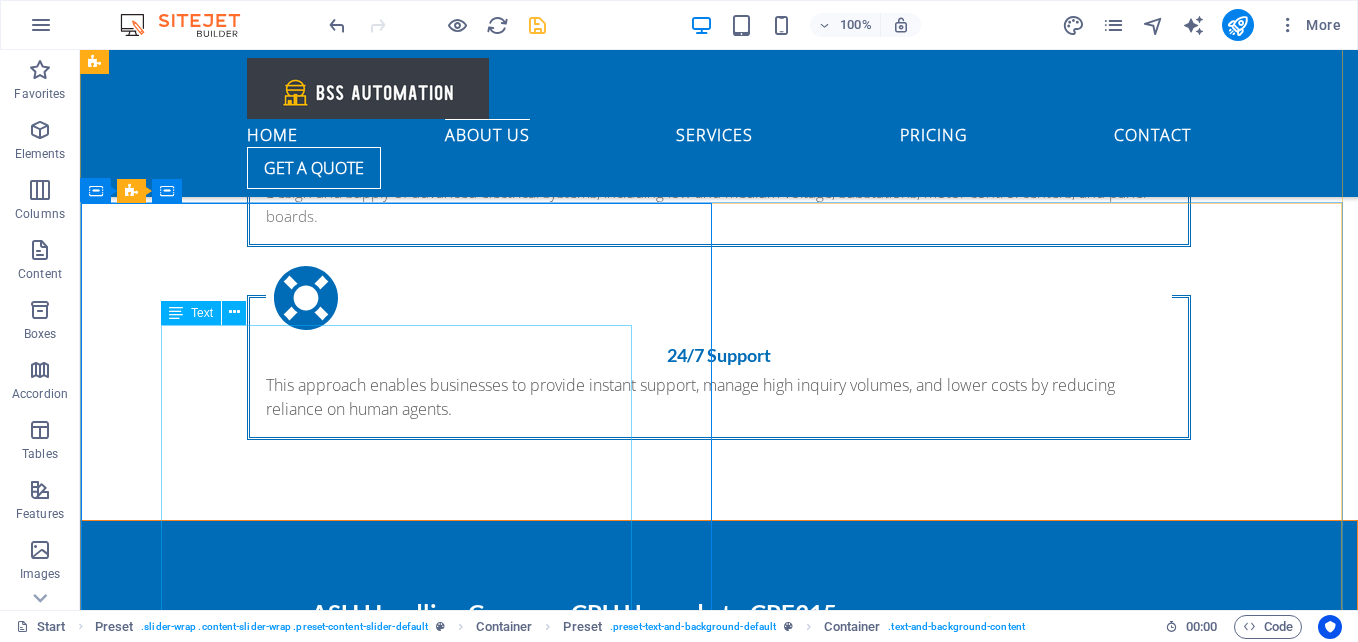 click on "Lorem Ipsum   is simply dummy text of the printing and typesetting industry. Lorem Ipsum has been the industry's standard dummy text ever since the 1500s, when an unknown printer took a galley of type and scrambled it to make a type specimen book.  It has survived not only five centuries, but also the leap into electronic typesetting, remaining essentially unchanged. It was popularised in the 1960s with the release of Letraset sheets containing Lorem Ipsum passages, and more recently with desktop publishing software like Aldus PageMaker including versions of Lorem Ipsum. [FIRST] [LAST] CEO, Company2" at bounding box center [719, 1883] 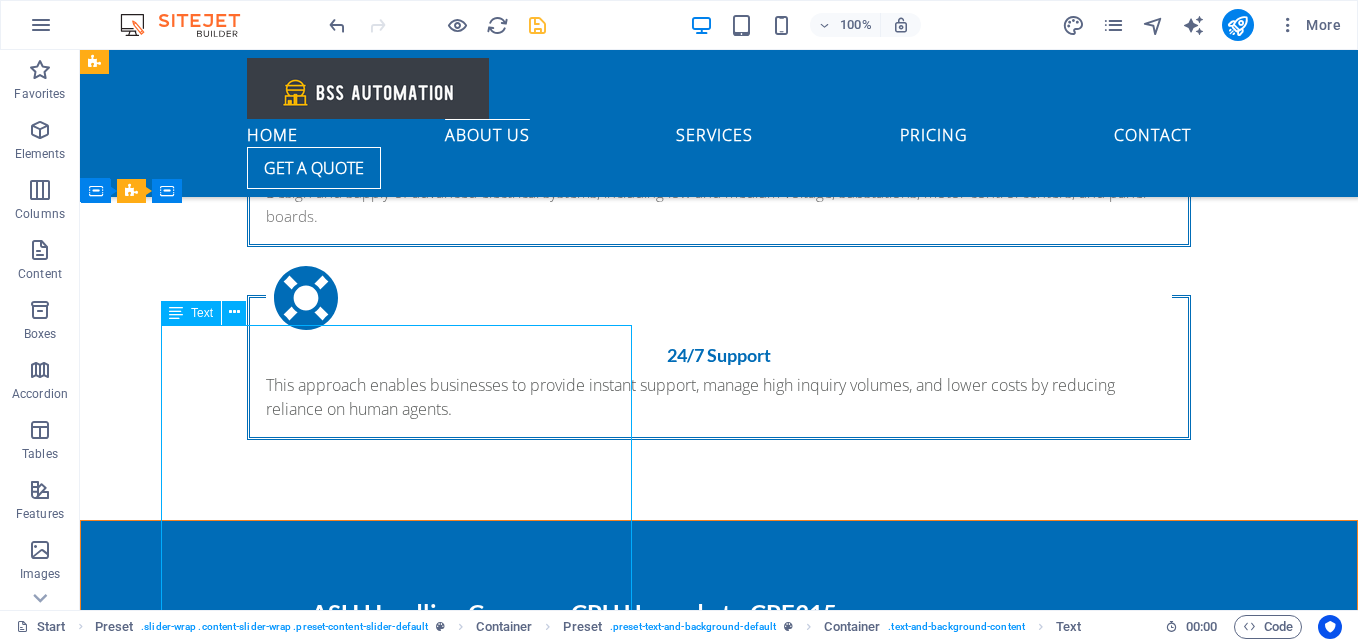 click on "Lorem Ipsum   is simply dummy text of the printing and typesetting industry. Lorem Ipsum has been the industry's standard dummy text ever since the 1500s, when an unknown printer took a galley of type and scrambled it to make a type specimen book.  It has survived not only five centuries, but also the leap into electronic typesetting, remaining essentially unchanged. It was popularised in the 1960s with the release of Letraset sheets containing Lorem Ipsum passages, and more recently with desktop publishing software like Aldus PageMaker including versions of Lorem Ipsum. [FIRST] [LAST] CEO, Company2" at bounding box center [719, 1883] 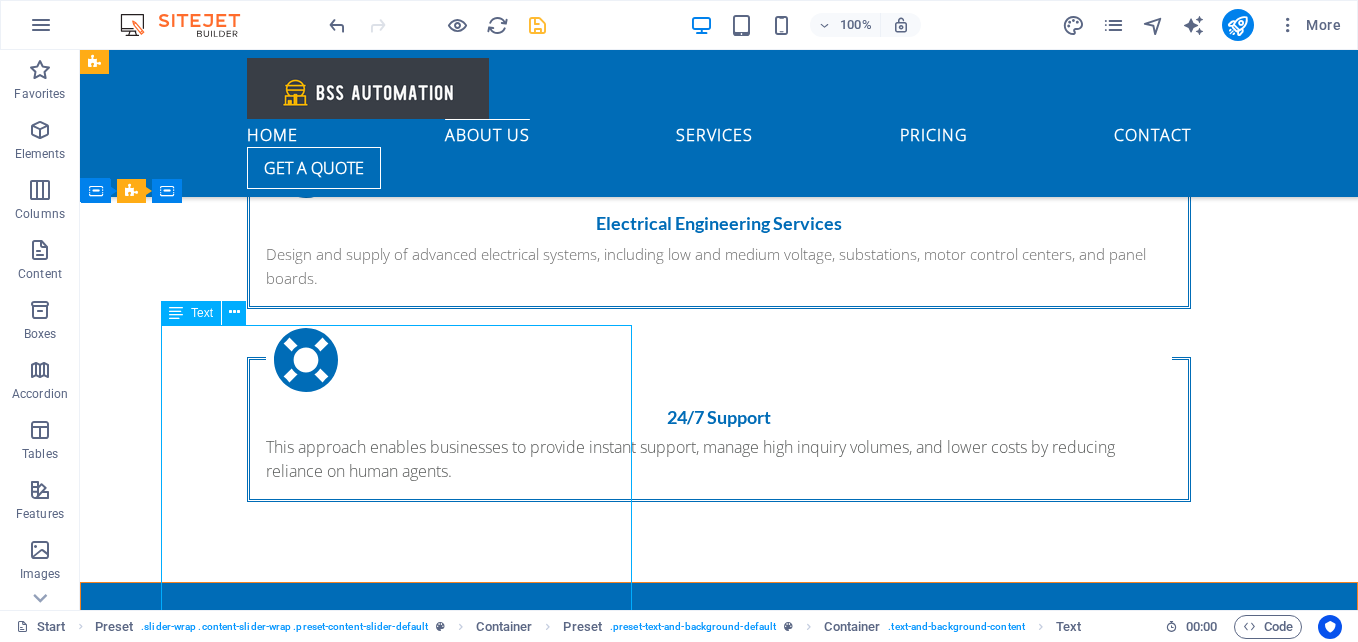 scroll, scrollTop: 2180, scrollLeft: 0, axis: vertical 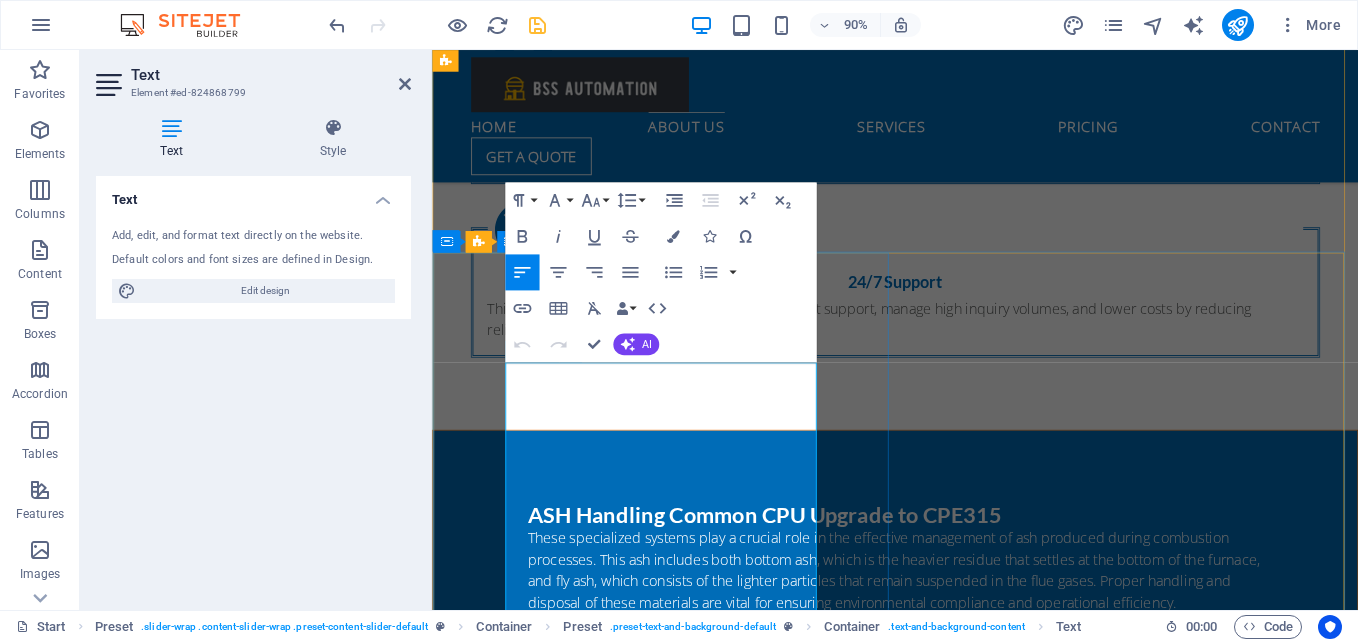 click on "Lorem Ipsum   is simply dummy text of the printing and typesetting industry. Lorem Ipsum has been the industry's standard dummy text ever since the 1500s, when an unknown printer took a galley of type and scrambled it to make a type specimen book." at bounding box center (947, 1871) 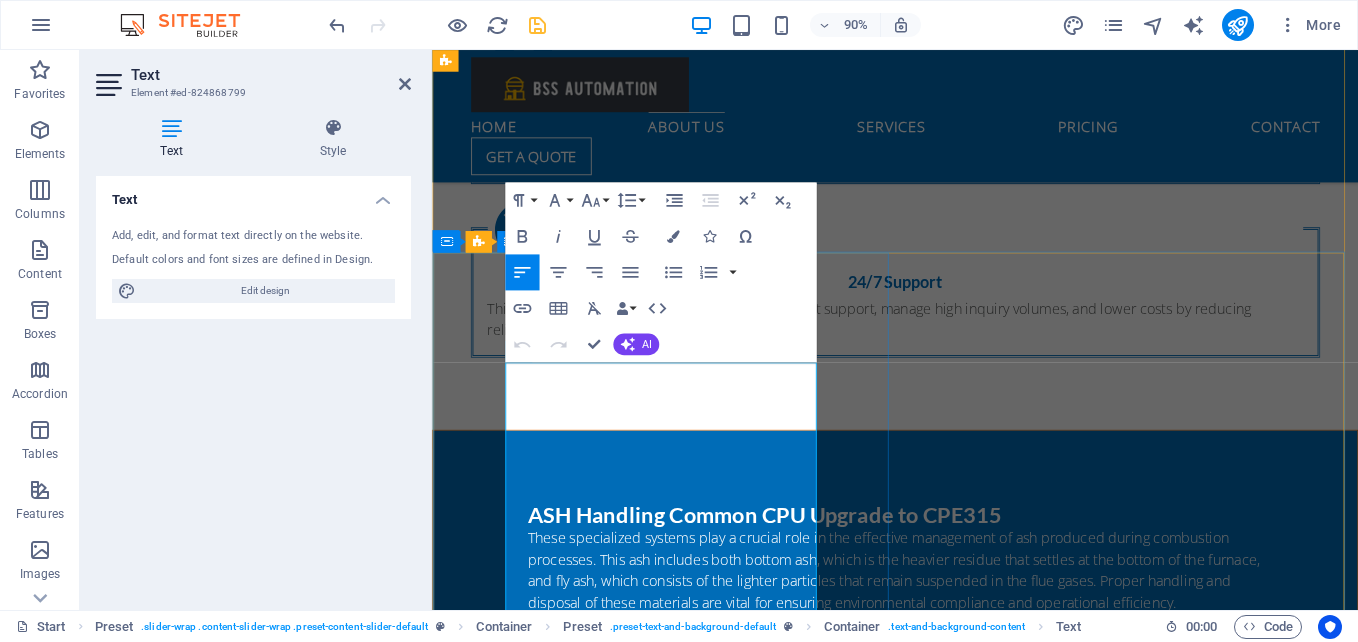 drag, startPoint x: 665, startPoint y: 532, endPoint x: 495, endPoint y: 407, distance: 211.00948 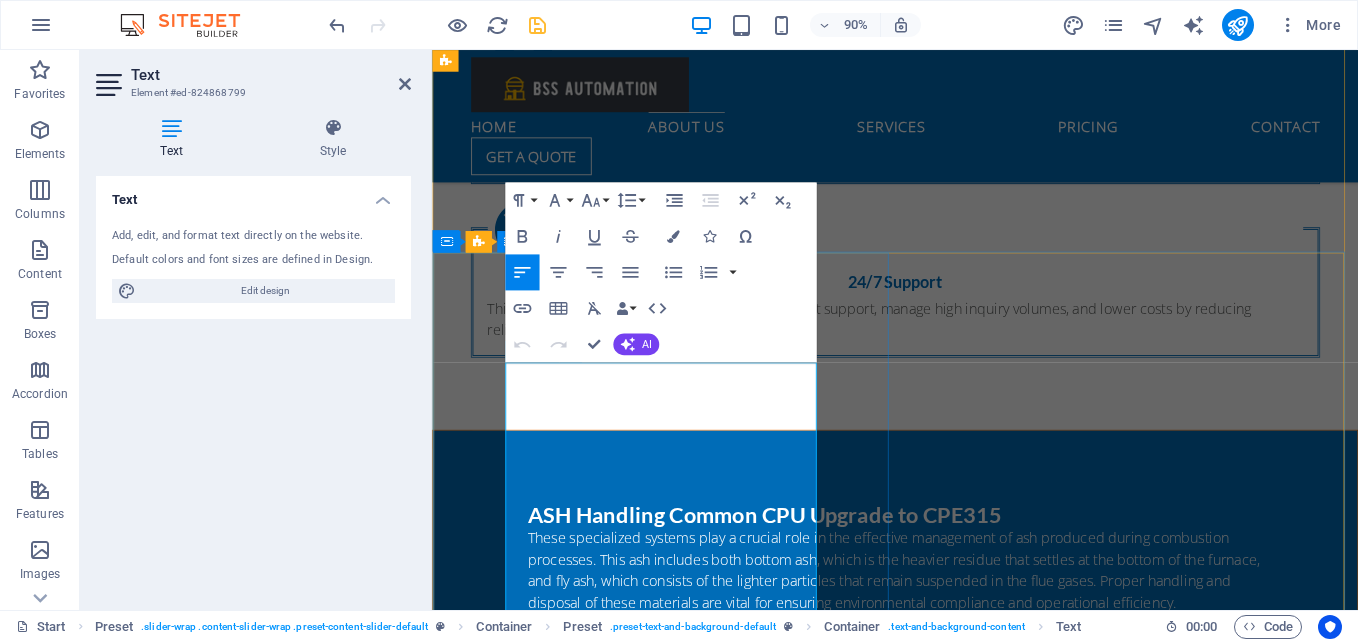 type 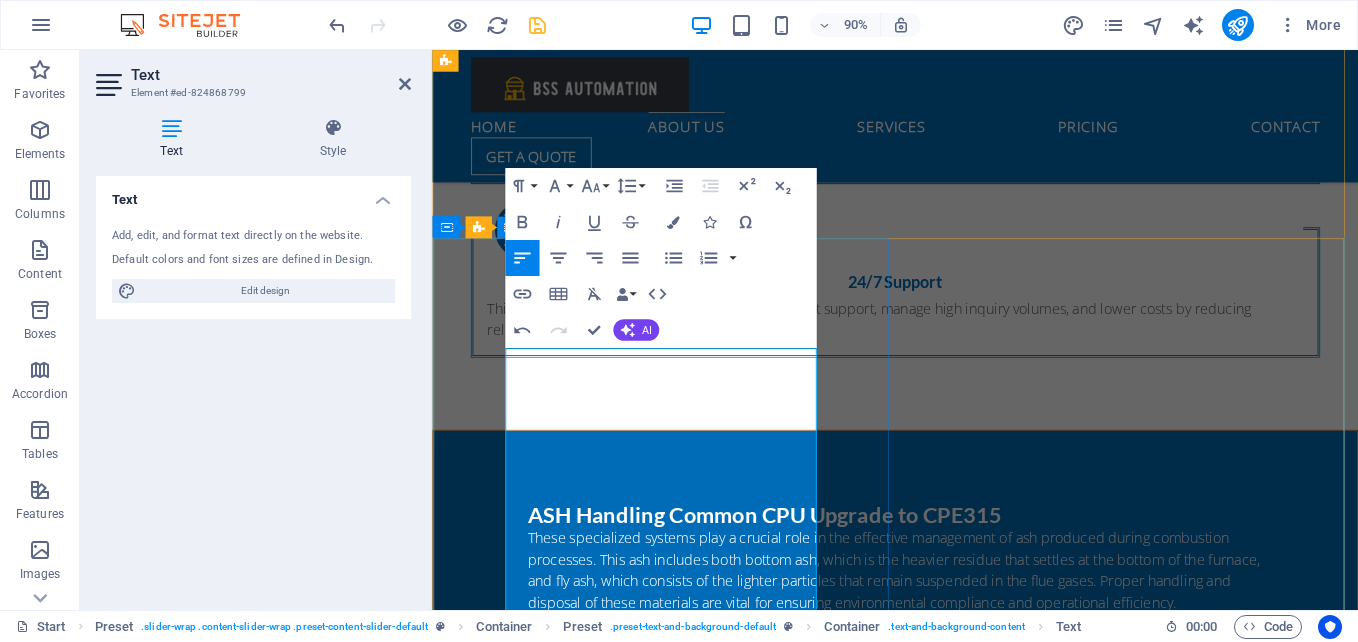 scroll, scrollTop: 2280, scrollLeft: 0, axis: vertical 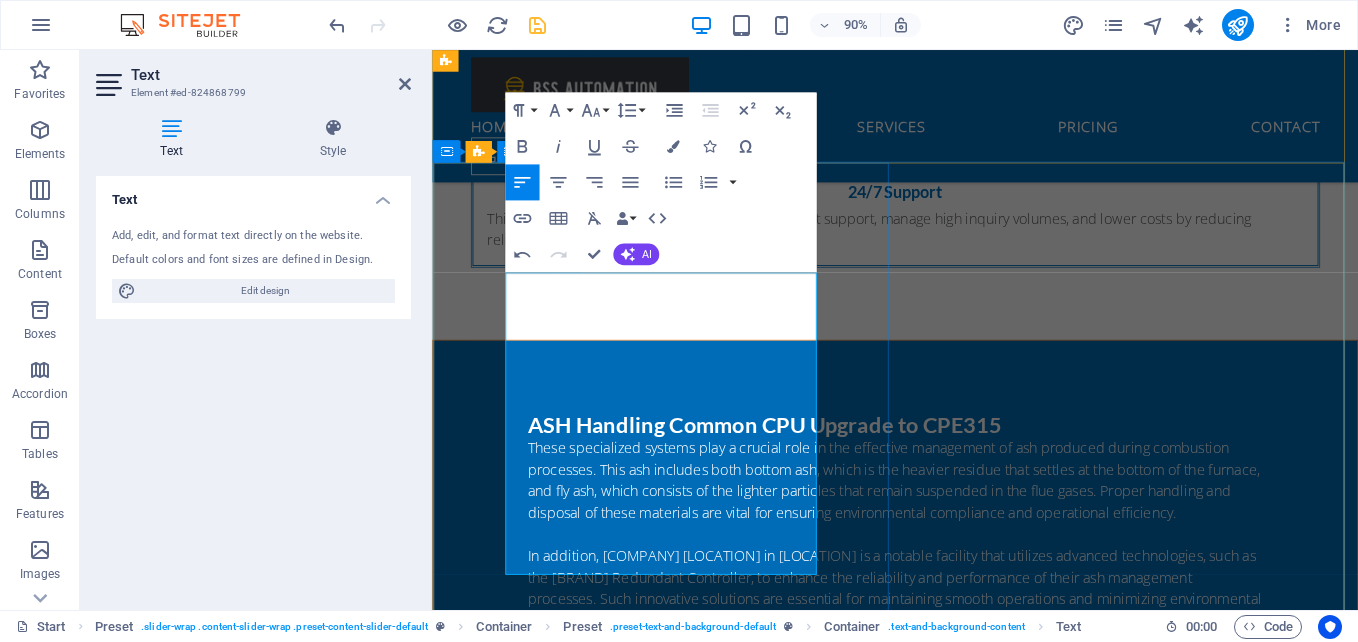 drag, startPoint x: 514, startPoint y: 382, endPoint x: 674, endPoint y: 625, distance: 290.945 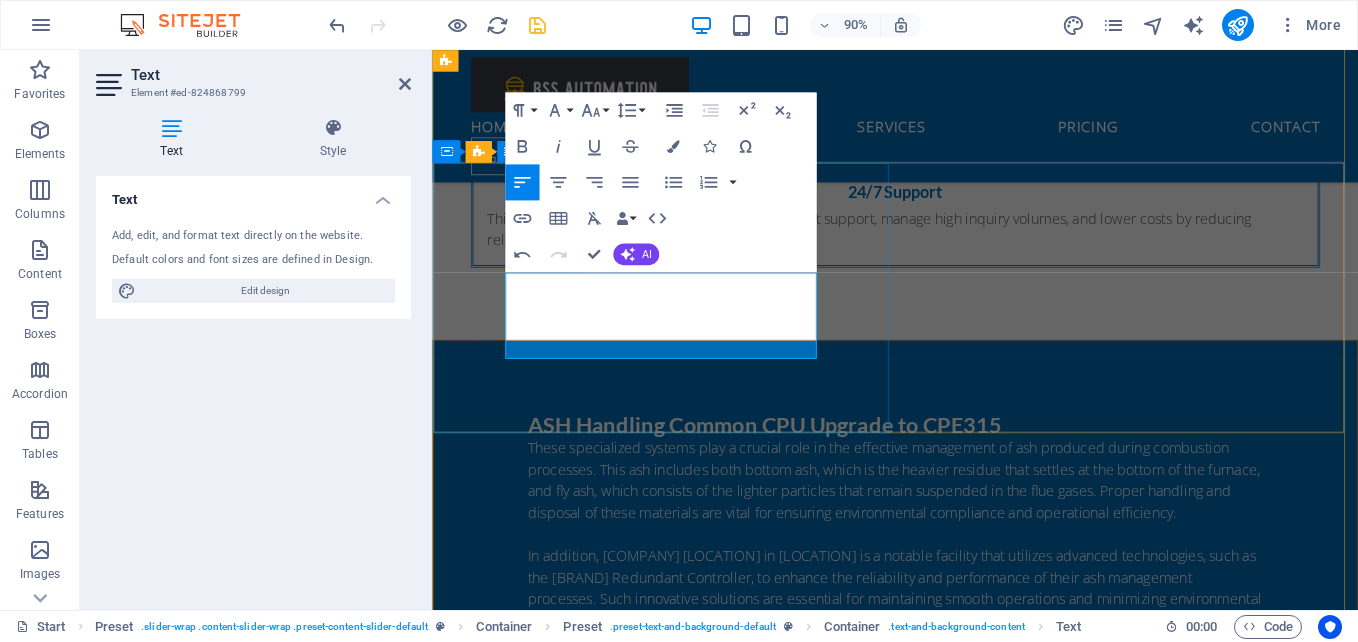 drag, startPoint x: 516, startPoint y: 306, endPoint x: 588, endPoint y: 339, distance: 79.20227 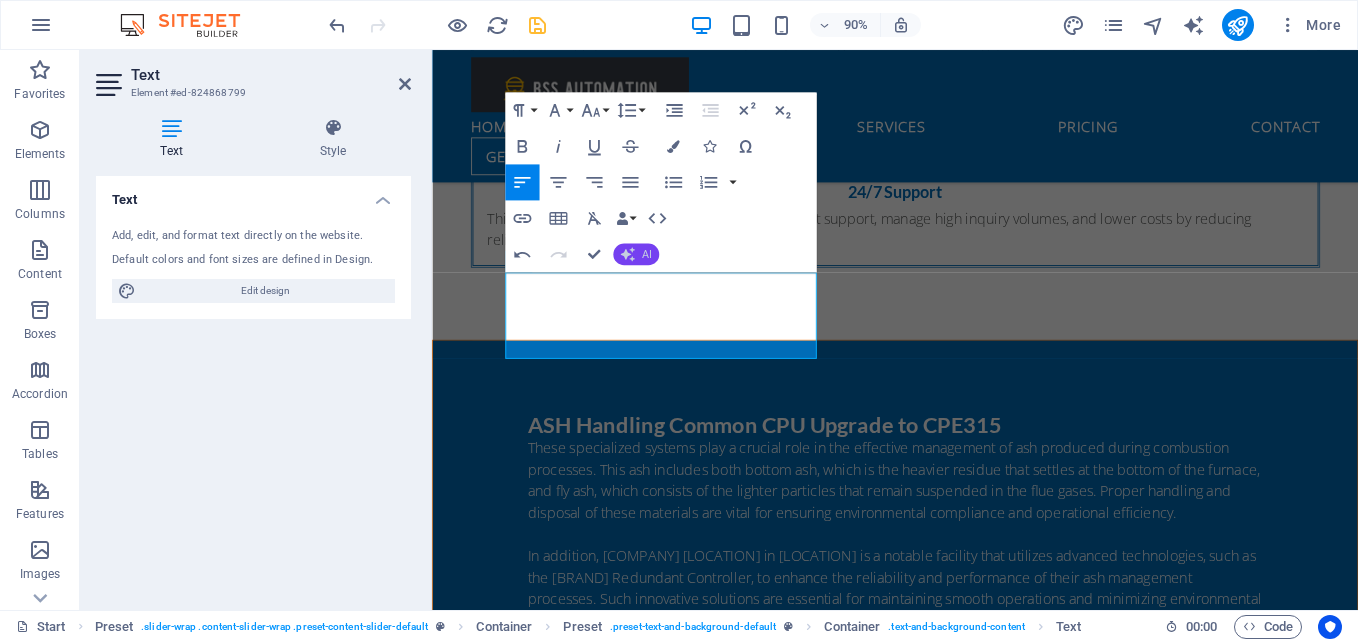 click on "AI" at bounding box center [636, 254] 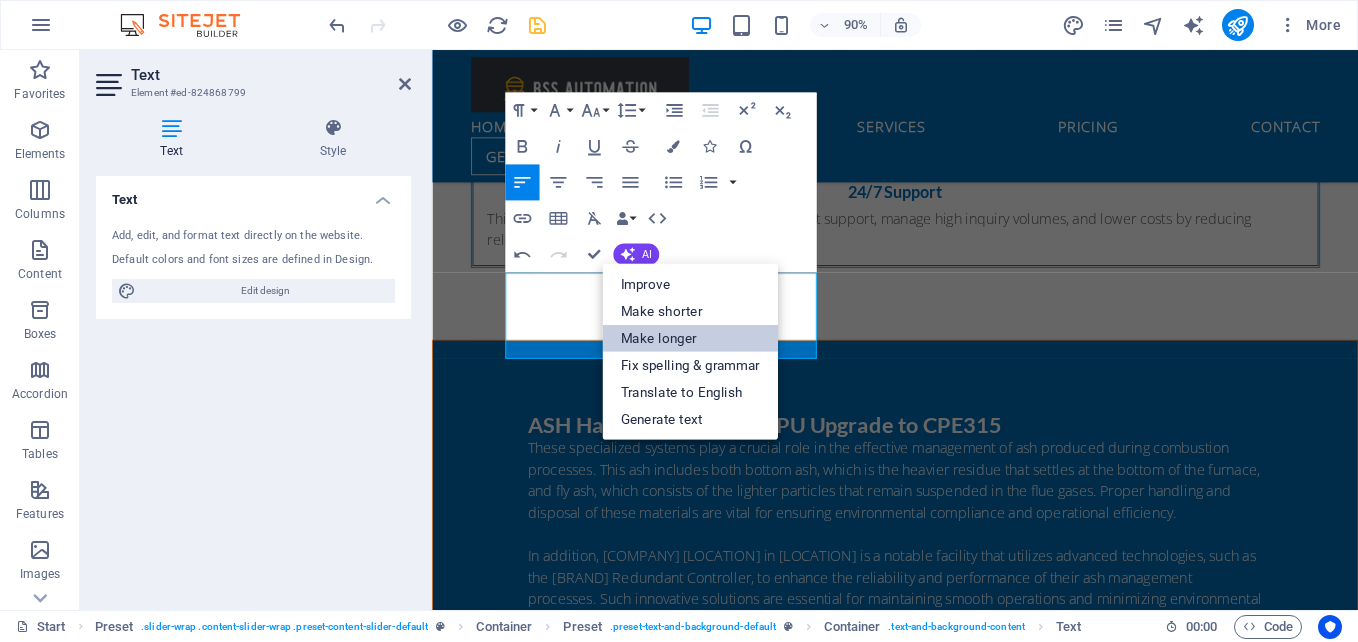 click on "Make longer" at bounding box center [690, 337] 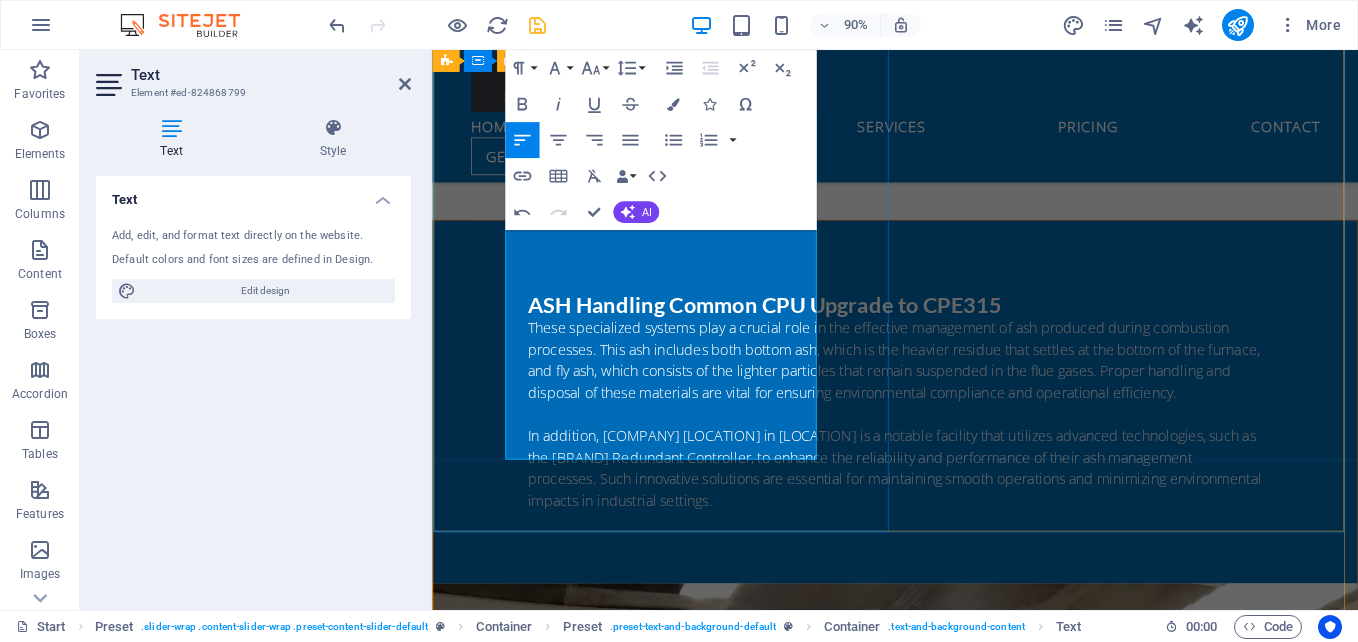 scroll, scrollTop: 2380, scrollLeft: 0, axis: vertical 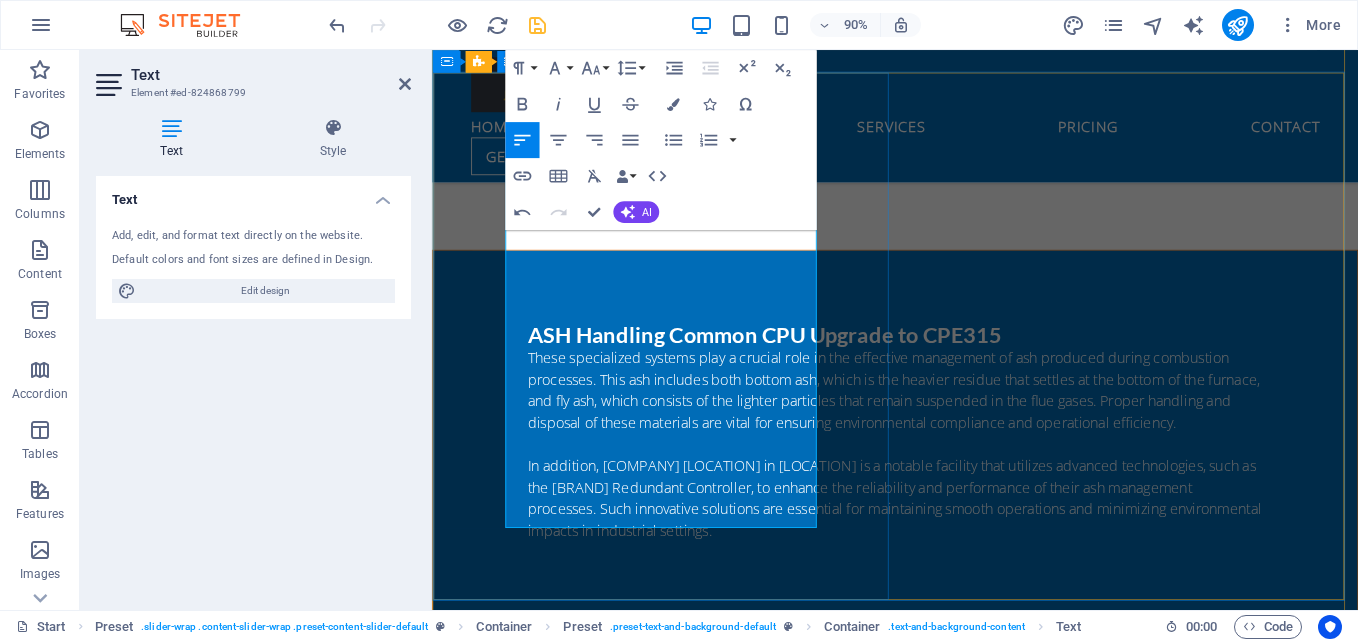 click on "Training GE ALSPA software We proudly offer comprehensive training on the ALSPA Turbine Control System. Our training program is designed to equip participants with the essential knowledge and skills needed to effectively operate and maintain this advanced control system. Through a combination of theoretical instruction and hands-on exercises, we ensure that attendees gain a thorough understanding of the ALSPA system's functionalities and features. Whether you are new to the technology or looking to enhance your existing expertise, our training sessions provide valuable insights and practical experience to help you excel in your role. Join us to unlock the full potential of the ALSPA Turbine Control System." at bounding box center (946, 1698) 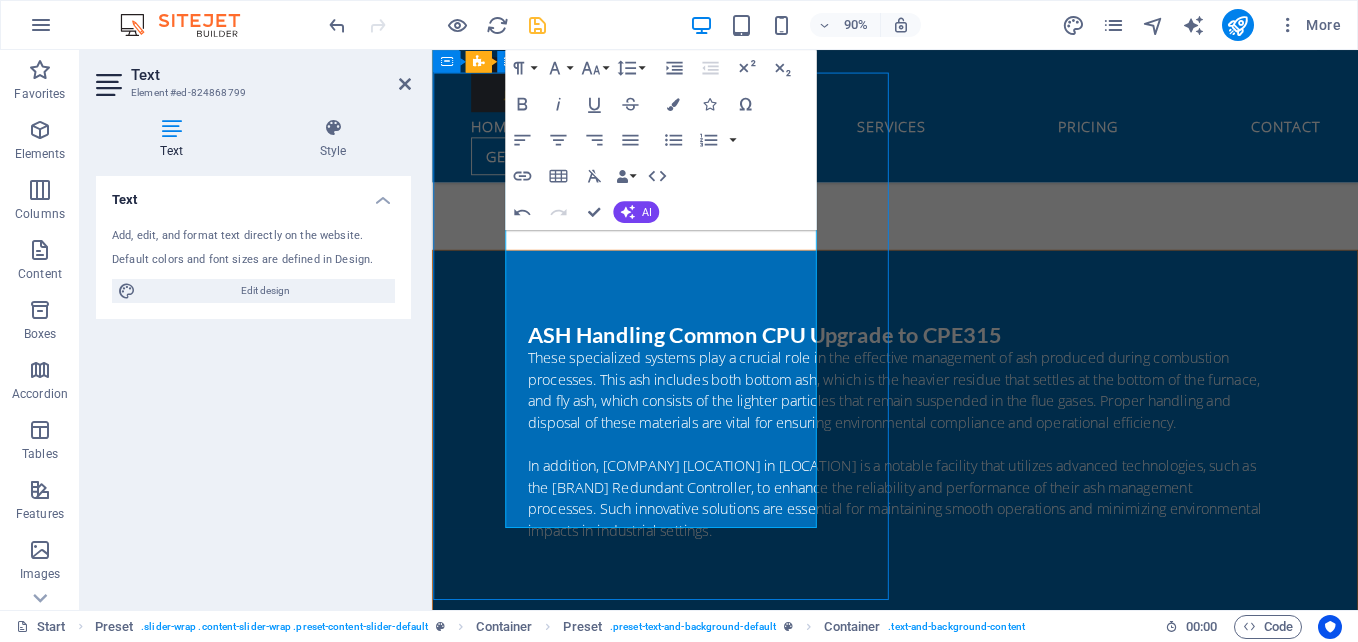 click on "Training GE ALSPA software We proudly offer comprehensive training on the ALSPA Turbine Control System. Our training program is designed to equip participants with the essential knowledge and skills needed to effectively operate and maintain this advanced control system. Through a combination of theoretical instruction and hands-on exercises, we ensure that attendees gain a thorough understanding of the ALSPA system's functionalities and features. Whether you are new to the technology or looking to enhance your existing expertise, our training sessions provide valuable insights and practical experience to help you excel in your role. Join us to unlock the full potential of the ALSPA Turbine Control System." at bounding box center (946, 1698) 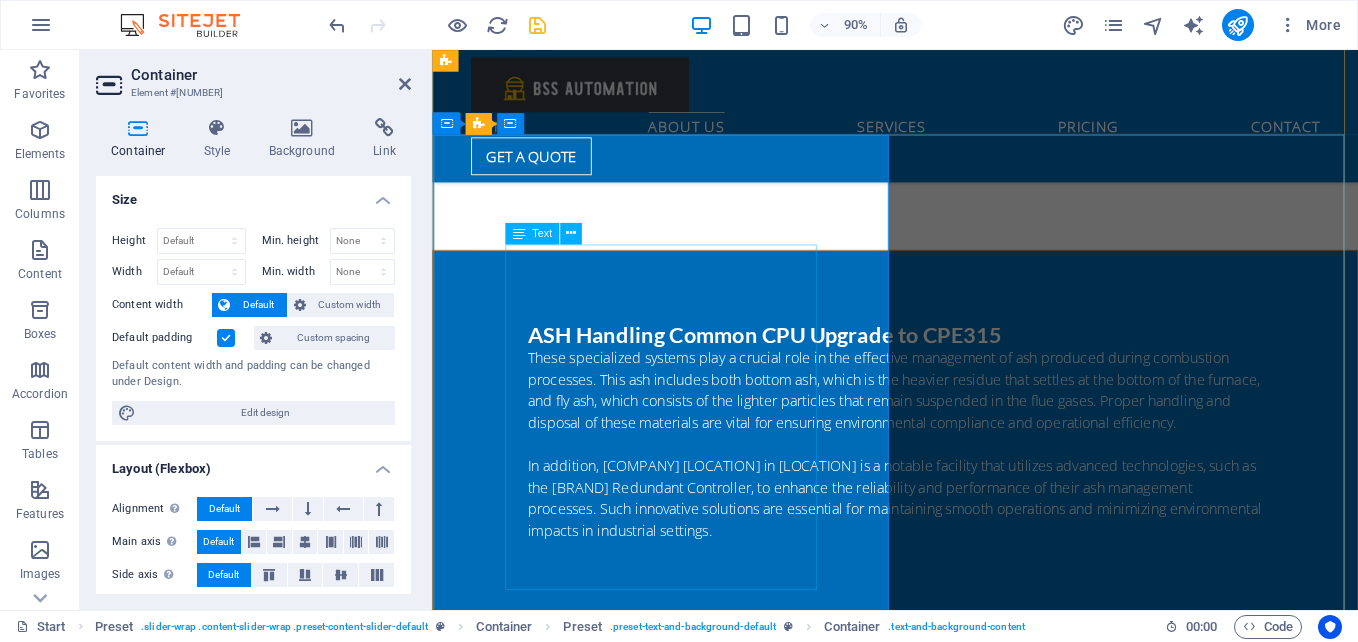 scroll, scrollTop: 2080, scrollLeft: 0, axis: vertical 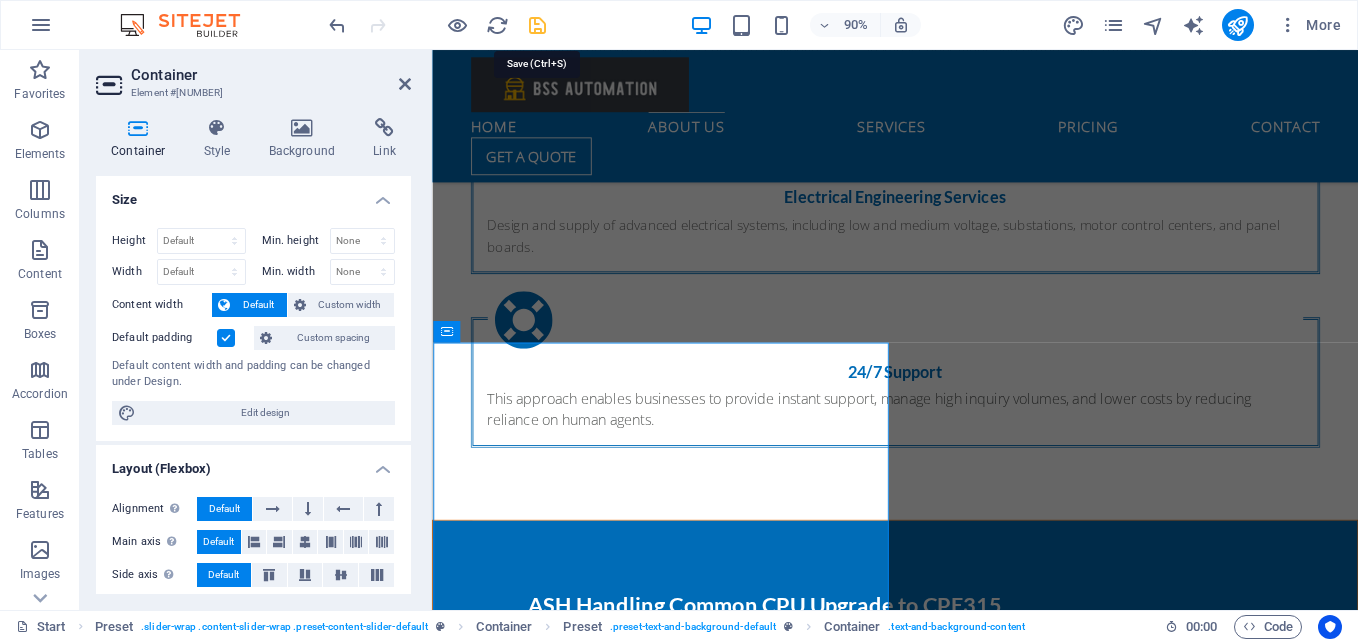 click at bounding box center [537, 25] 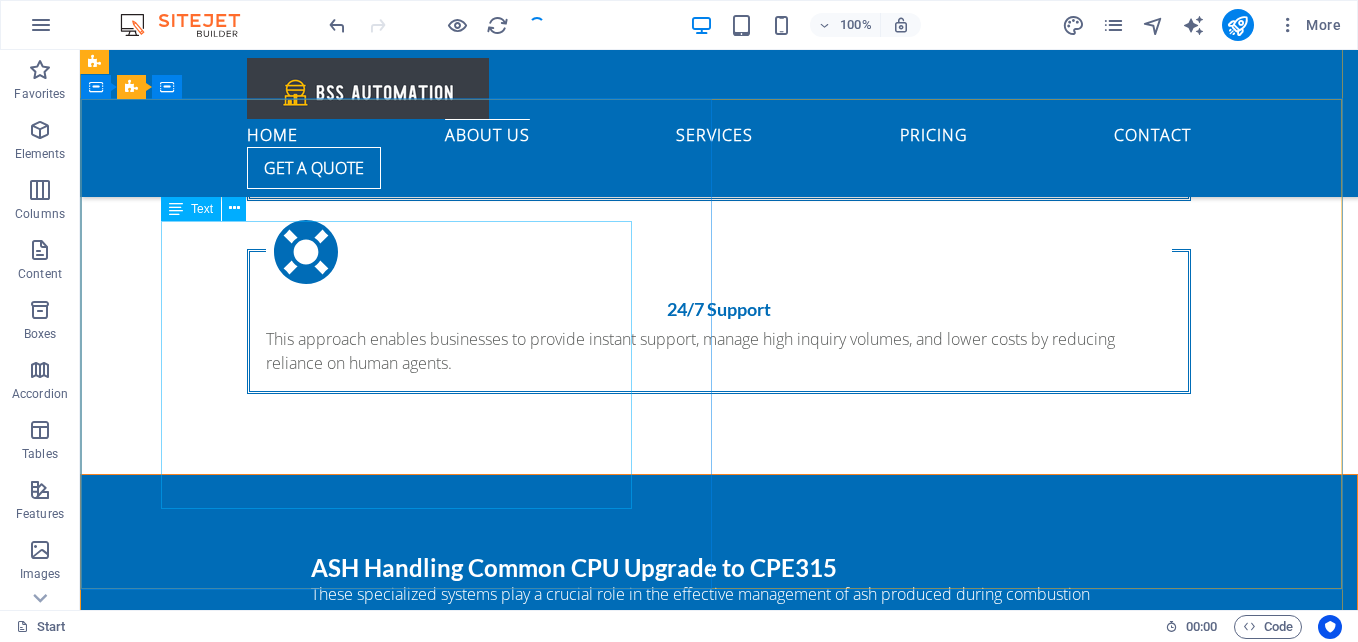 scroll, scrollTop: 2218, scrollLeft: 0, axis: vertical 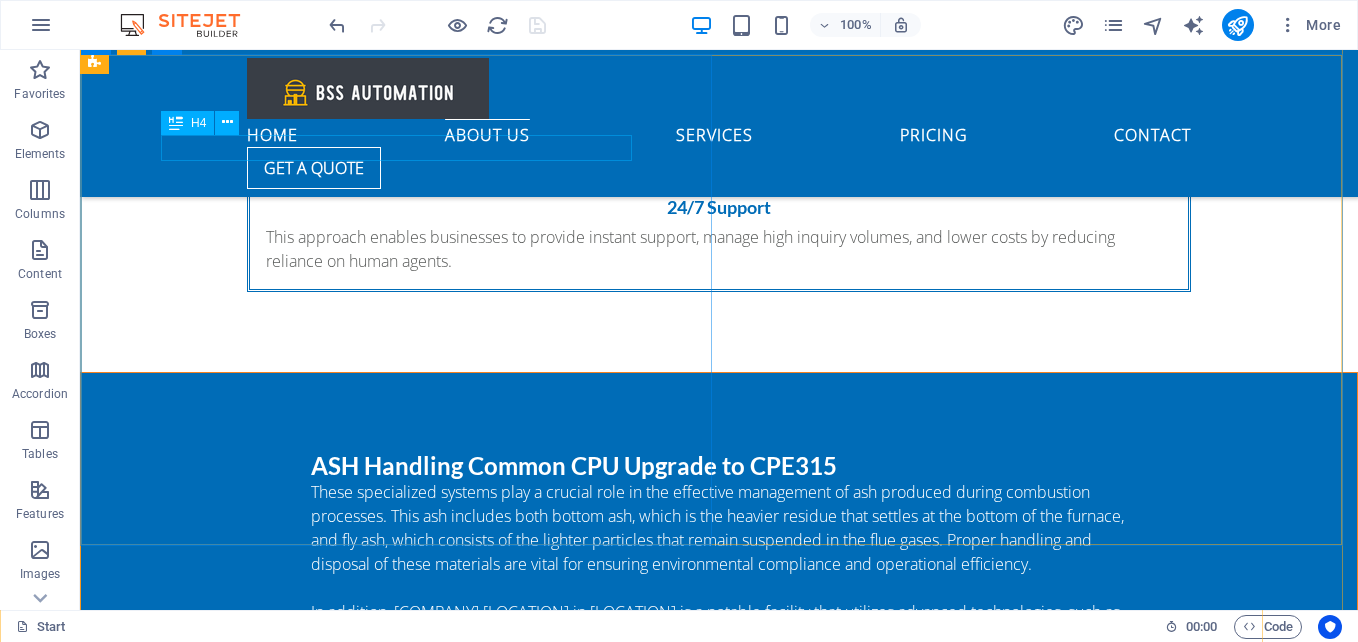 click on "Training GE ALSPA software" at bounding box center (719, 1586) 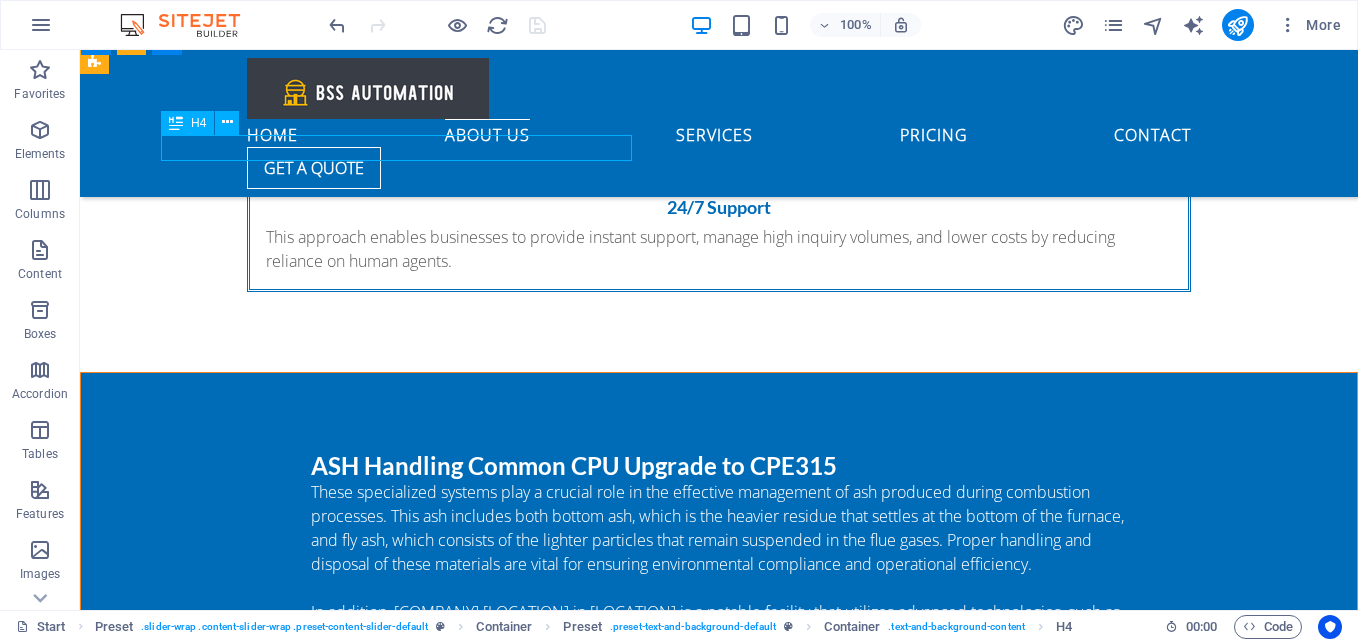 click on "Training GE ALSPA software" at bounding box center [719, 1586] 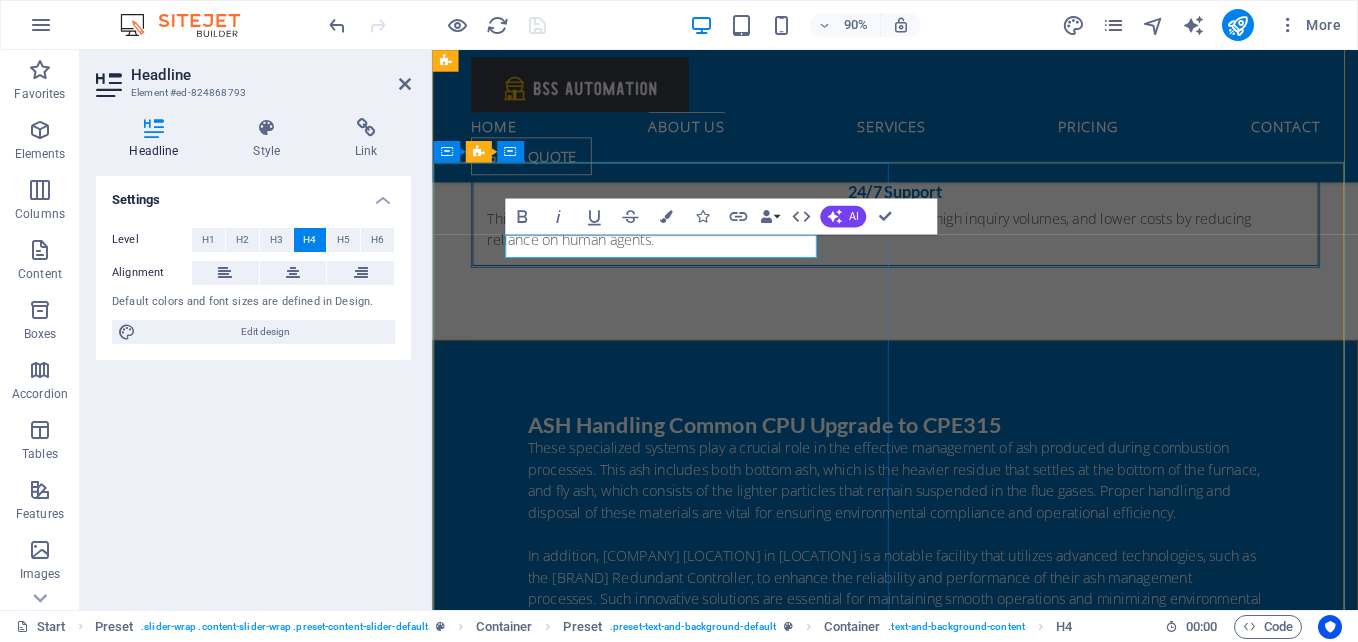 click on "Training GE ALSPA software" at bounding box center (947, 1706) 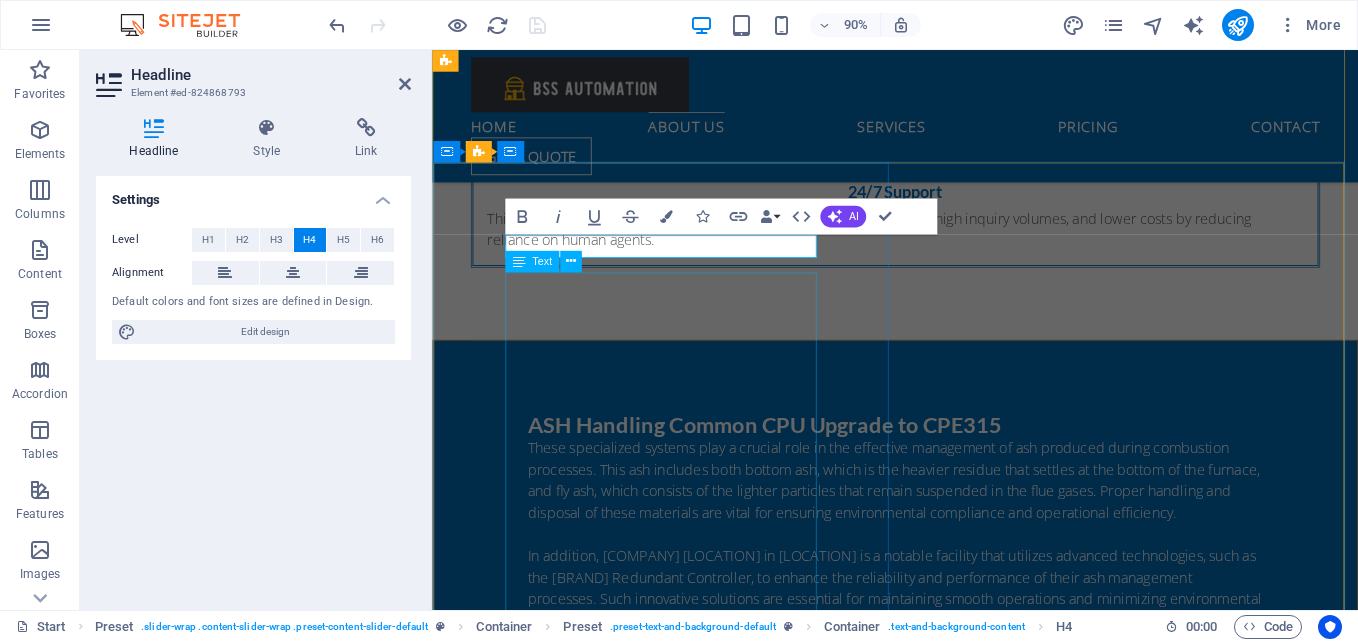 type 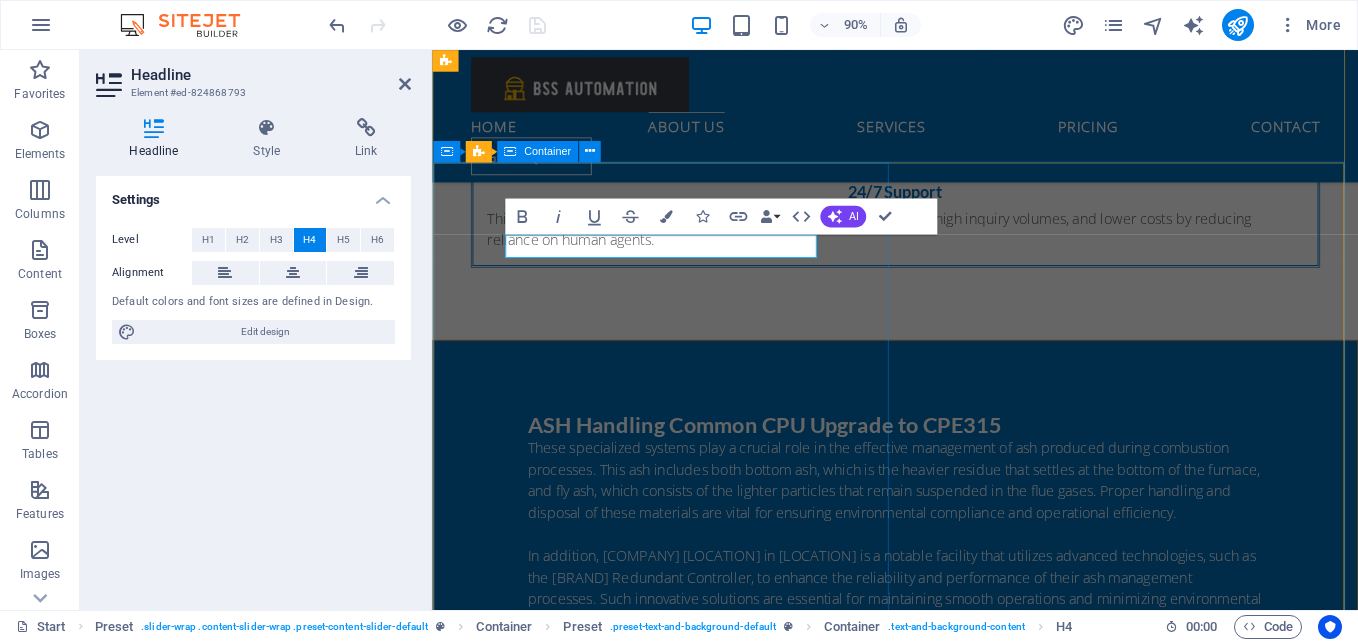 click on "Training  ALSPA Software We proudly offer comprehensive training on the ALSPA Turbine Control System. Our training program is designed to equip participants with the essential knowledge and skills needed to effectively operate and maintain this advanced control system. Through a combination of theoretical instruction and hands-on exercises, we ensure that attendees gain a thorough understanding of the ALSPA system's functionalities and features. Whether you are new to the technology or looking to enhance your existing expertise, our training sessions provide valuable insights and practical experience to help you excel in your role. Join us to unlock the full potential of the ALSPA Turbine Control System." at bounding box center [946, 1798] 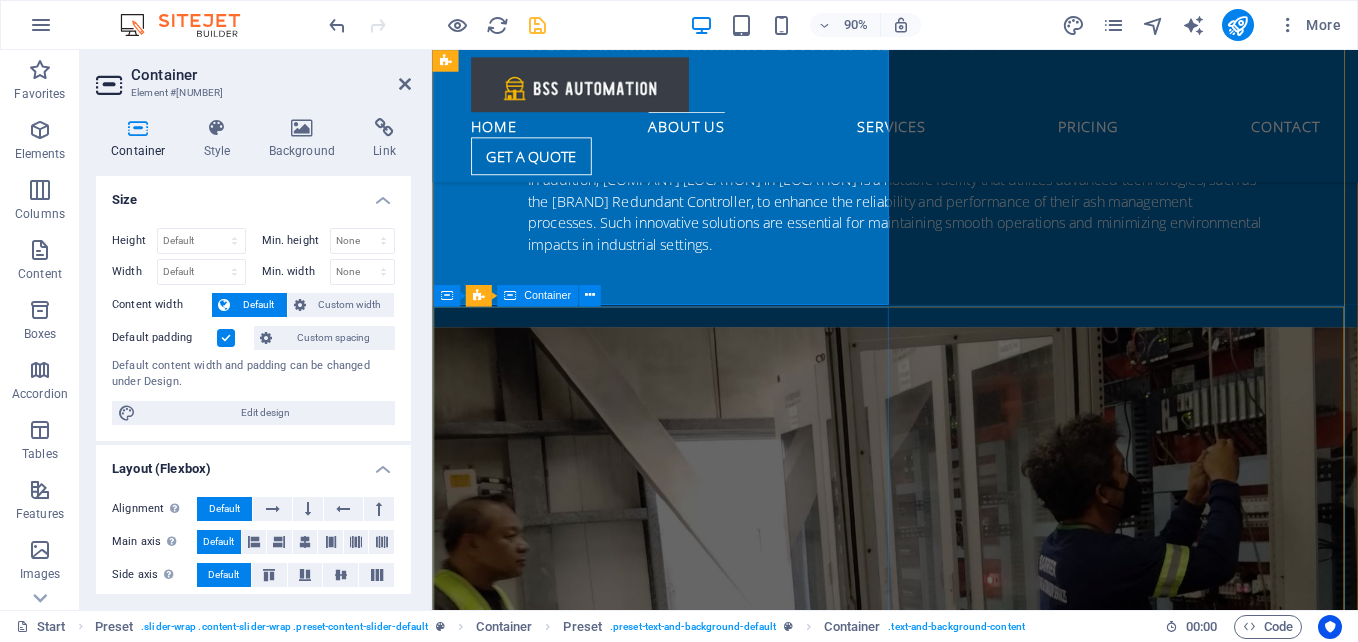 scroll, scrollTop: 2708, scrollLeft: 0, axis: vertical 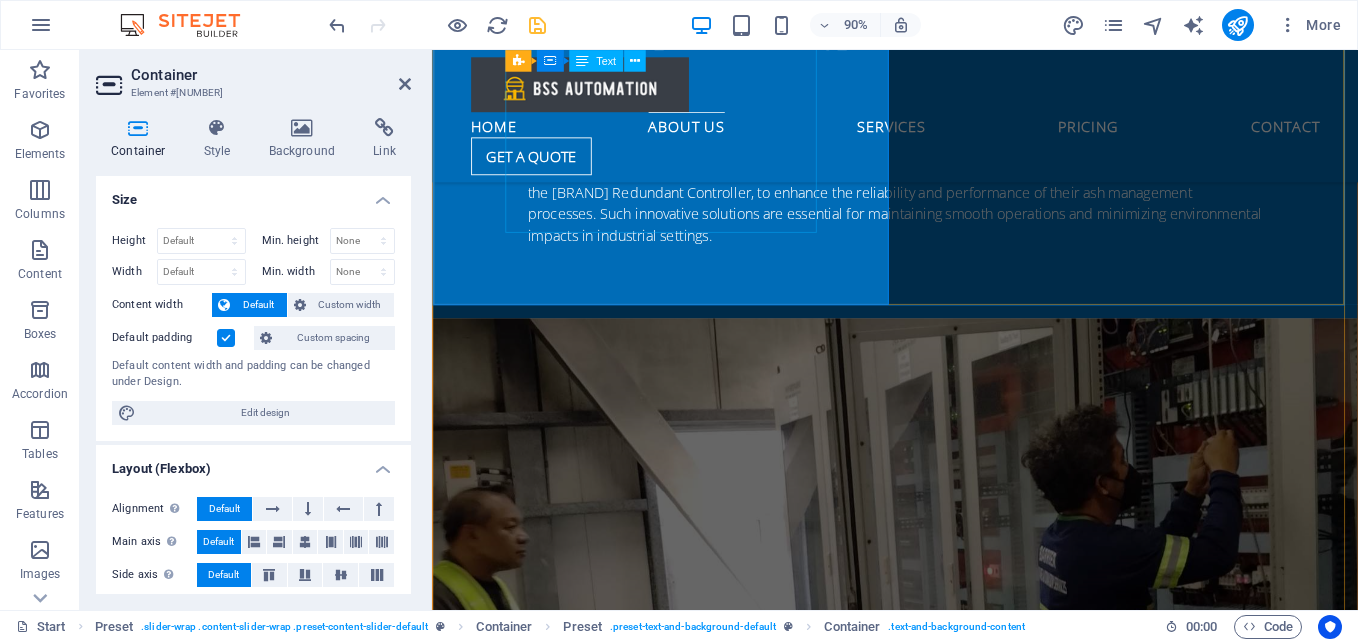 click on "We proudly offer comprehensive training on the ALSPA Turbine Control System. Our training program is designed to equip participants with the essential knowledge and skills needed to effectively operate and maintain this advanced control system. Through a combination of theoretical instruction and hands-on exercises, we ensure that attendees gain a thorough understanding of the ALSPA system's functionalities and features. Whether you are new to the technology or looking to enhance your existing expertise, our training sessions provide valuable insights and practical experience to help you excel in your role. Join us to unlock the full potential of the ALSPA Turbine Control System." at bounding box center [947, 1391] 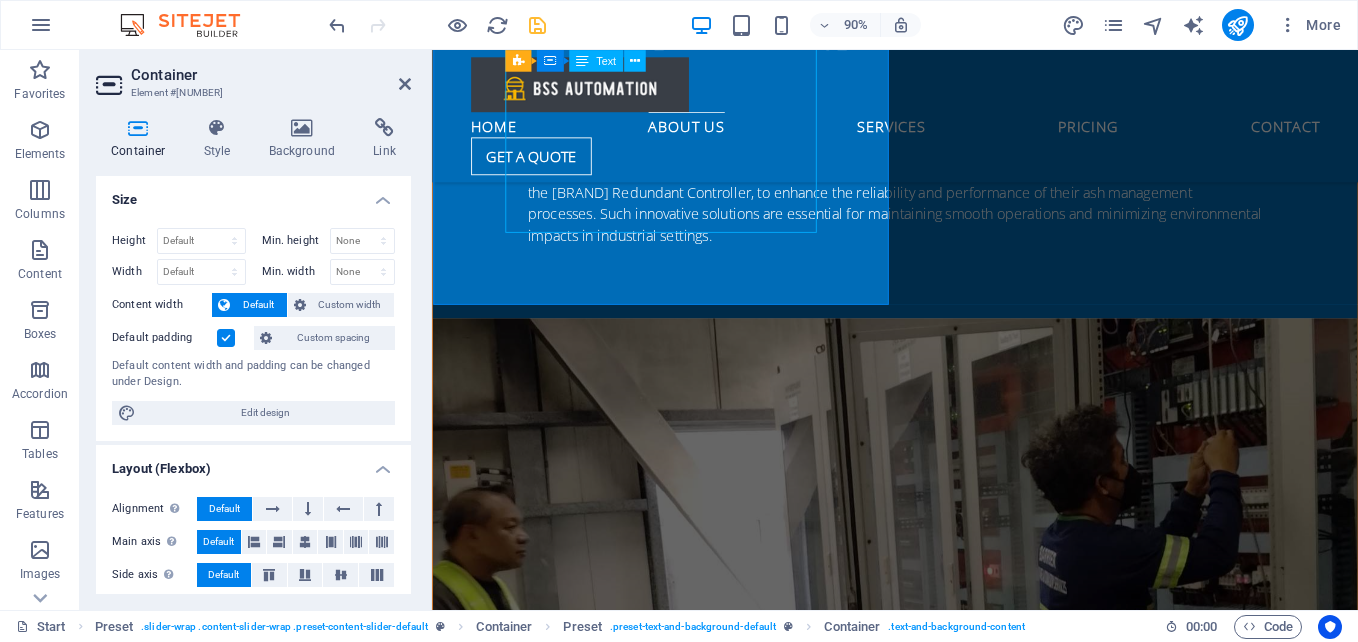 click on "We proudly offer comprehensive training on the ALSPA Turbine Control System. Our training program is designed to equip participants with the essential knowledge and skills needed to effectively operate and maintain this advanced control system. Through a combination of theoretical instruction and hands-on exercises, we ensure that attendees gain a thorough understanding of the ALSPA system's functionalities and features. Whether you are new to the technology or looking to enhance your existing expertise, our training sessions provide valuable insights and practical experience to help you excel in your role. Join us to unlock the full potential of the ALSPA Turbine Control System." at bounding box center [947, 1391] 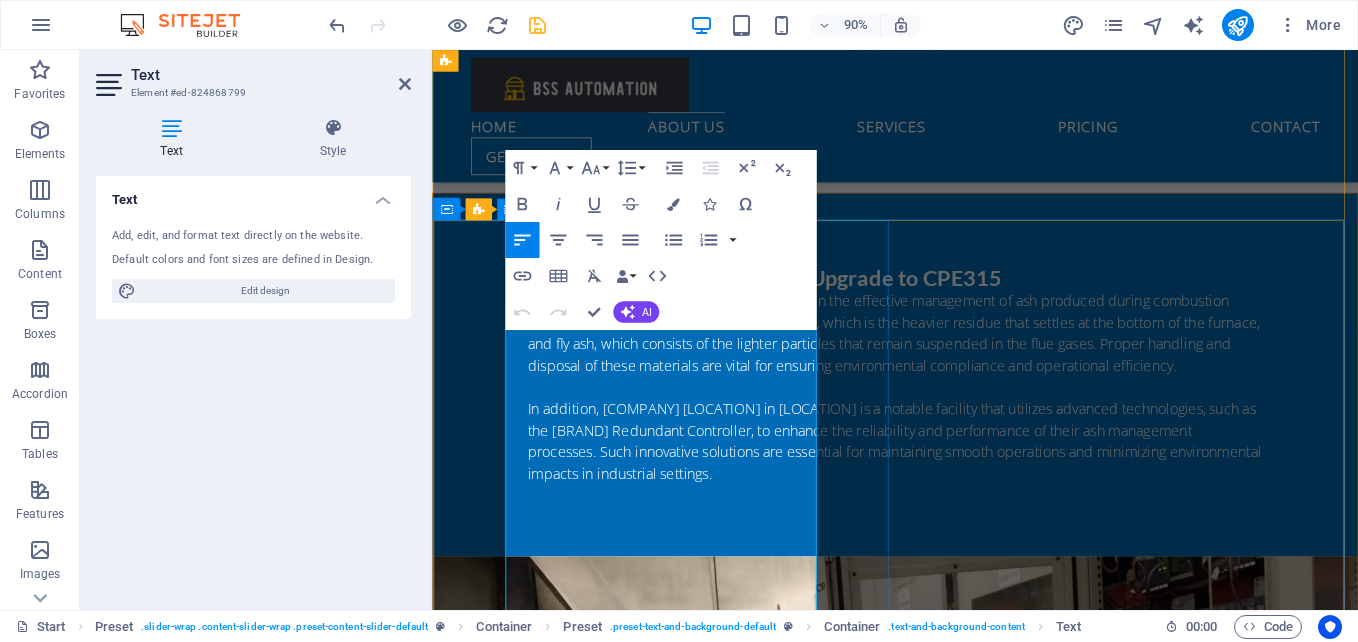 scroll, scrollTop: 2616, scrollLeft: 0, axis: vertical 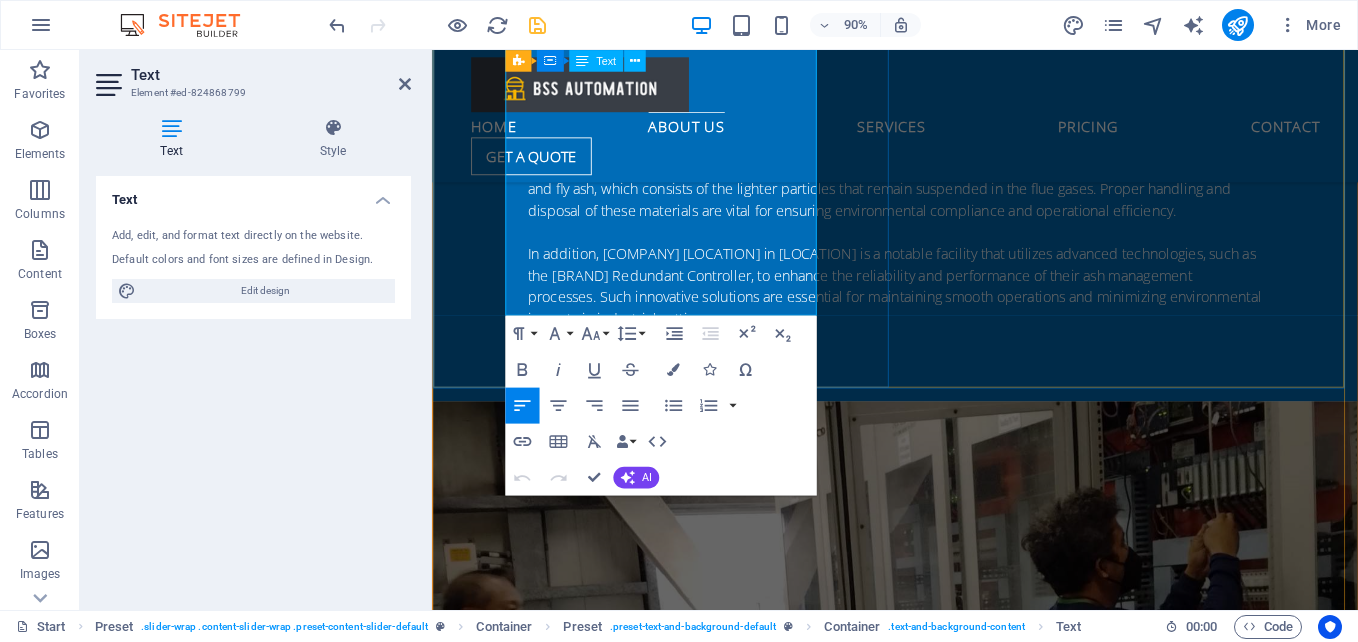 click on "We proudly offer comprehensive training on the ALSPA Turbine Control System. Our training program is designed to equip participants with the essential knowledge and skills needed to effectively operate and maintain this advanced control system. Through a combination of theoretical instruction and hands-on exercises, we ensure that attendees gain a thorough understanding of the ALSPA system's functionalities and features. Whether you are new to the technology or looking to enhance your existing expertise, our training sessions provide valuable insights and practical experience to help you excel in your role. Join us to unlock the full potential of the ALSPA Turbine Control System." at bounding box center [947, 1483] 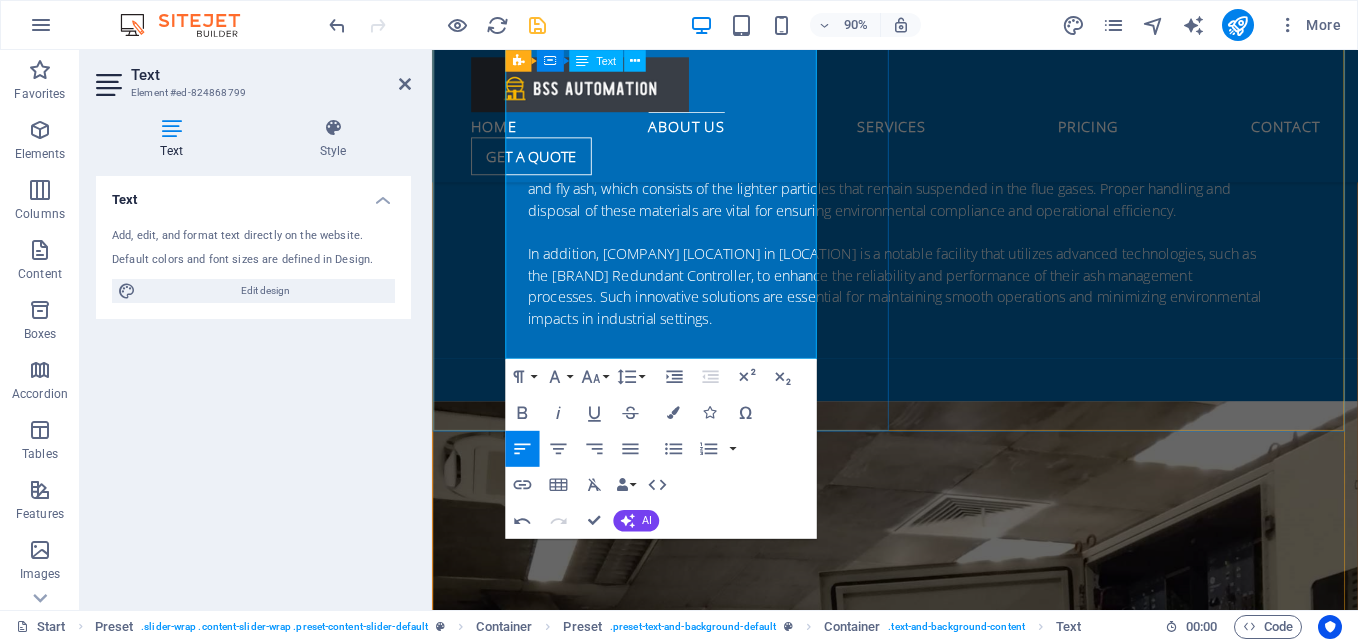type 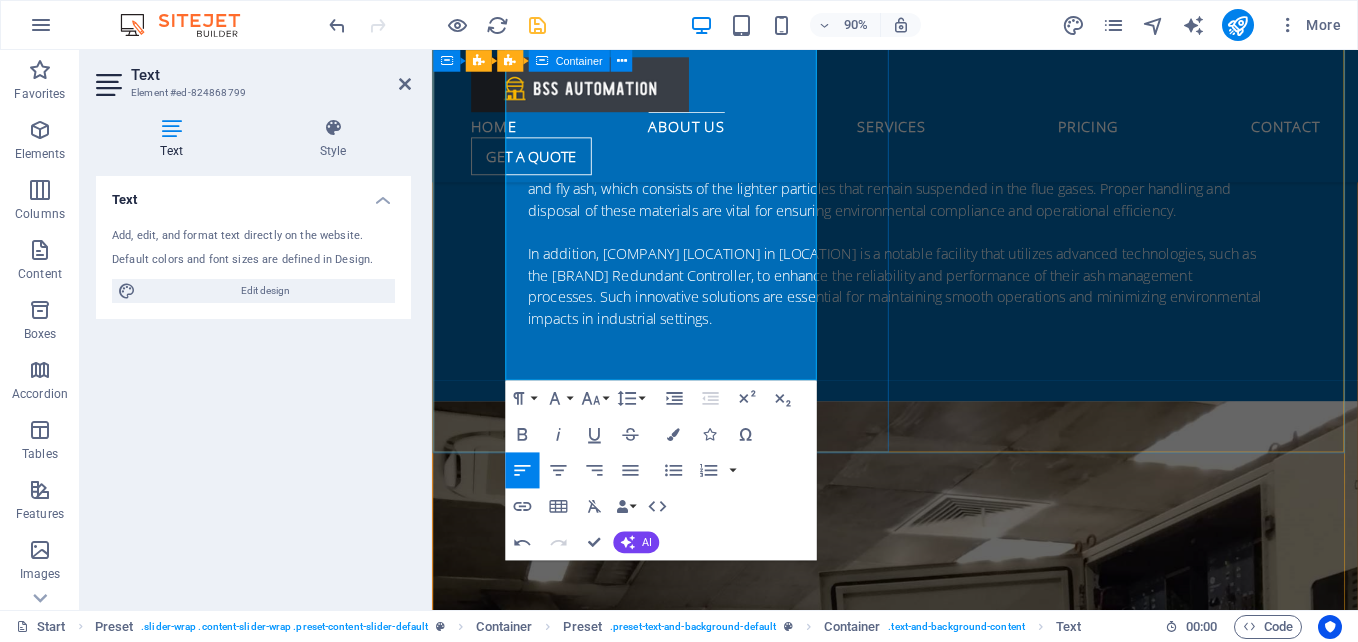 click on "Training GE ALSPA Software We proudly offer comprehensive training on the ALSPA Turbine Control System. Our training program is designed to equip participants with the essential knowledge and skills needed to effectively operate and maintain this advanced control system. Through a combination of theoretical instruction and hands-on exercises, we ensure that attendees gain a thorough understanding of the ALSPA system's functionalities and features. Whether you are new to the technology or looking to enhance your existing expertise, our training sessions provide valuable insights and practical experience to help you excel in your role. Join us to unlock the full potential of the ALSPA Turbine Control System. FDC CDO ​GE ALSPHA Turbine Control" at bounding box center [946, 1498] 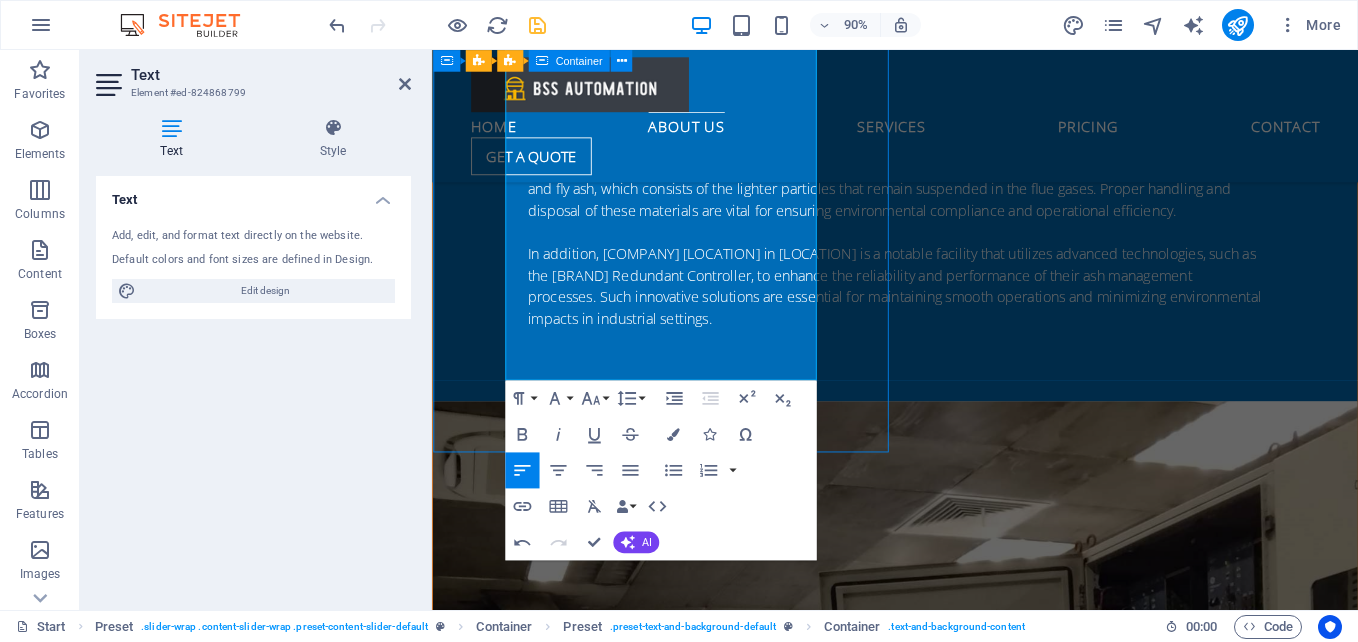 click on "Training GE ALSPA Software We proudly offer comprehensive training on the ALSPA Turbine Control System. Our training program is designed to equip participants with the essential knowledge and skills needed to effectively operate and maintain this advanced control system. Through a combination of theoretical instruction and hands-on exercises, we ensure that attendees gain a thorough understanding of the ALSPA system's functionalities and features. Whether you are new to the technology or looking to enhance your existing expertise, our training sessions provide valuable insights and practical experience to help you excel in your role. Join us to unlock the full potential of the ALSPA Turbine Control System. FDC CDO ​GE ALSPHA Turbine Control" at bounding box center [946, 1498] 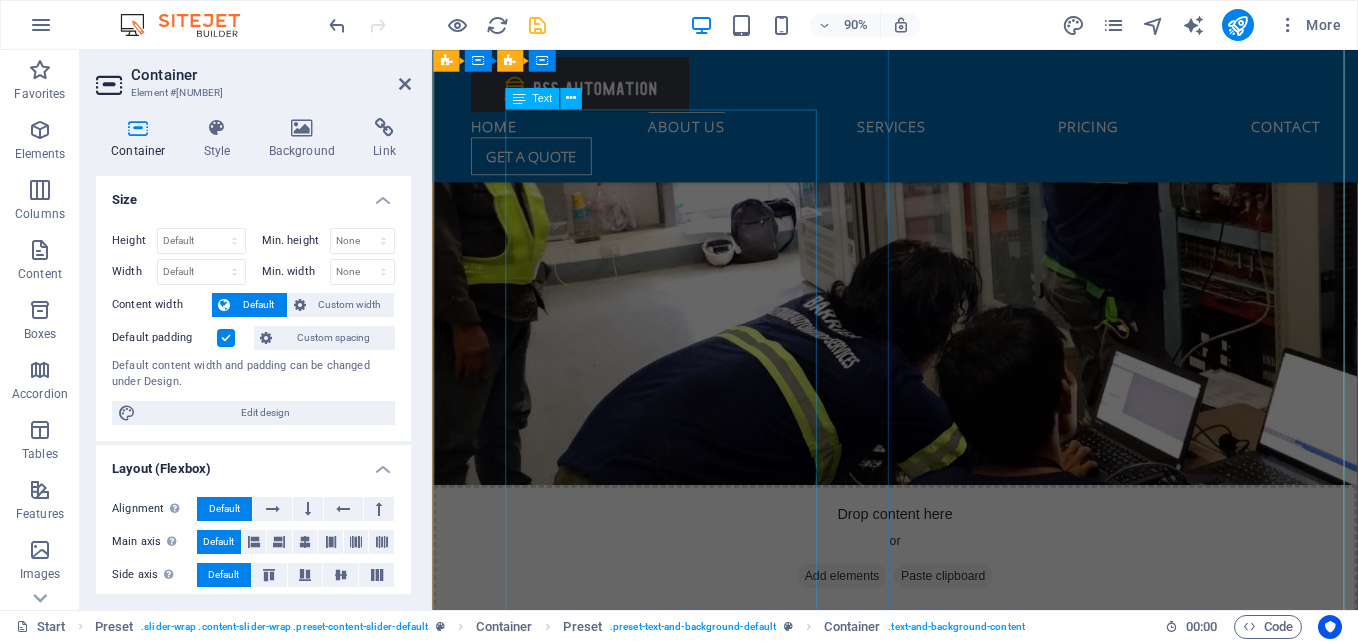scroll, scrollTop: 2916, scrollLeft: 0, axis: vertical 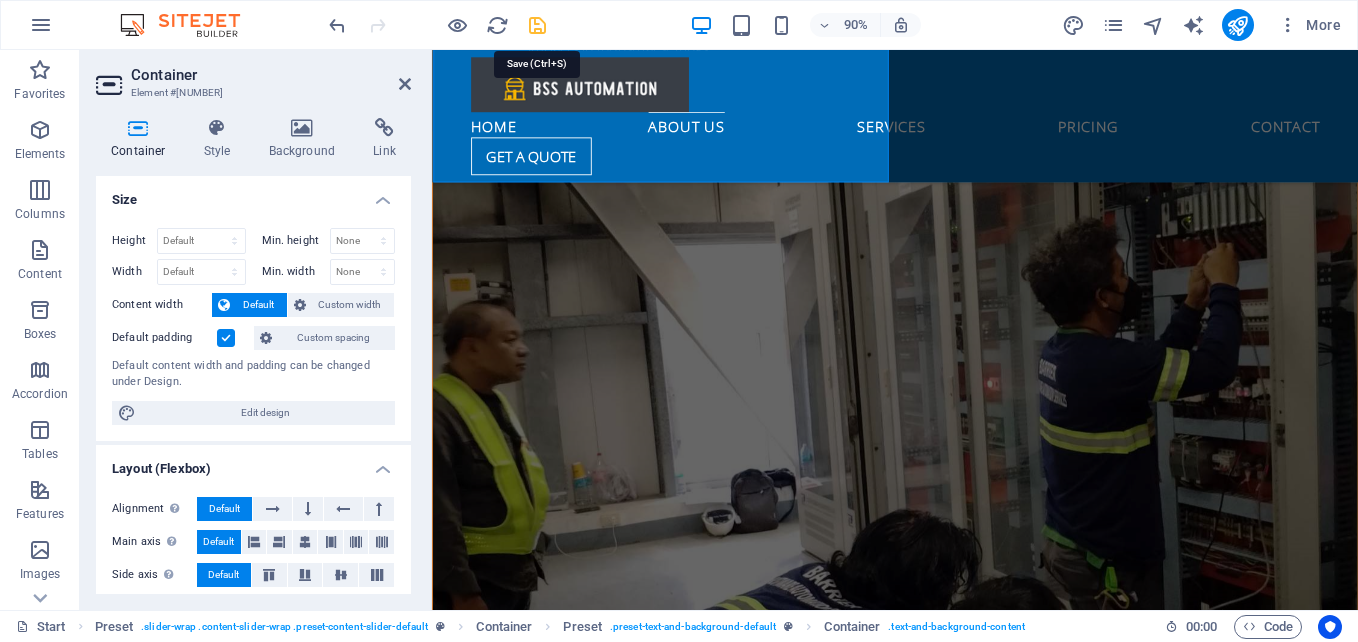 click at bounding box center [537, 25] 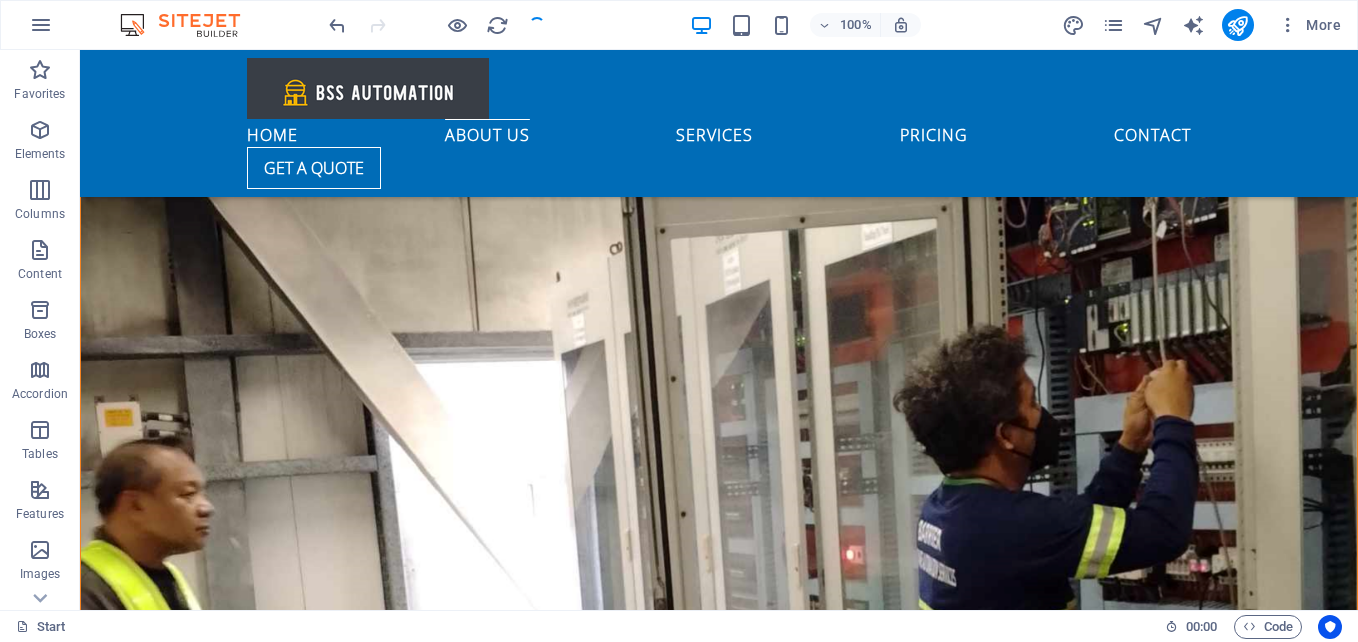 scroll, scrollTop: 2224, scrollLeft: 0, axis: vertical 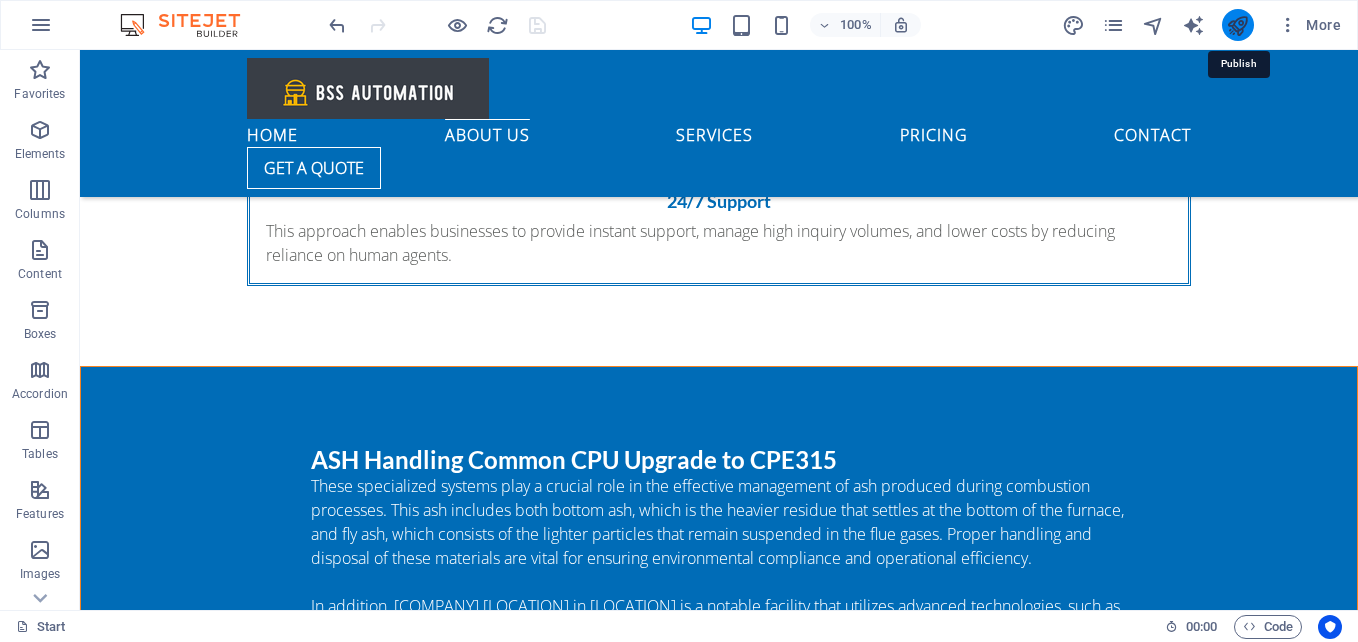 click at bounding box center (1237, 25) 